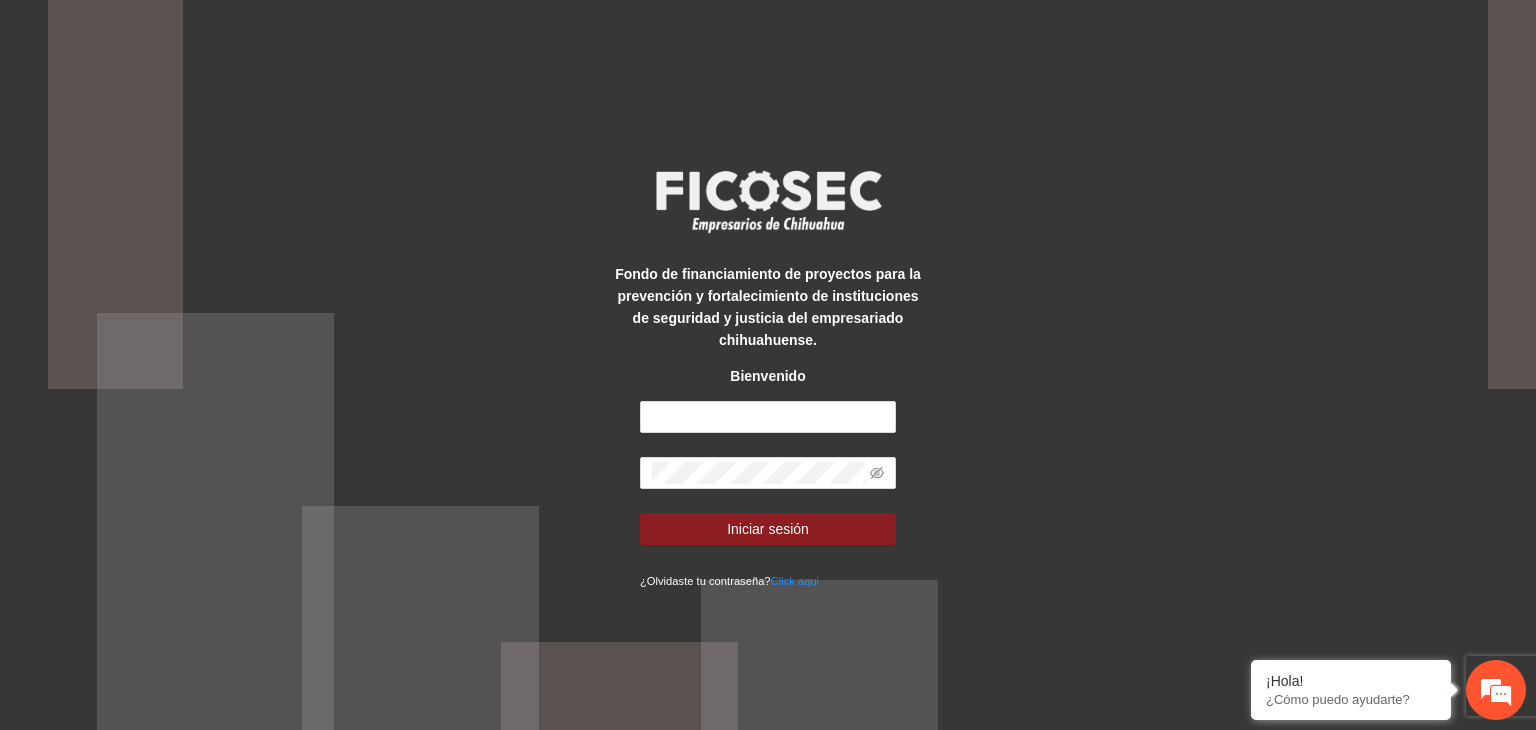 scroll, scrollTop: 0, scrollLeft: 0, axis: both 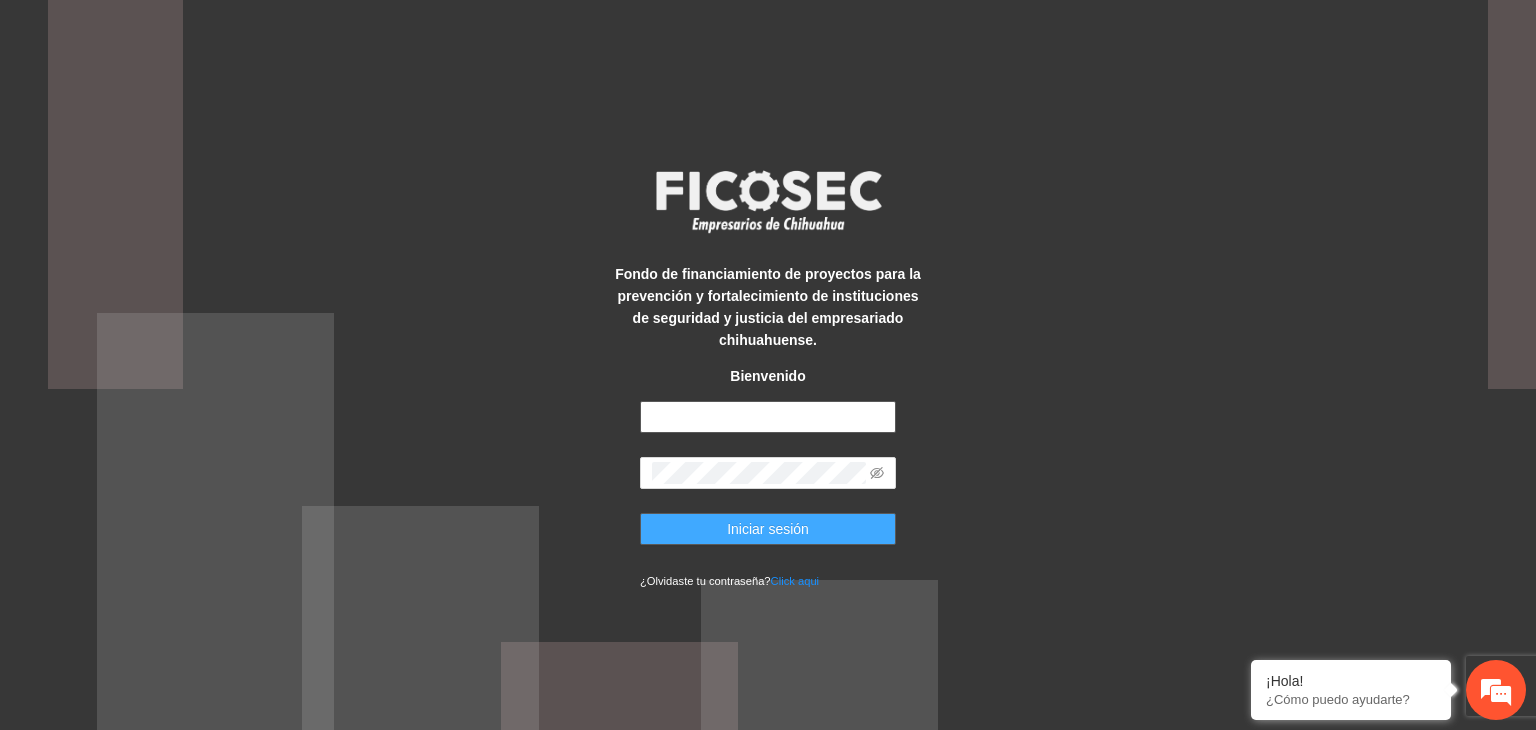 type on "**********" 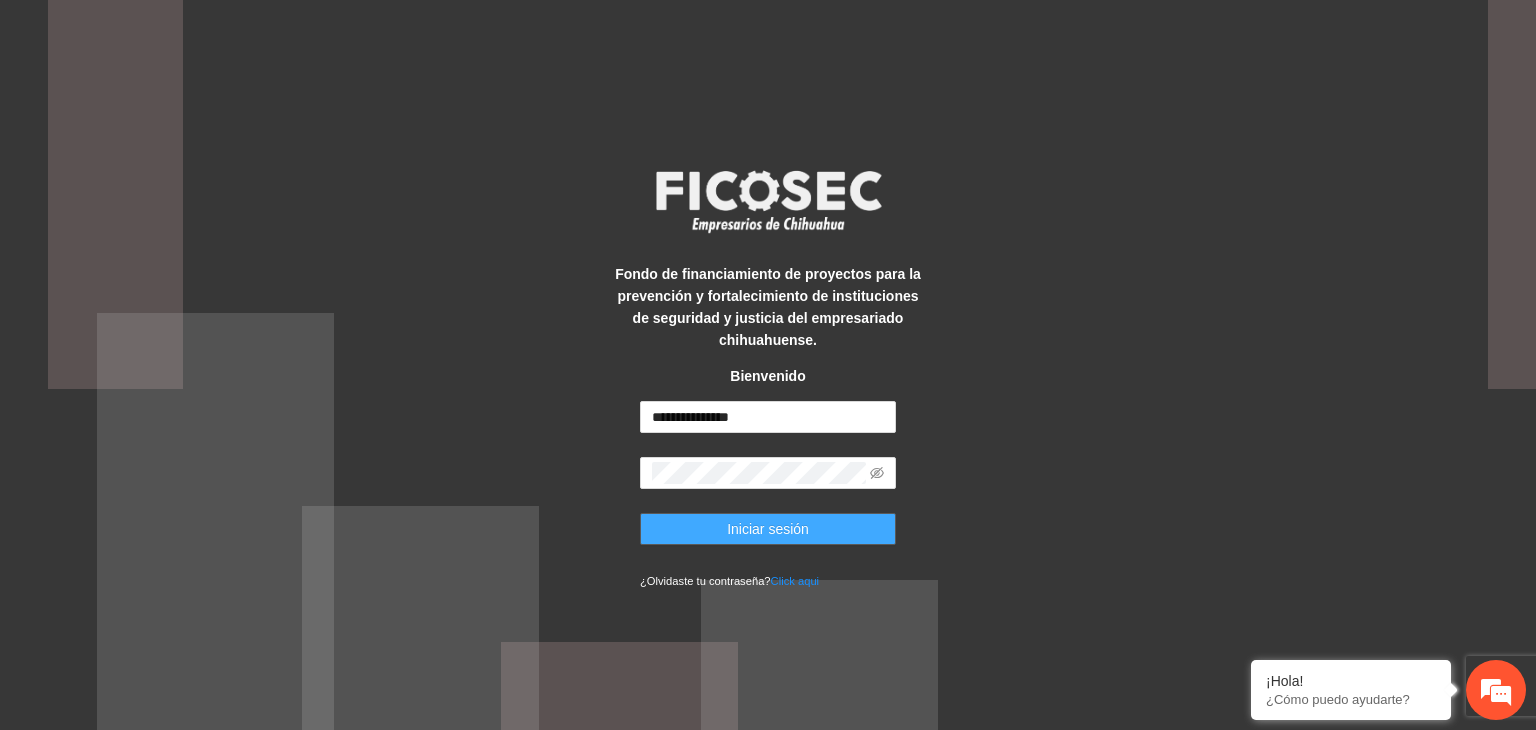 click on "Iniciar sesión" at bounding box center (768, 529) 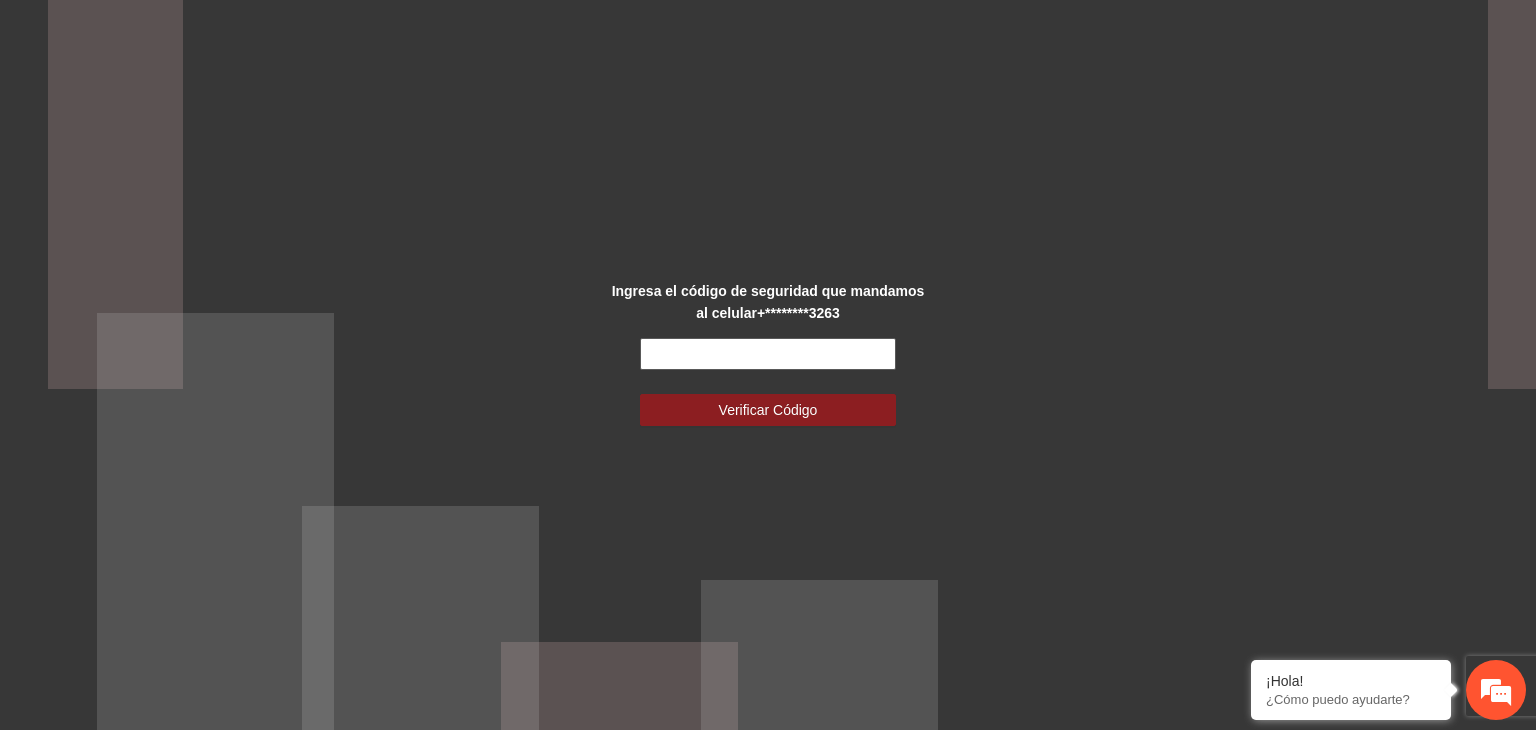 click at bounding box center (768, 354) 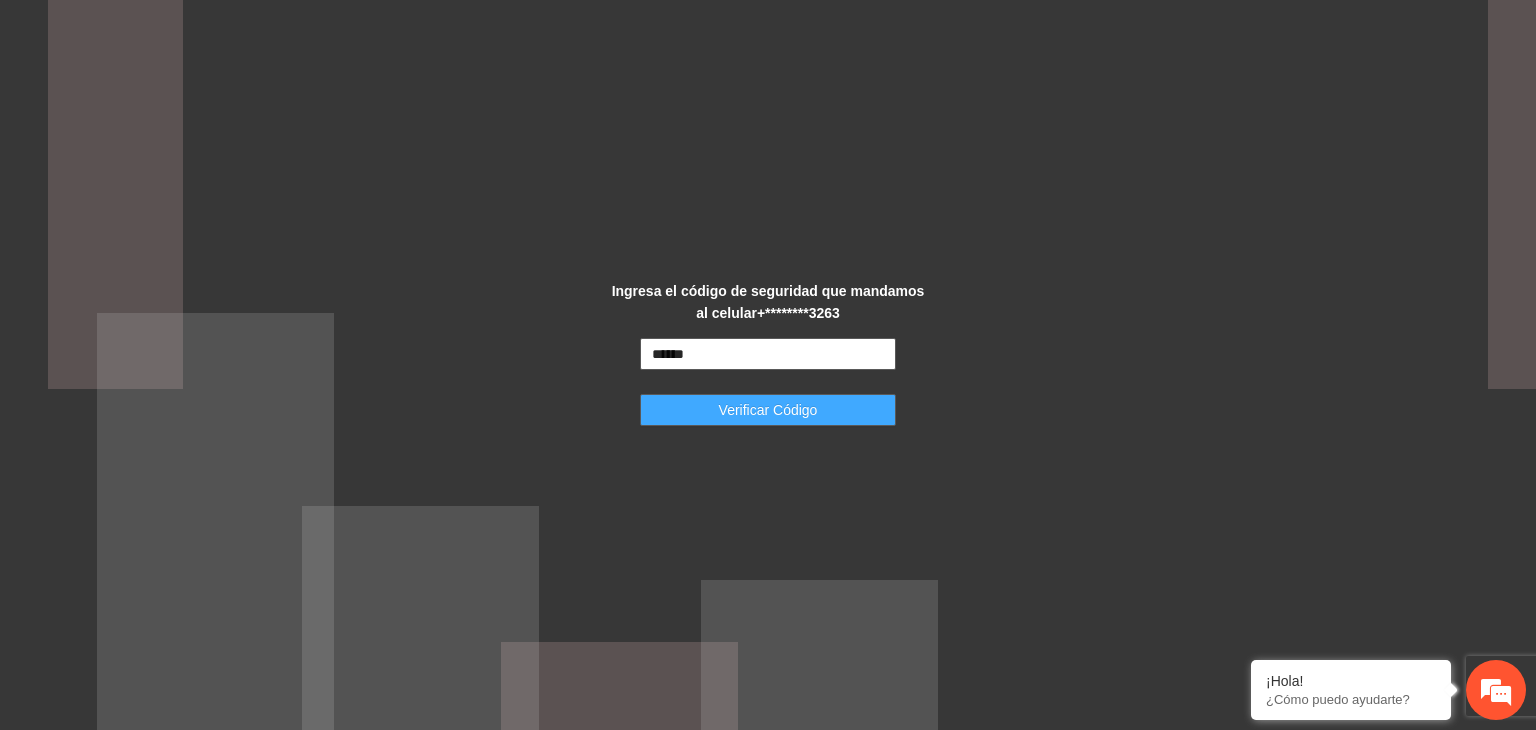 type on "******" 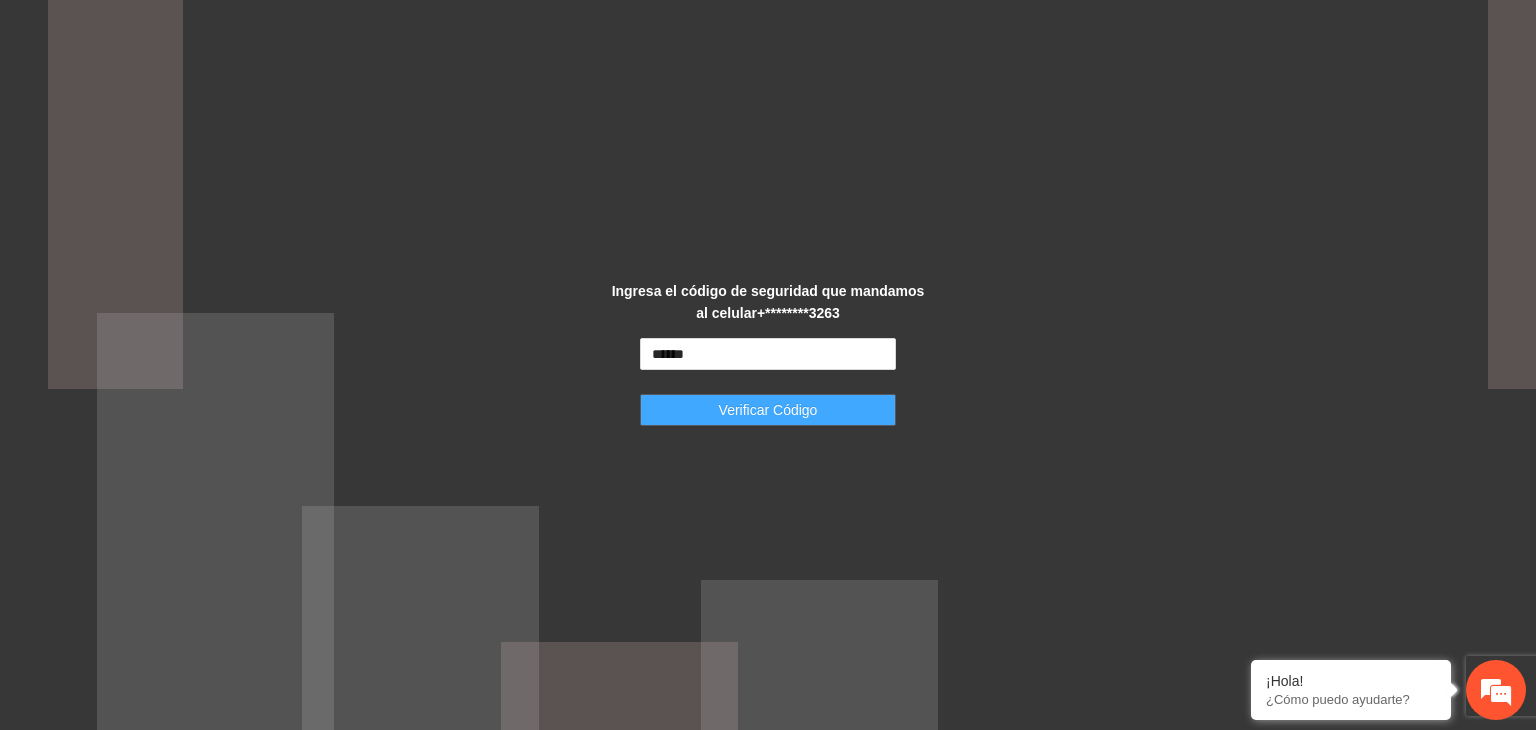 click on "Verificar Código" at bounding box center (768, 410) 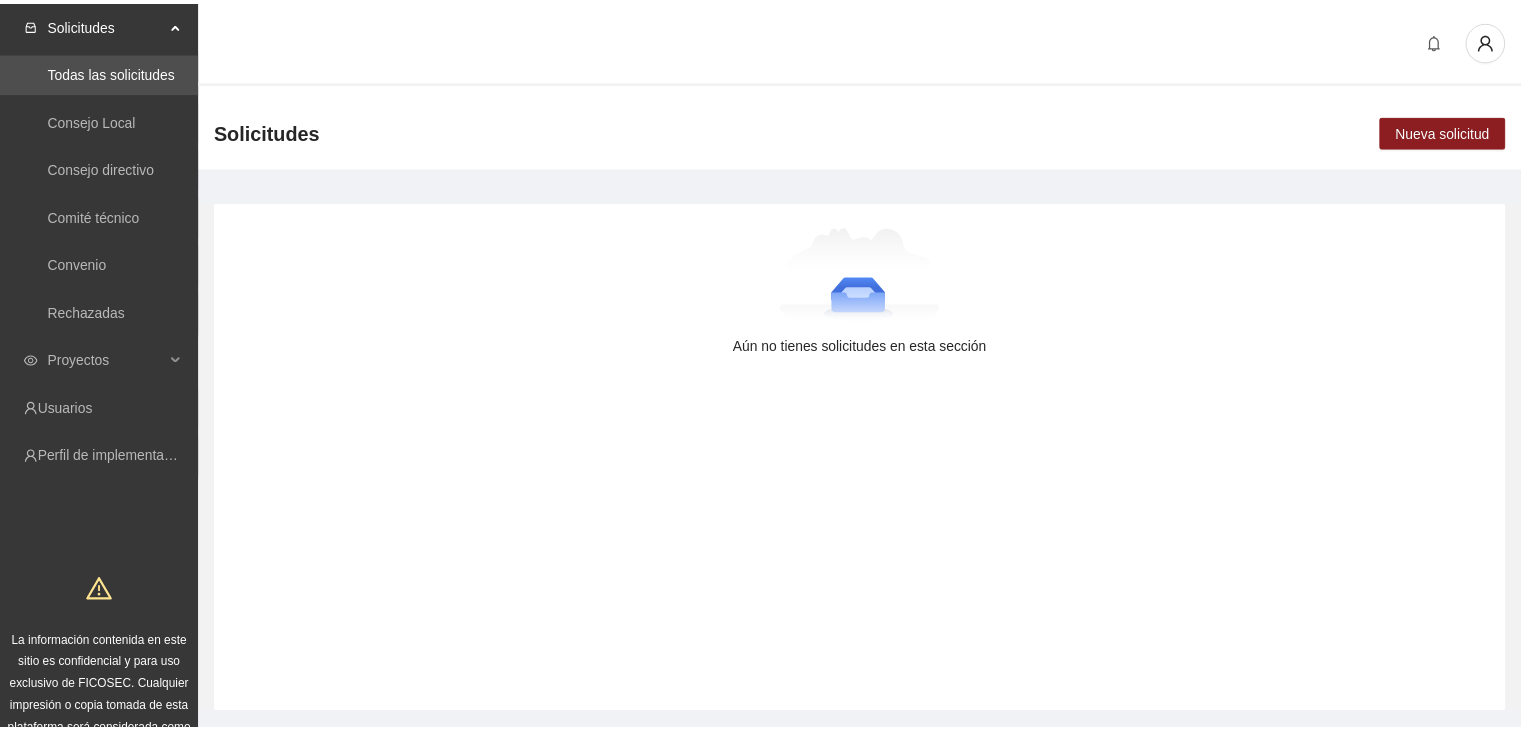 scroll, scrollTop: 0, scrollLeft: 0, axis: both 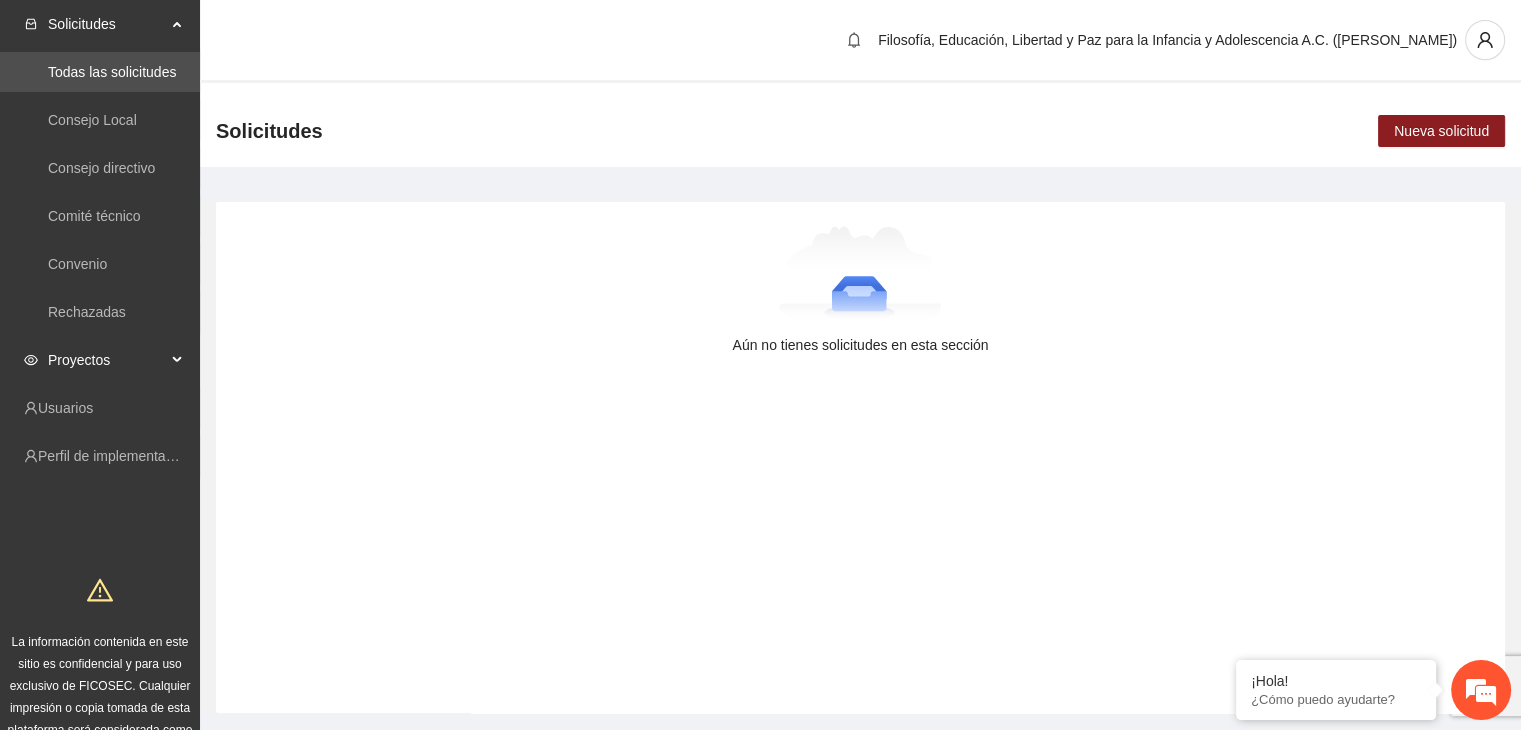 click on "Proyectos" at bounding box center (107, 360) 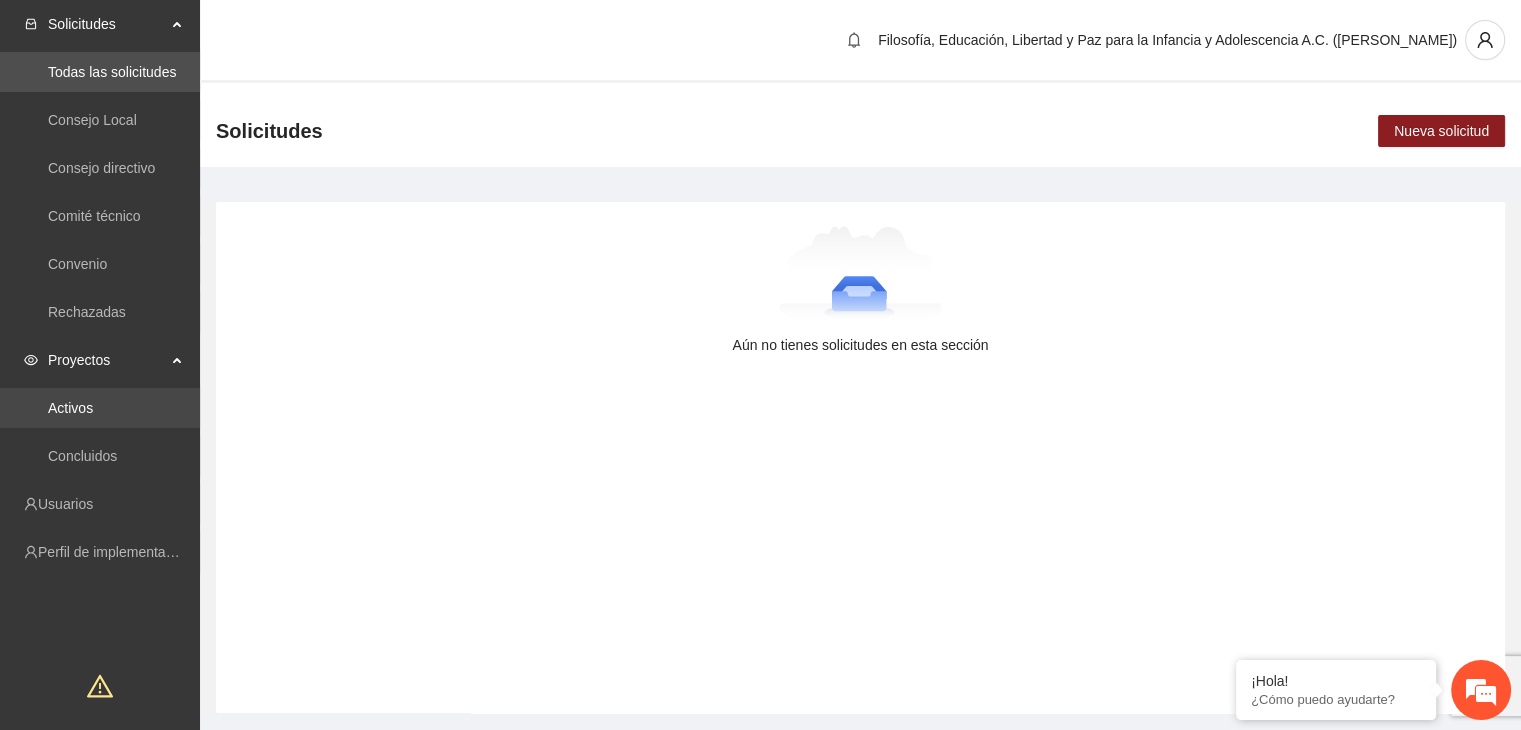 click on "Activos" at bounding box center [70, 408] 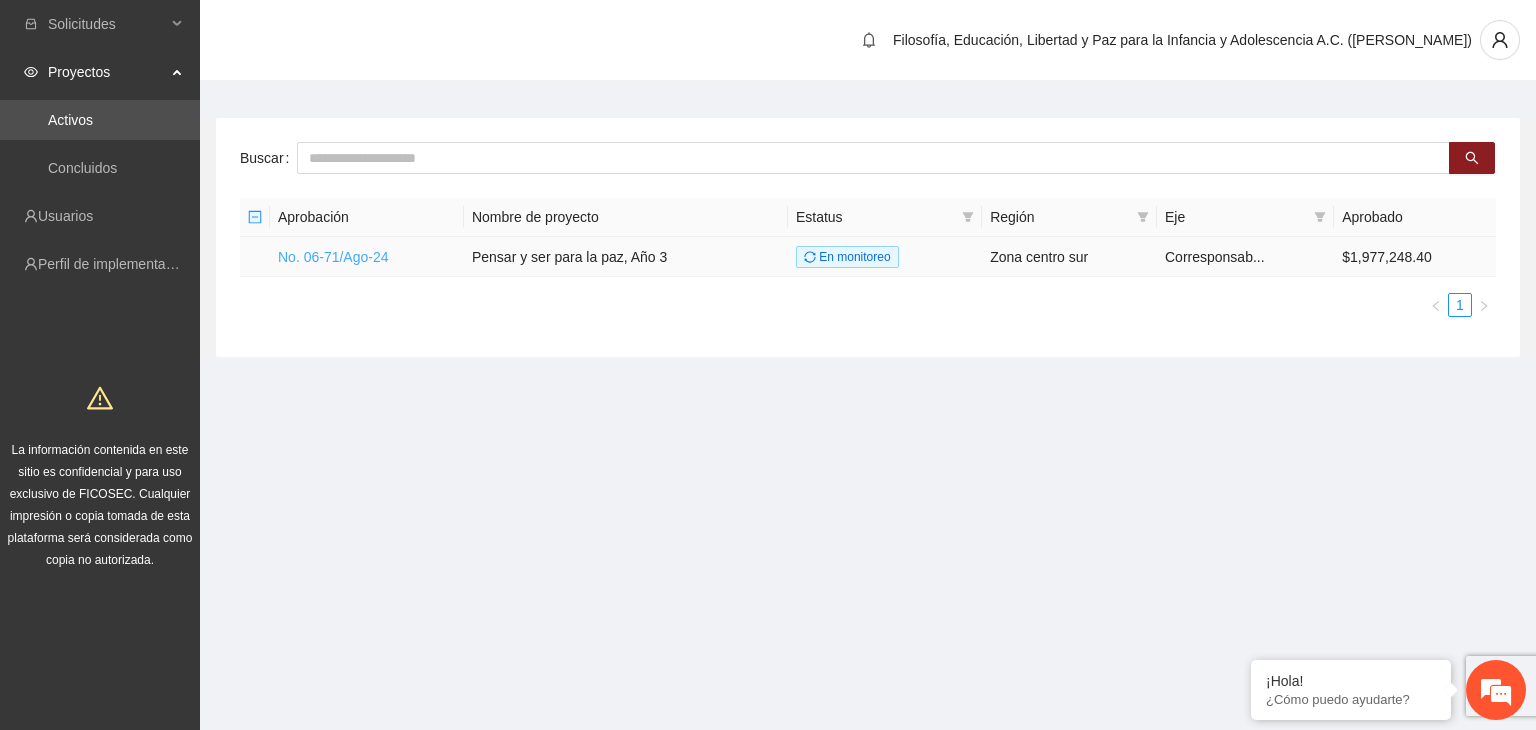 click on "No. 06-71/Ago-24" at bounding box center (333, 257) 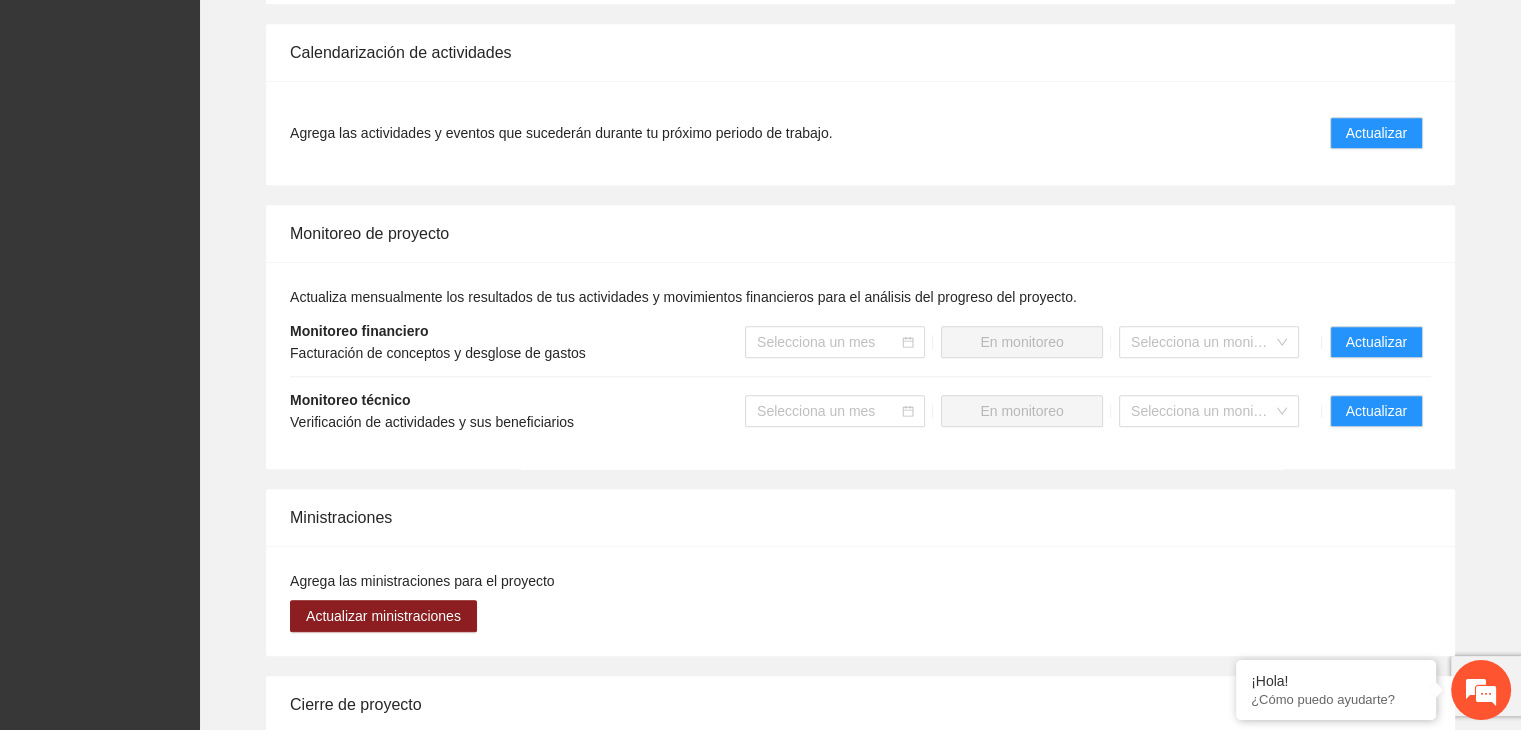 scroll, scrollTop: 1600, scrollLeft: 0, axis: vertical 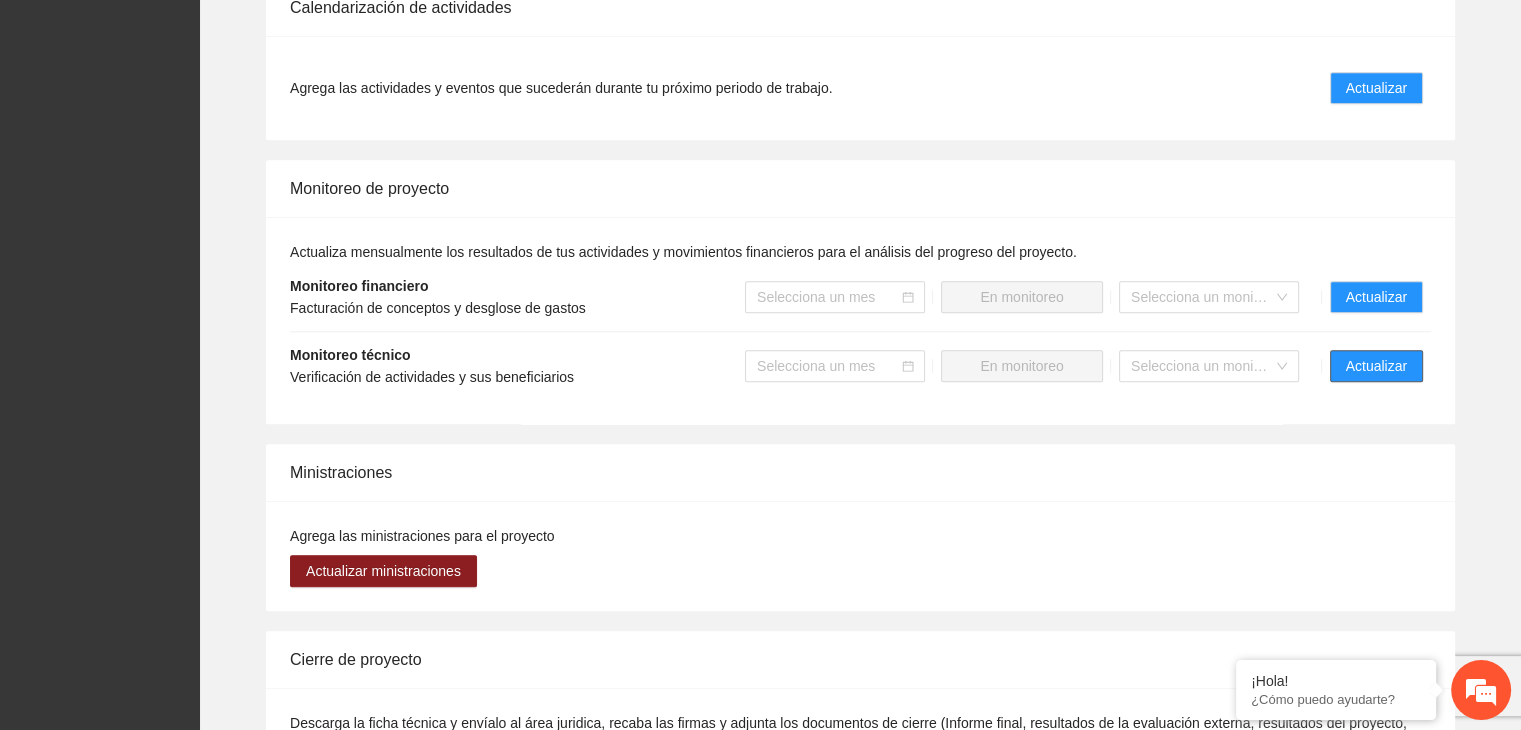 click on "Actualizar" at bounding box center (1376, 366) 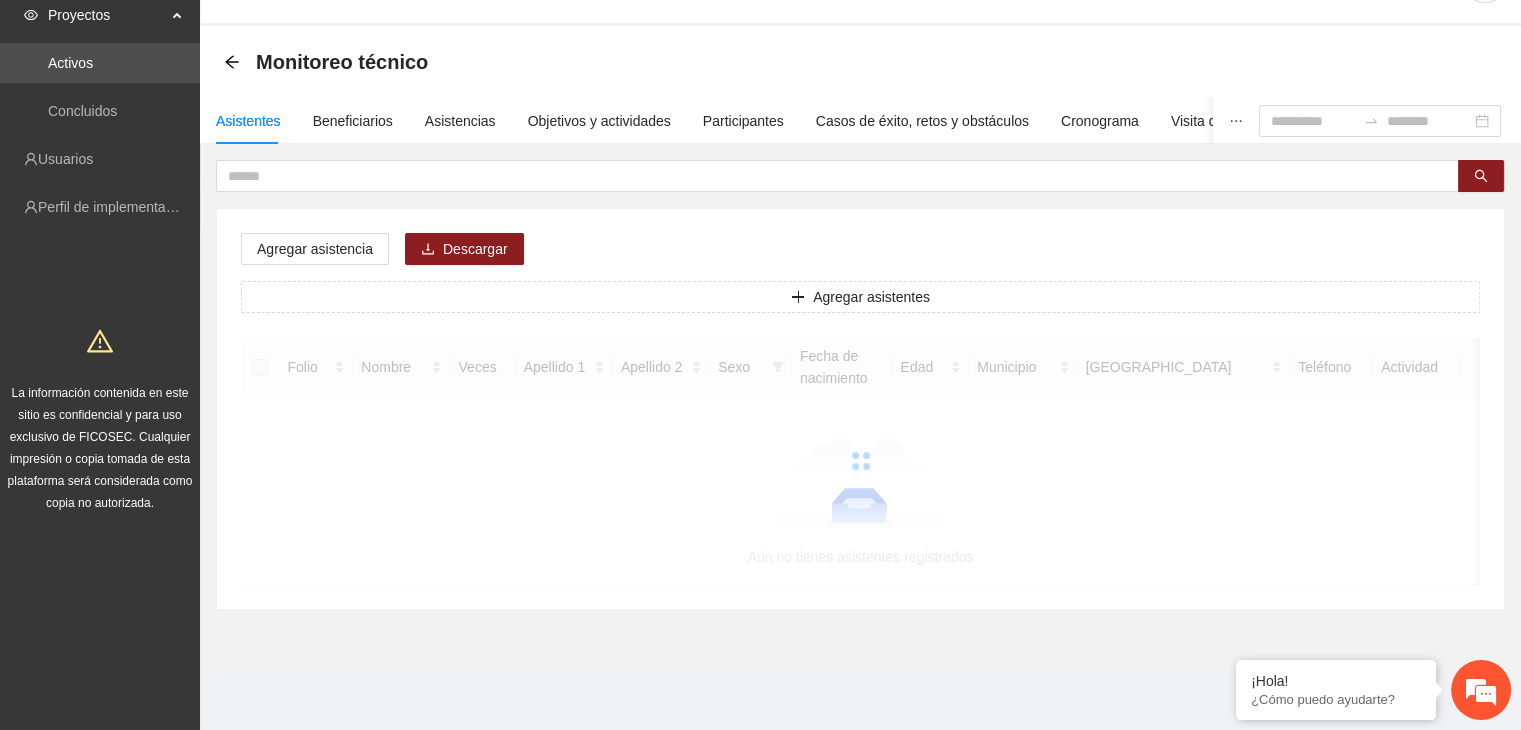 scroll, scrollTop: 0, scrollLeft: 0, axis: both 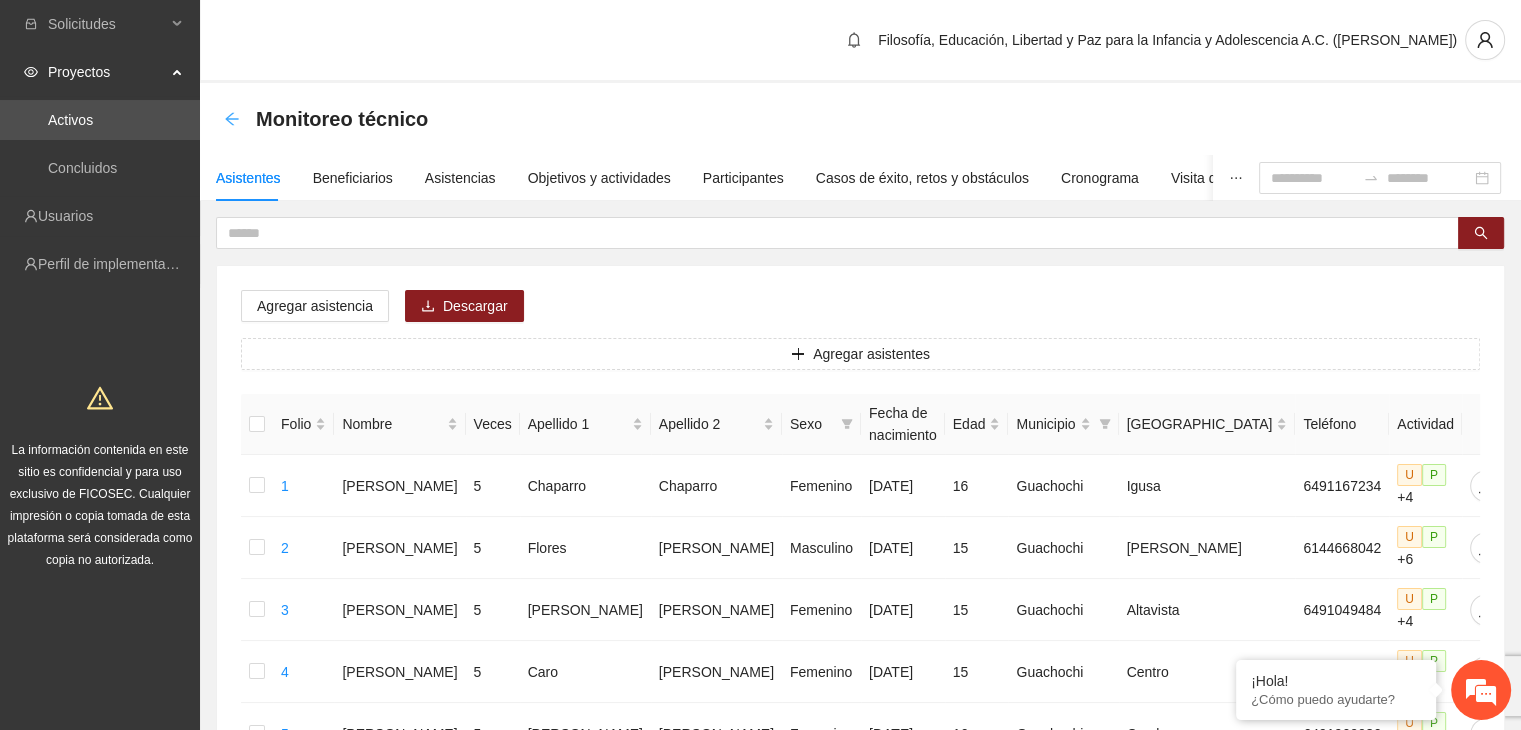 click on "Monitoreo técnico" at bounding box center (332, 119) 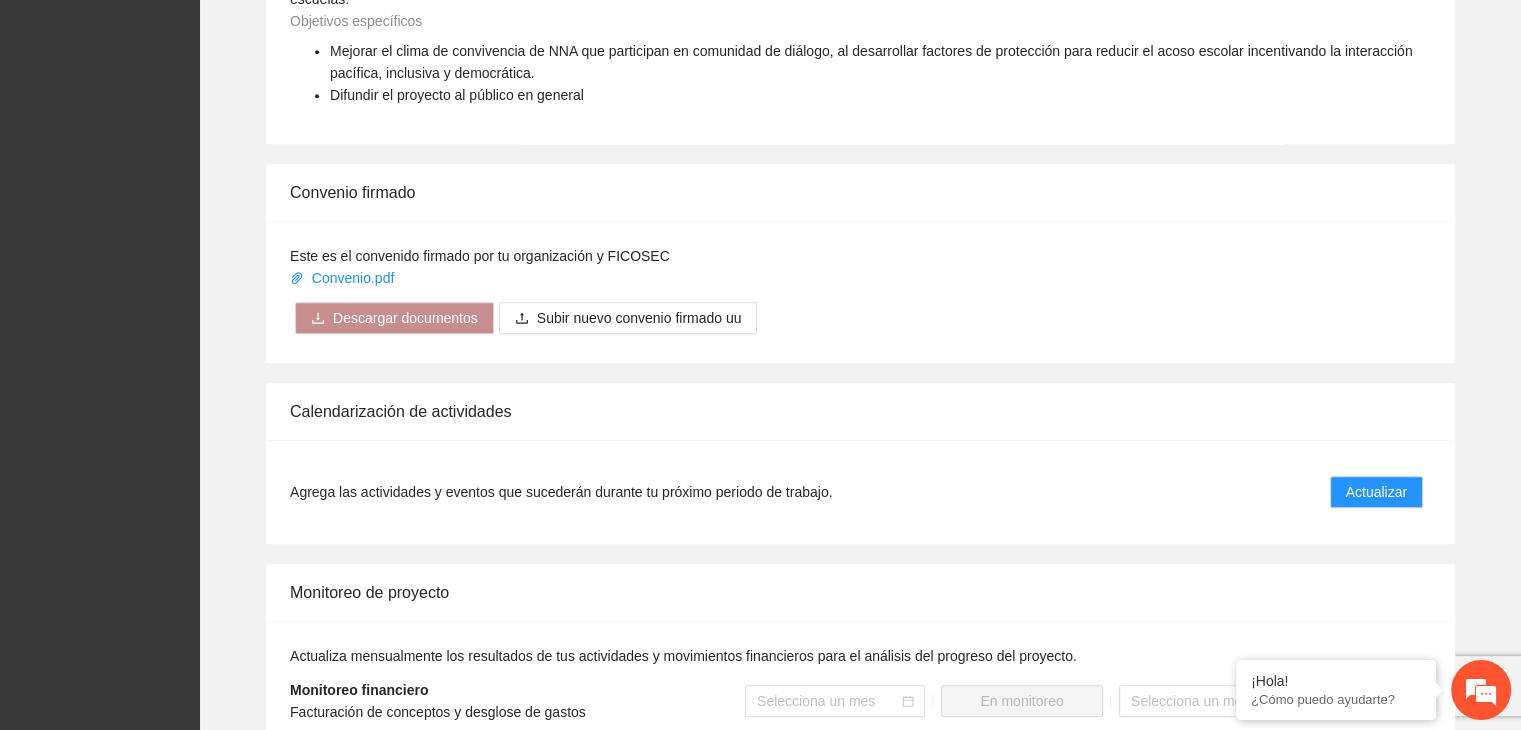 scroll, scrollTop: 1300, scrollLeft: 0, axis: vertical 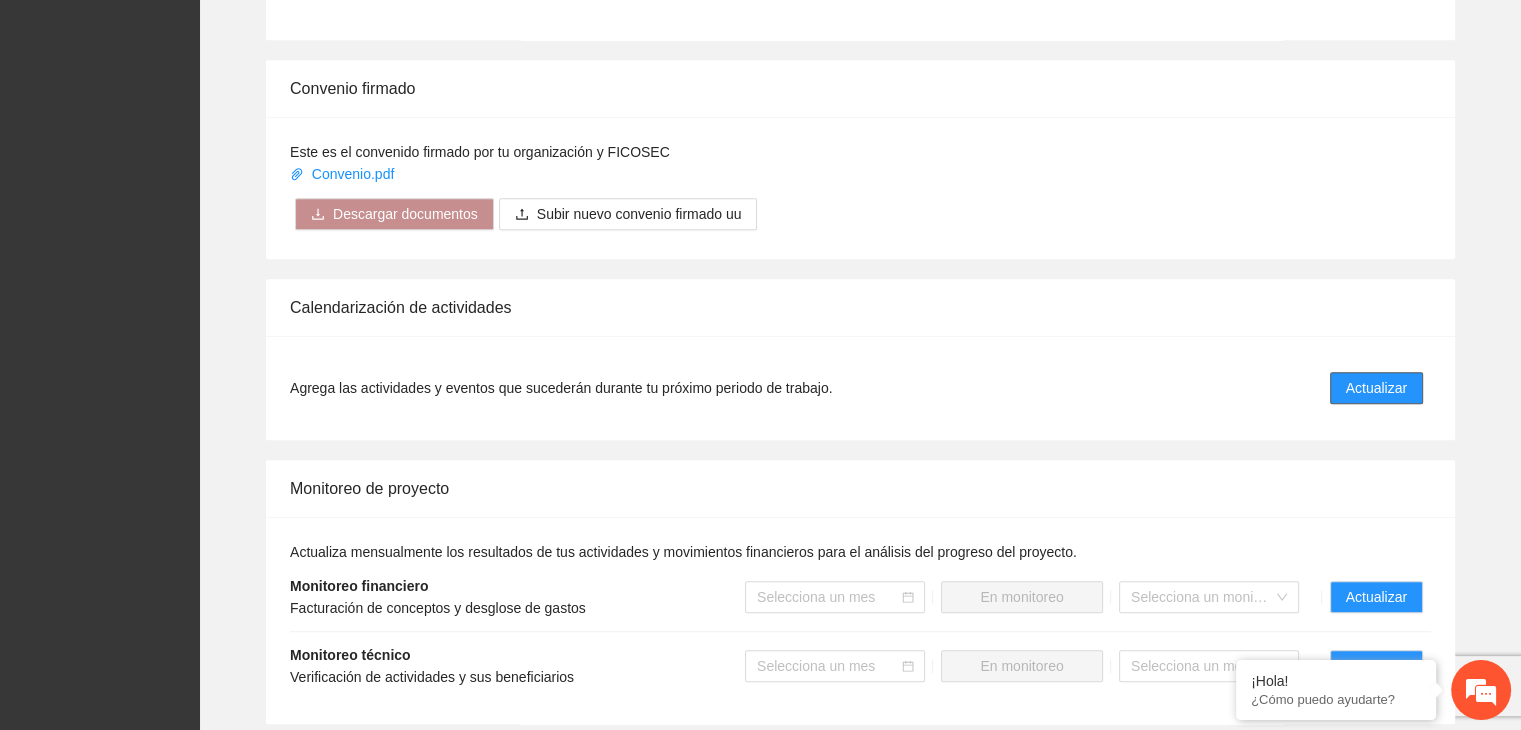 click on "Actualizar" at bounding box center (1376, 388) 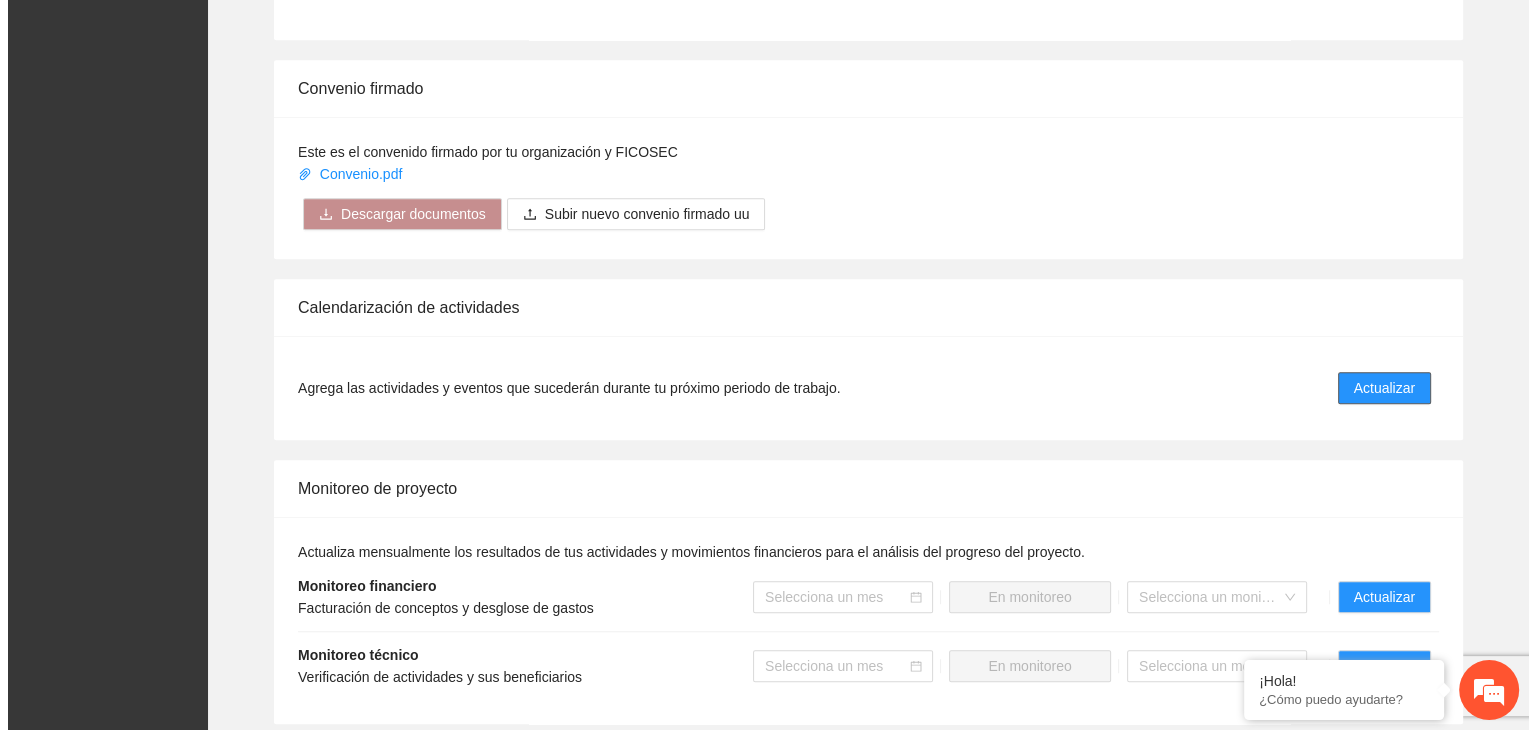 scroll, scrollTop: 0, scrollLeft: 0, axis: both 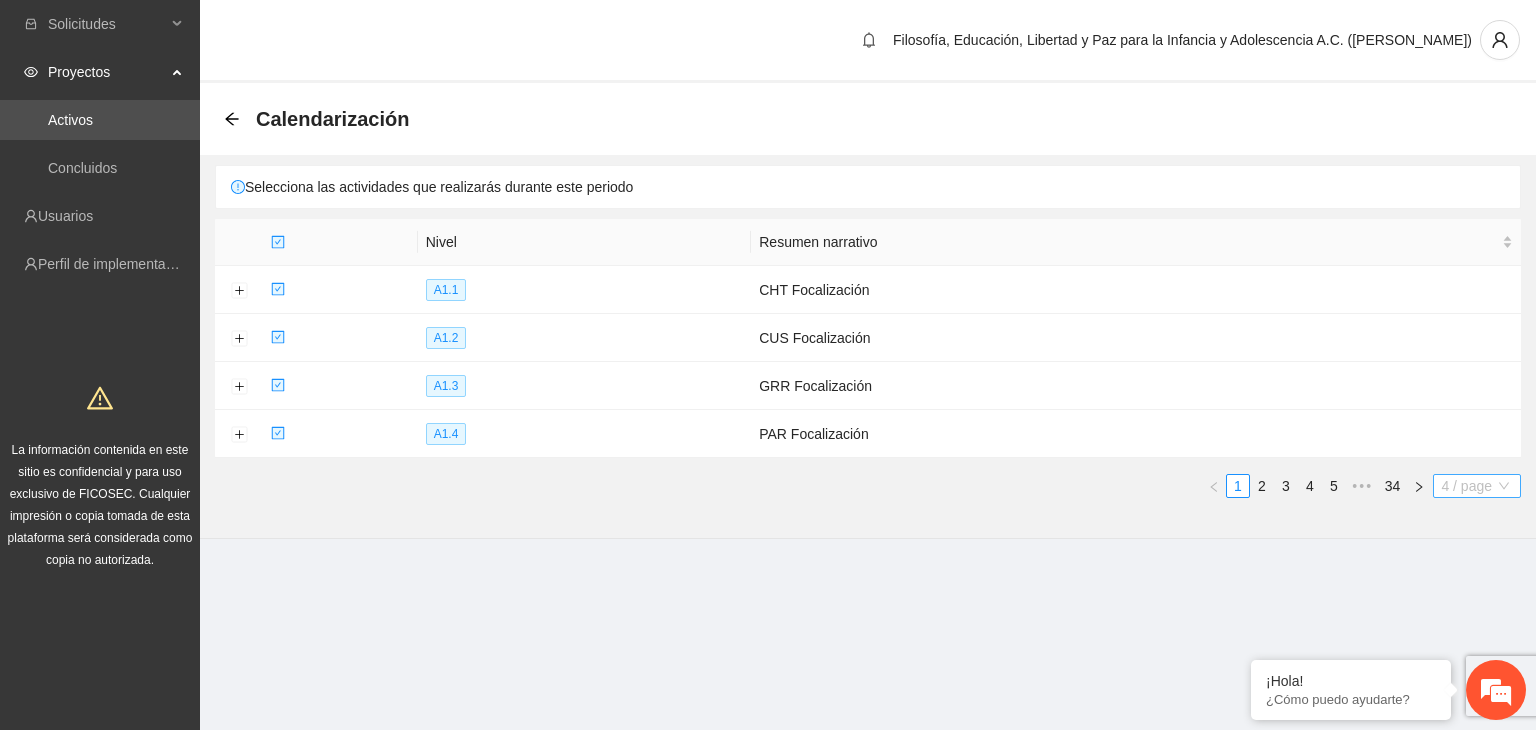 click on "4 / page" at bounding box center [1477, 486] 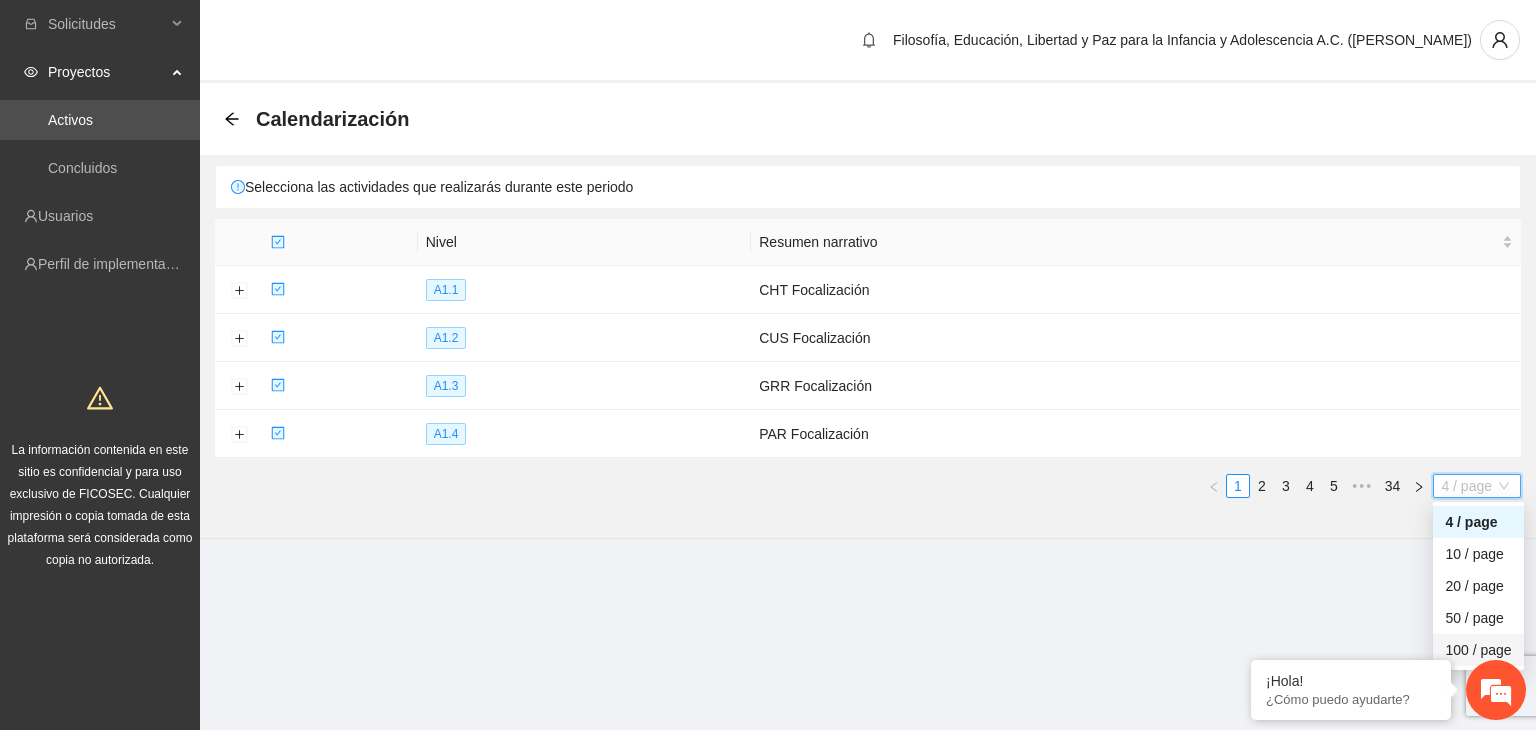 click on "100 / page" at bounding box center (1478, 650) 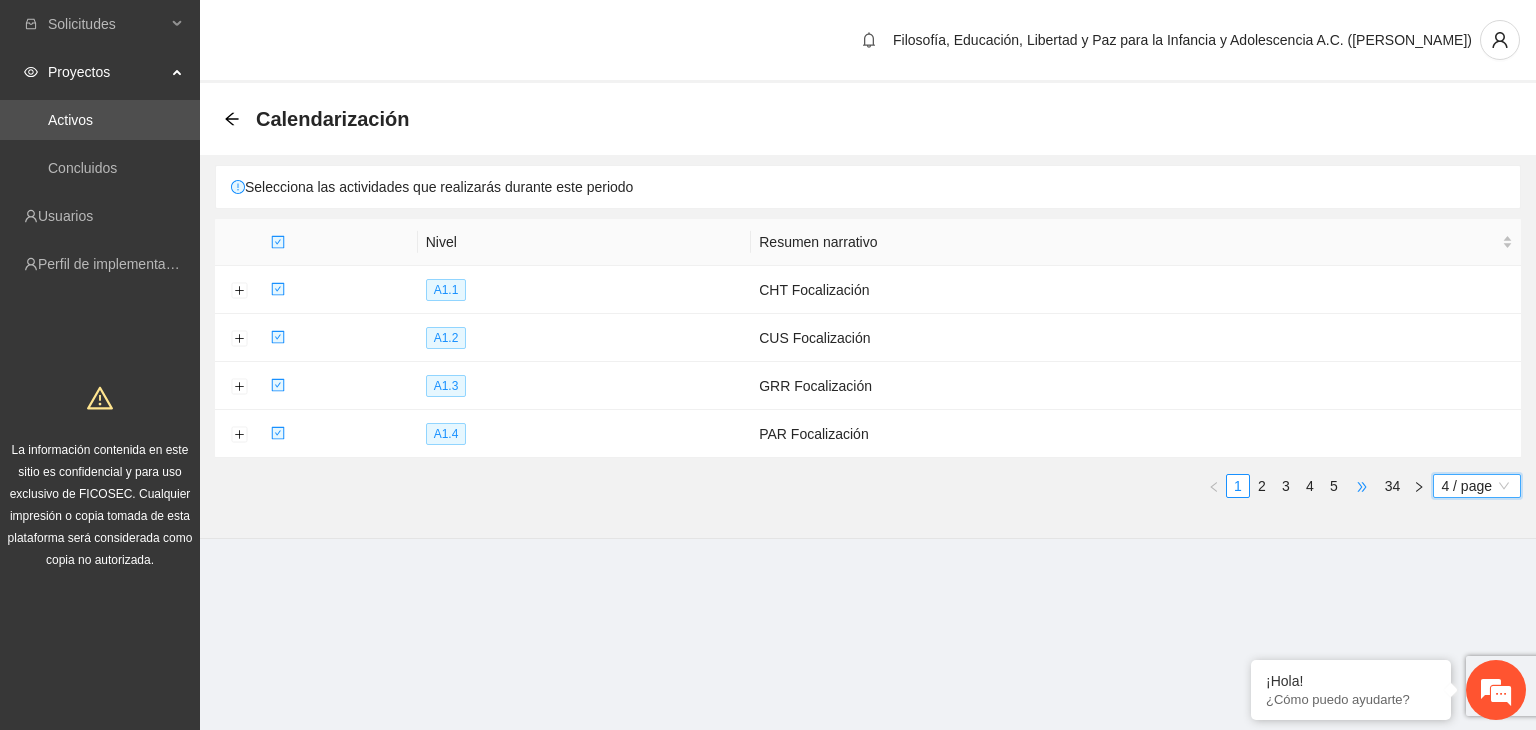click on "•••" at bounding box center (1362, 486) 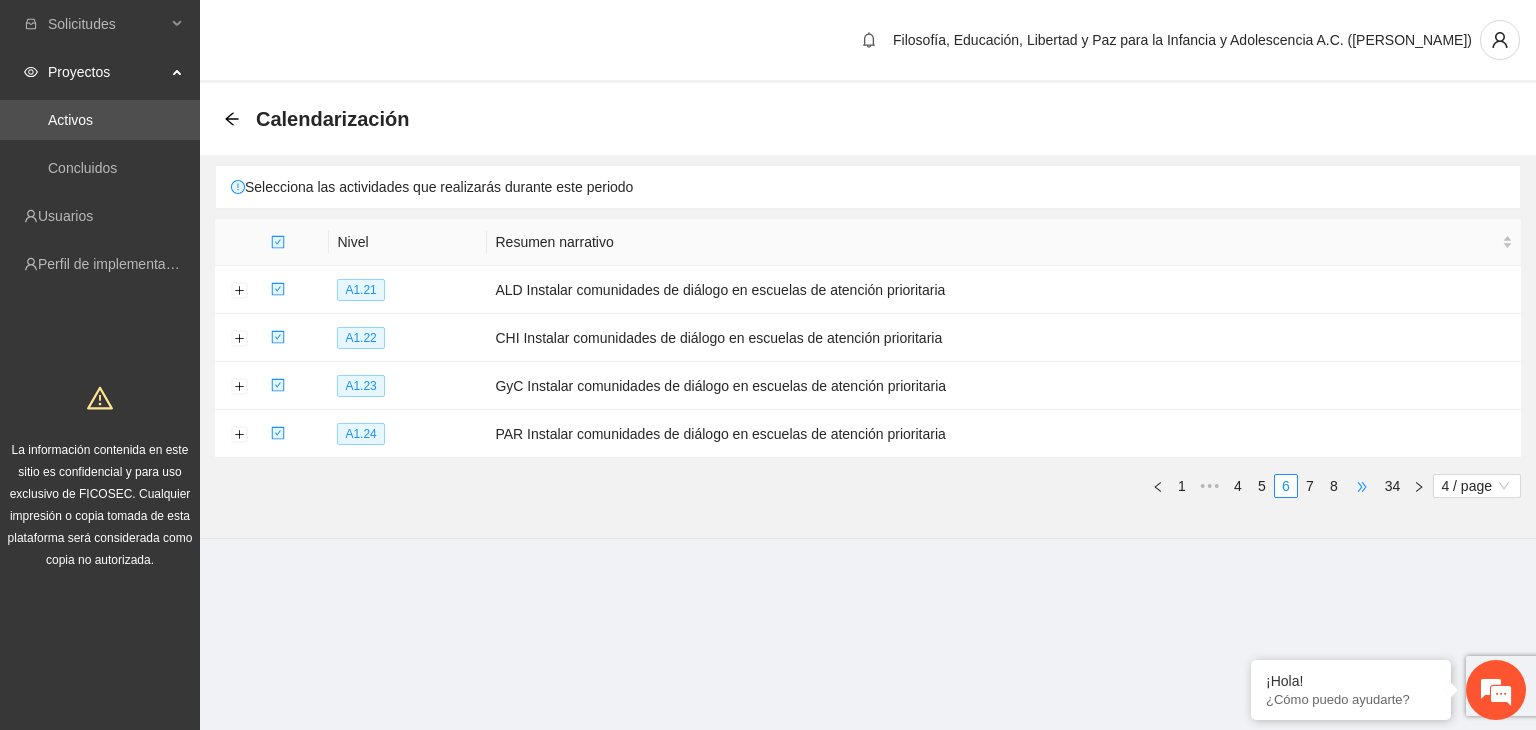 click on "•••" at bounding box center [1362, 486] 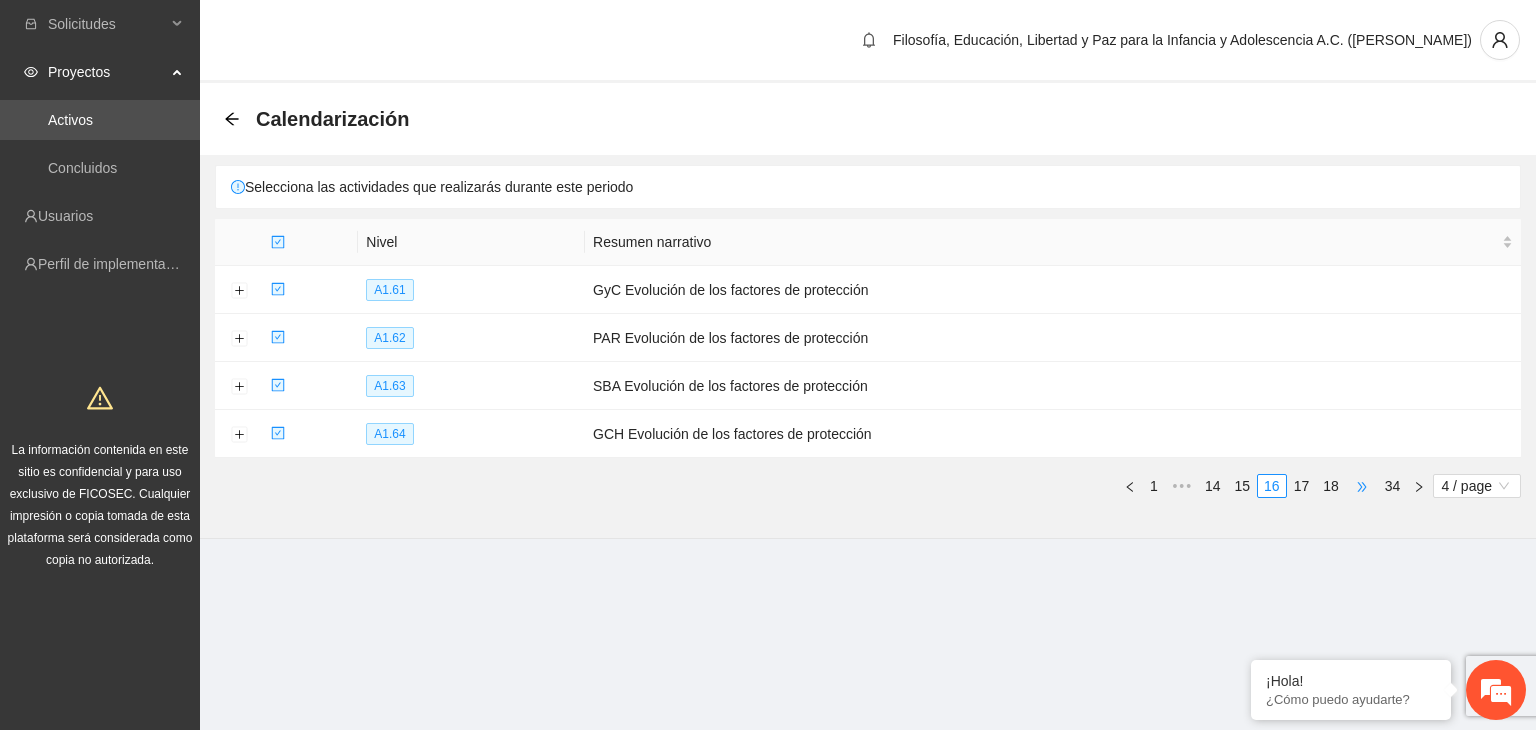 click on "•••" at bounding box center [1362, 486] 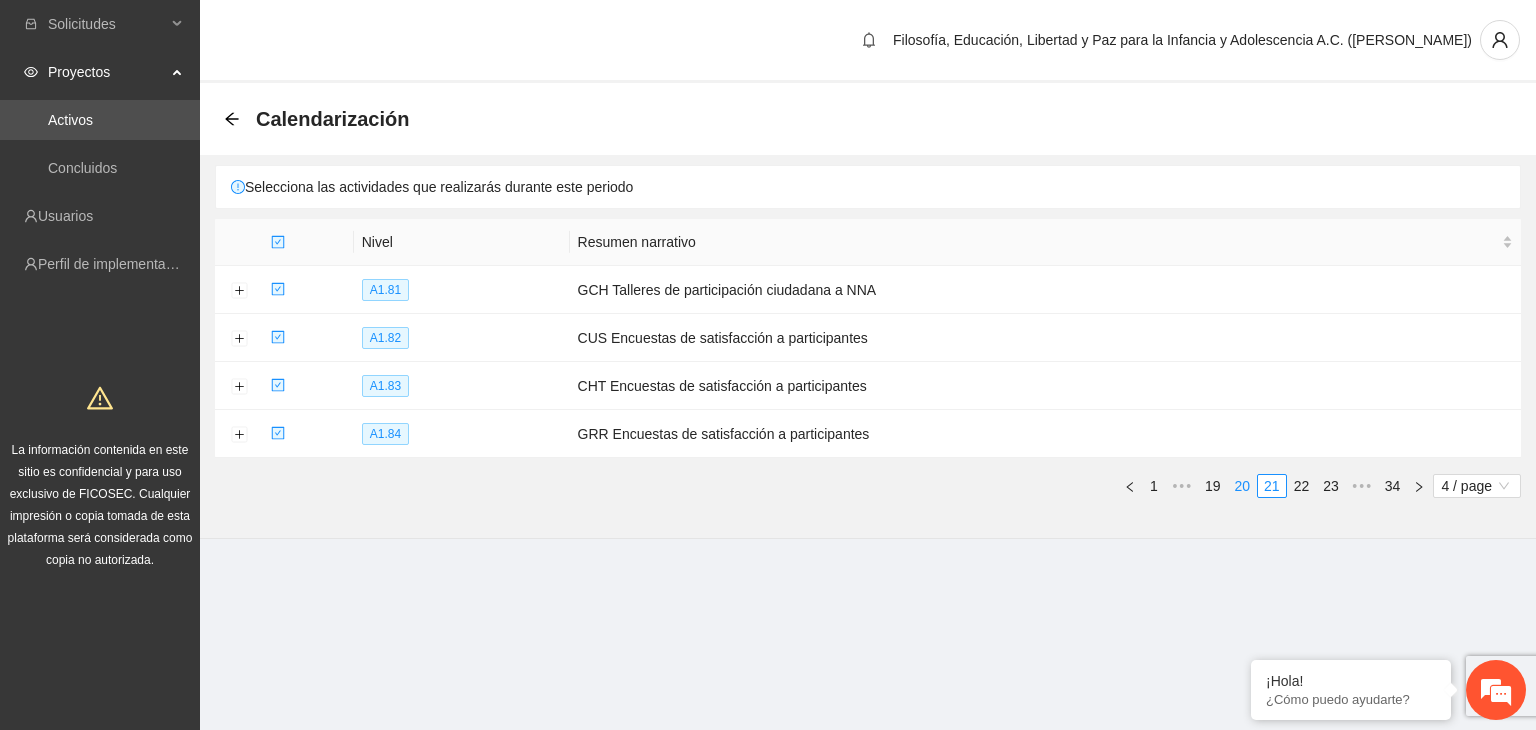 click on "20" at bounding box center [1243, 486] 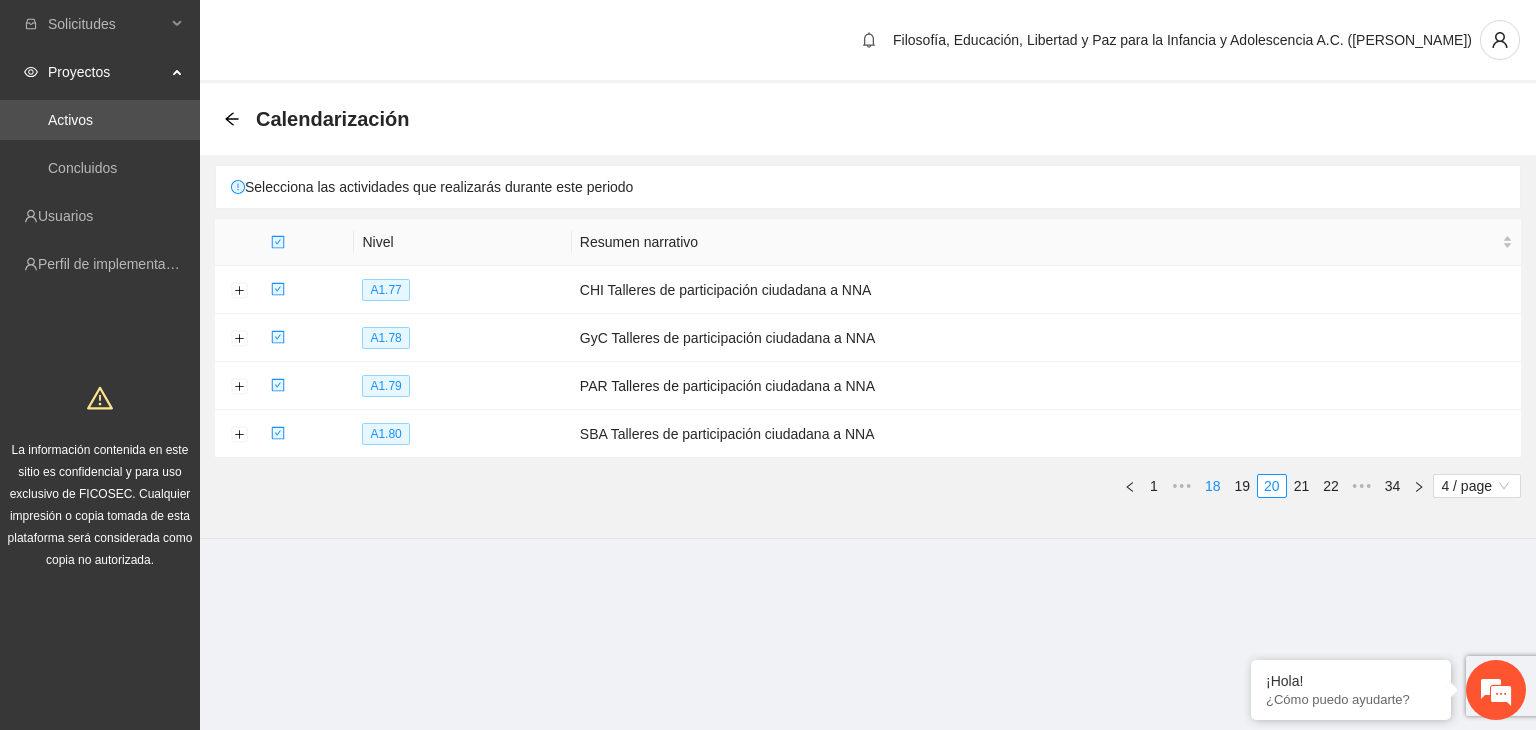 click on "18" at bounding box center [1213, 486] 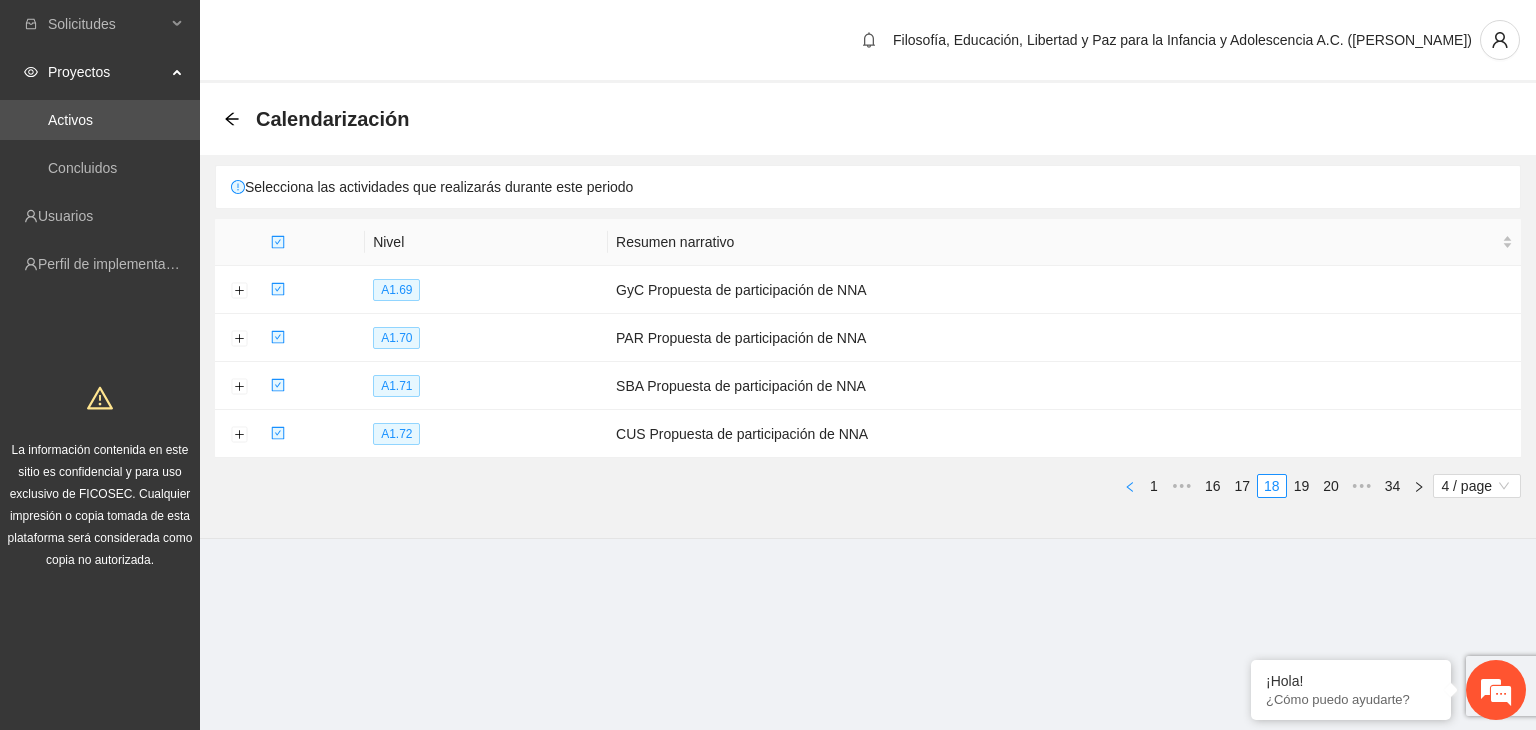 click 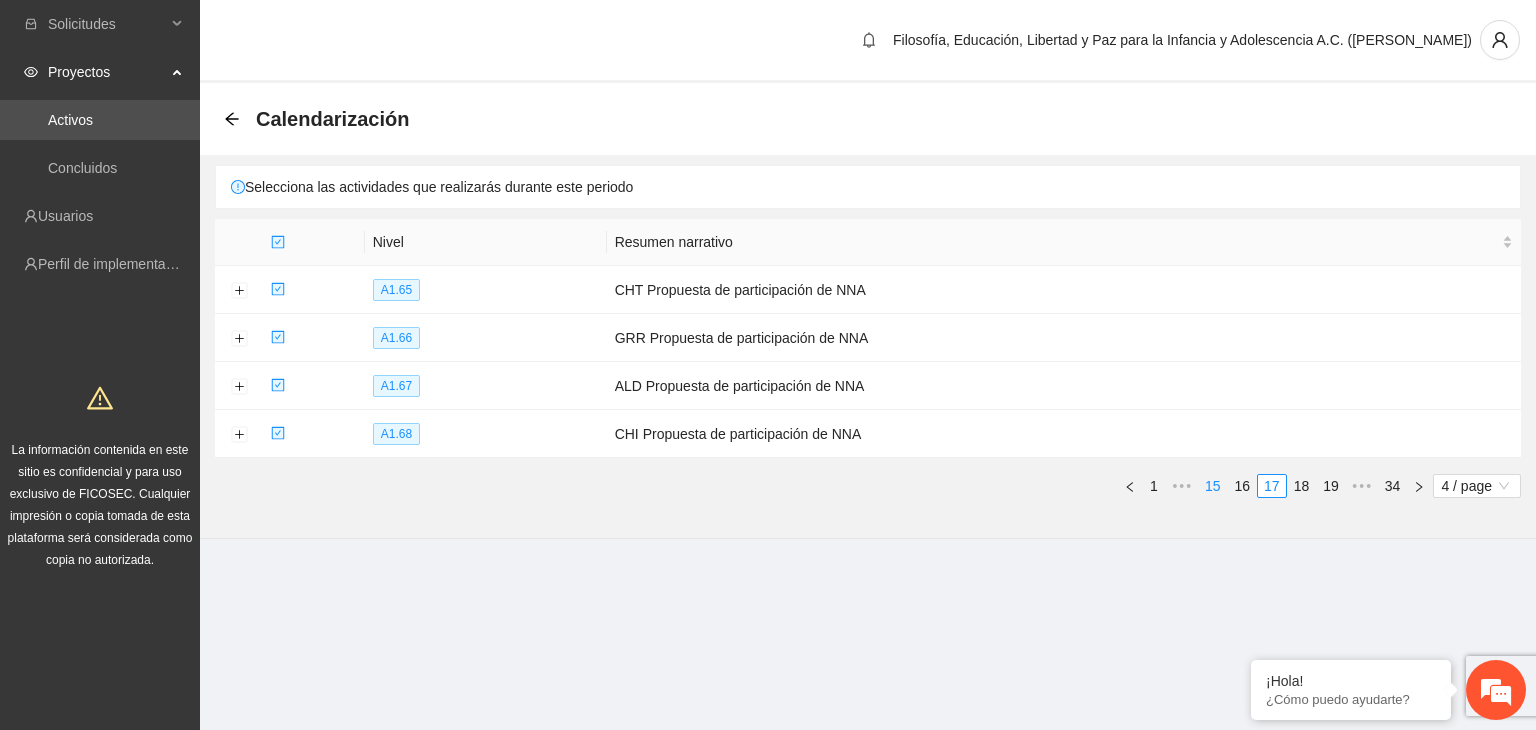 click on "15" at bounding box center (1213, 486) 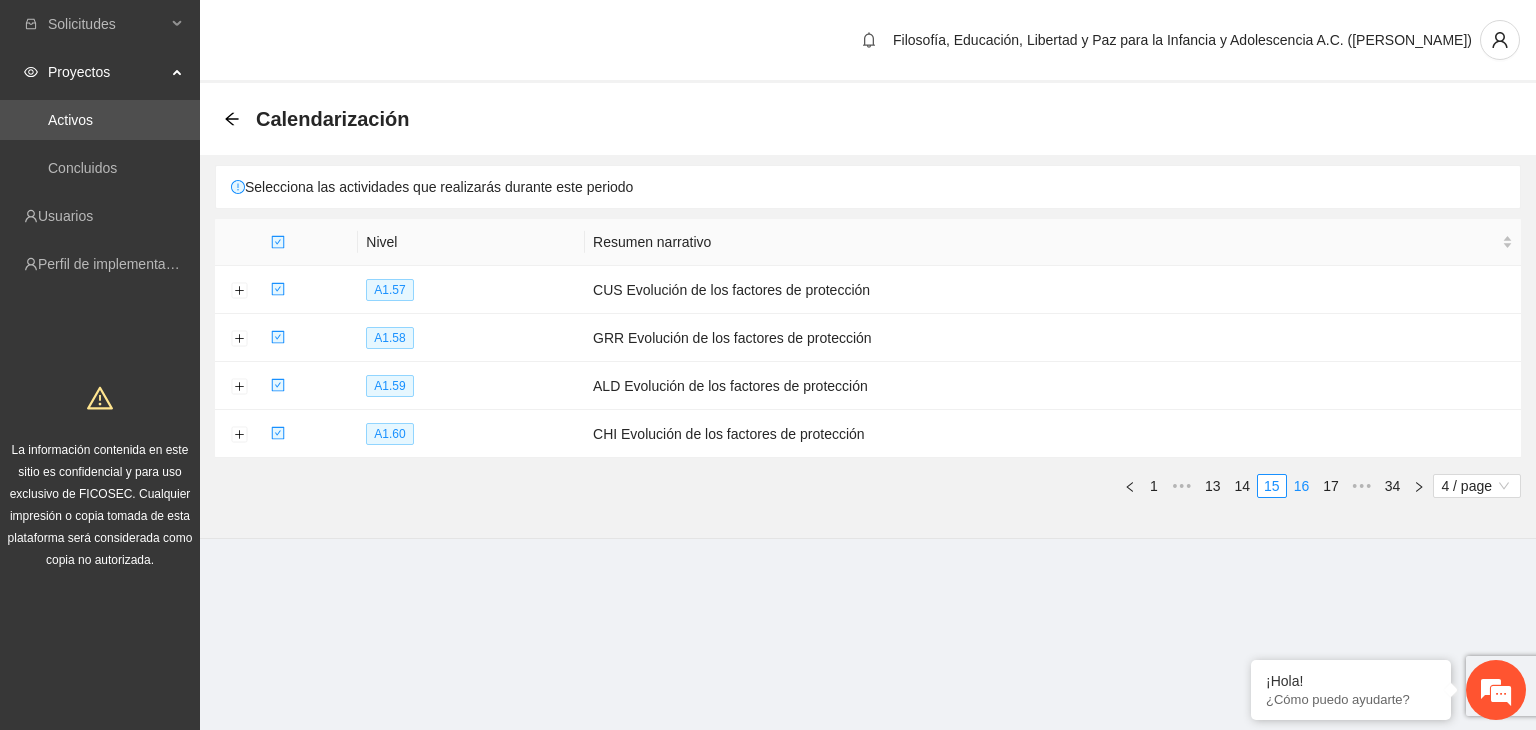click on "16" at bounding box center [1302, 486] 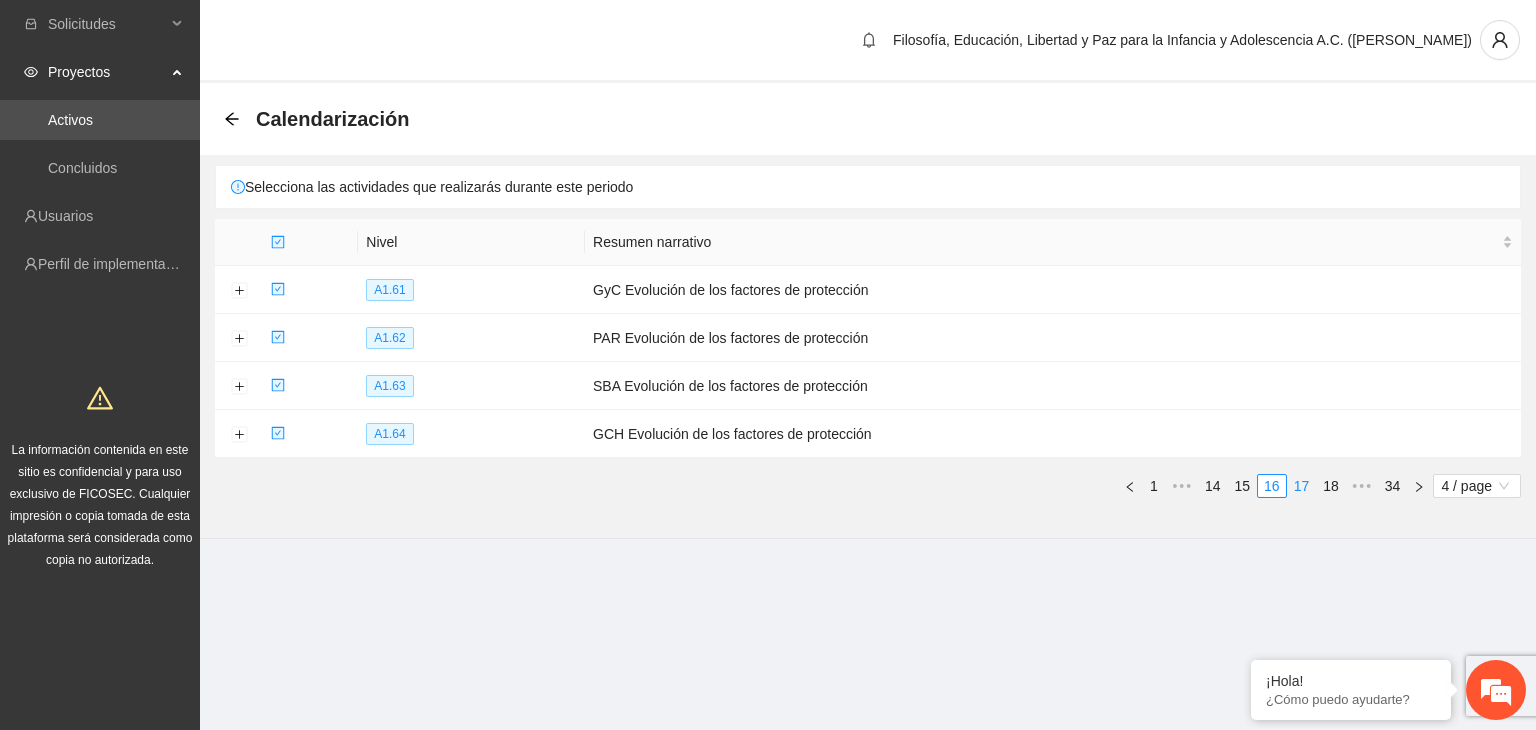 click on "17" at bounding box center [1302, 486] 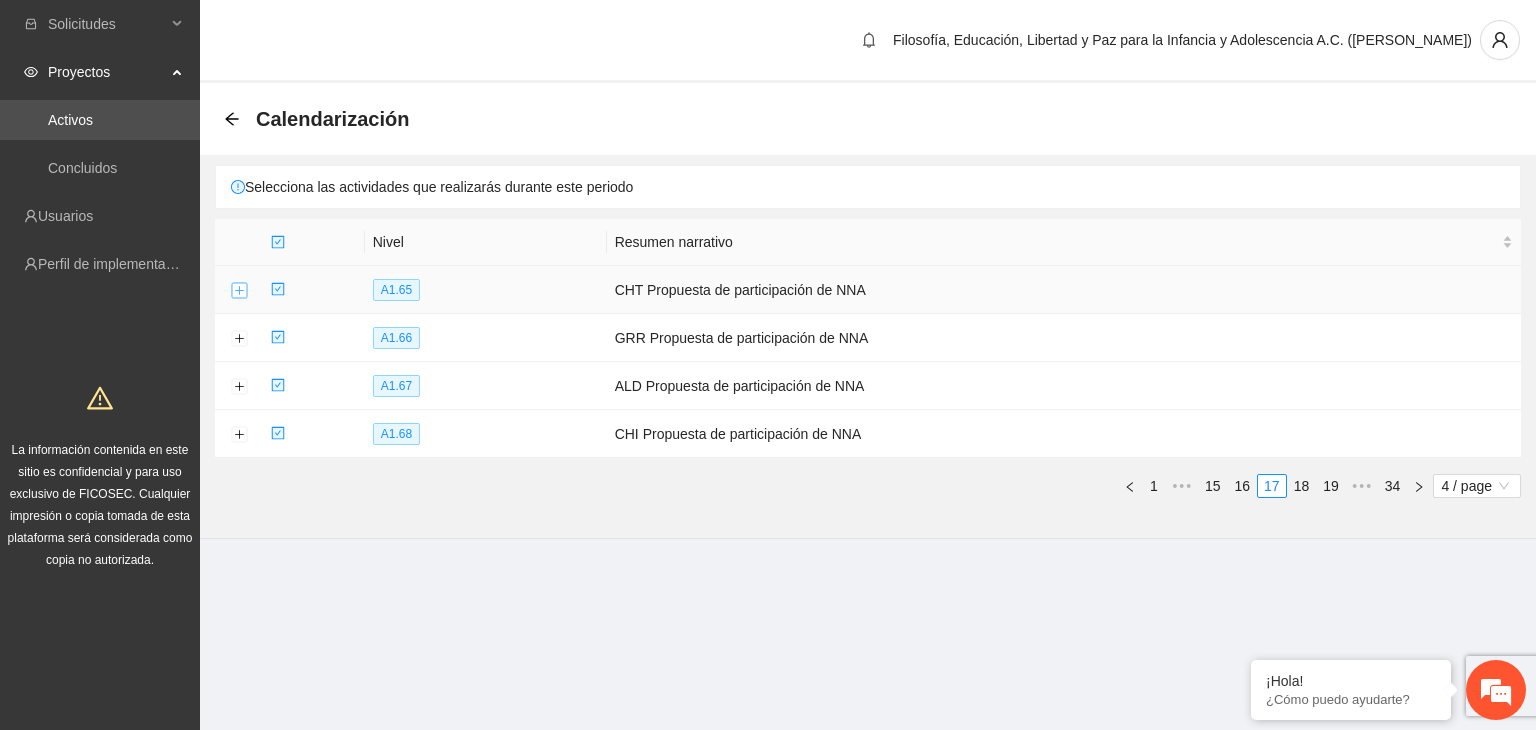 click at bounding box center [239, 291] 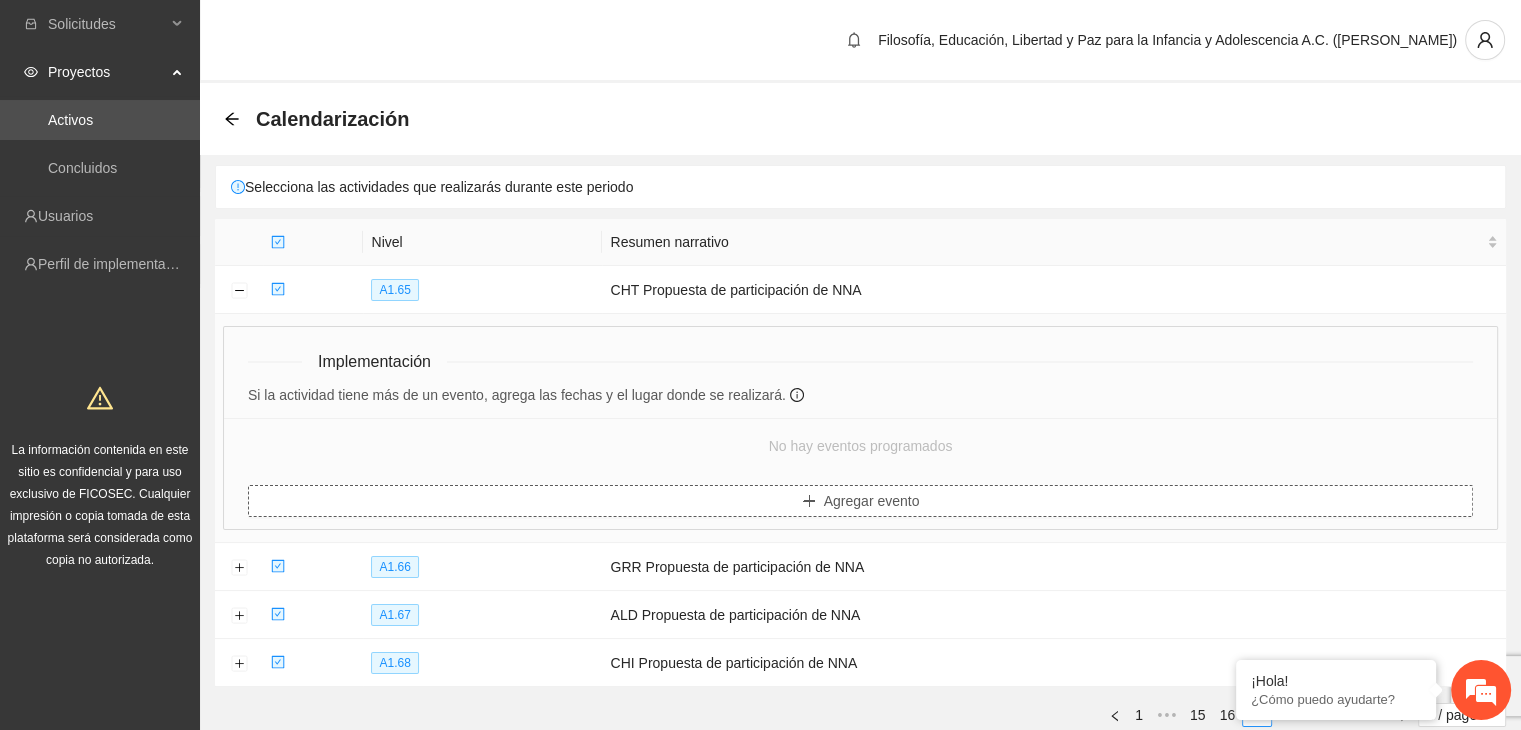 click on "Agregar evento" at bounding box center [872, 501] 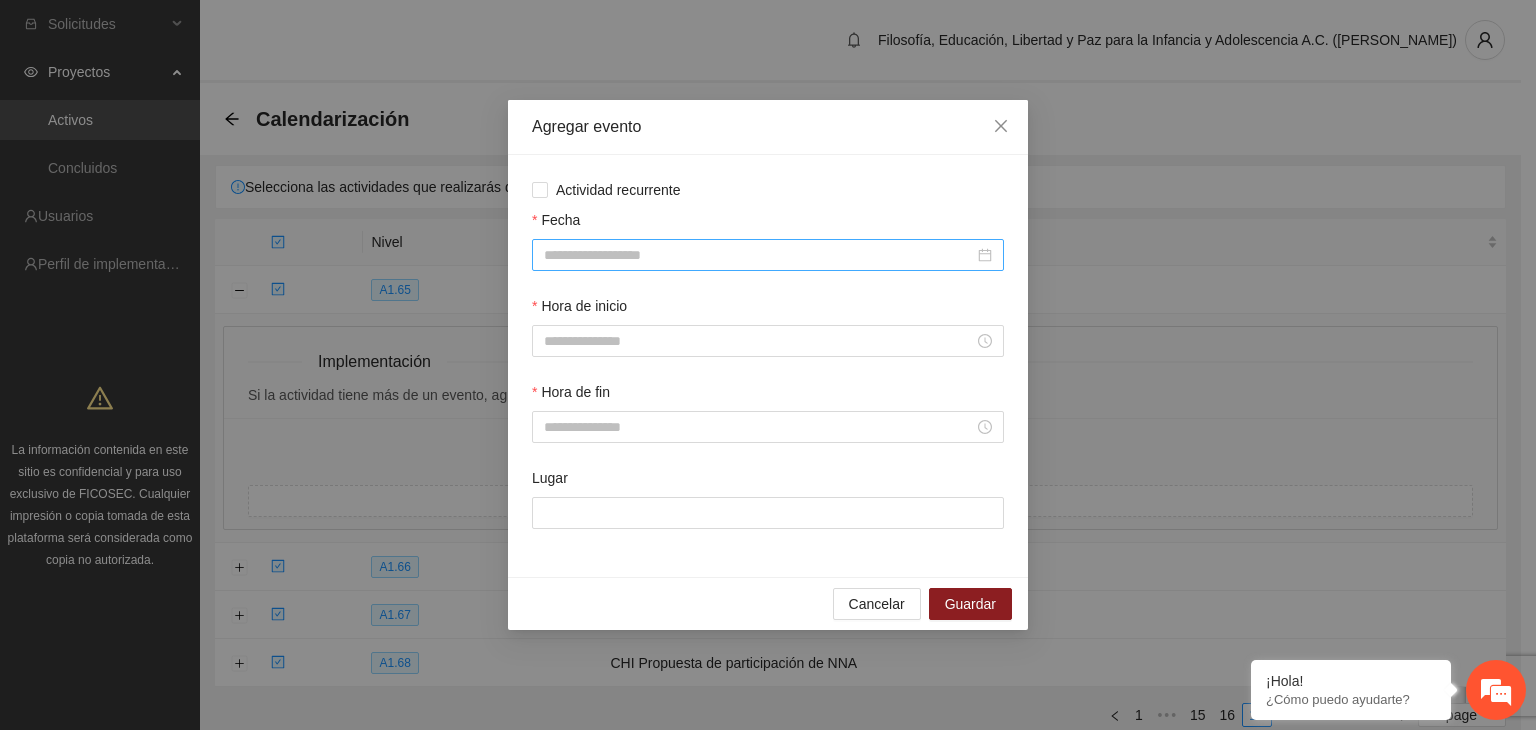 click at bounding box center (768, 255) 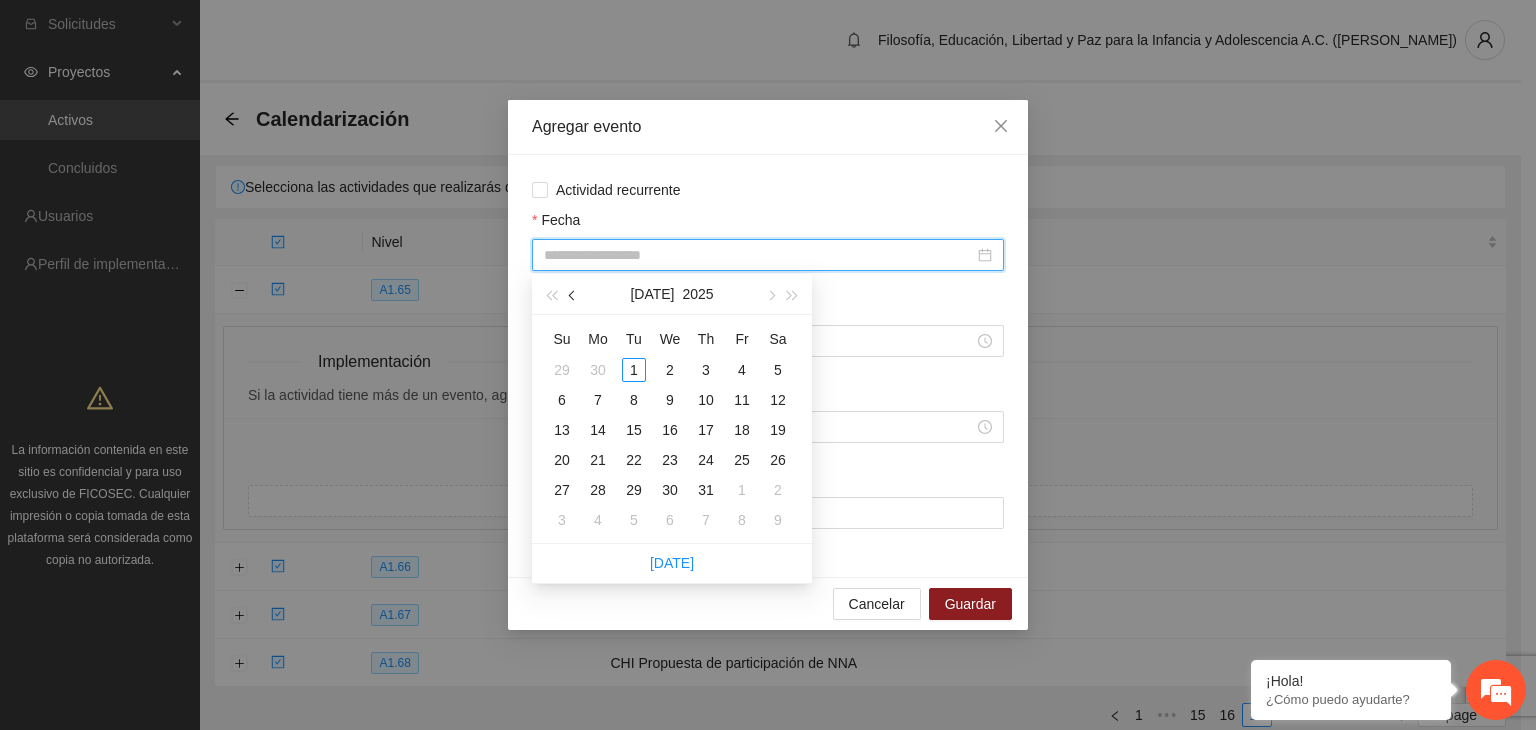 click at bounding box center (574, 296) 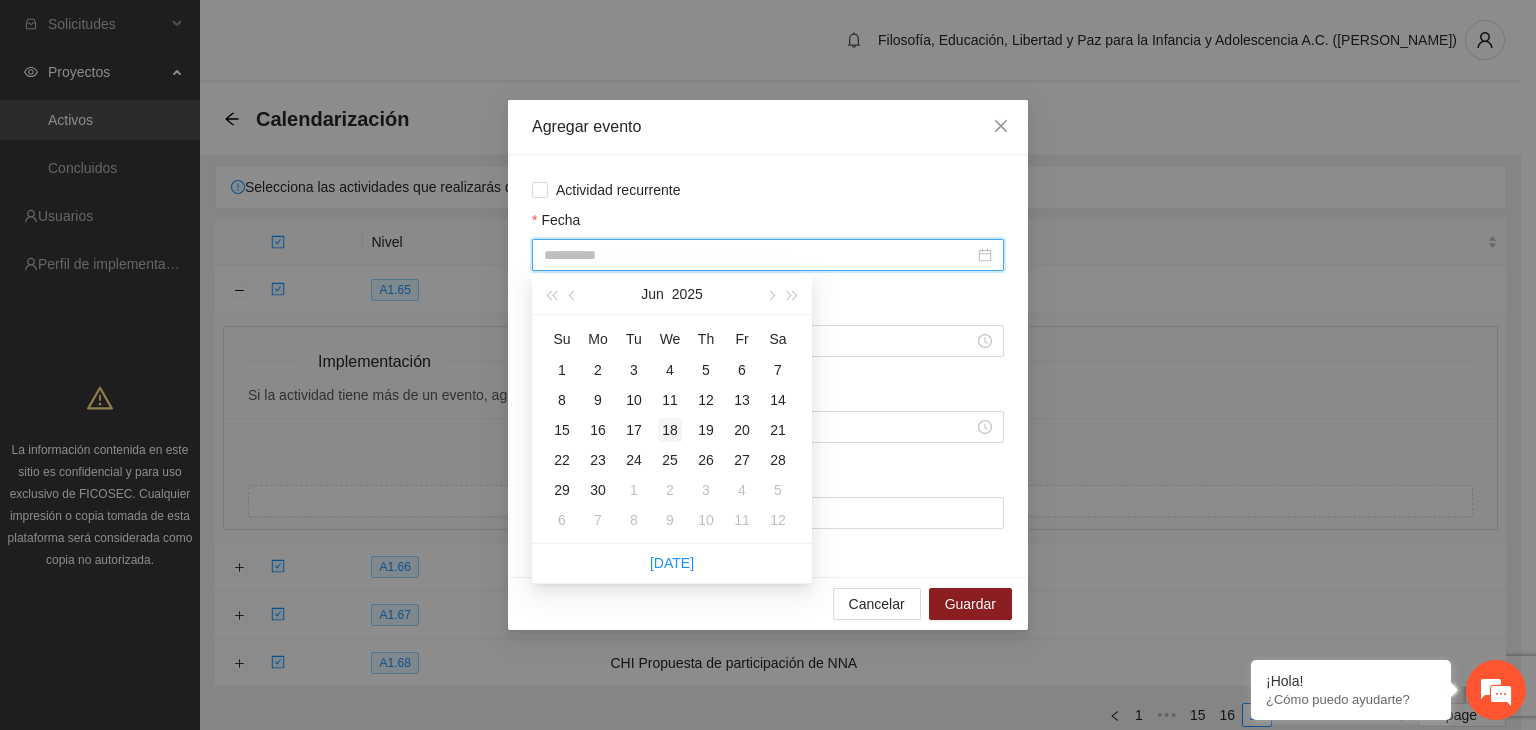 type on "**********" 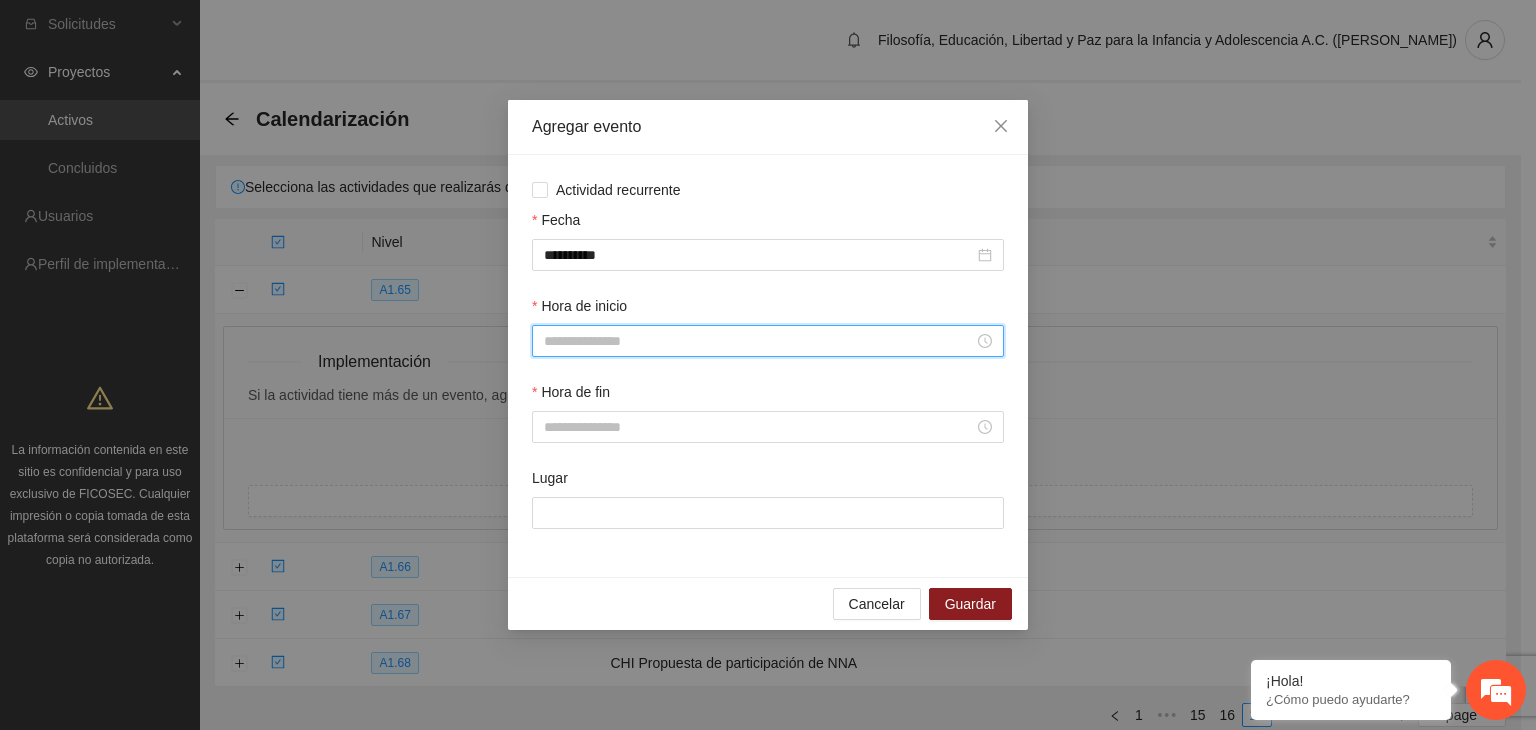 click on "Hora de inicio" at bounding box center (759, 341) 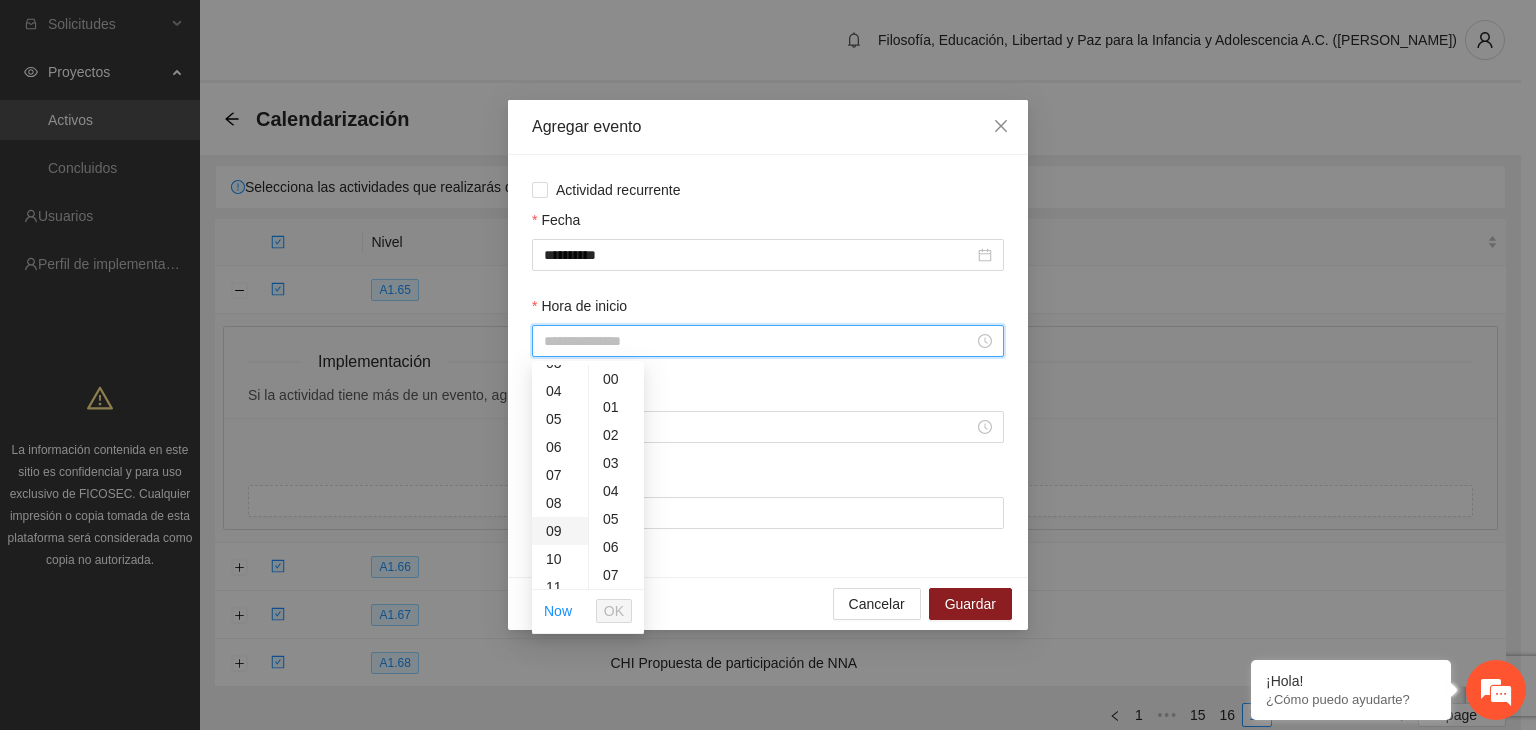 click on "08" at bounding box center (560, 503) 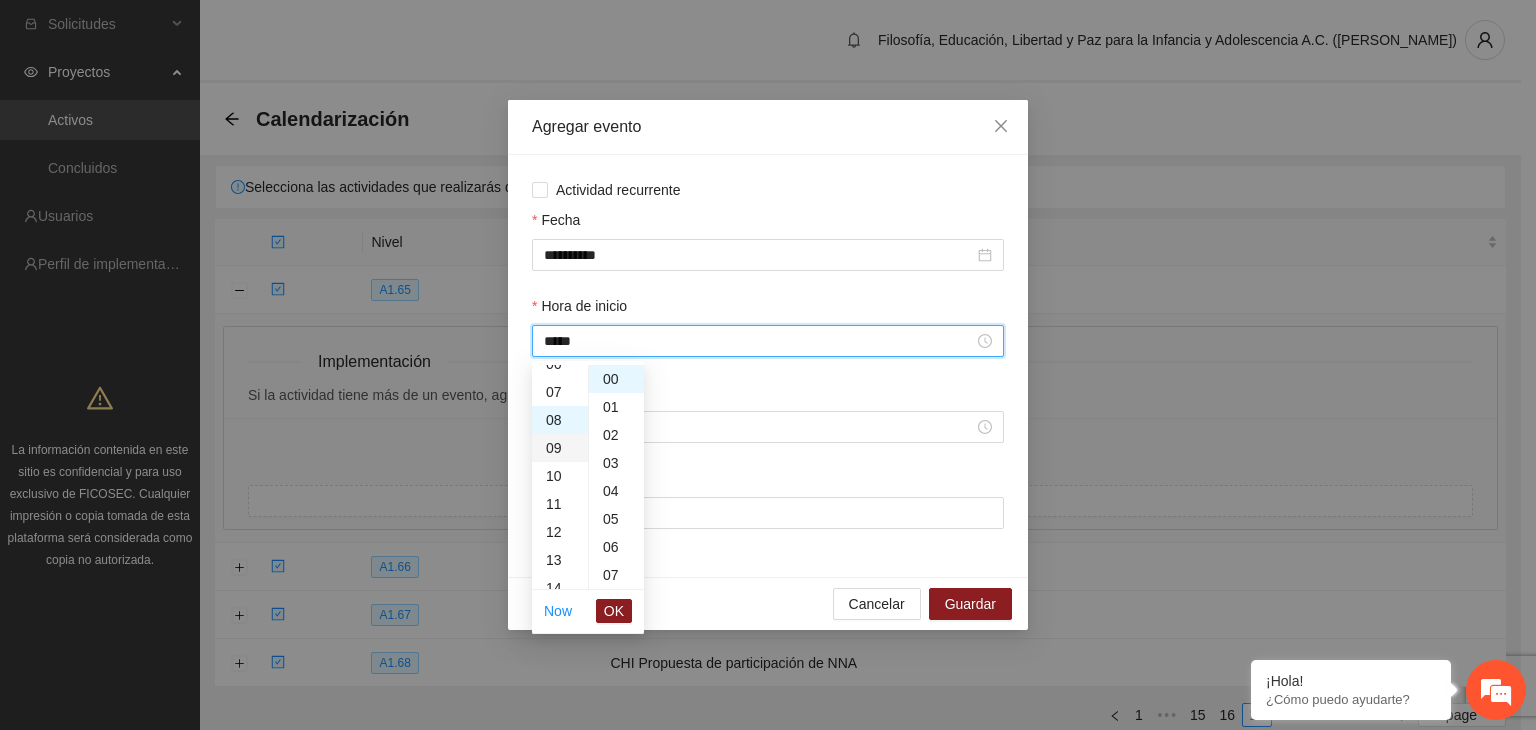 scroll, scrollTop: 224, scrollLeft: 0, axis: vertical 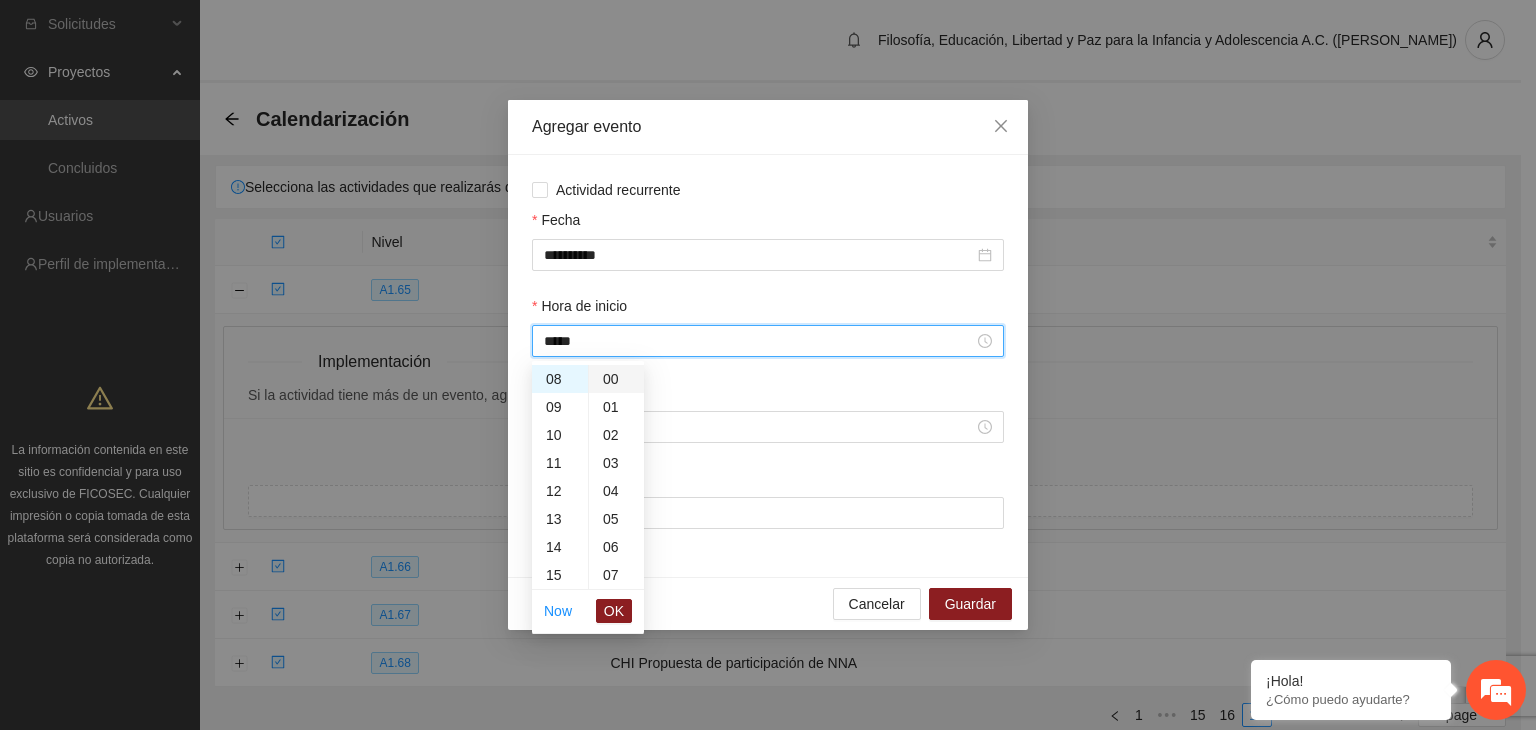 click on "00" at bounding box center [616, 379] 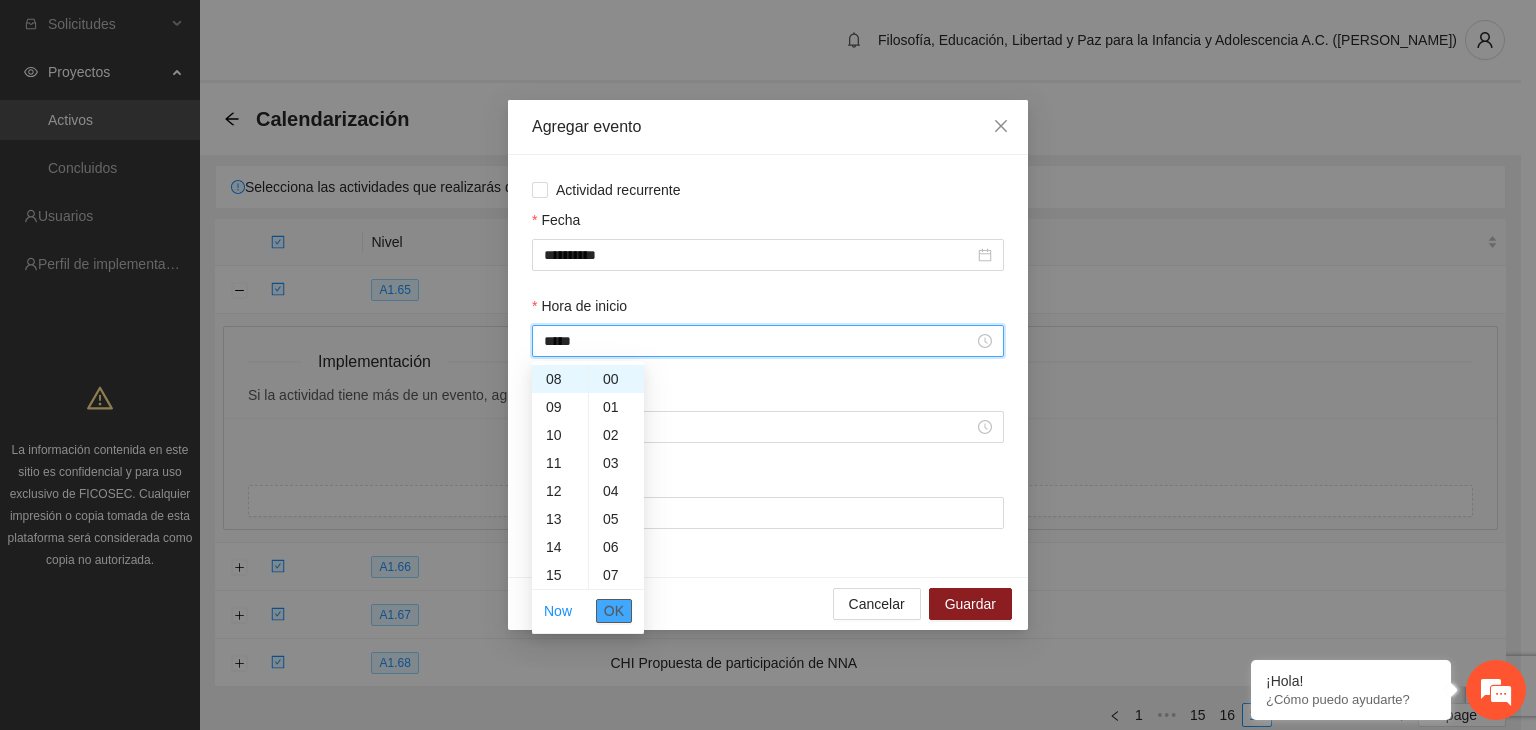 click on "OK" at bounding box center [614, 611] 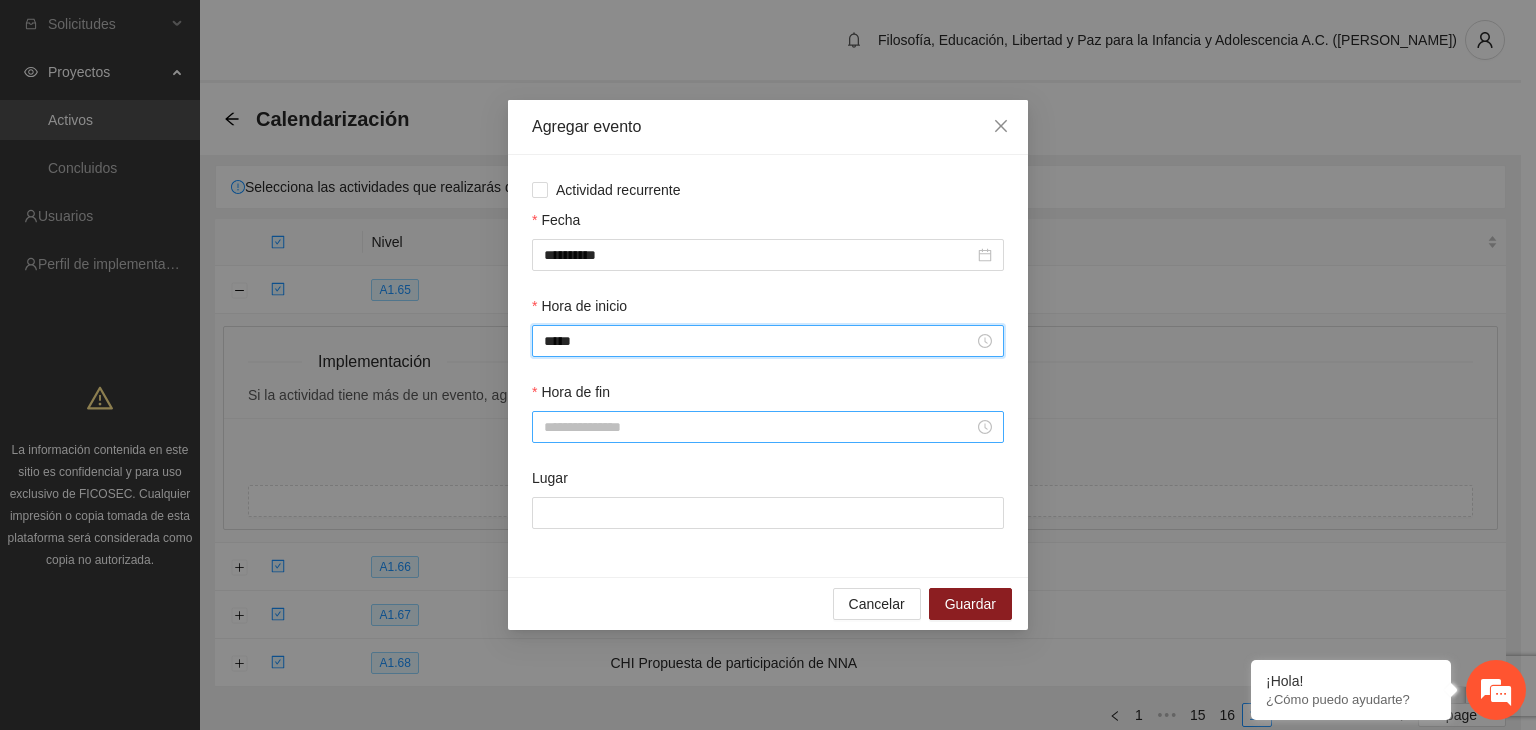 click on "Hora de fin" at bounding box center [759, 427] 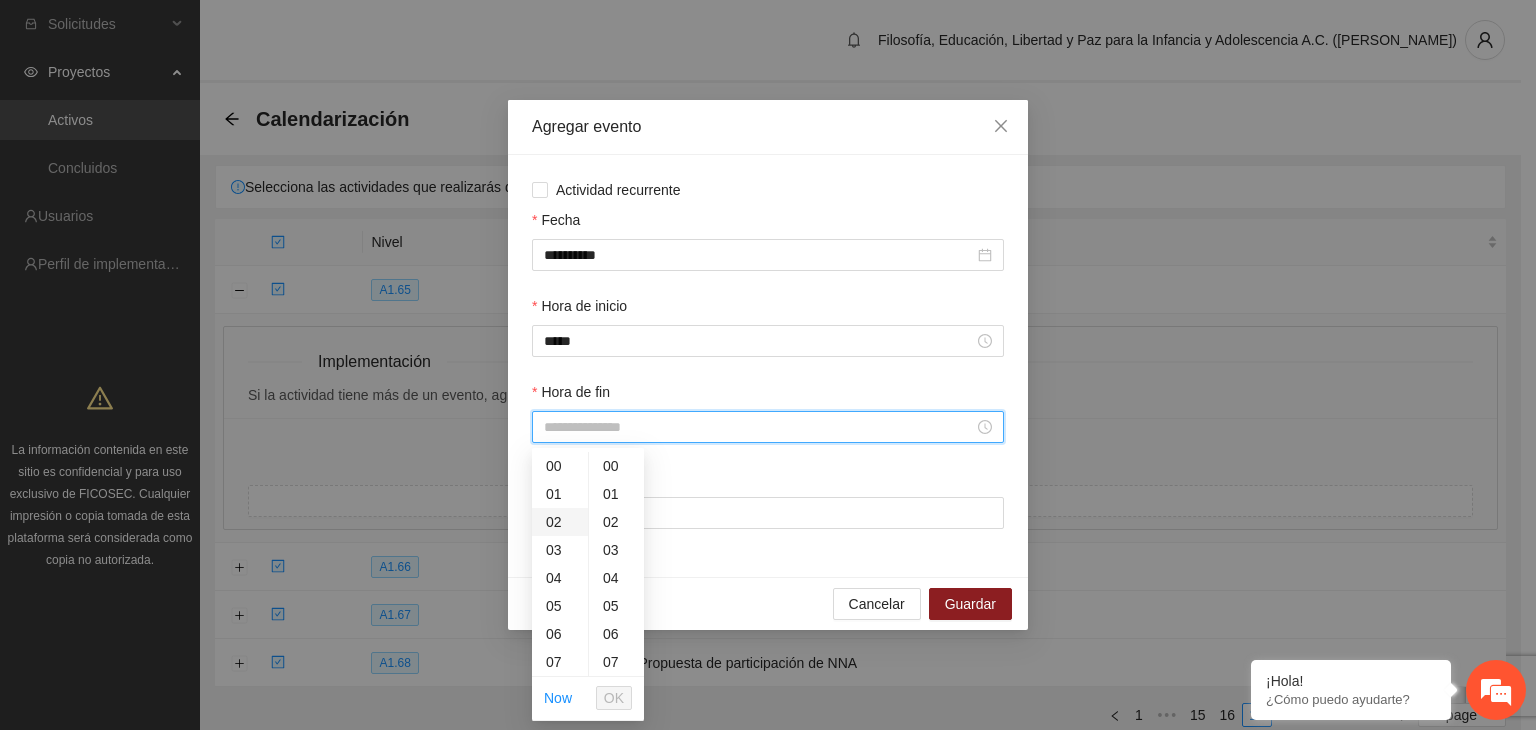 click on "02" at bounding box center [560, 522] 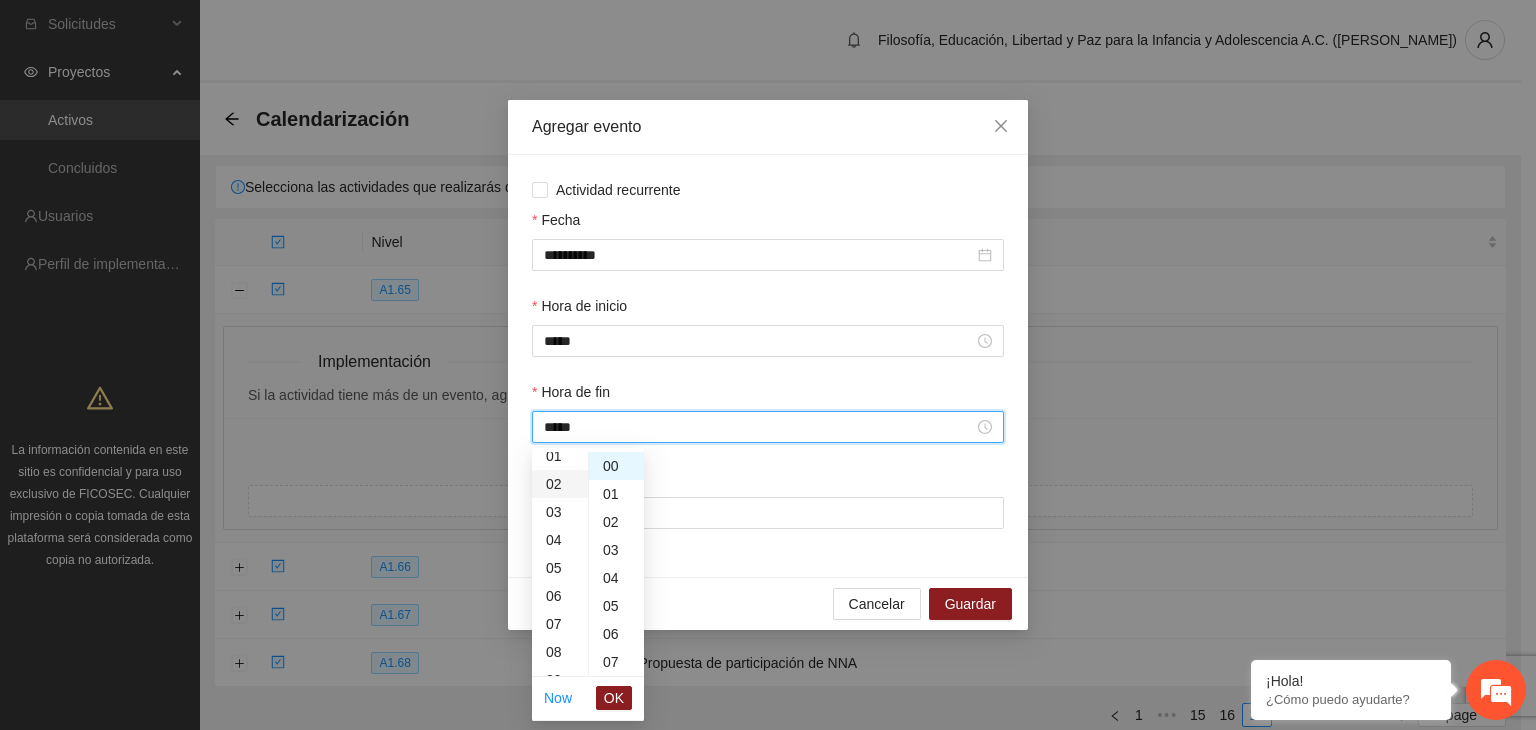 scroll, scrollTop: 56, scrollLeft: 0, axis: vertical 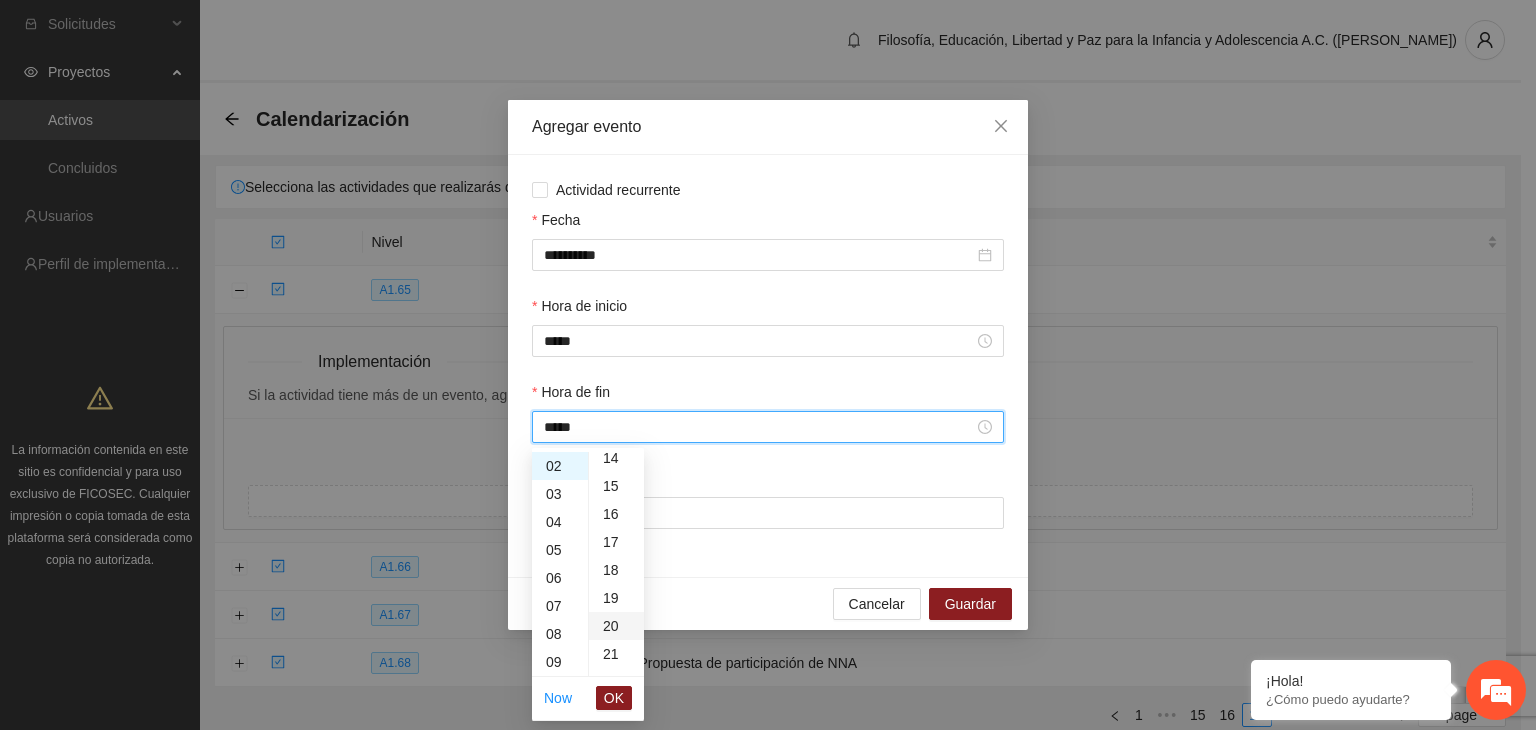 click on "20" at bounding box center [616, 626] 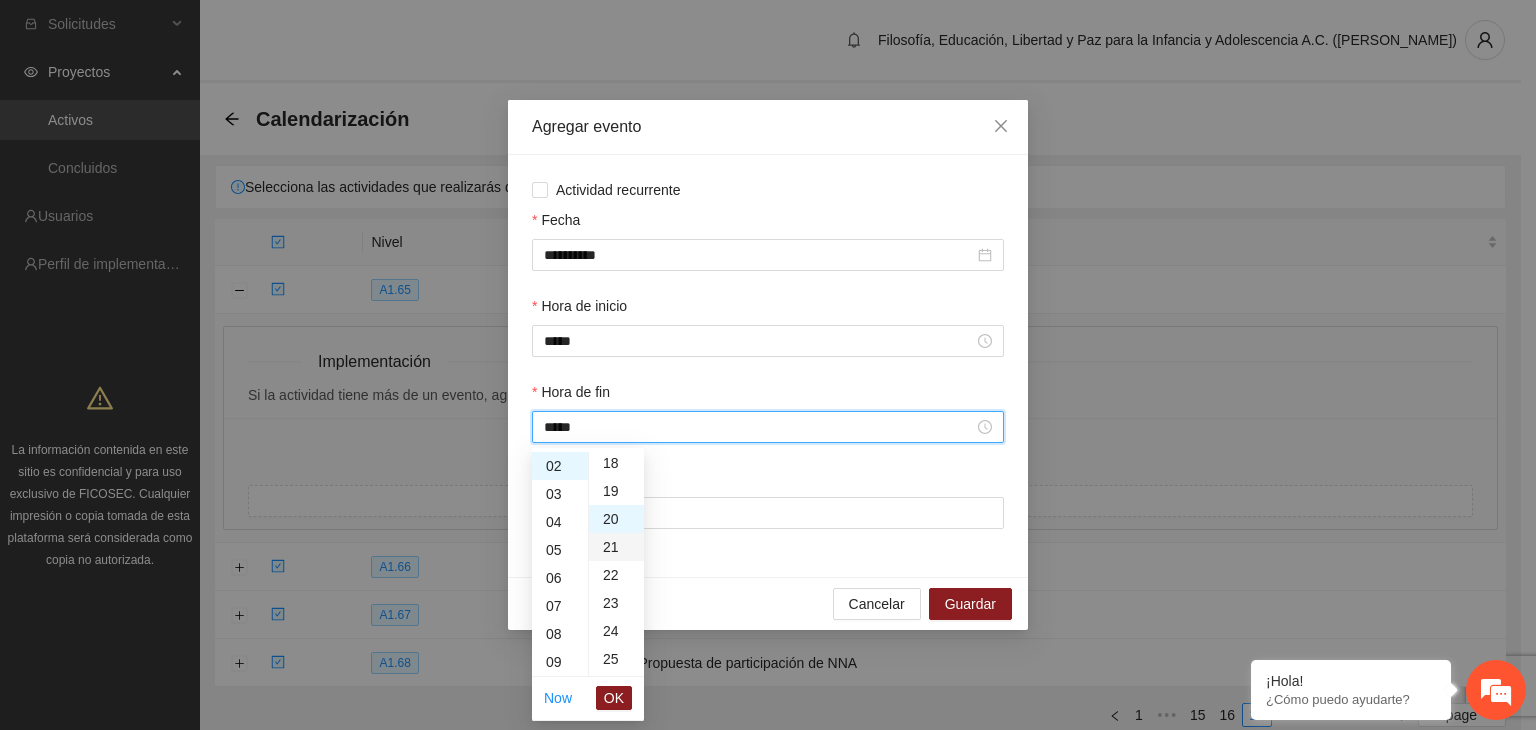 scroll, scrollTop: 560, scrollLeft: 0, axis: vertical 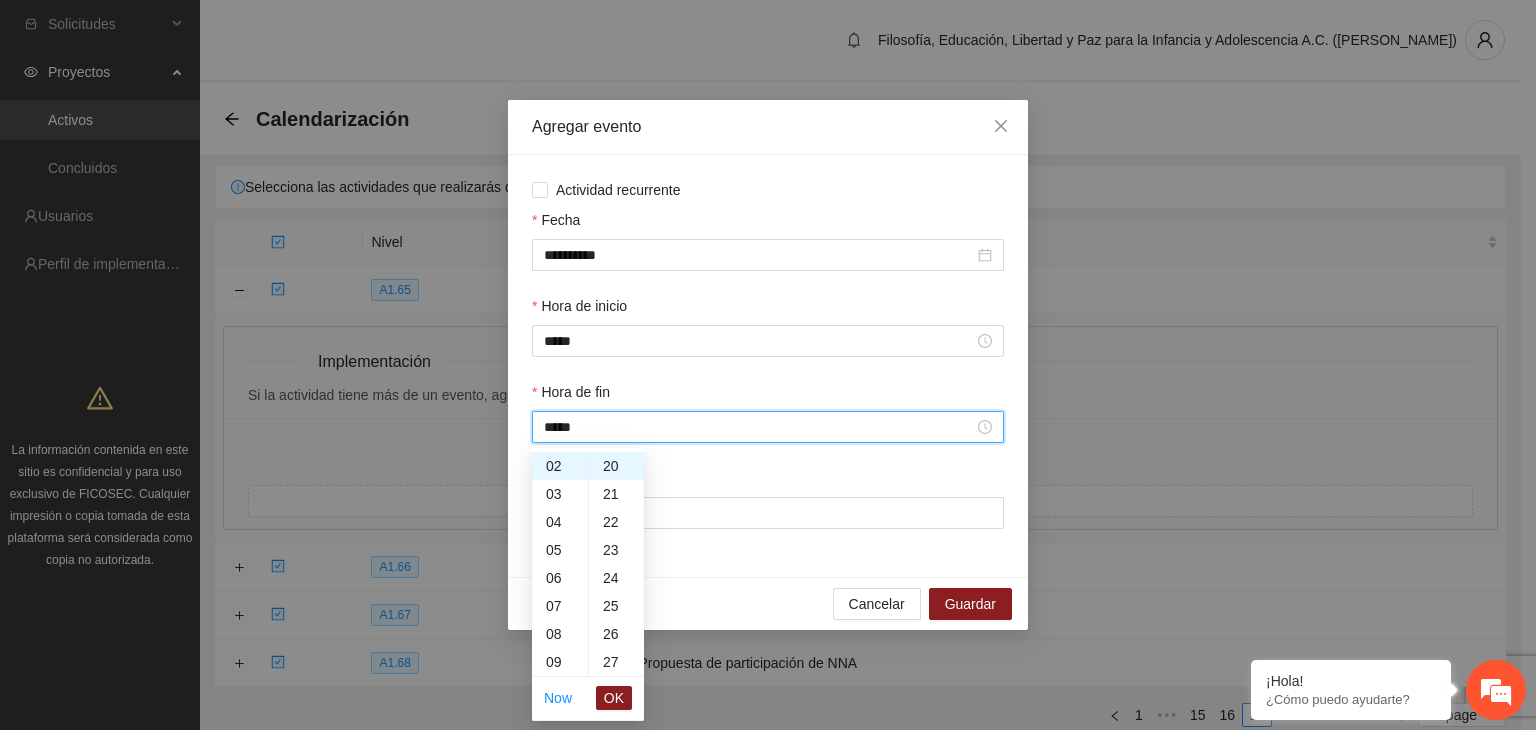 click on "OK" at bounding box center (614, 698) 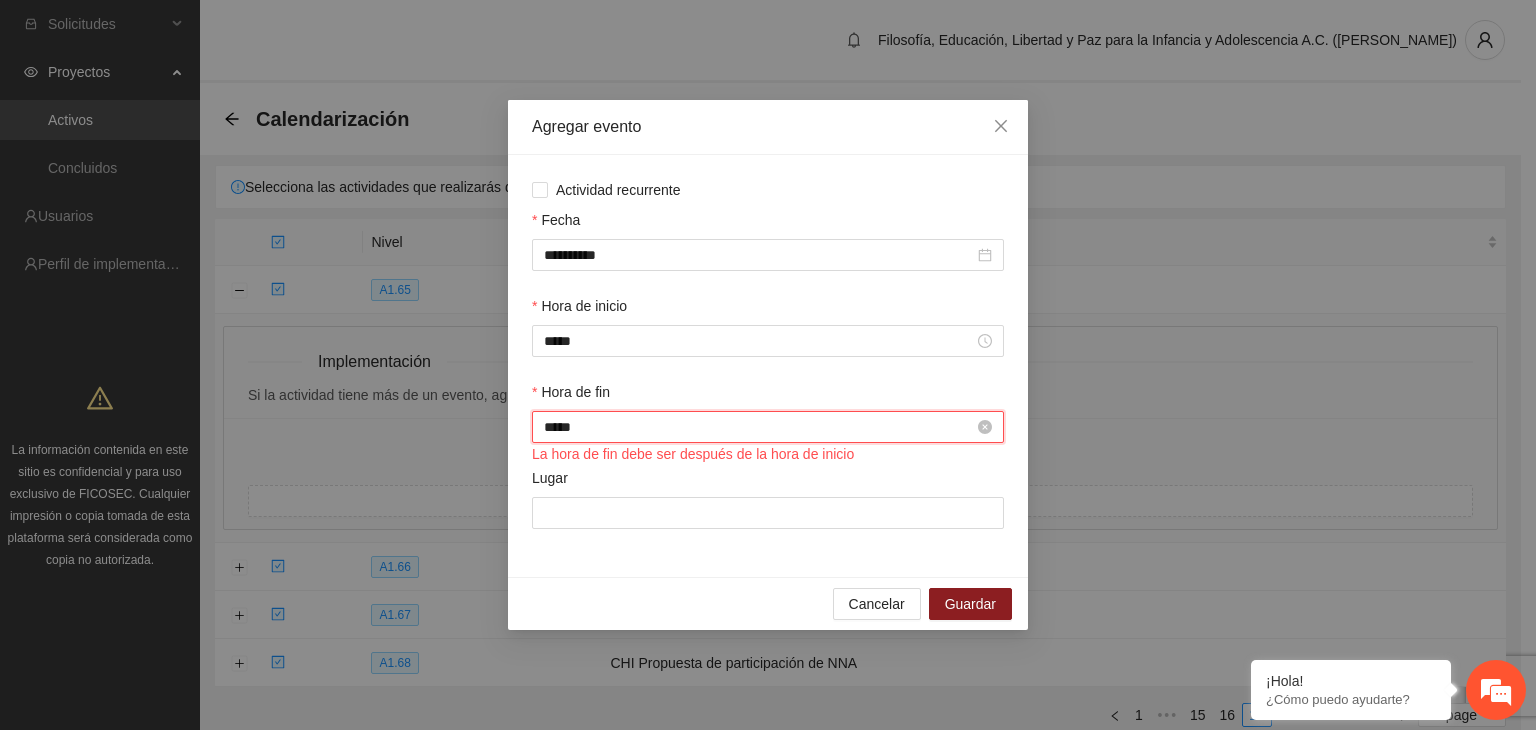 click on "*****" at bounding box center [759, 427] 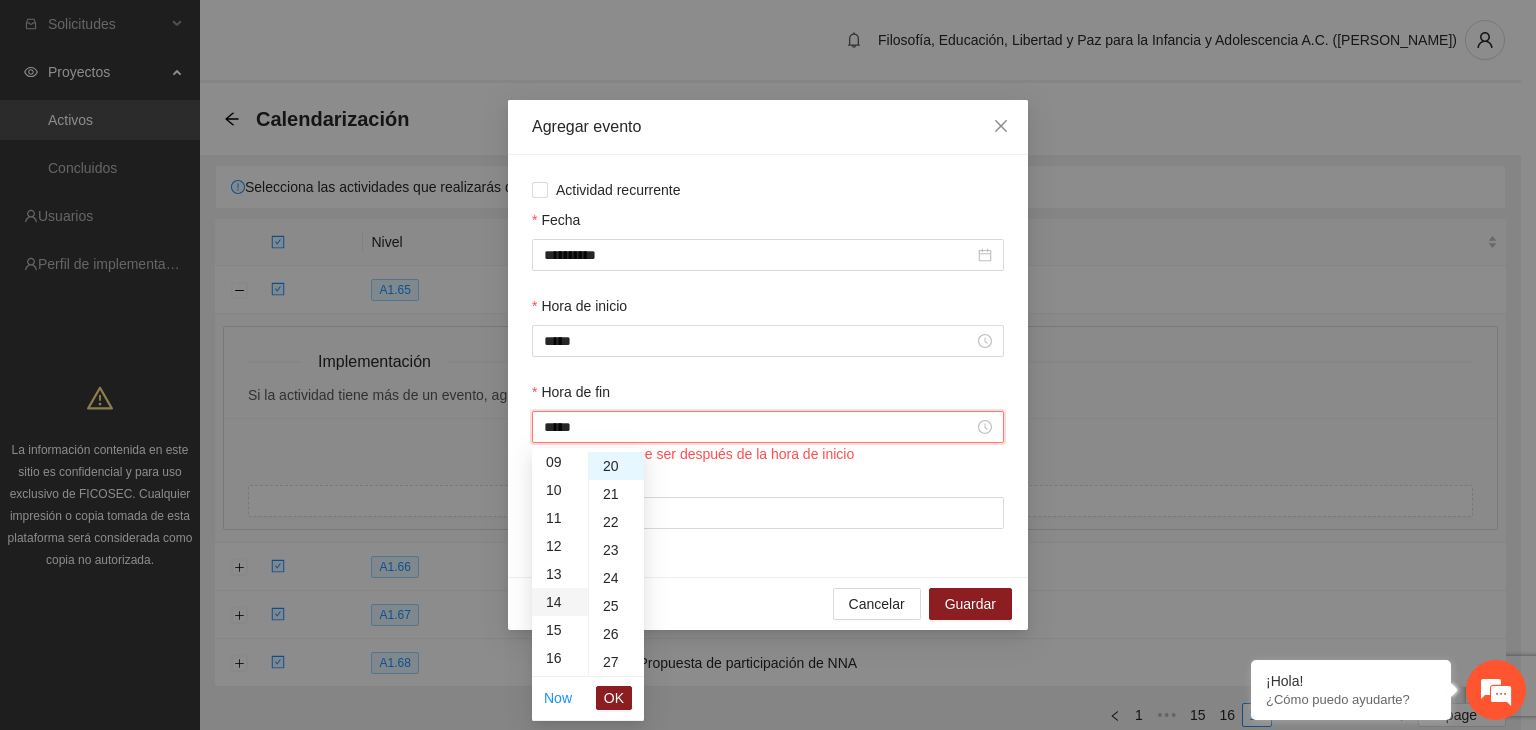 click on "14" at bounding box center [560, 602] 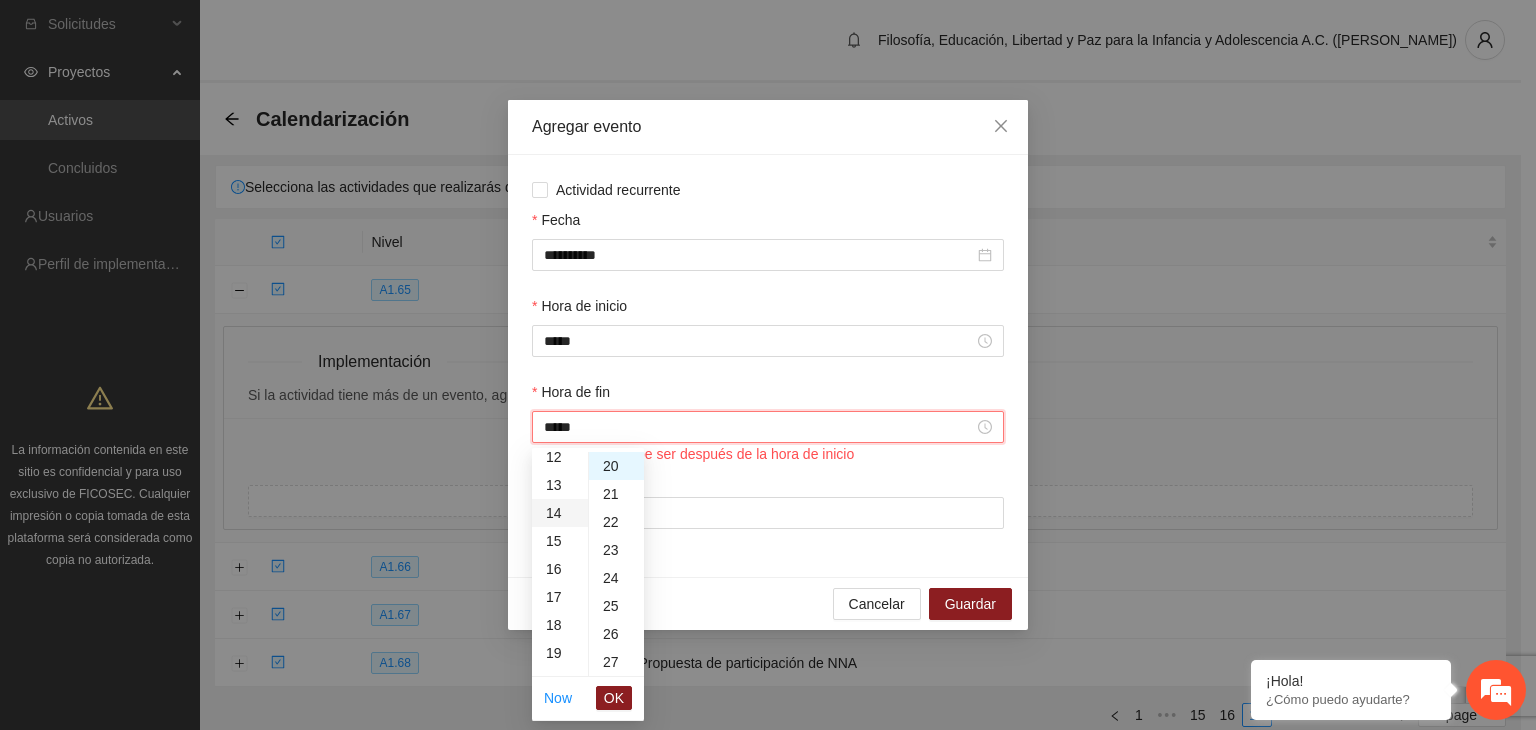scroll, scrollTop: 392, scrollLeft: 0, axis: vertical 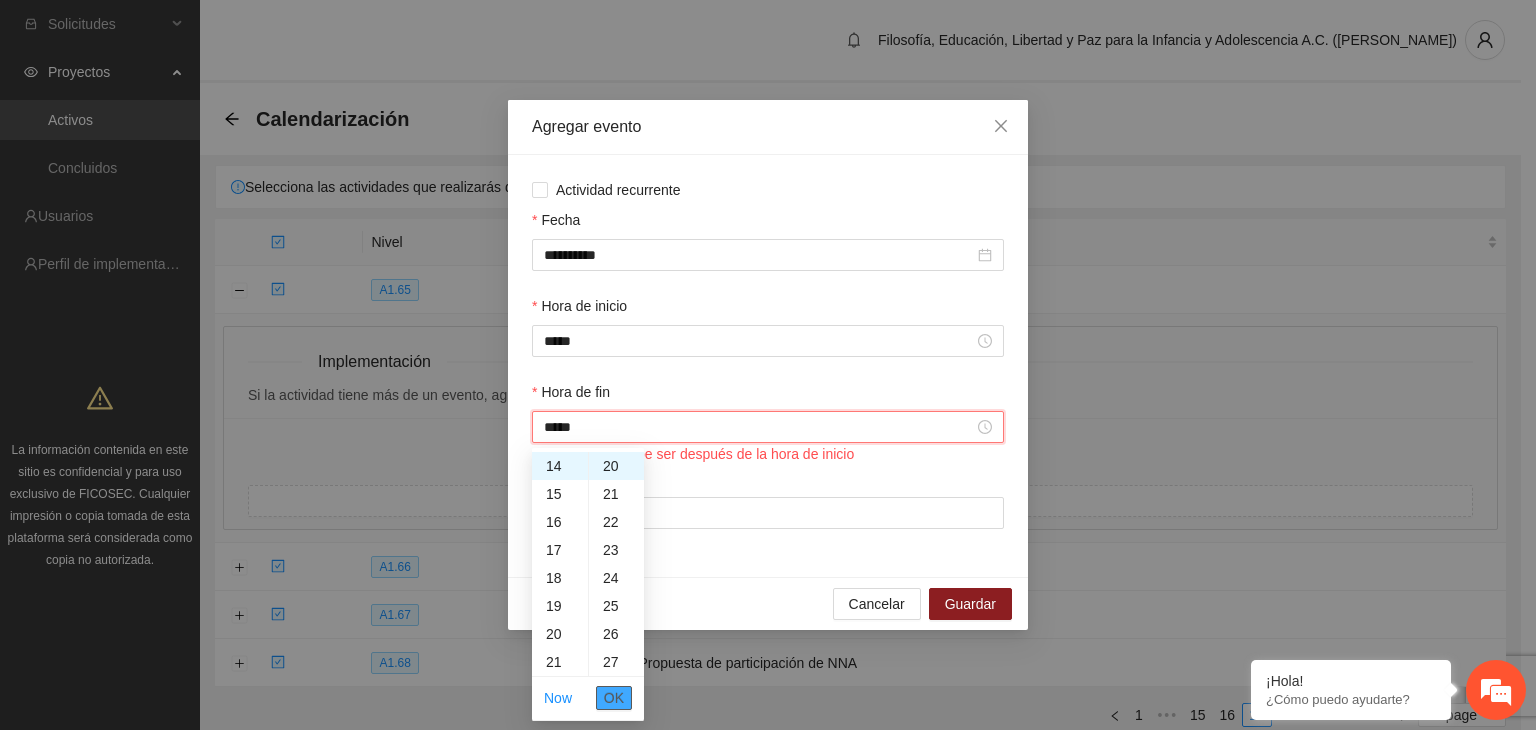 click on "OK" at bounding box center [614, 698] 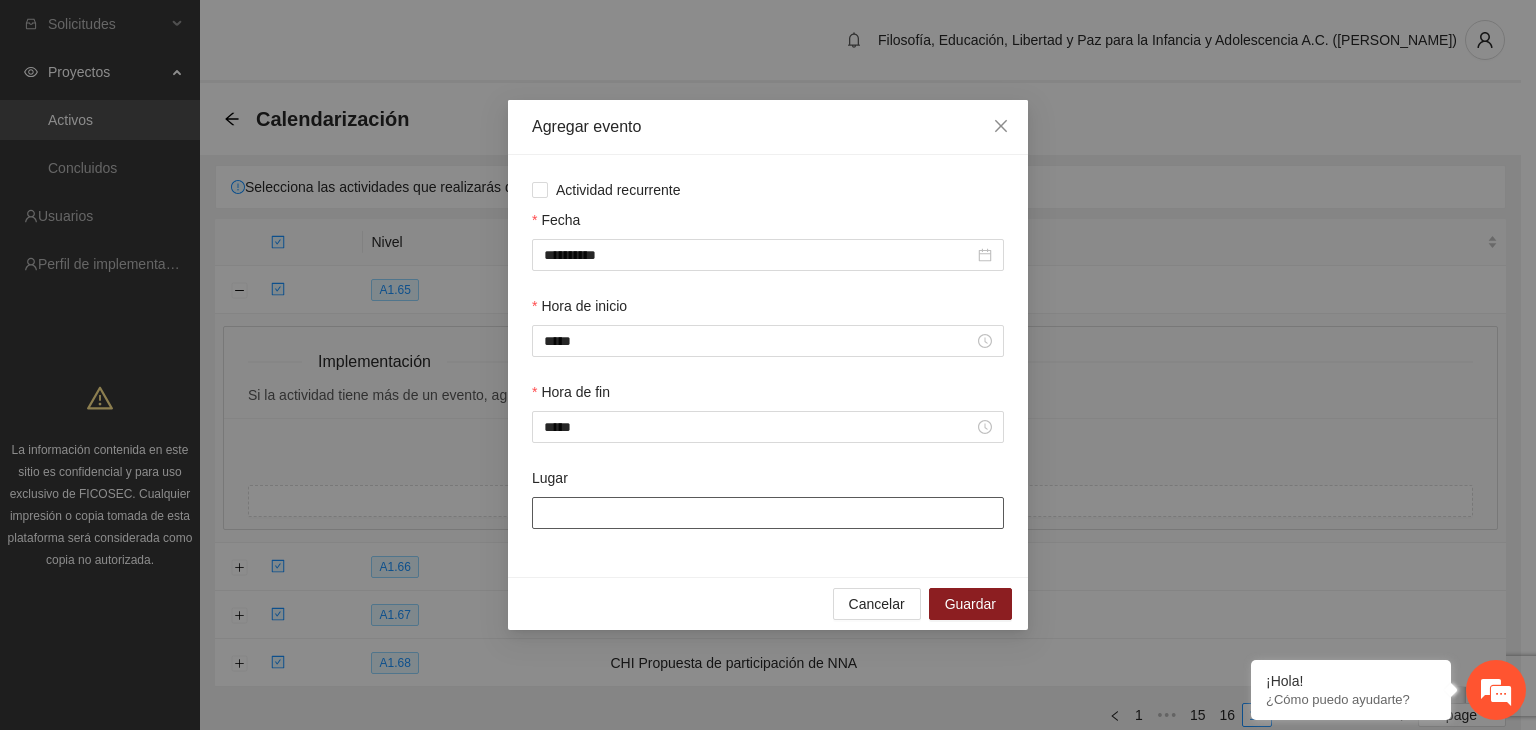 click on "Lugar" at bounding box center [768, 513] 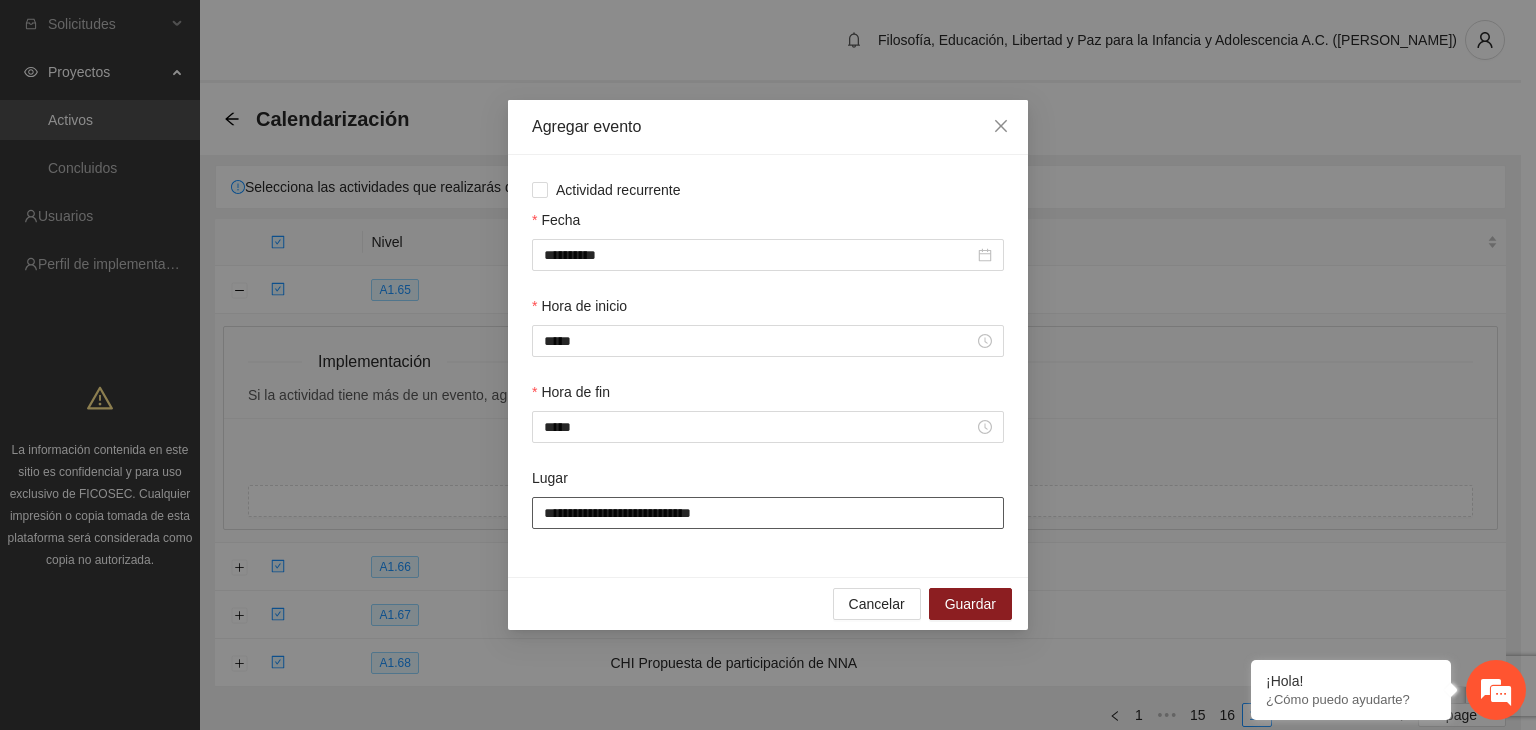 click on "**********" at bounding box center (768, 513) 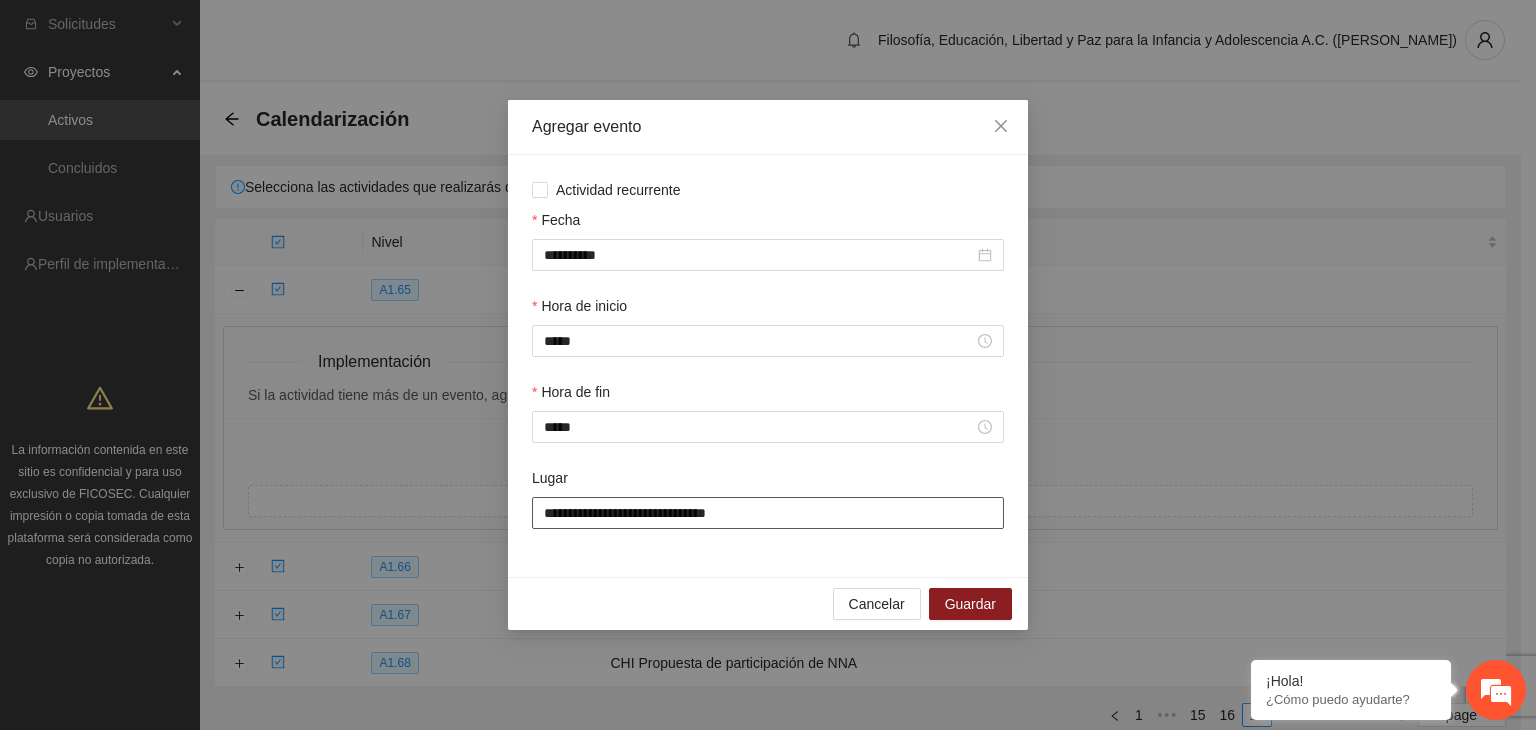 paste on "**********" 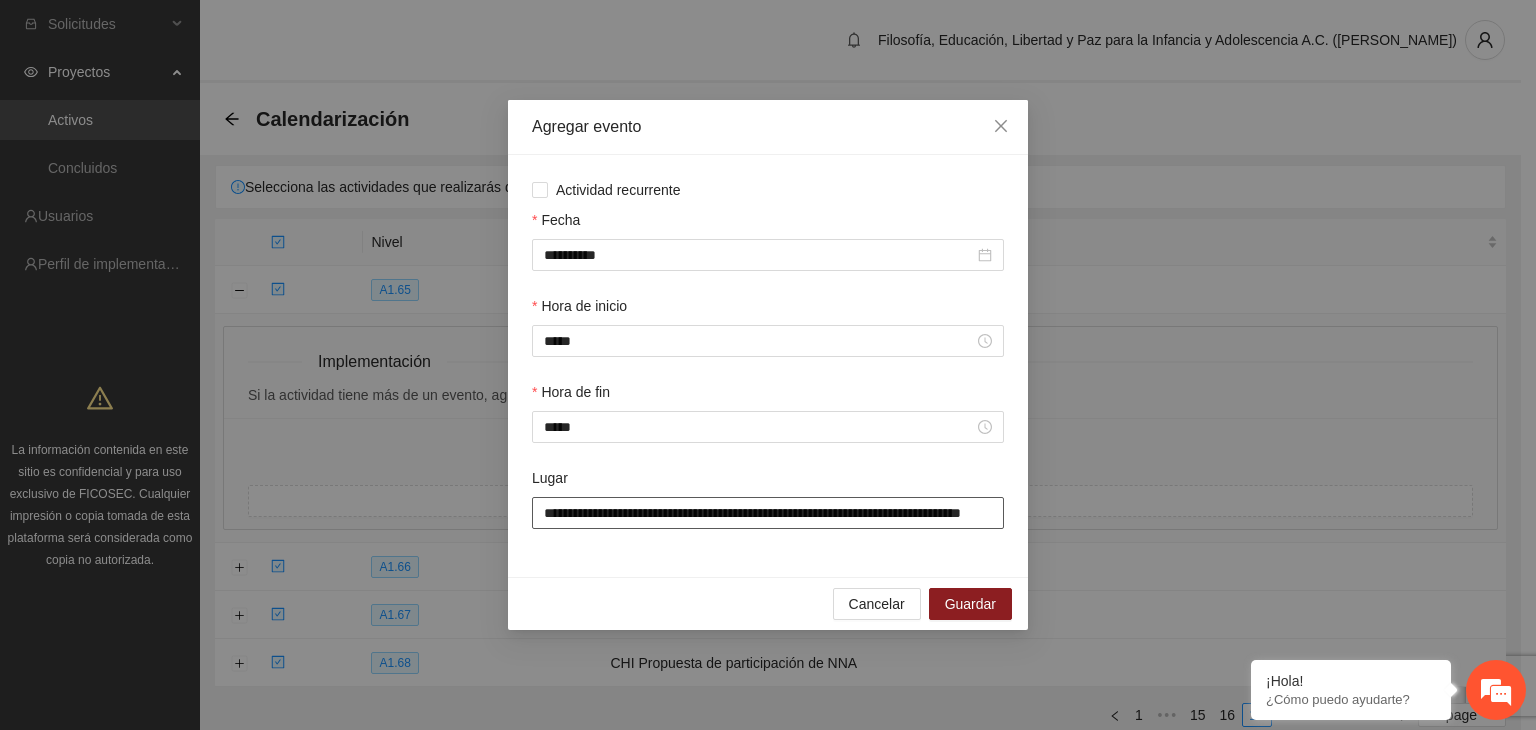 scroll, scrollTop: 0, scrollLeft: 80, axis: horizontal 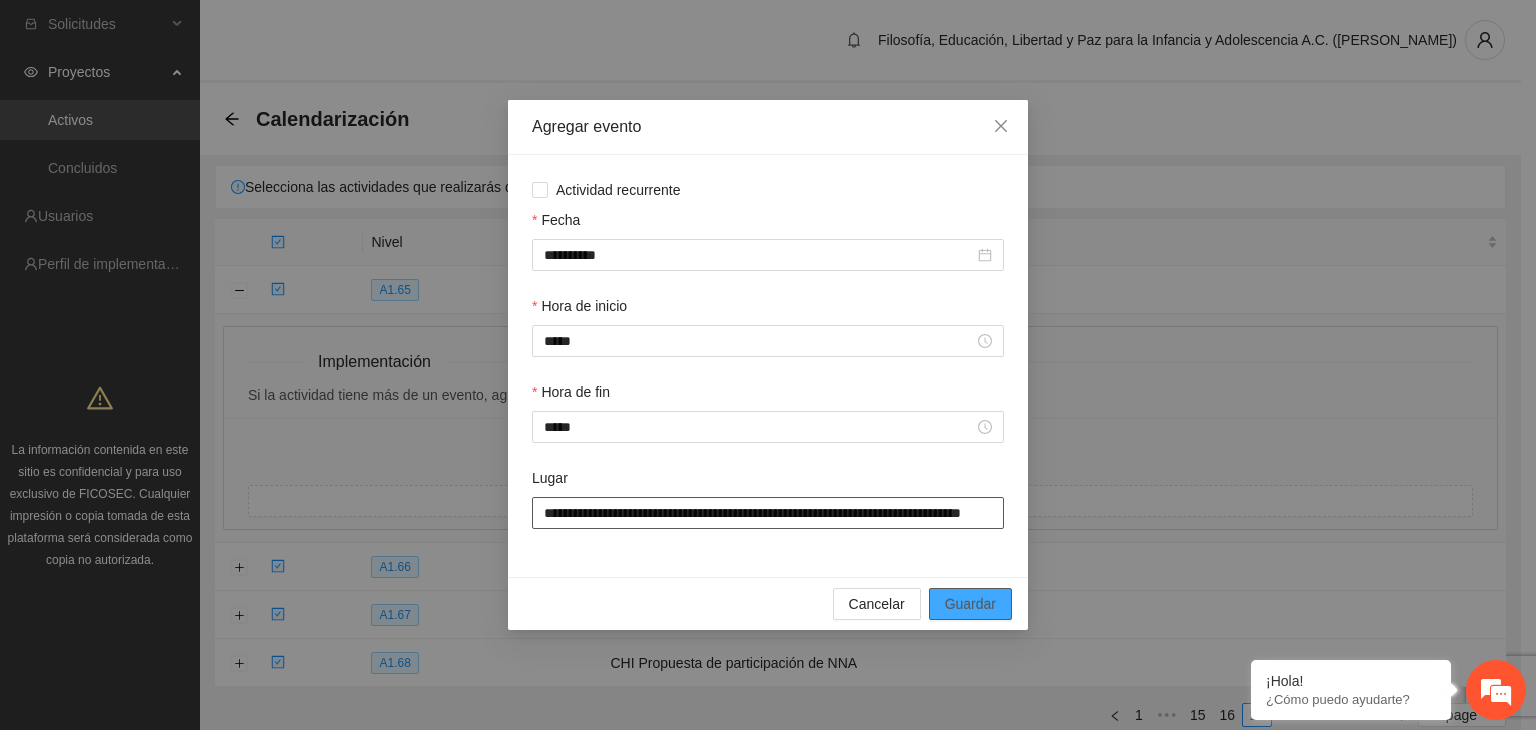 type on "**********" 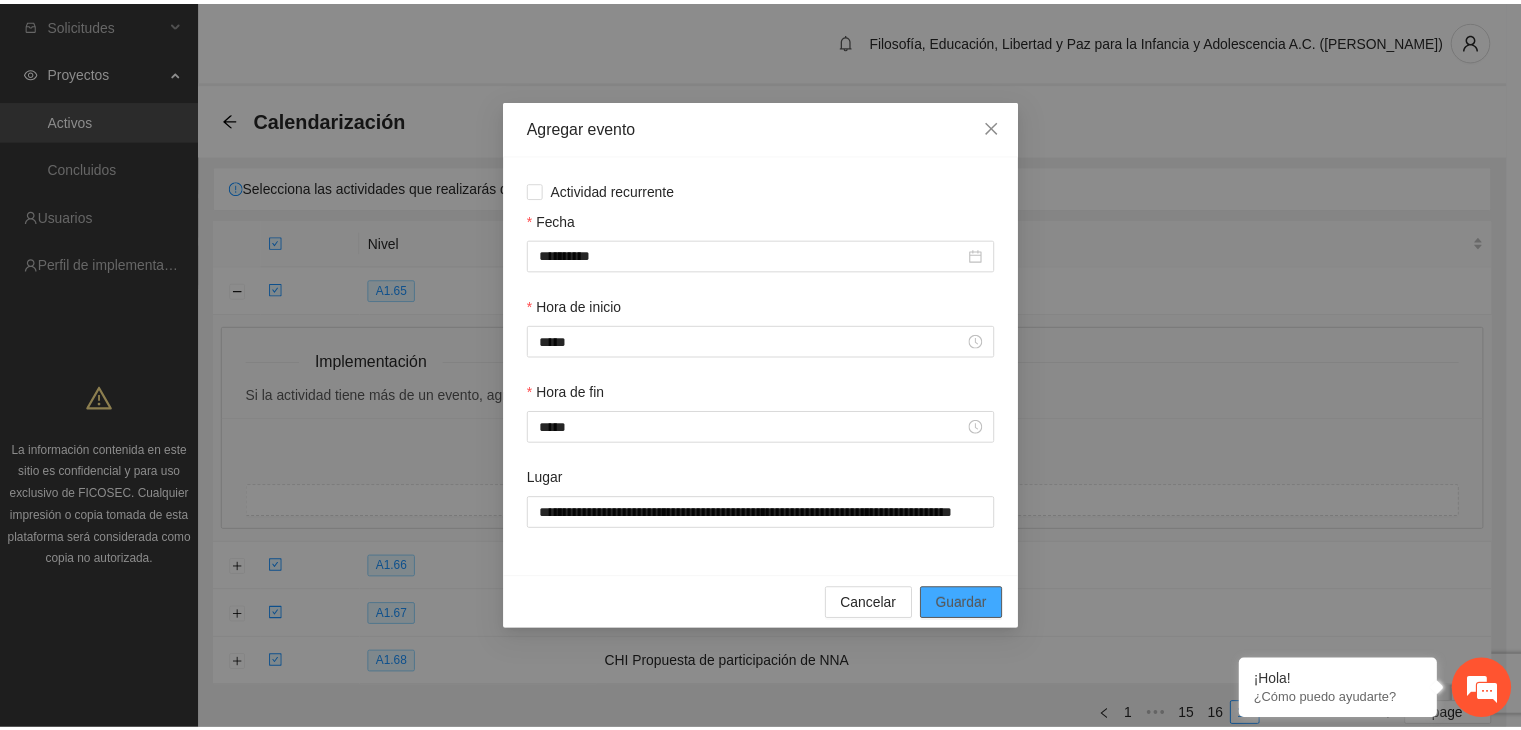 scroll, scrollTop: 0, scrollLeft: 0, axis: both 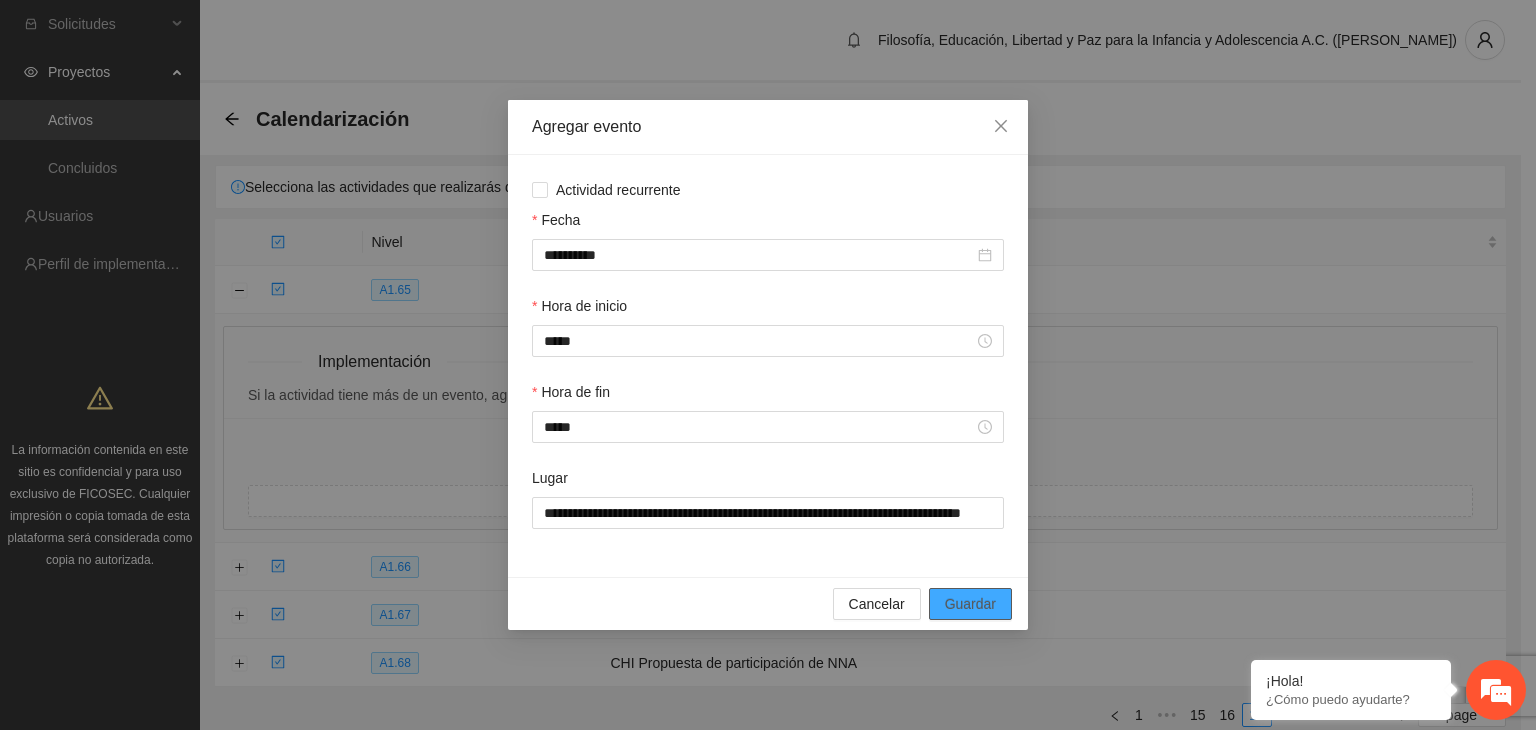 click on "Guardar" at bounding box center [970, 604] 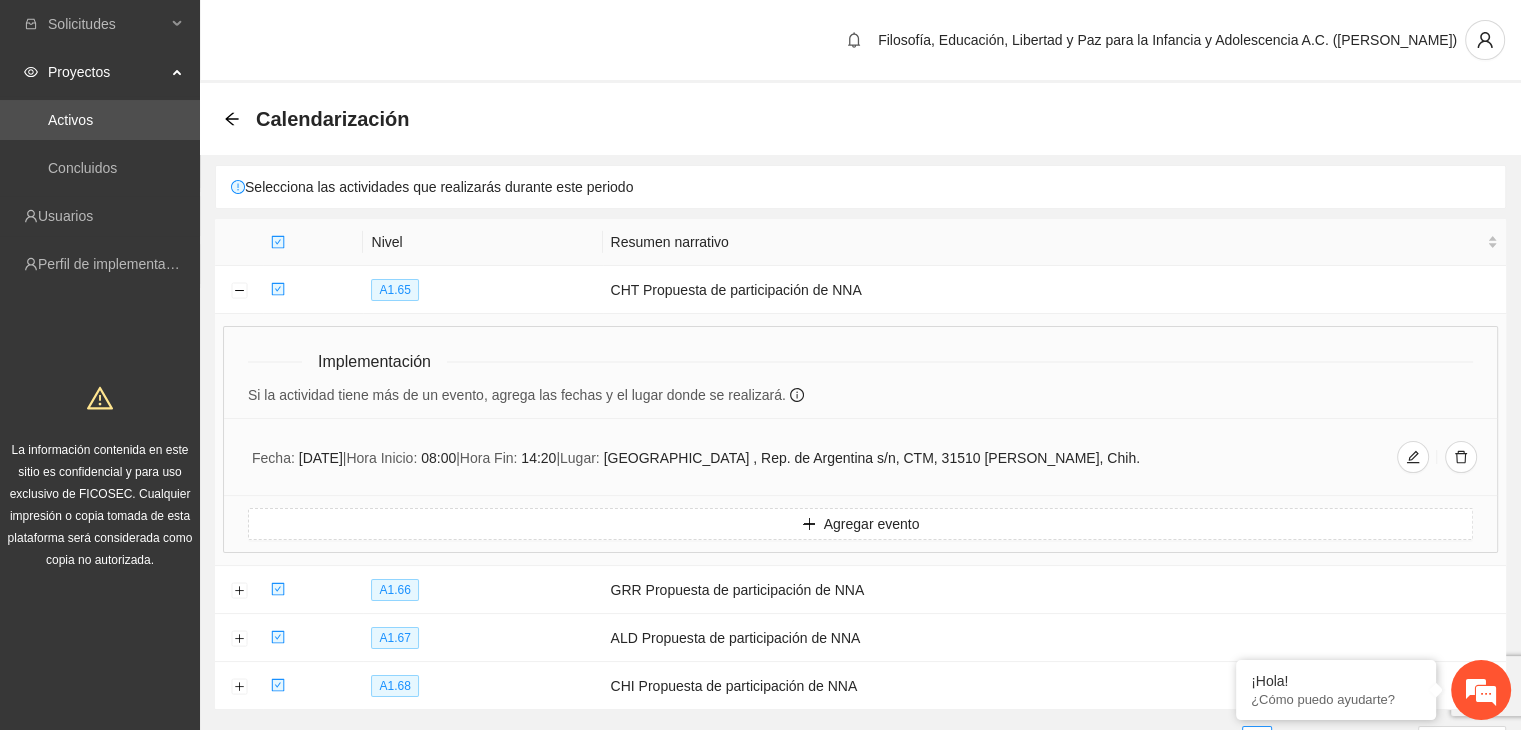 drag, startPoint x: 374, startPoint y: 456, endPoint x: 1222, endPoint y: 458, distance: 848.0024 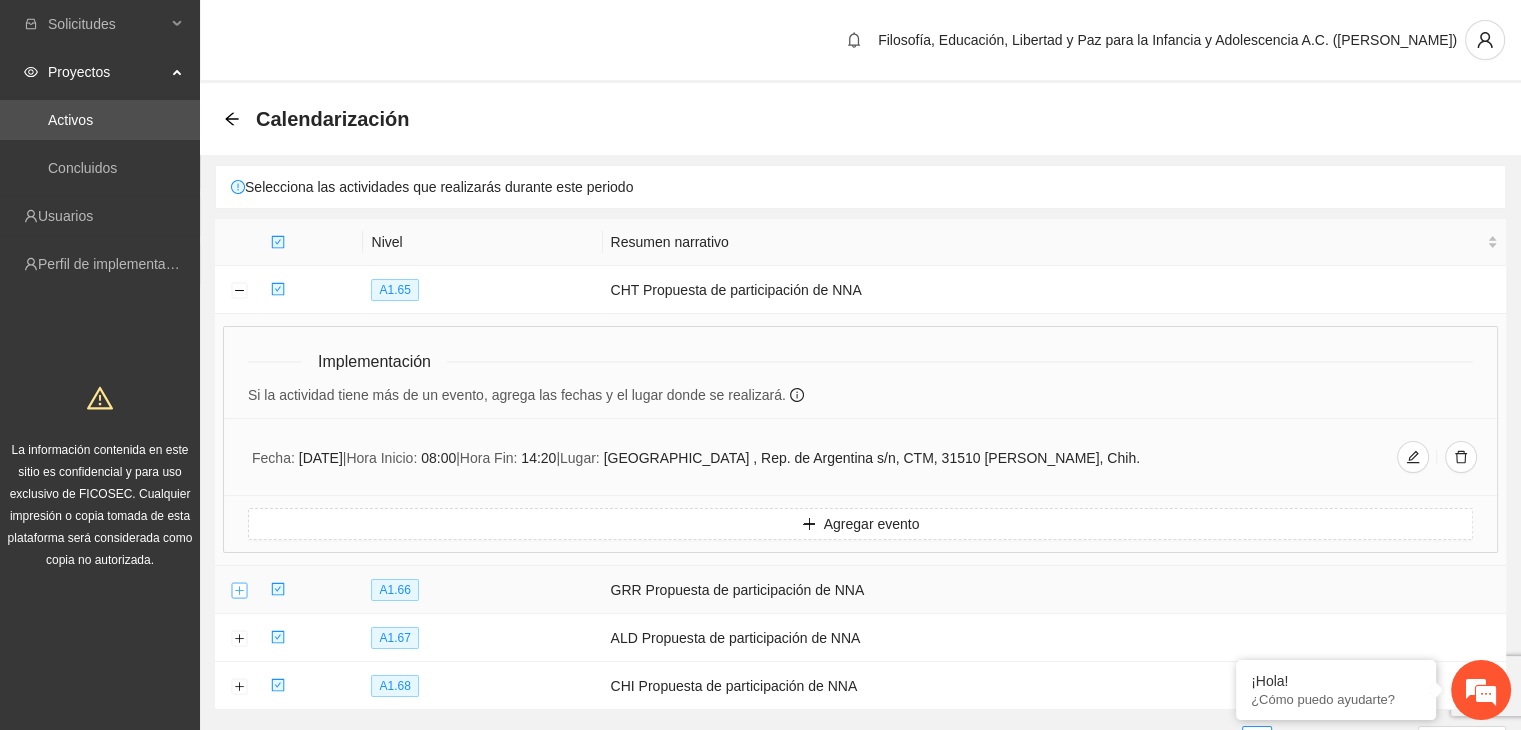 click at bounding box center (239, 591) 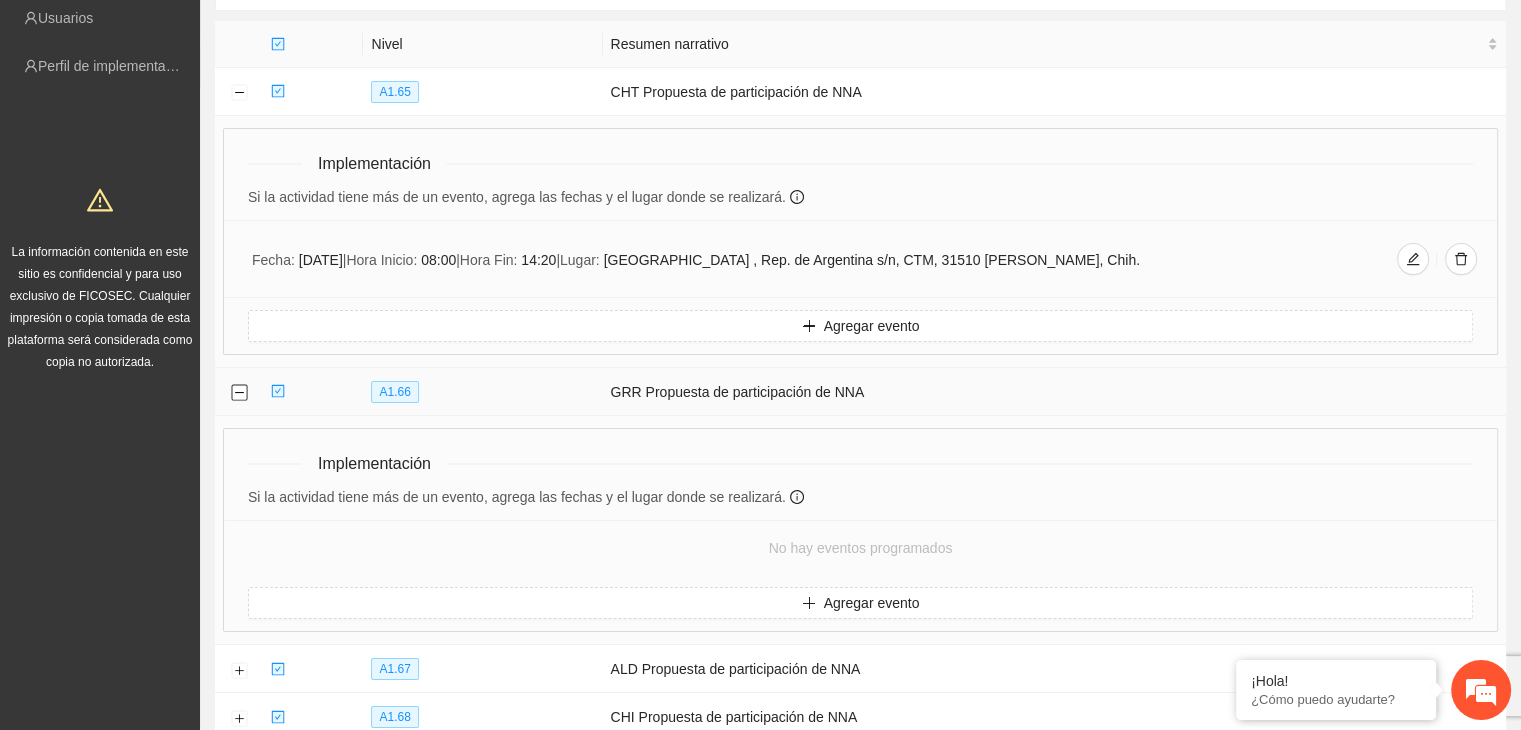 scroll, scrollTop: 200, scrollLeft: 0, axis: vertical 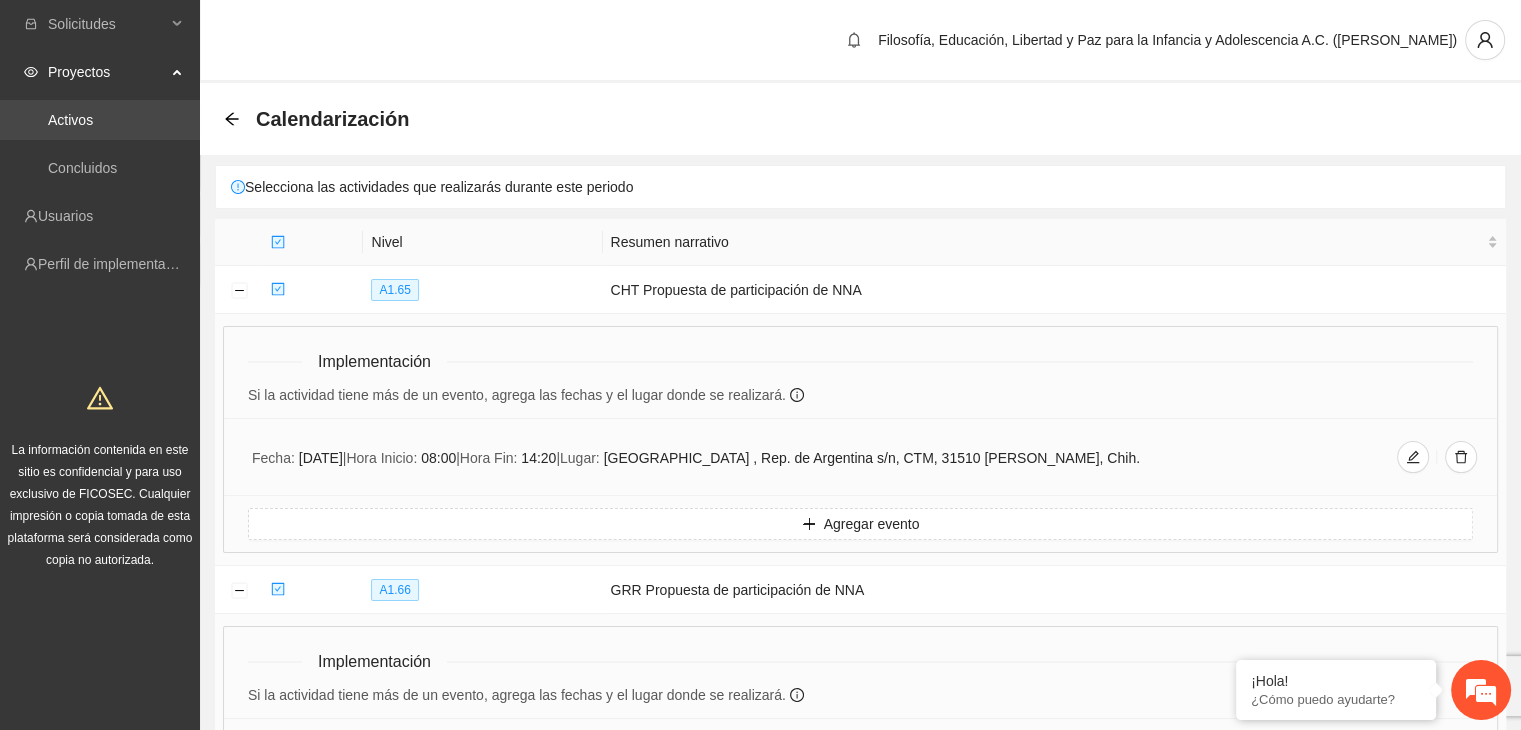 click on "Activos" at bounding box center (70, 120) 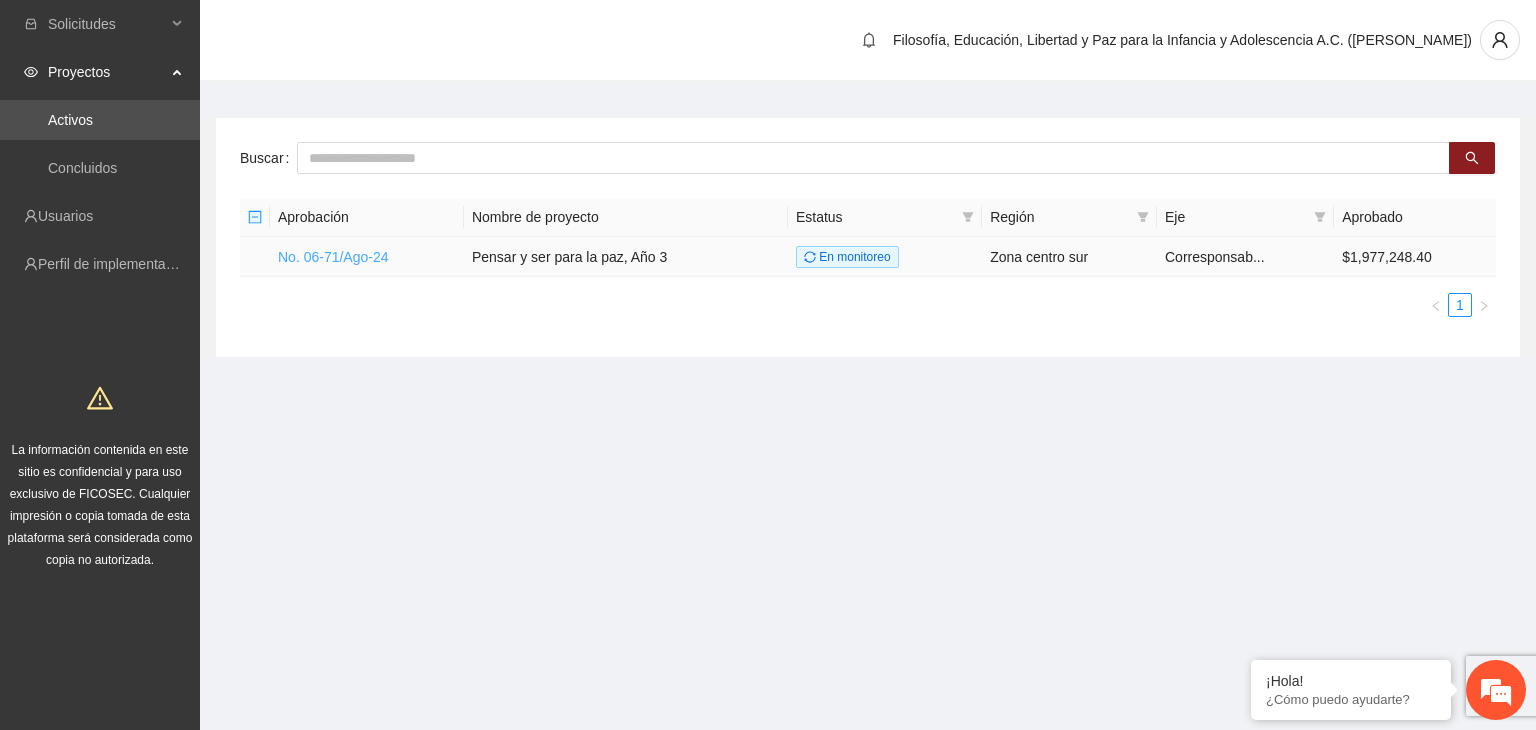 click on "No. 06-71/Ago-24" at bounding box center (333, 257) 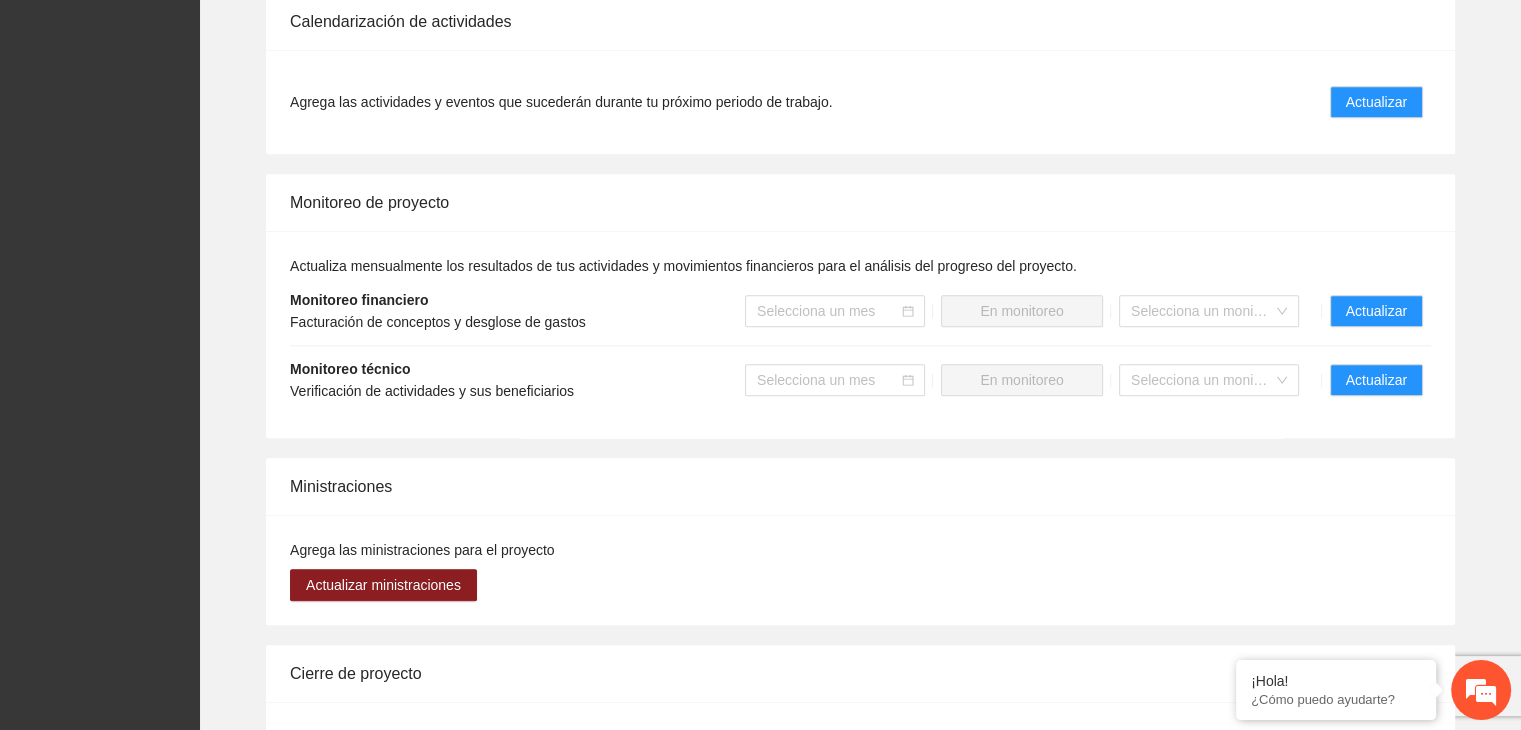 scroll, scrollTop: 1600, scrollLeft: 0, axis: vertical 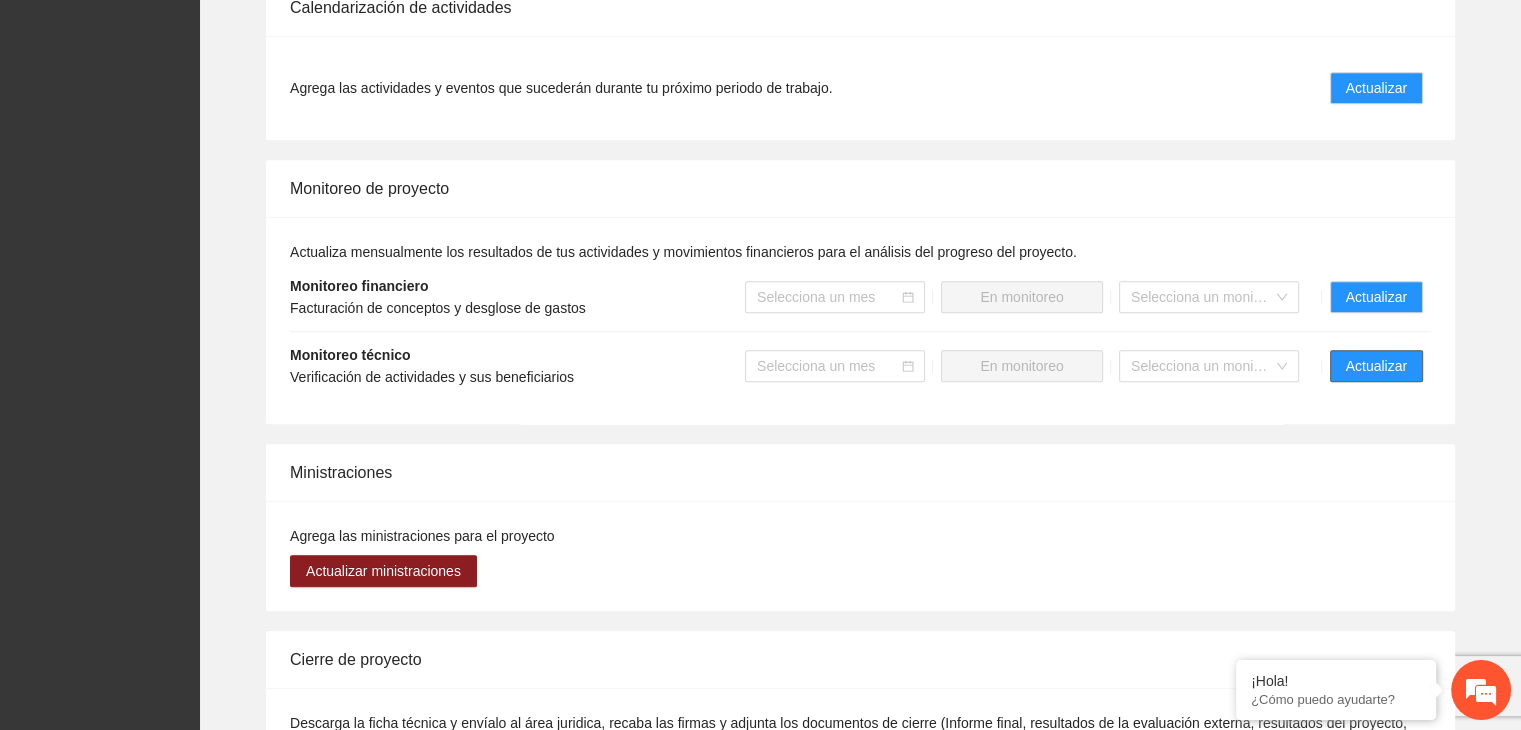 click on "Actualizar" at bounding box center (1376, 366) 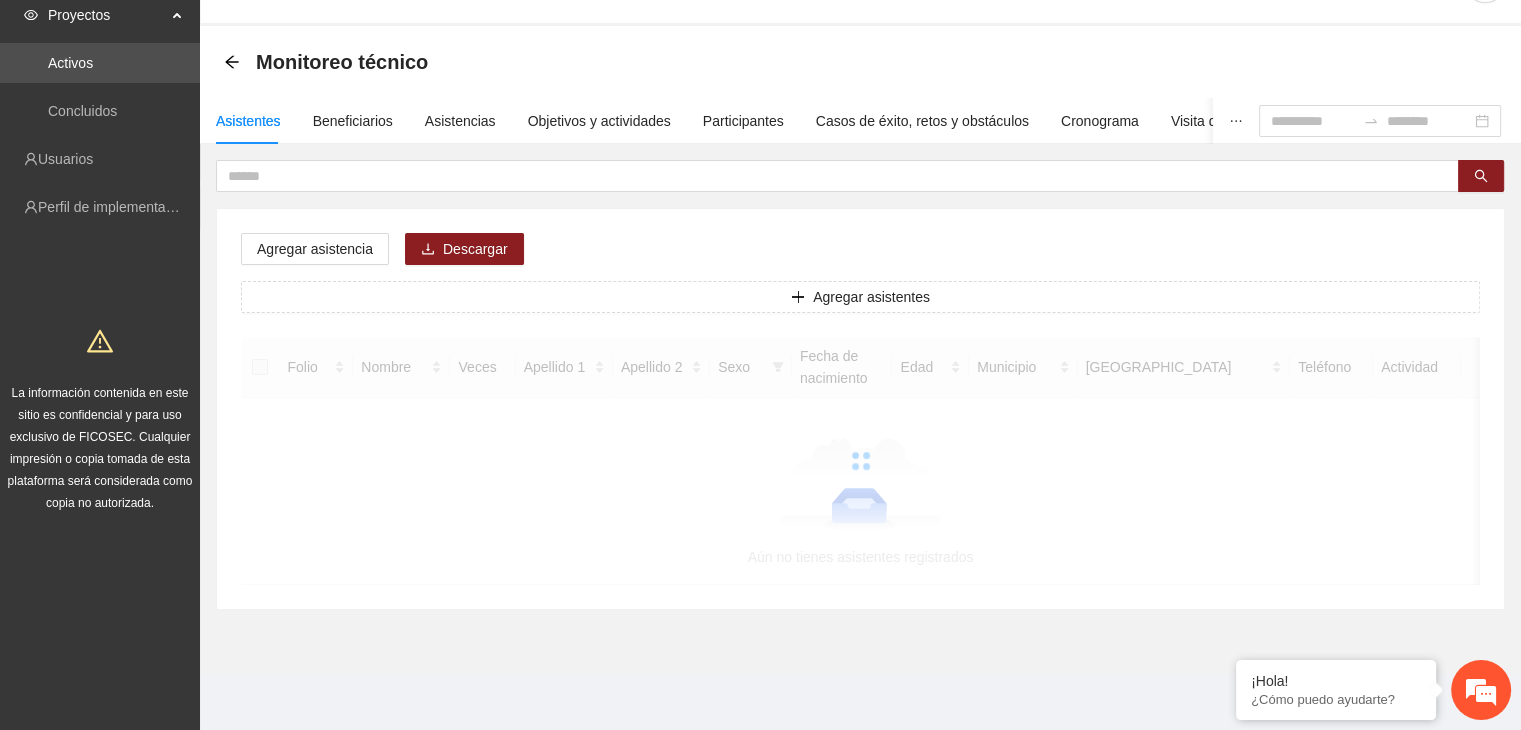 scroll, scrollTop: 0, scrollLeft: 0, axis: both 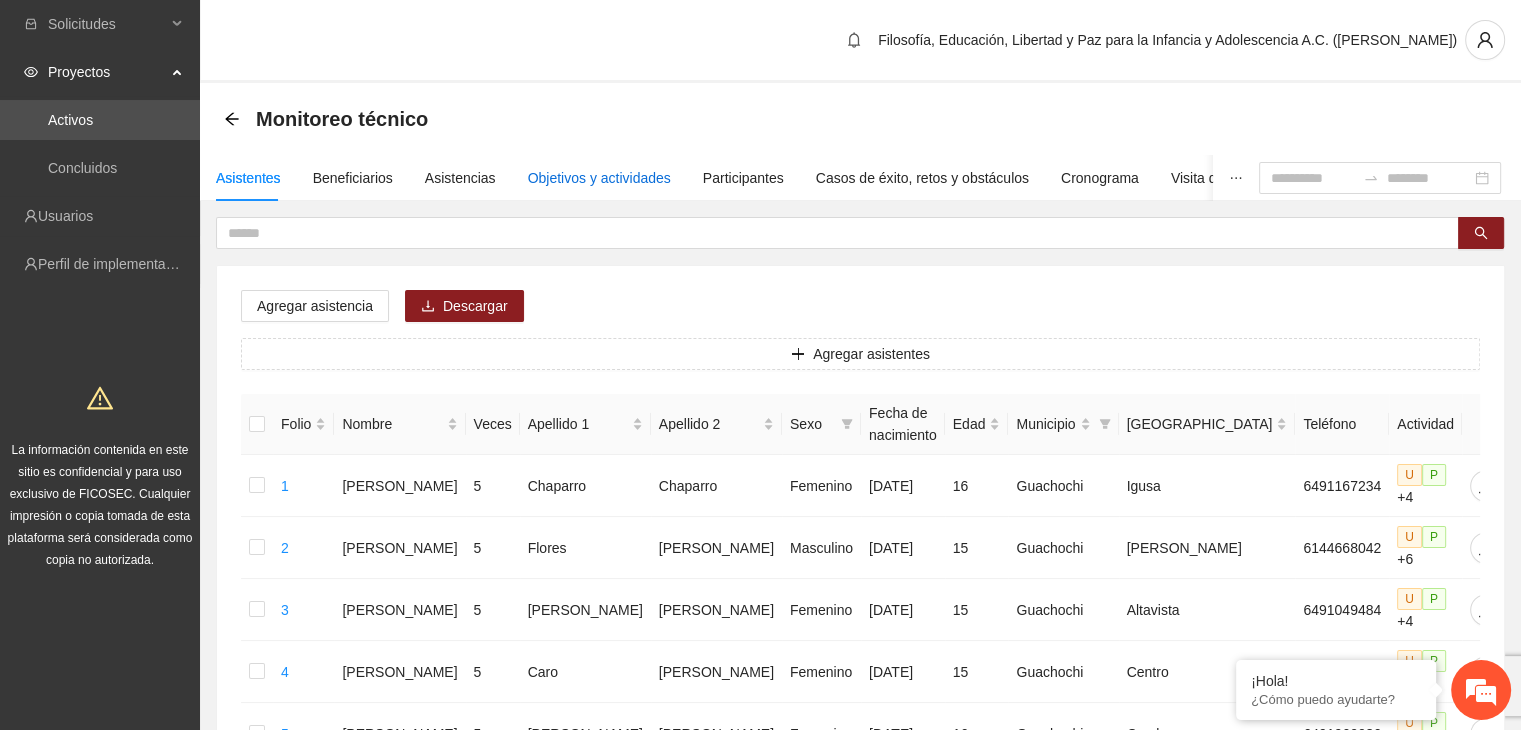 click on "Objetivos y actividades" at bounding box center [599, 178] 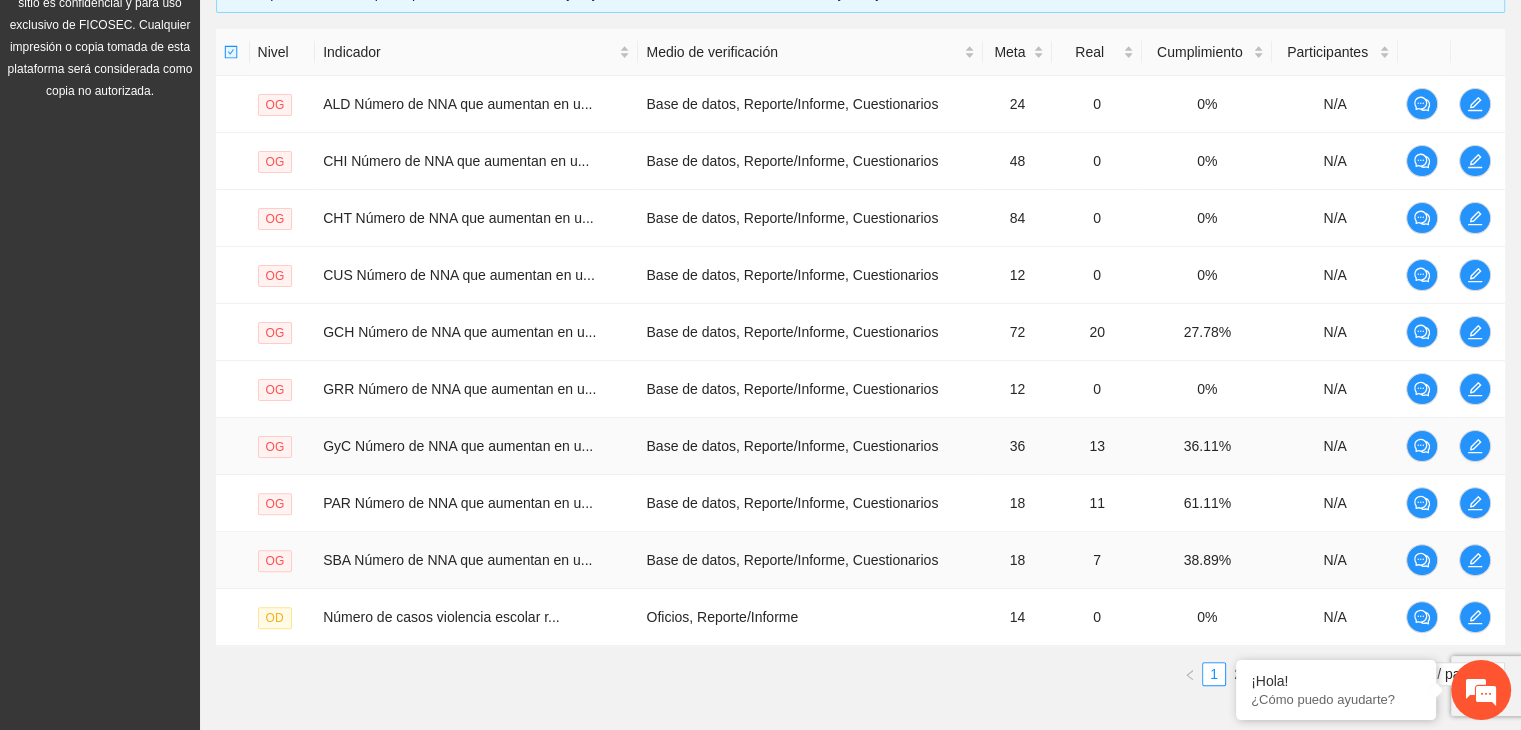 scroll, scrollTop: 574, scrollLeft: 0, axis: vertical 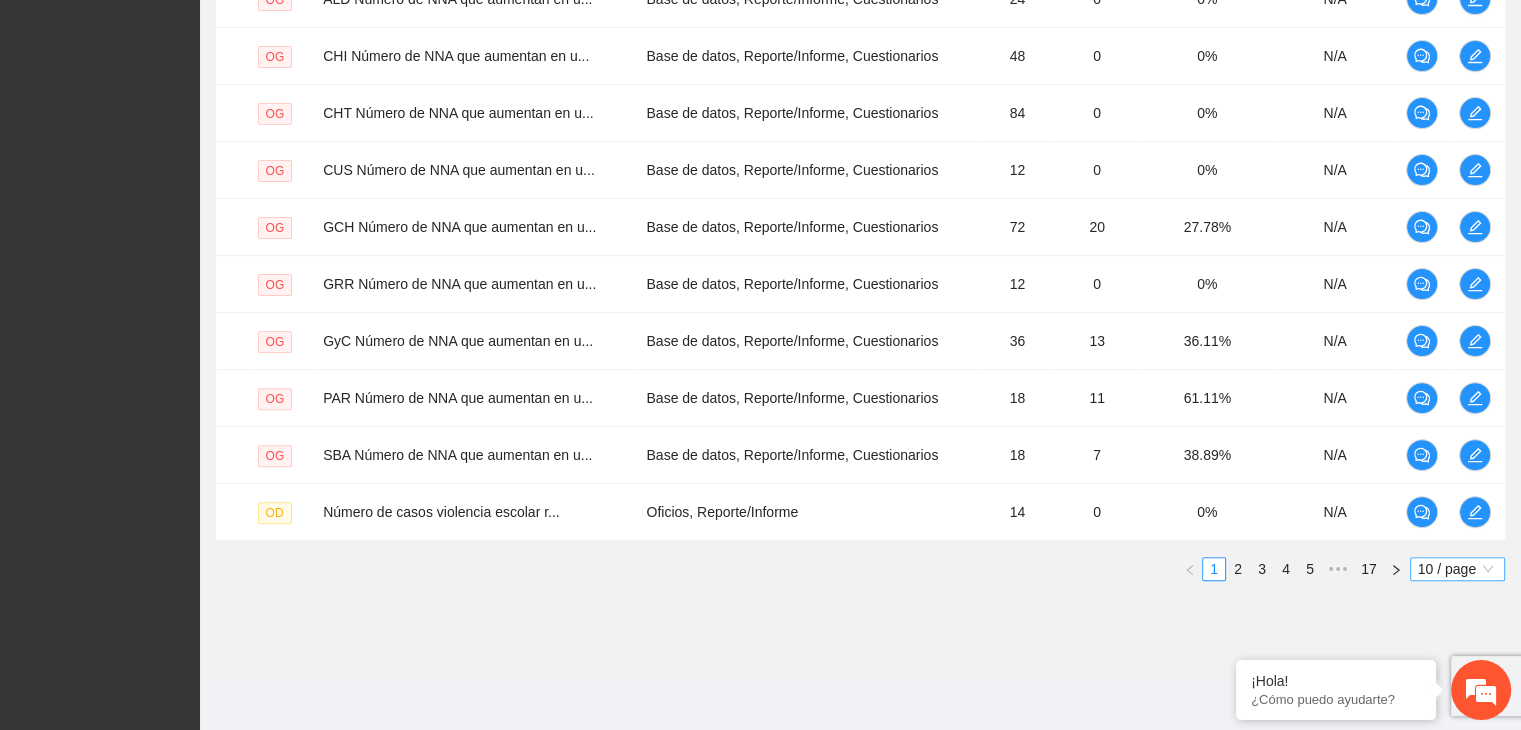 click on "10 / page" at bounding box center (1457, 569) 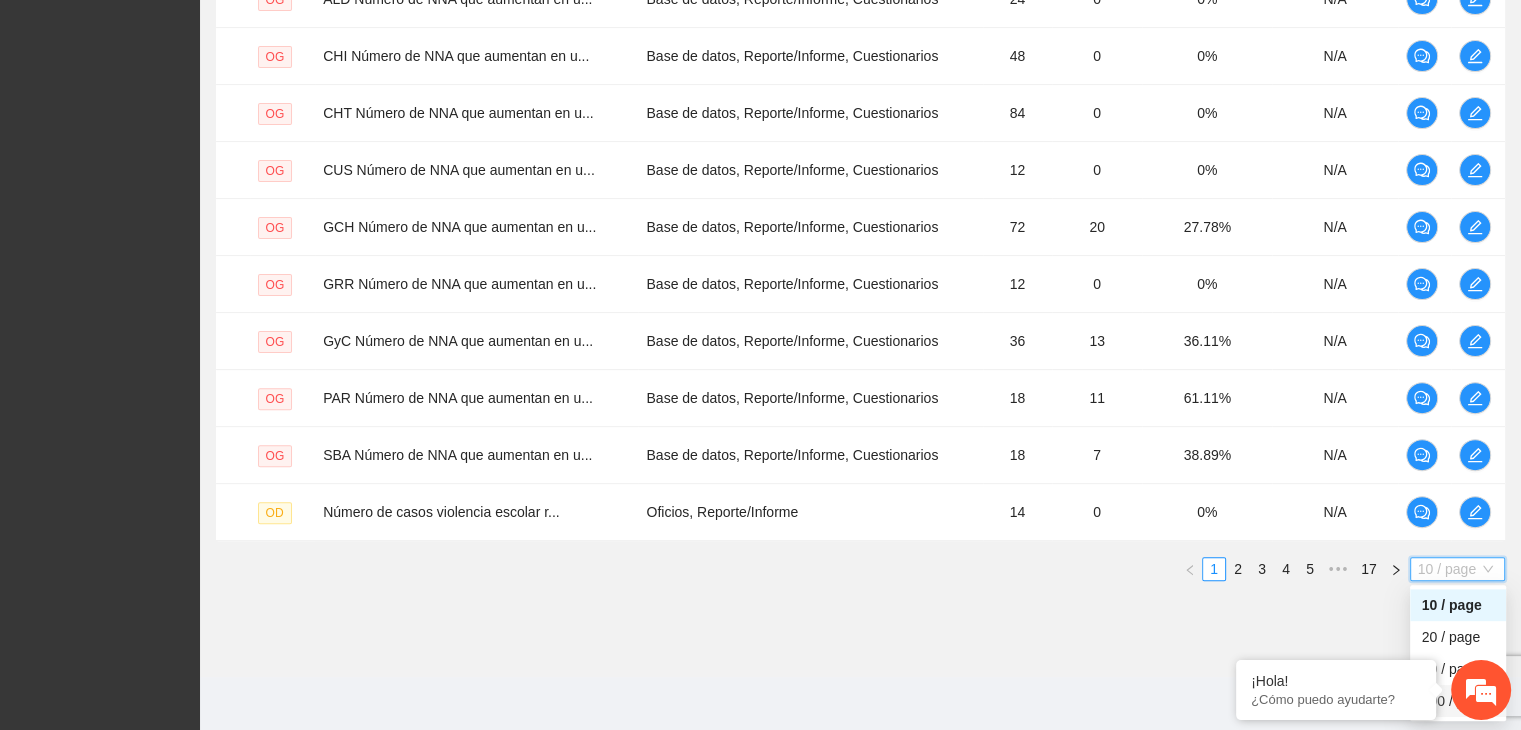 click on "100 / page" at bounding box center [1458, 701] 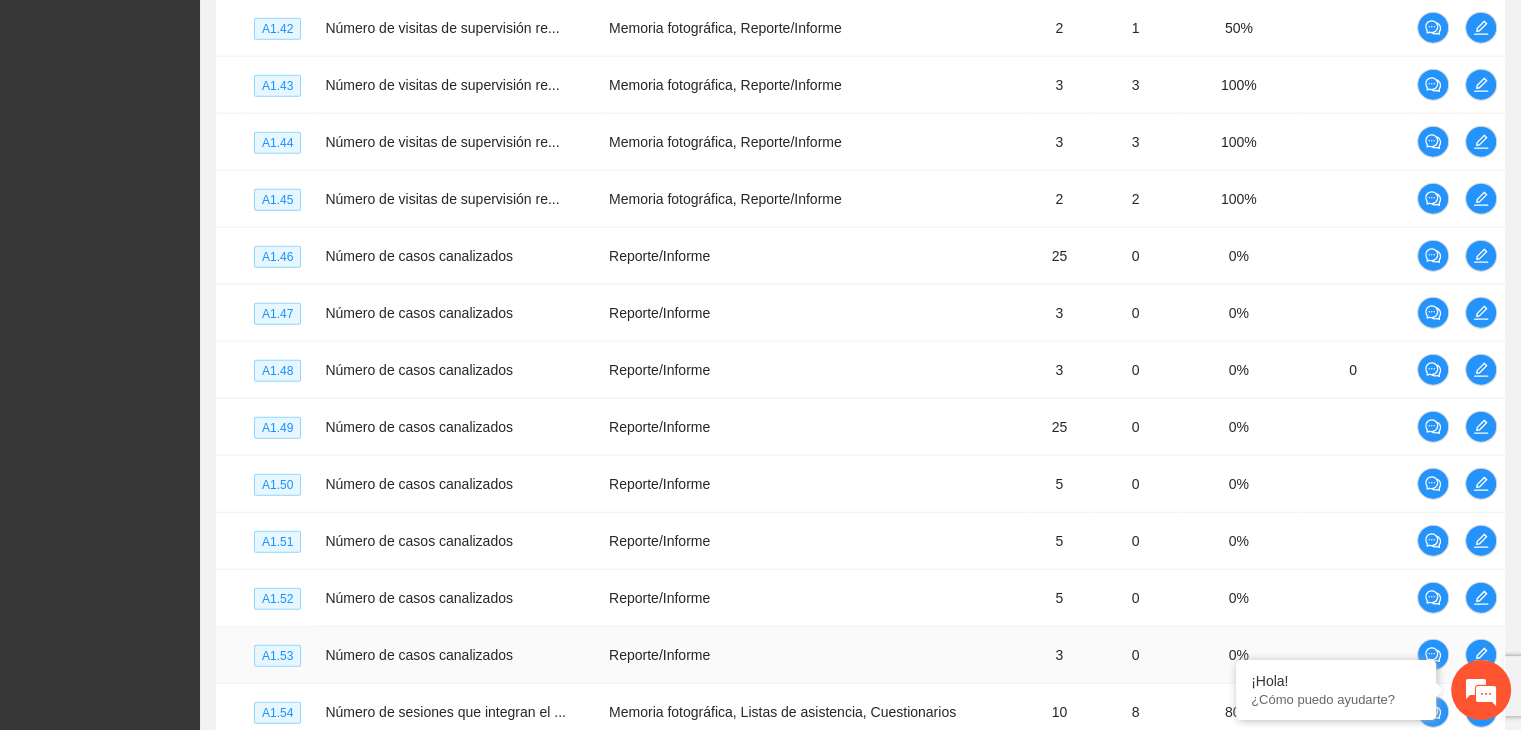 scroll, scrollTop: 4674, scrollLeft: 0, axis: vertical 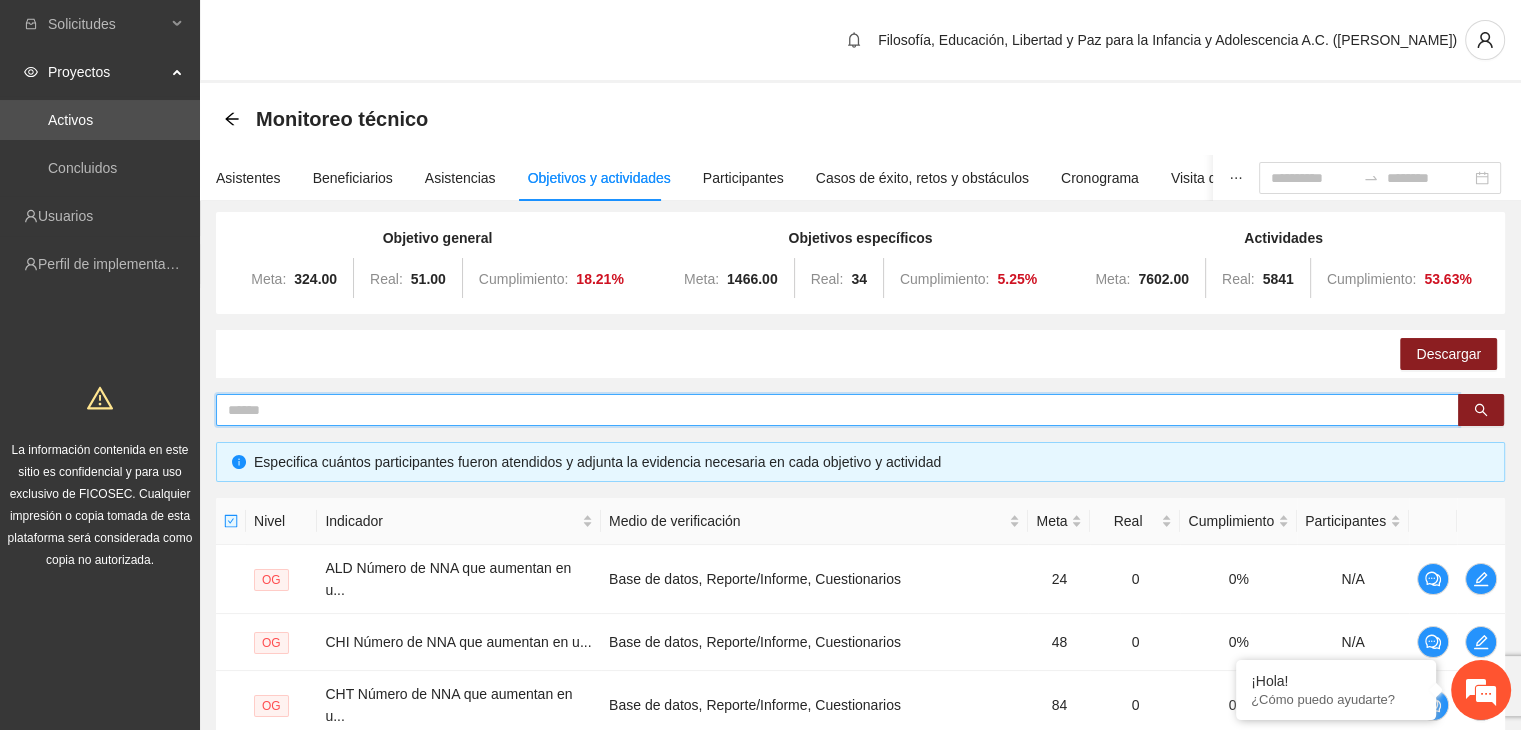 click at bounding box center [829, 410] 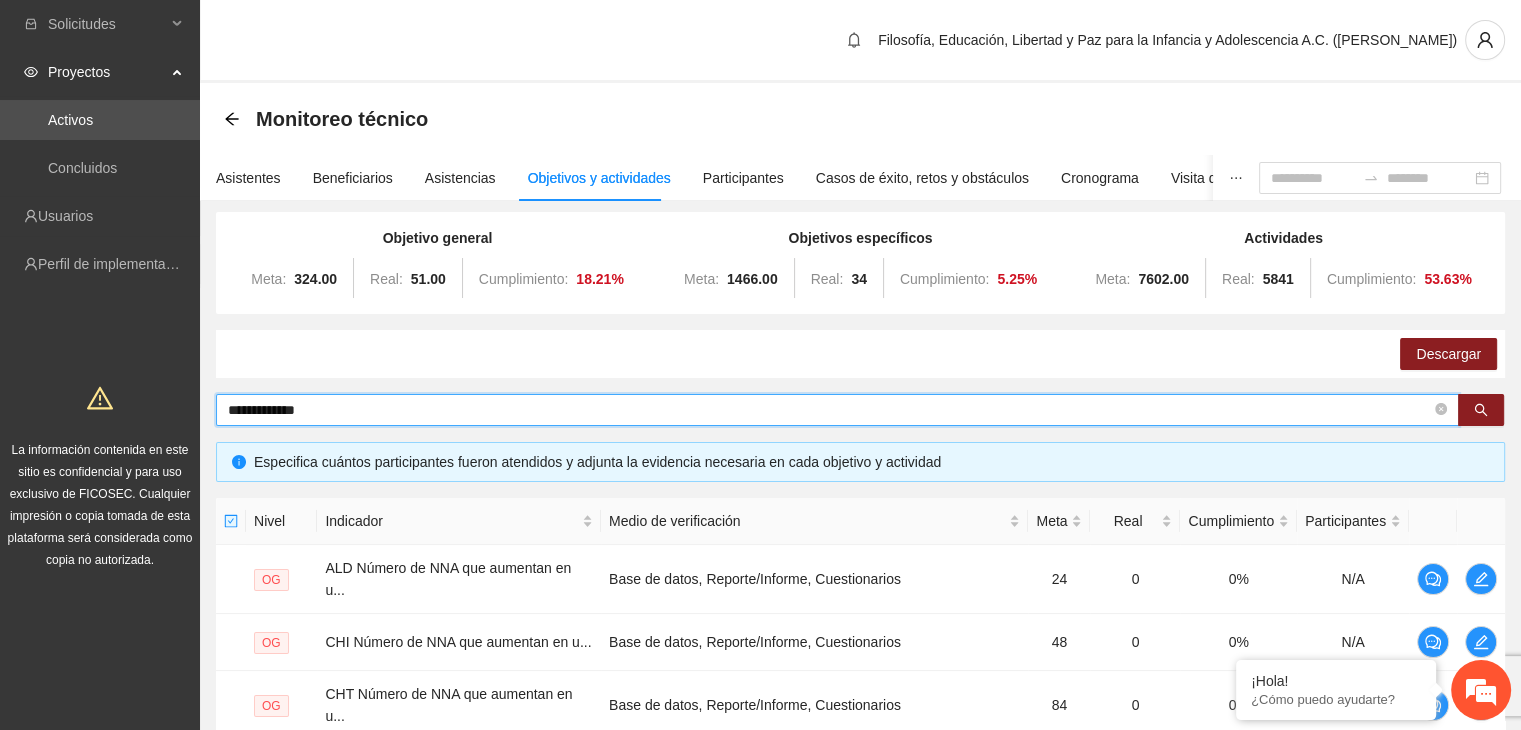 type on "**********" 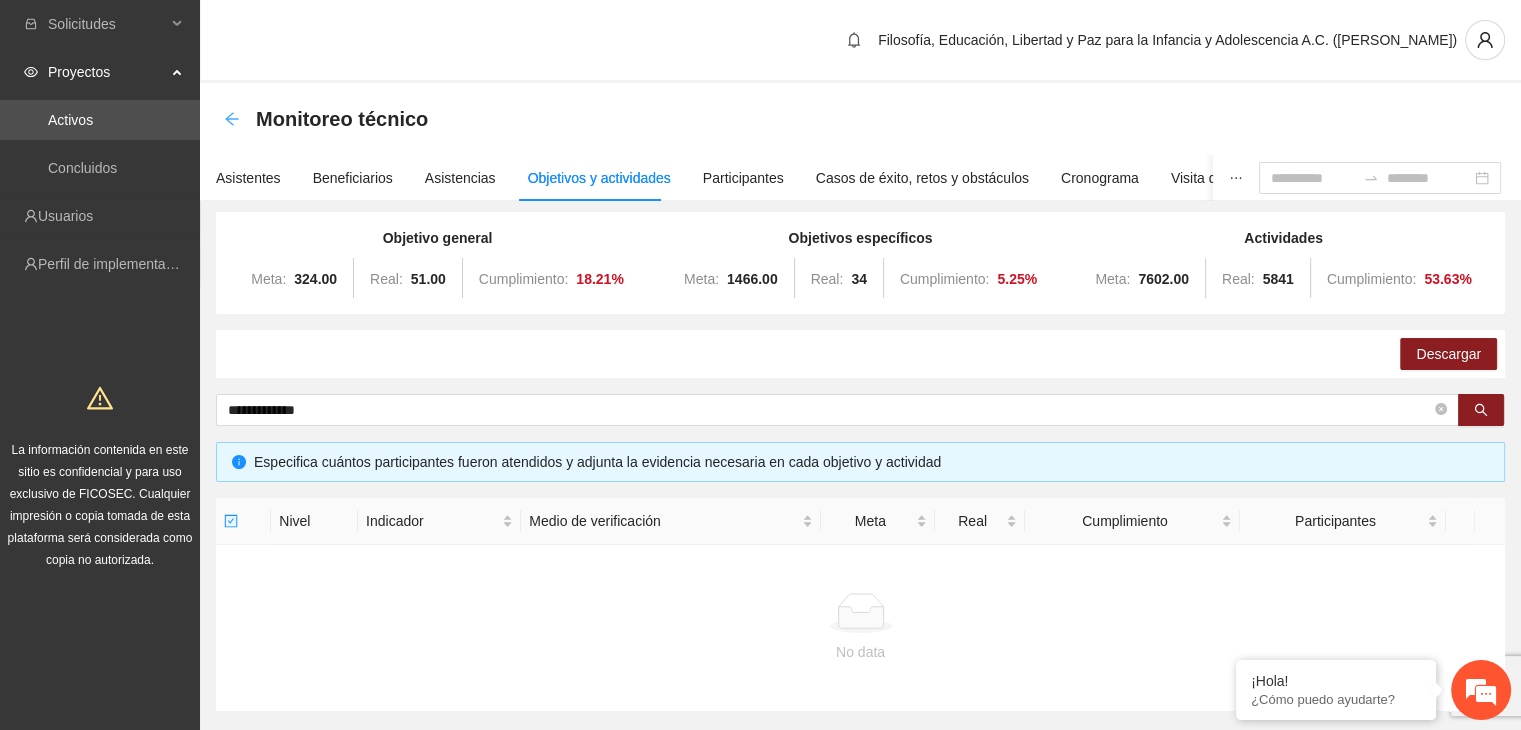 click 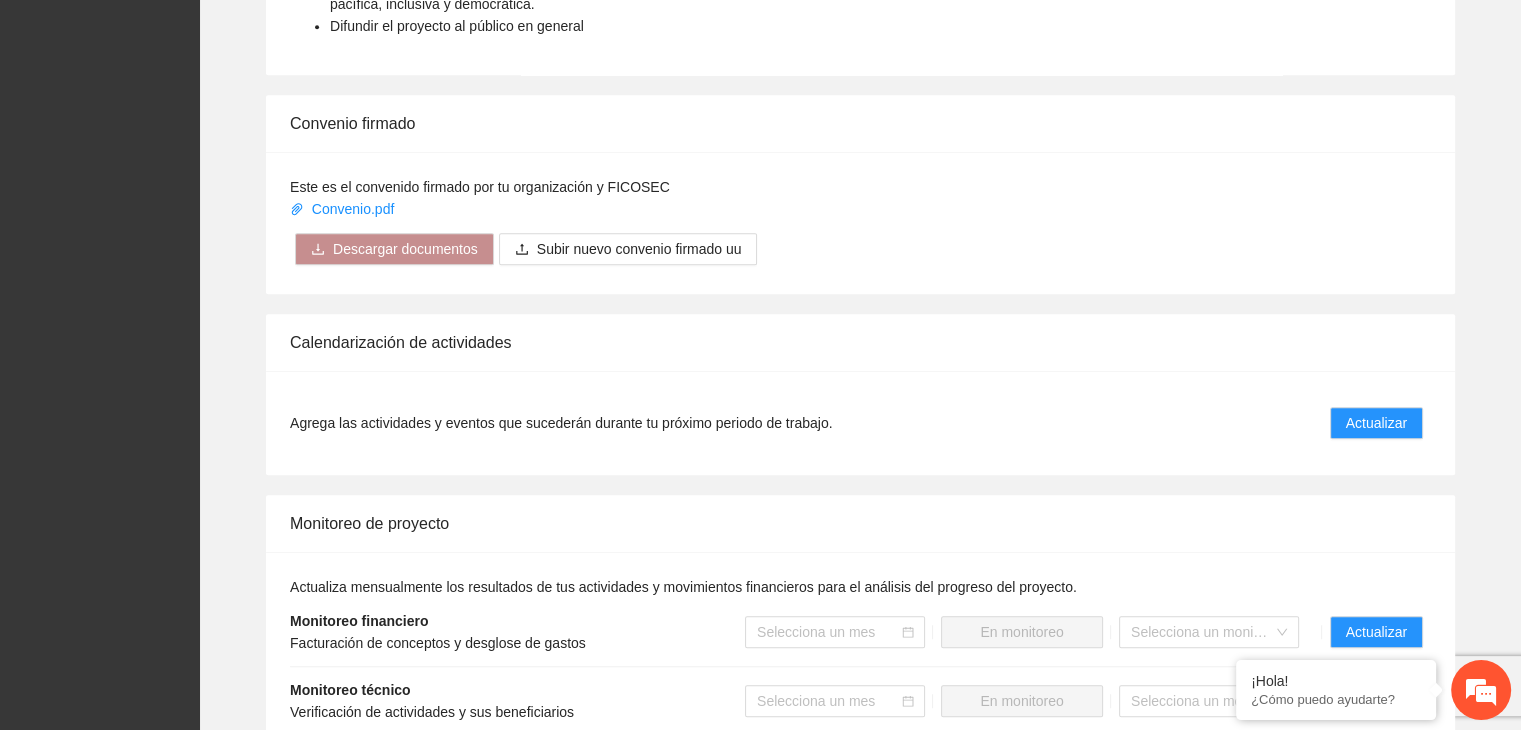 scroll, scrollTop: 1300, scrollLeft: 0, axis: vertical 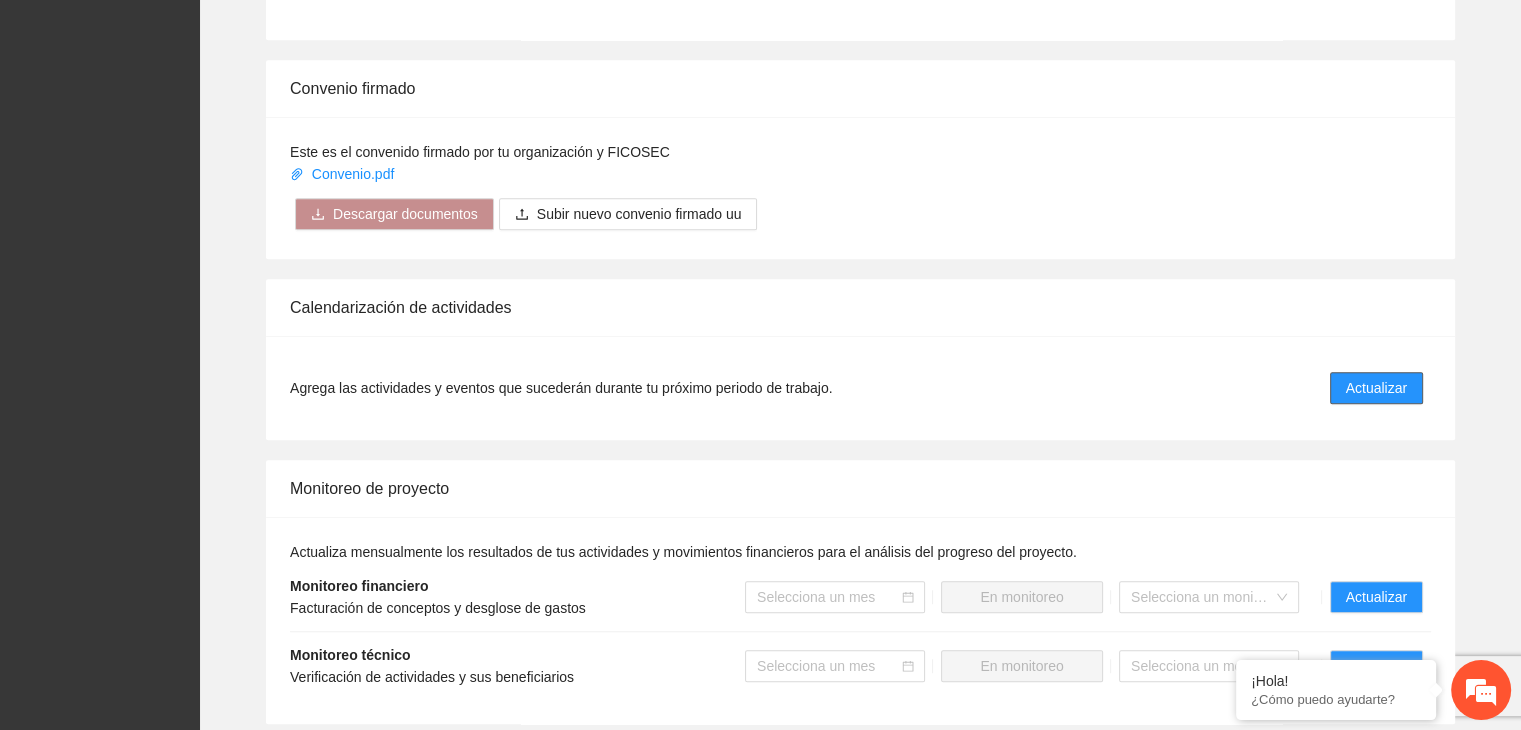 click on "Actualizar" at bounding box center [1376, 388] 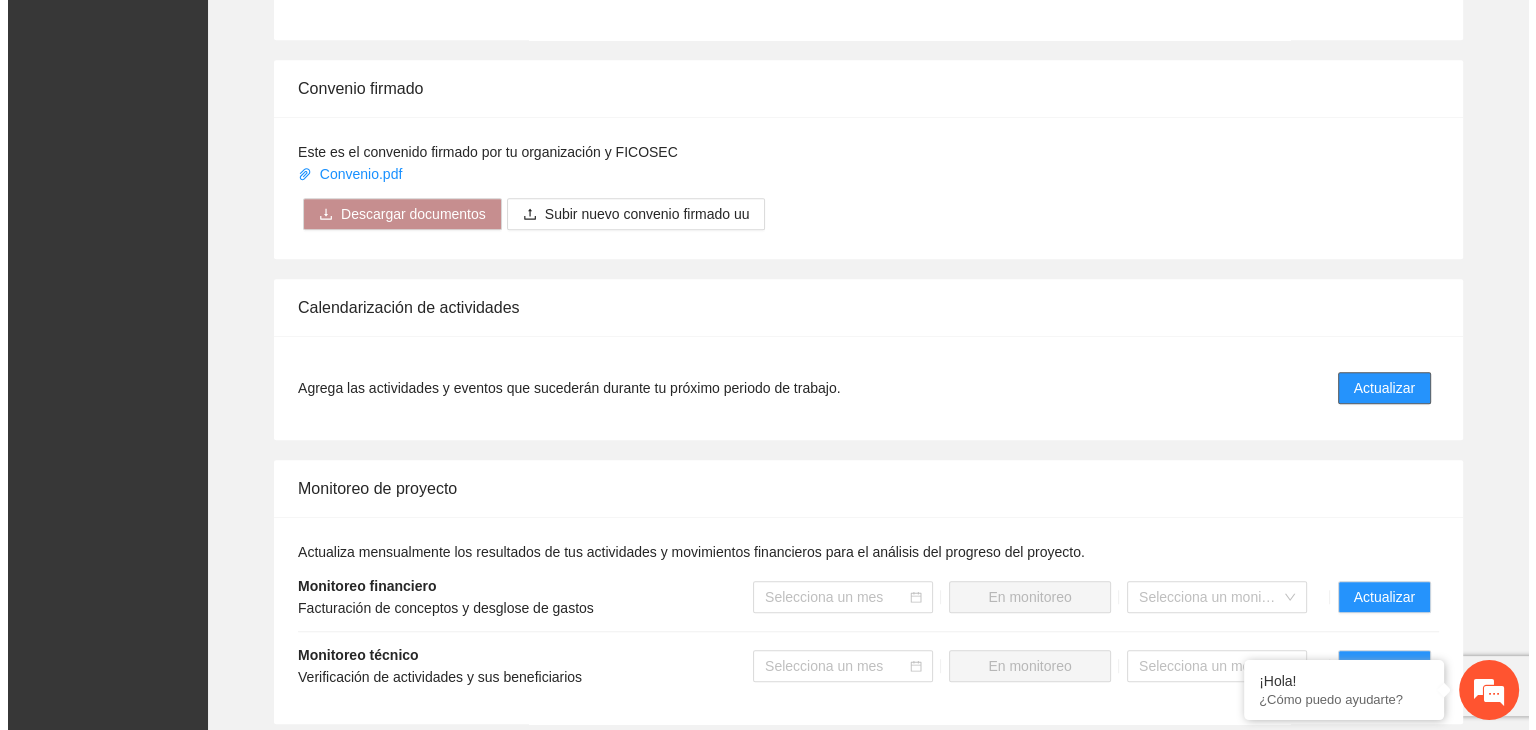 scroll, scrollTop: 0, scrollLeft: 0, axis: both 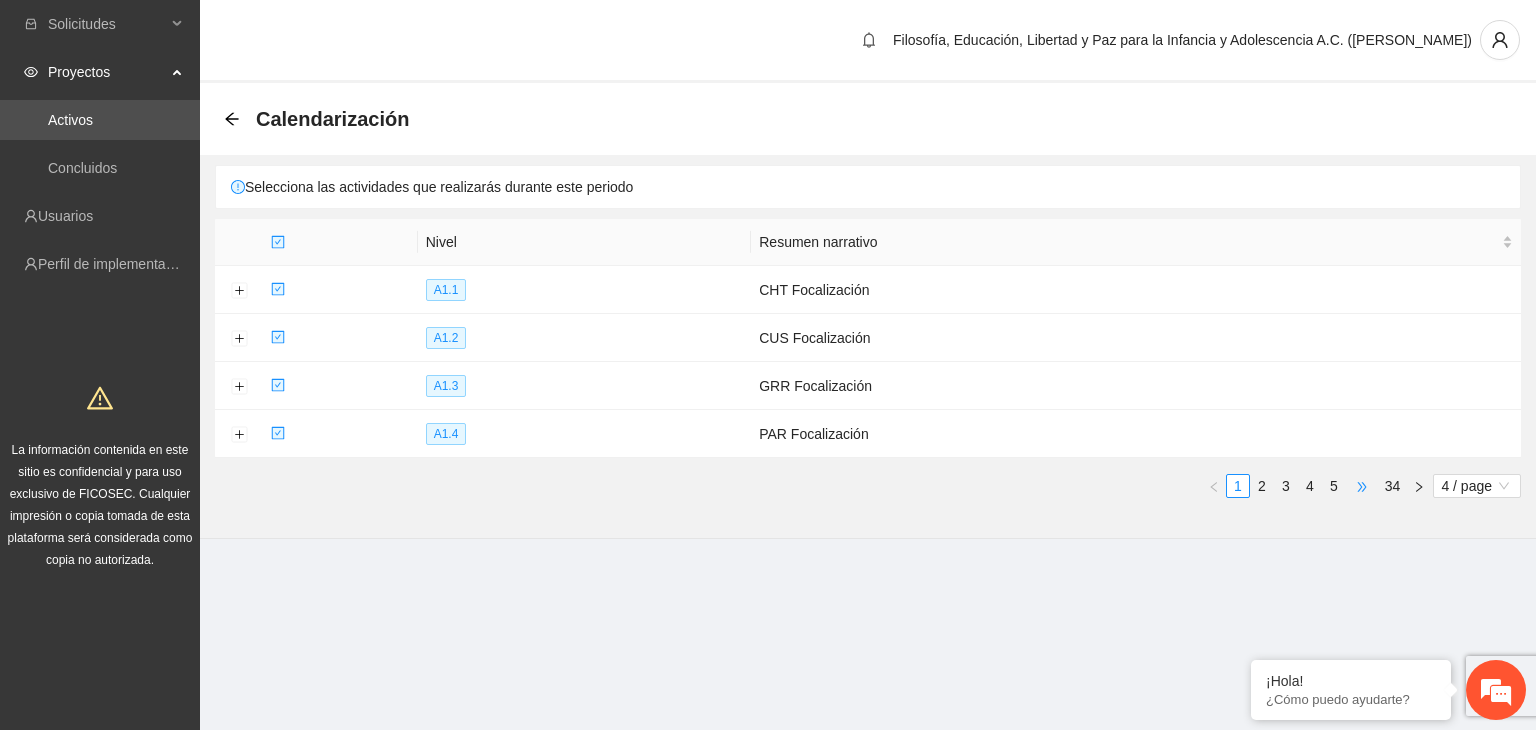 click on "•••" at bounding box center (1362, 486) 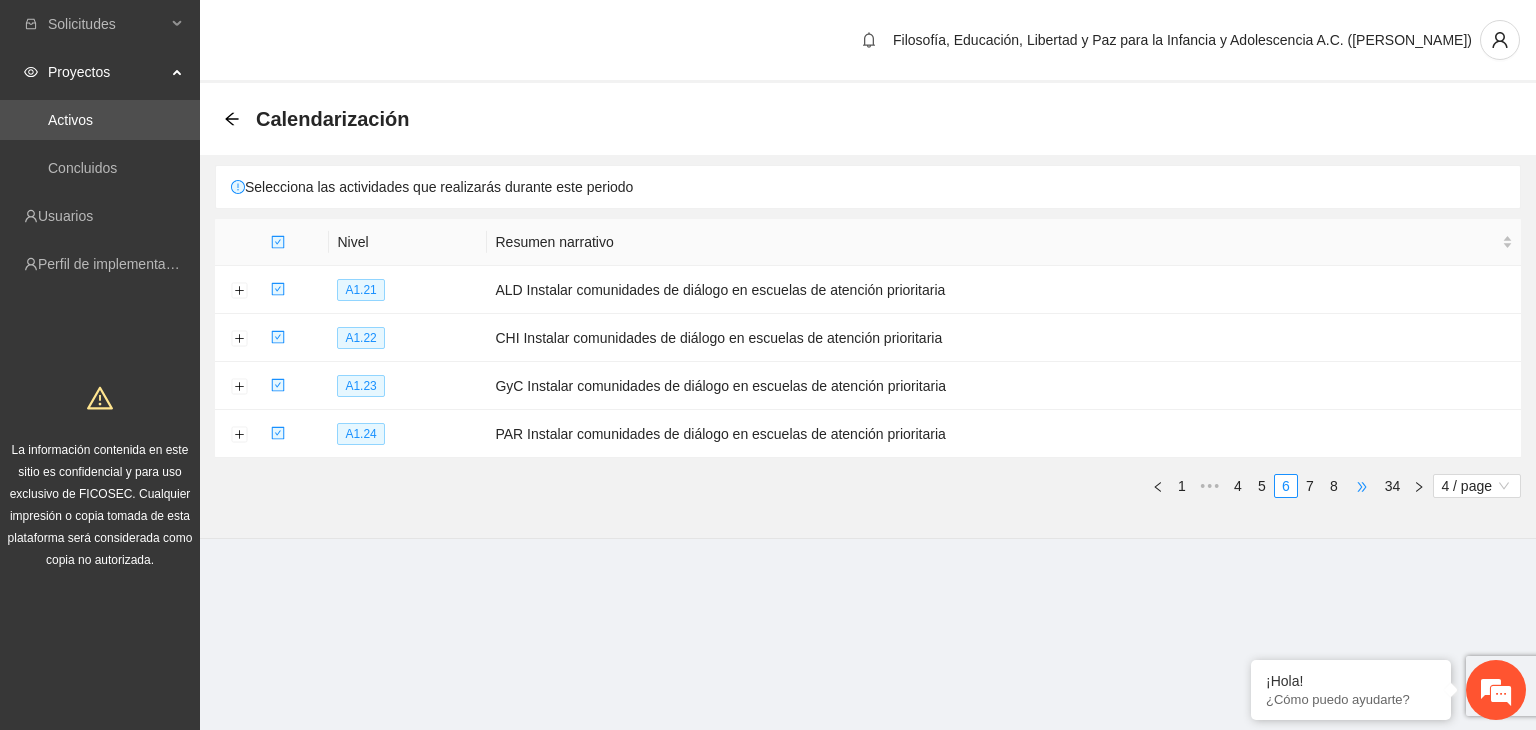 click on "•••" at bounding box center [1362, 486] 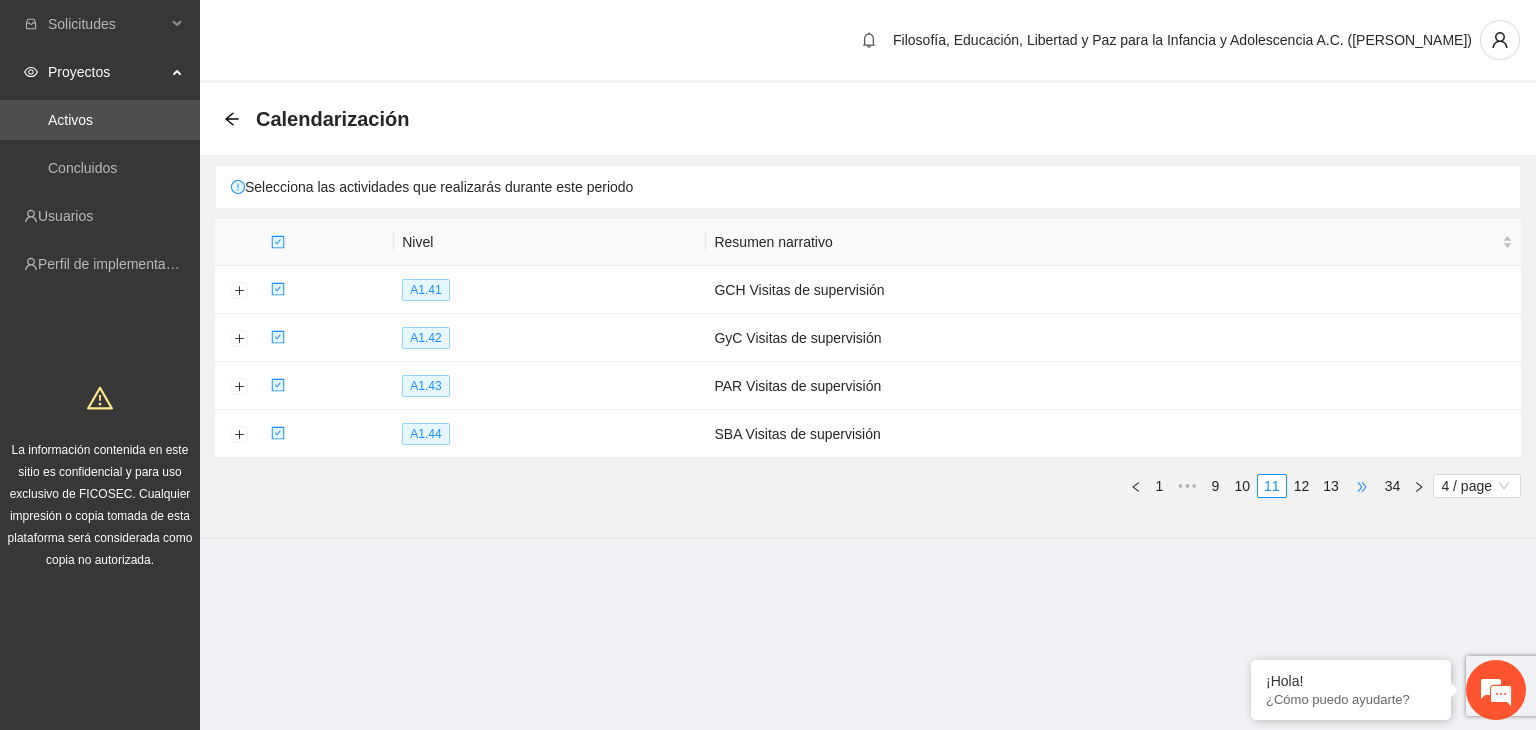 click on "•••" at bounding box center (1362, 486) 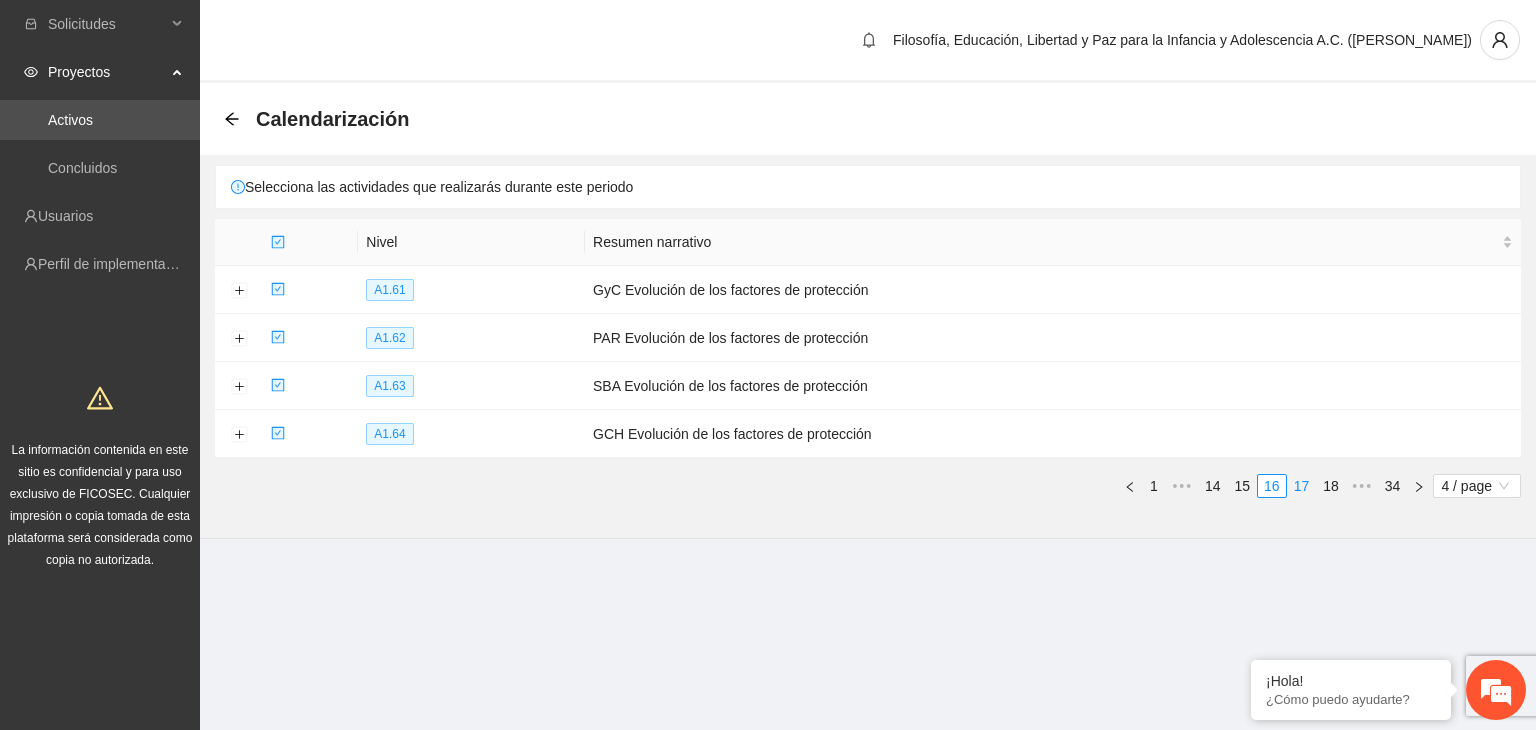 click on "17" at bounding box center (1302, 486) 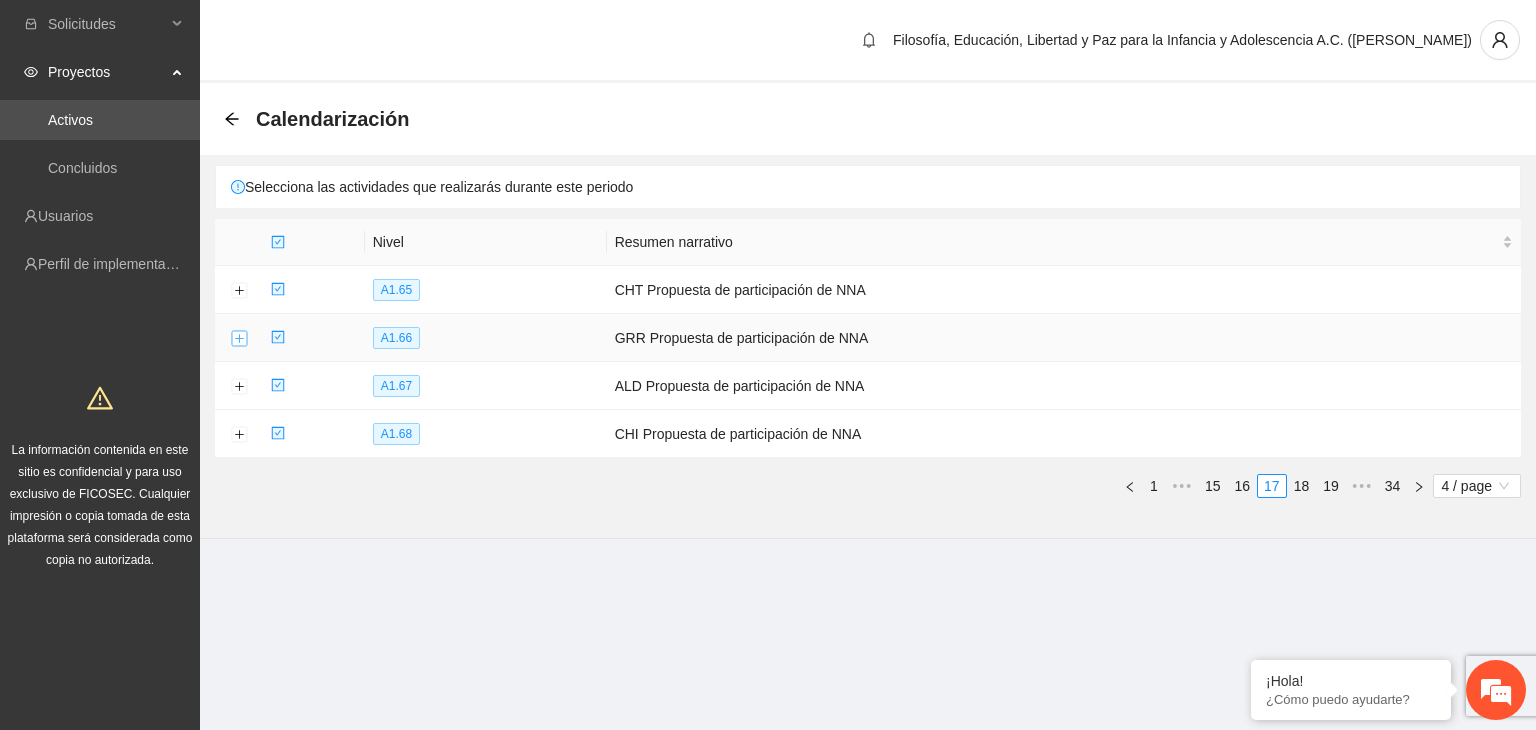 click at bounding box center (239, 339) 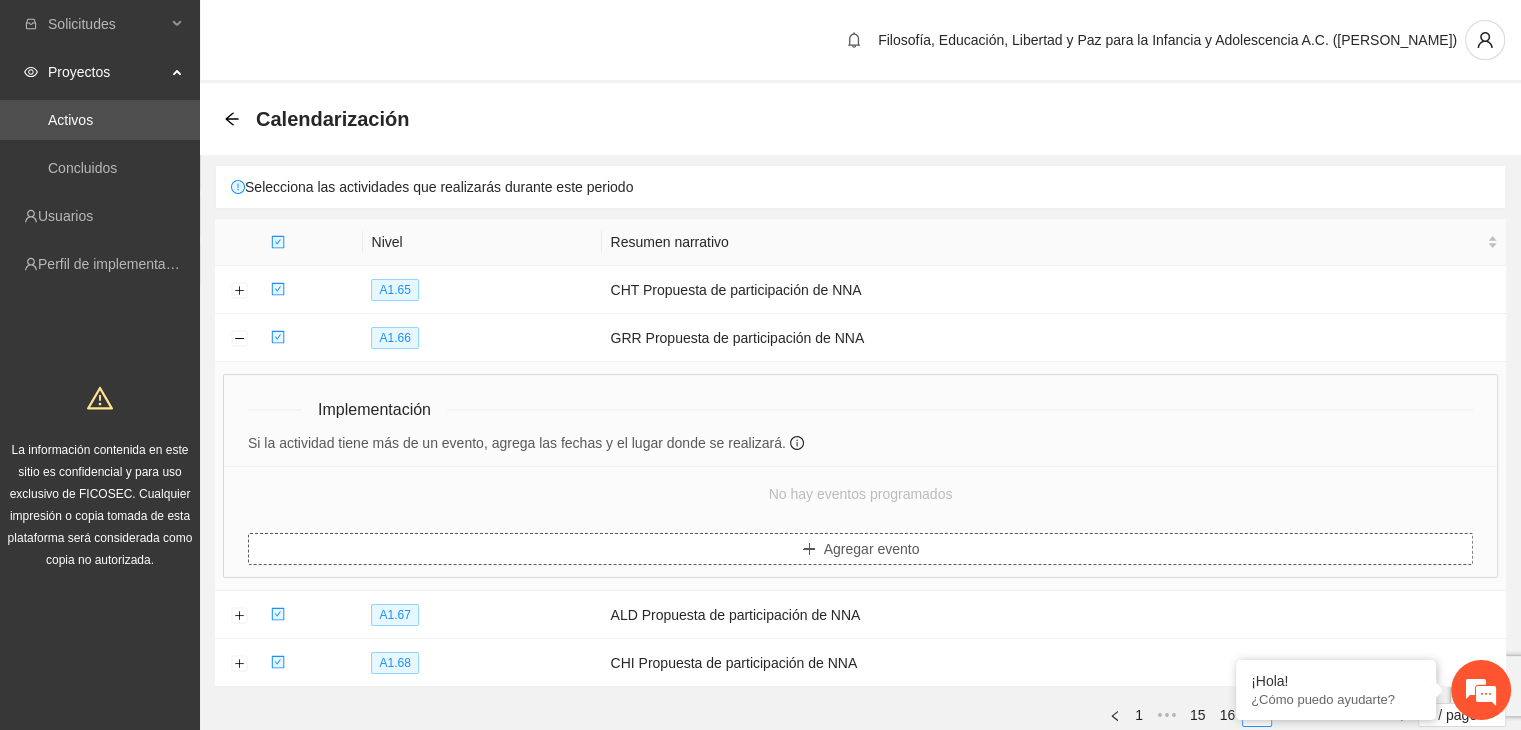 click on "Agregar evento" at bounding box center (872, 549) 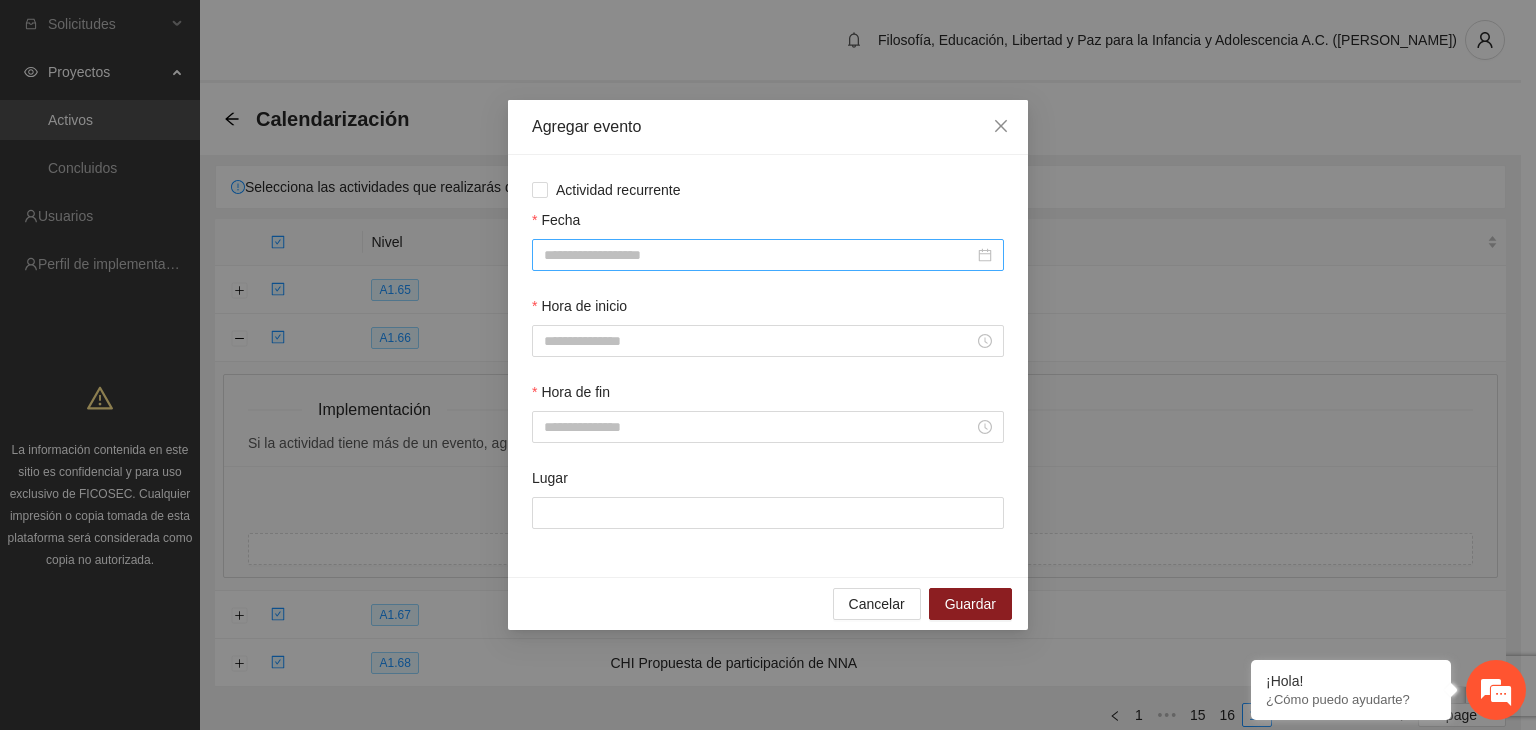 click on "Fecha" at bounding box center [759, 255] 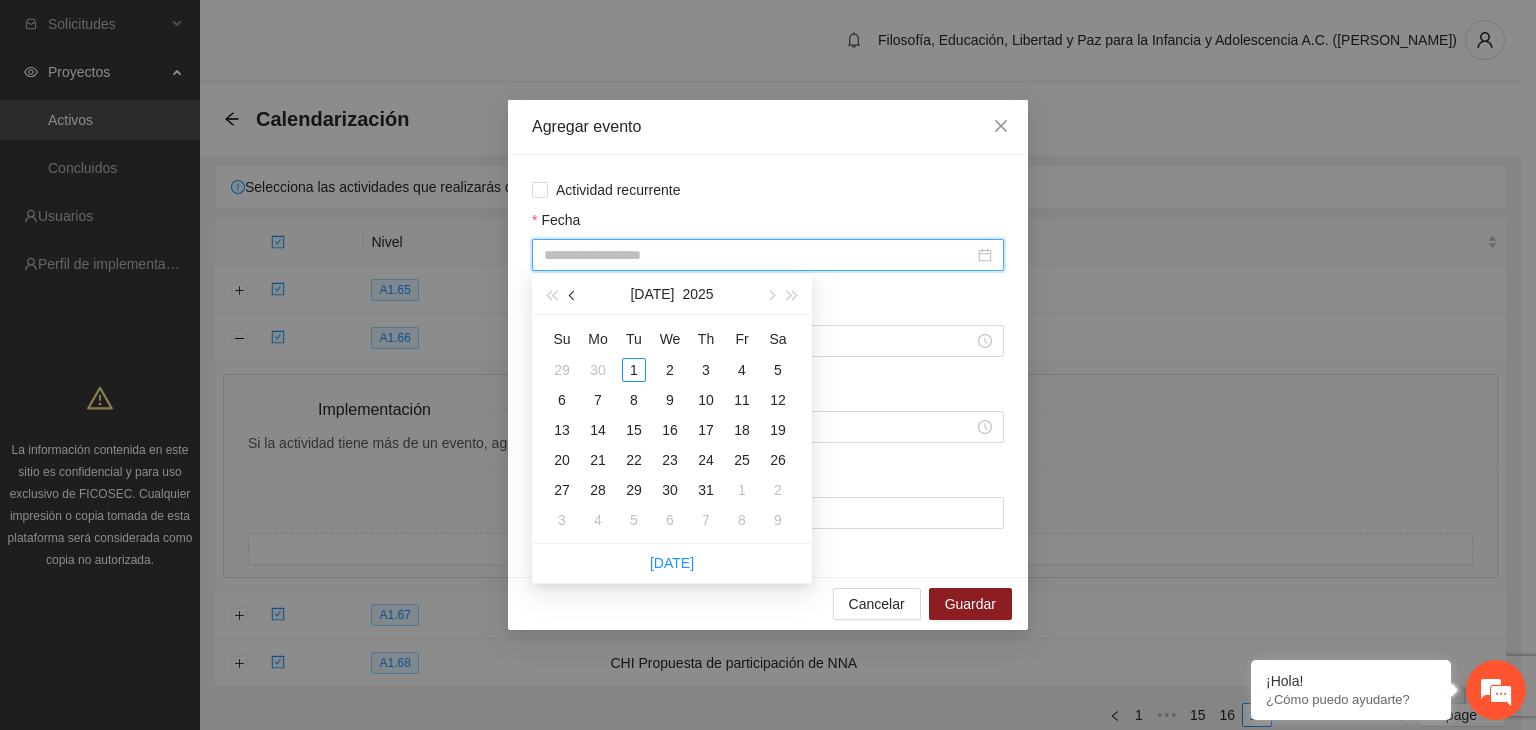 click at bounding box center (574, 296) 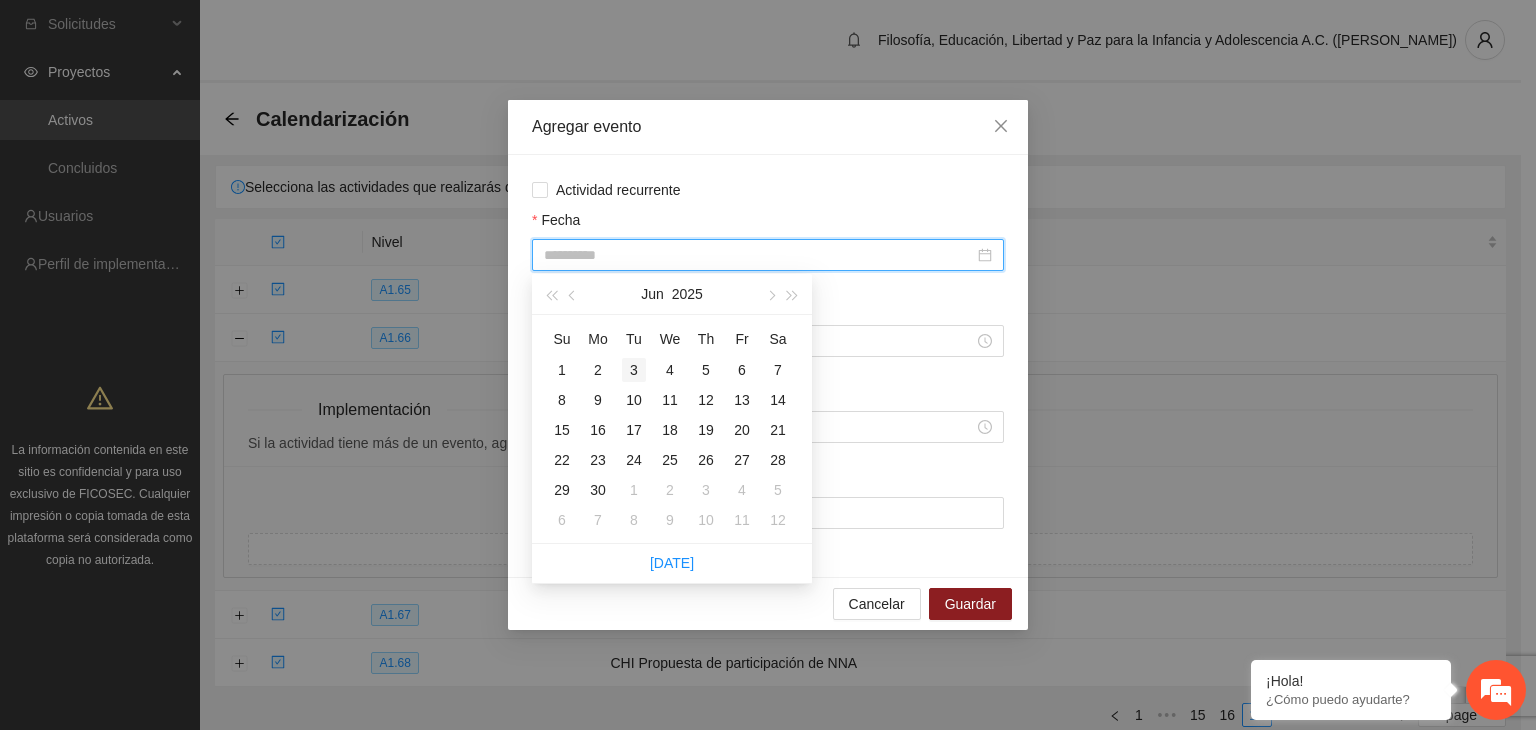 type on "**********" 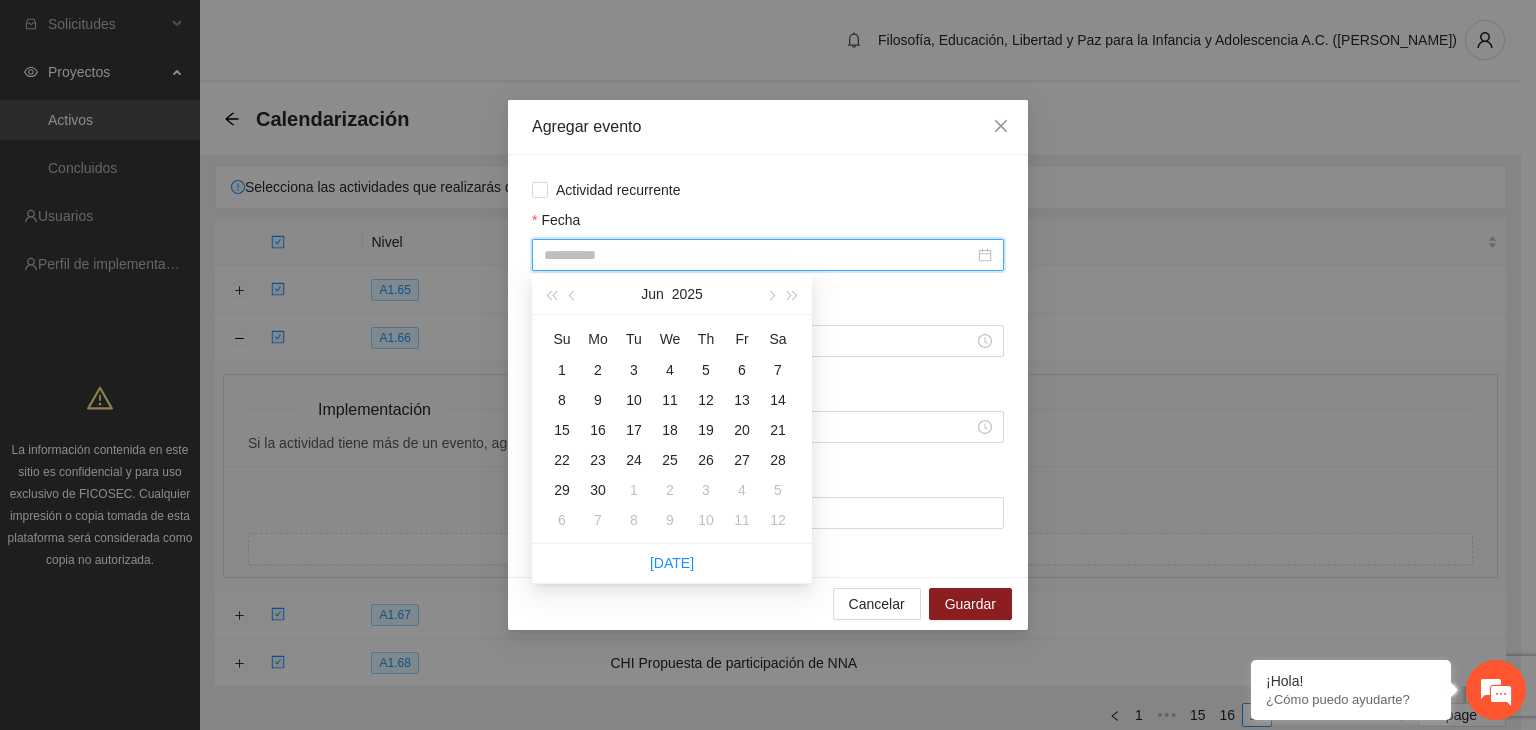 click on "3" at bounding box center (634, 370) 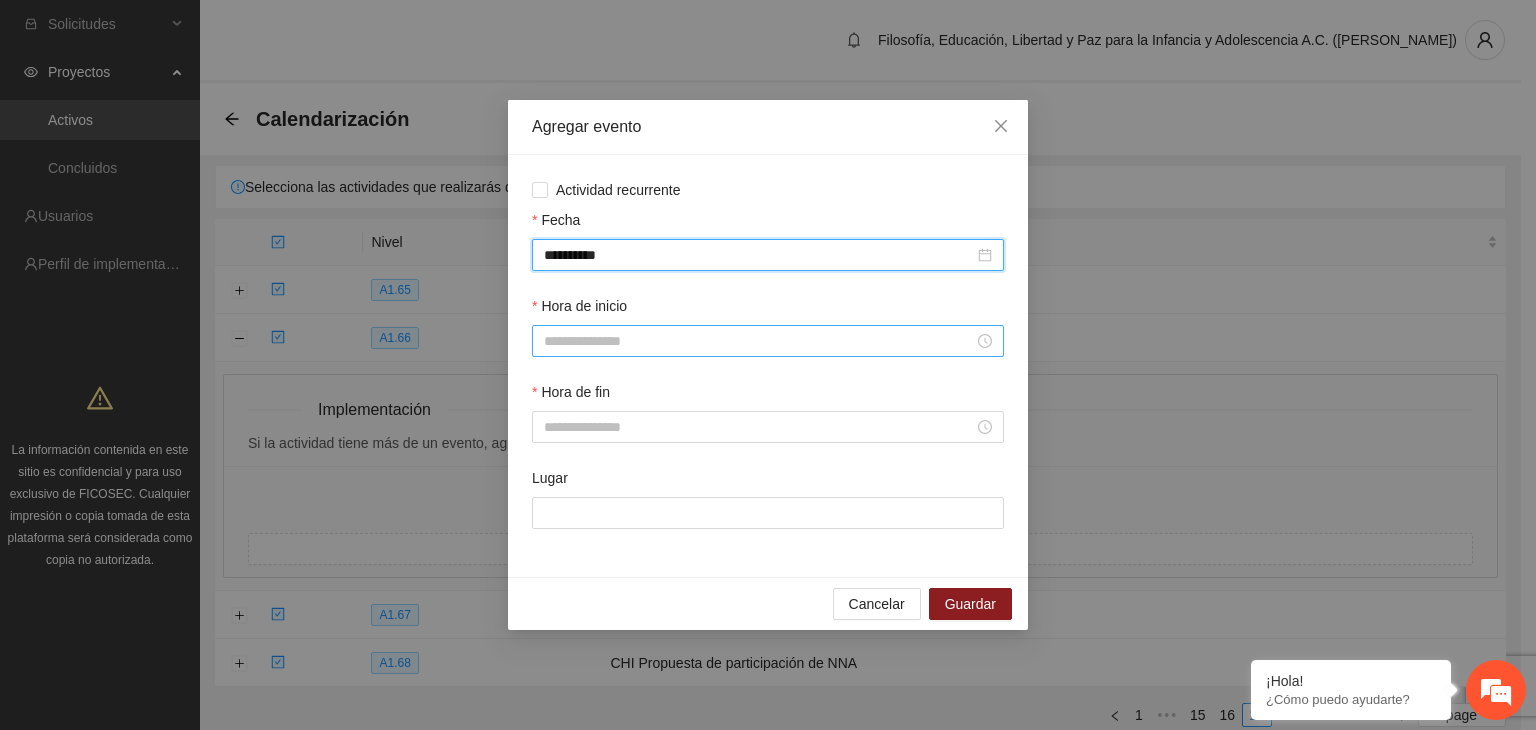 click on "Hora de inicio" at bounding box center [759, 341] 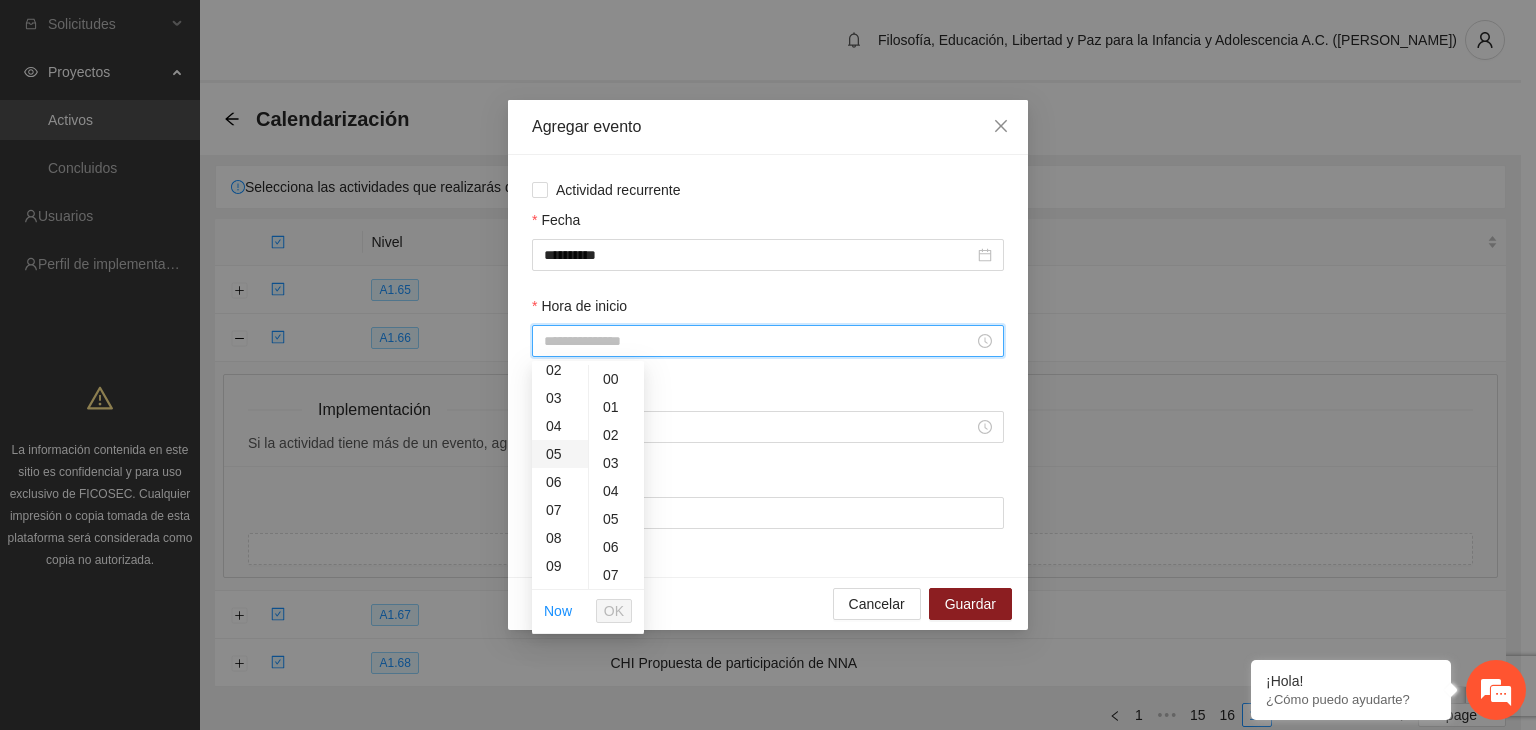 scroll, scrollTop: 100, scrollLeft: 0, axis: vertical 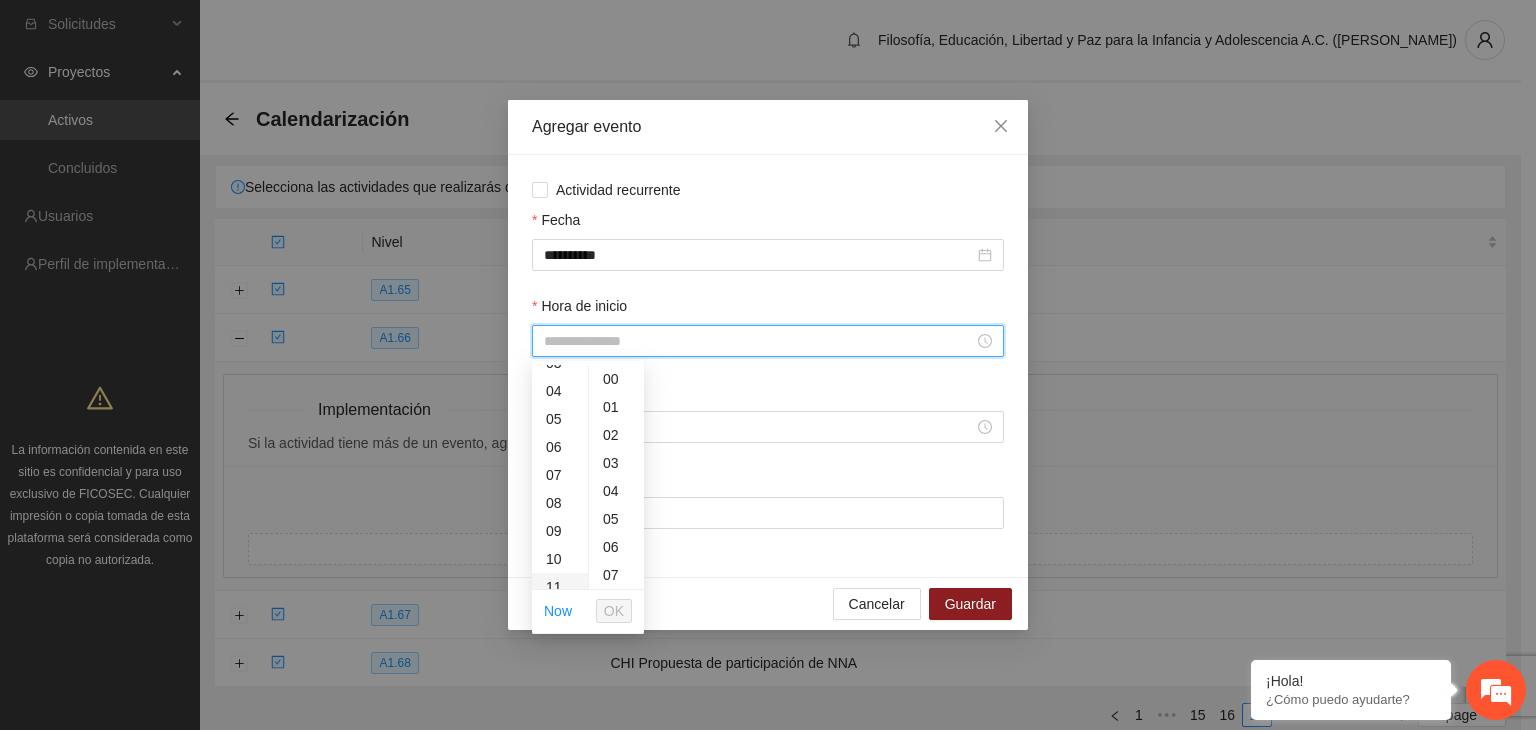 click on "11" at bounding box center [560, 587] 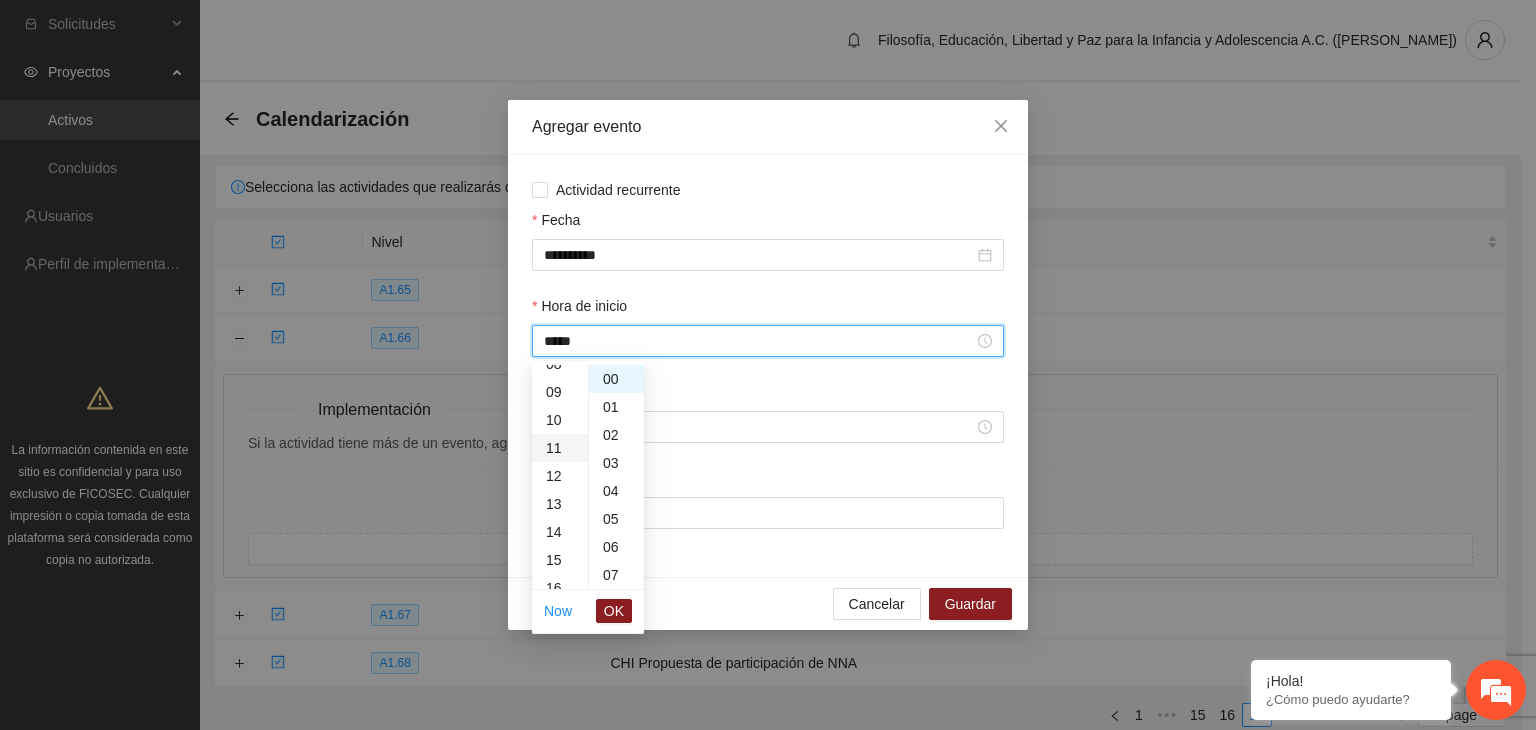 scroll, scrollTop: 308, scrollLeft: 0, axis: vertical 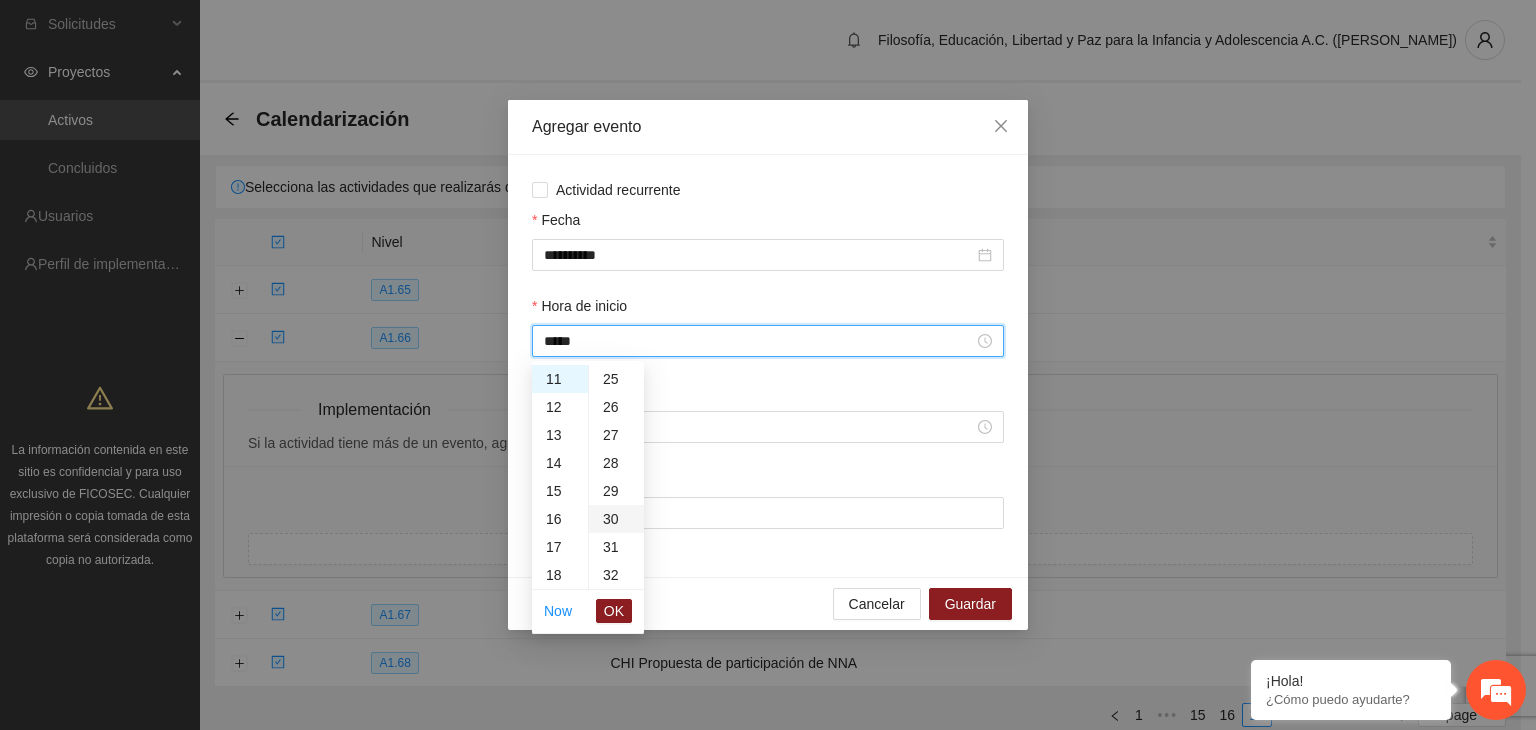 click on "30" at bounding box center (616, 519) 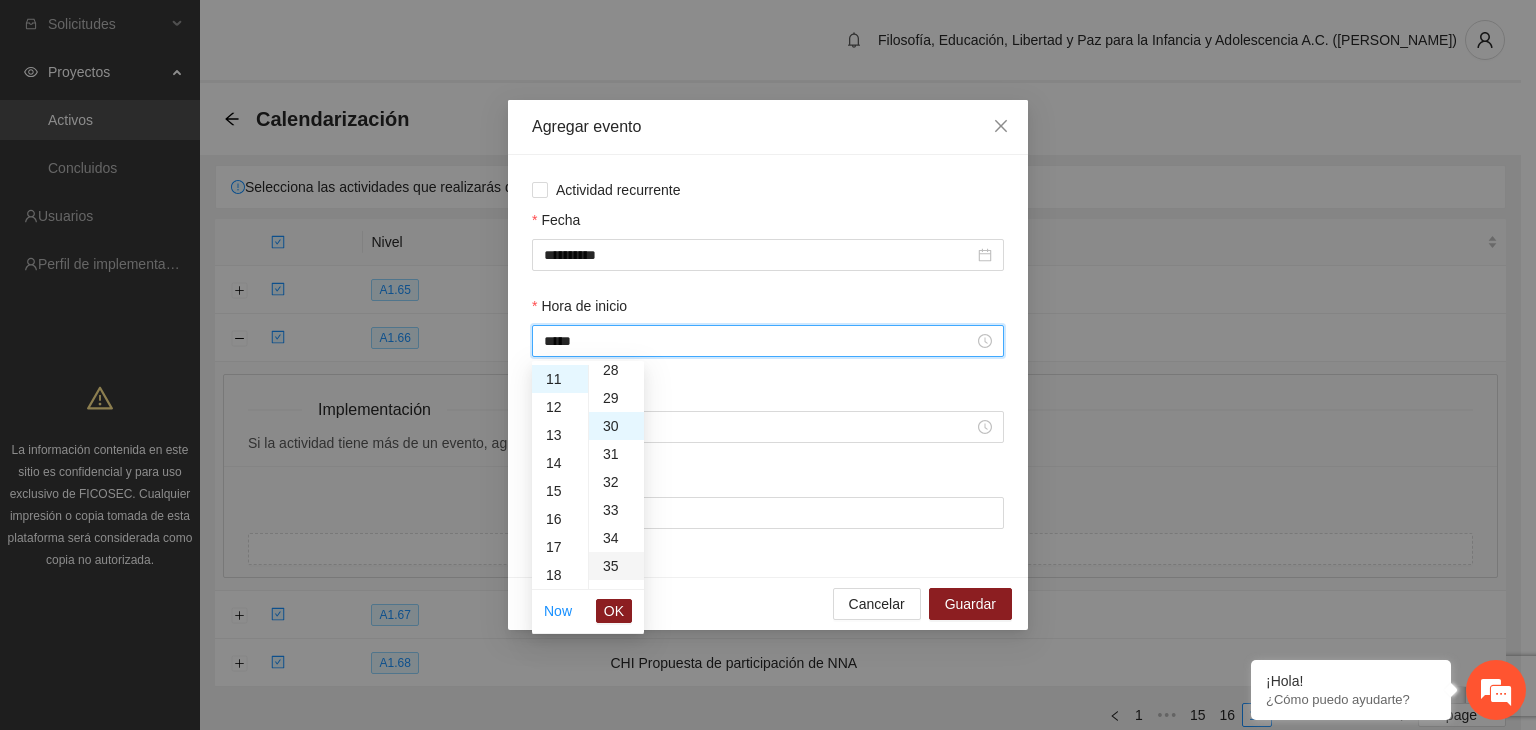 scroll, scrollTop: 840, scrollLeft: 0, axis: vertical 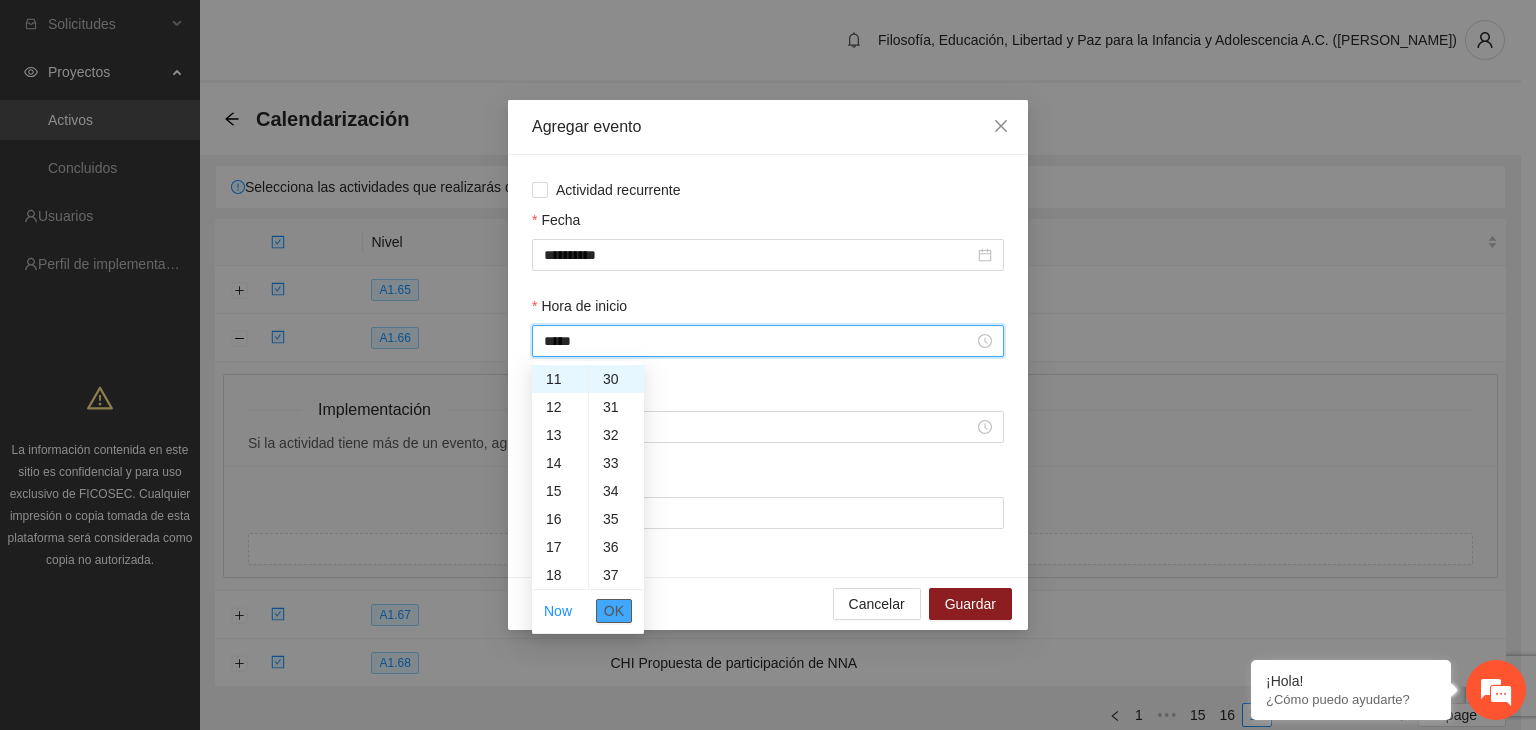 click on "OK" at bounding box center [614, 611] 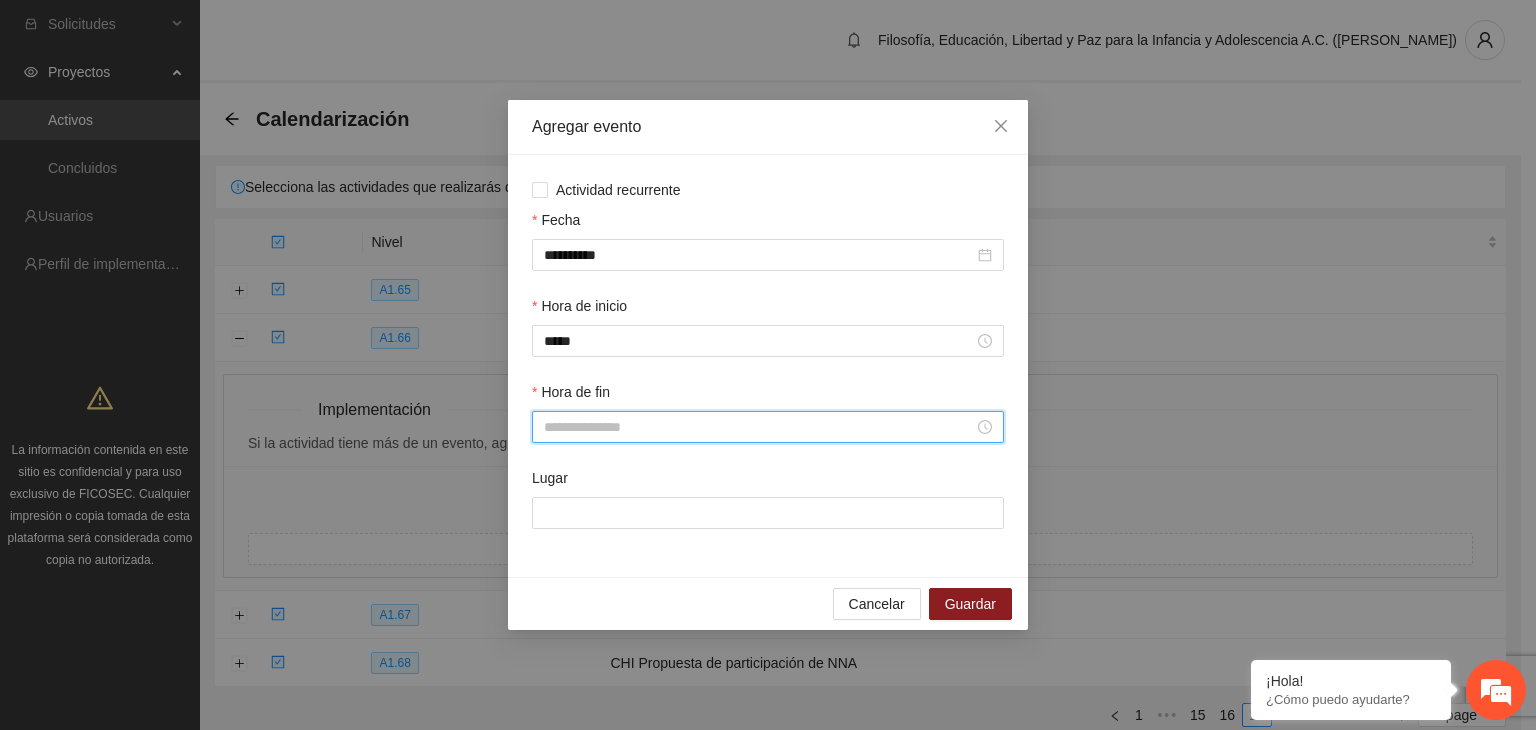click on "Hora de fin" at bounding box center [759, 427] 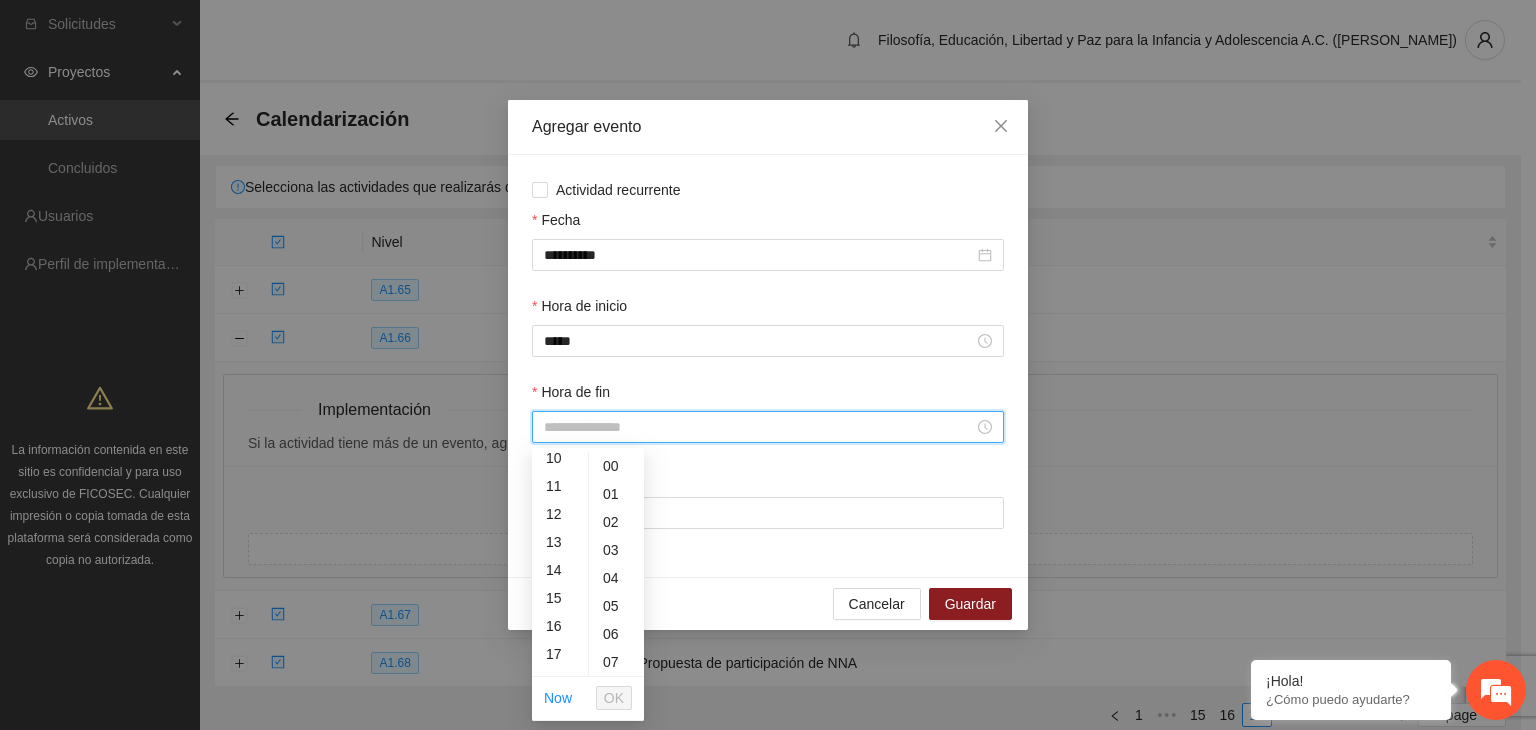 scroll, scrollTop: 300, scrollLeft: 0, axis: vertical 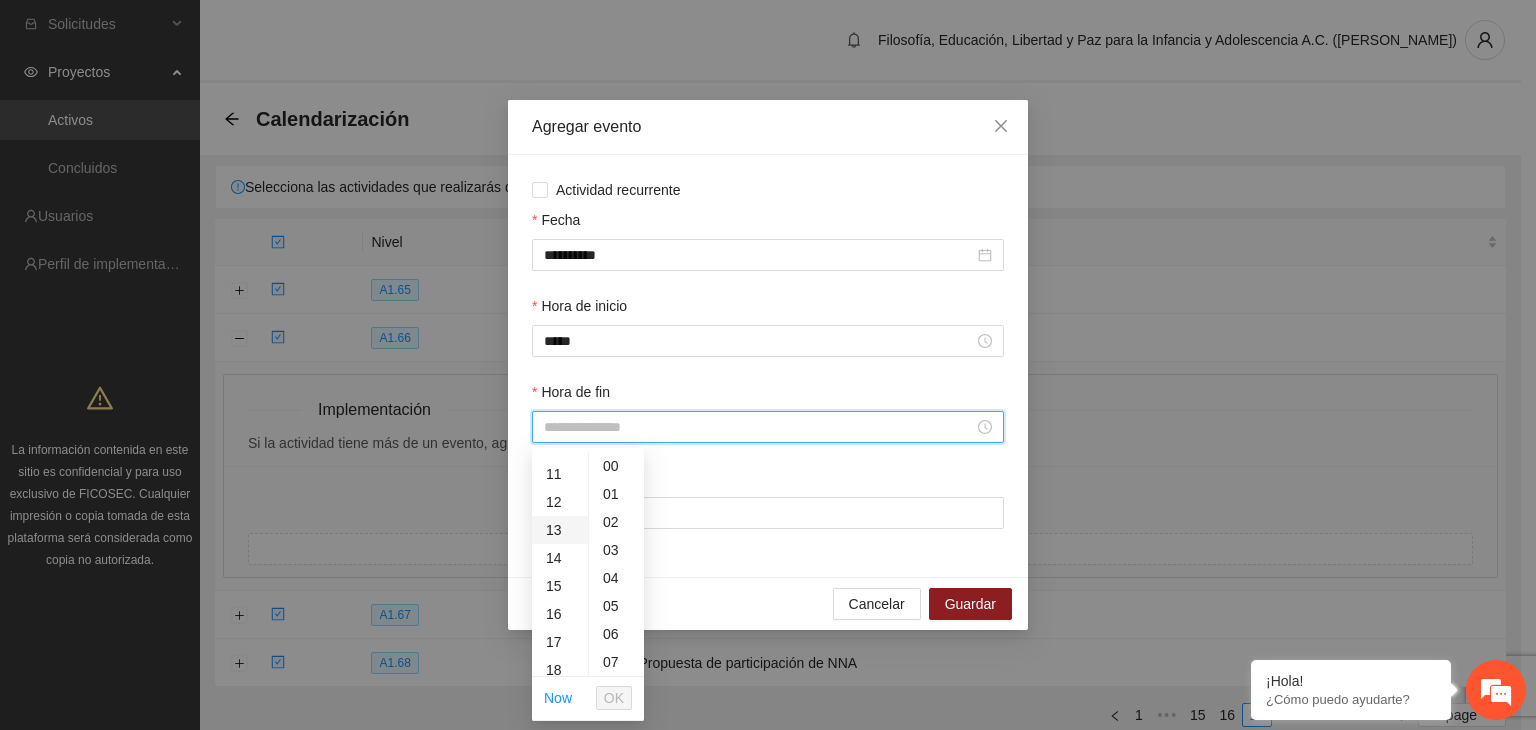 click on "13" at bounding box center [560, 530] 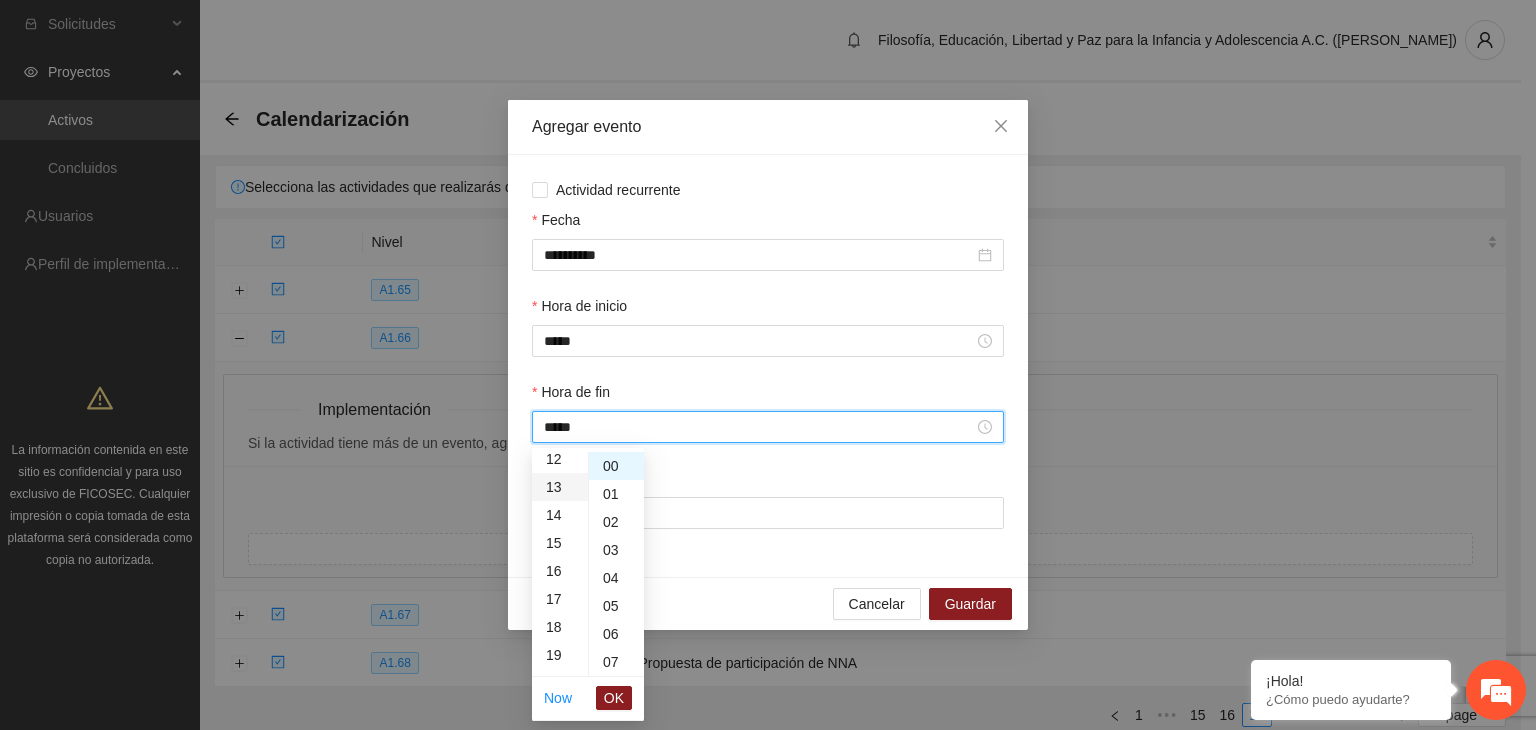 scroll, scrollTop: 364, scrollLeft: 0, axis: vertical 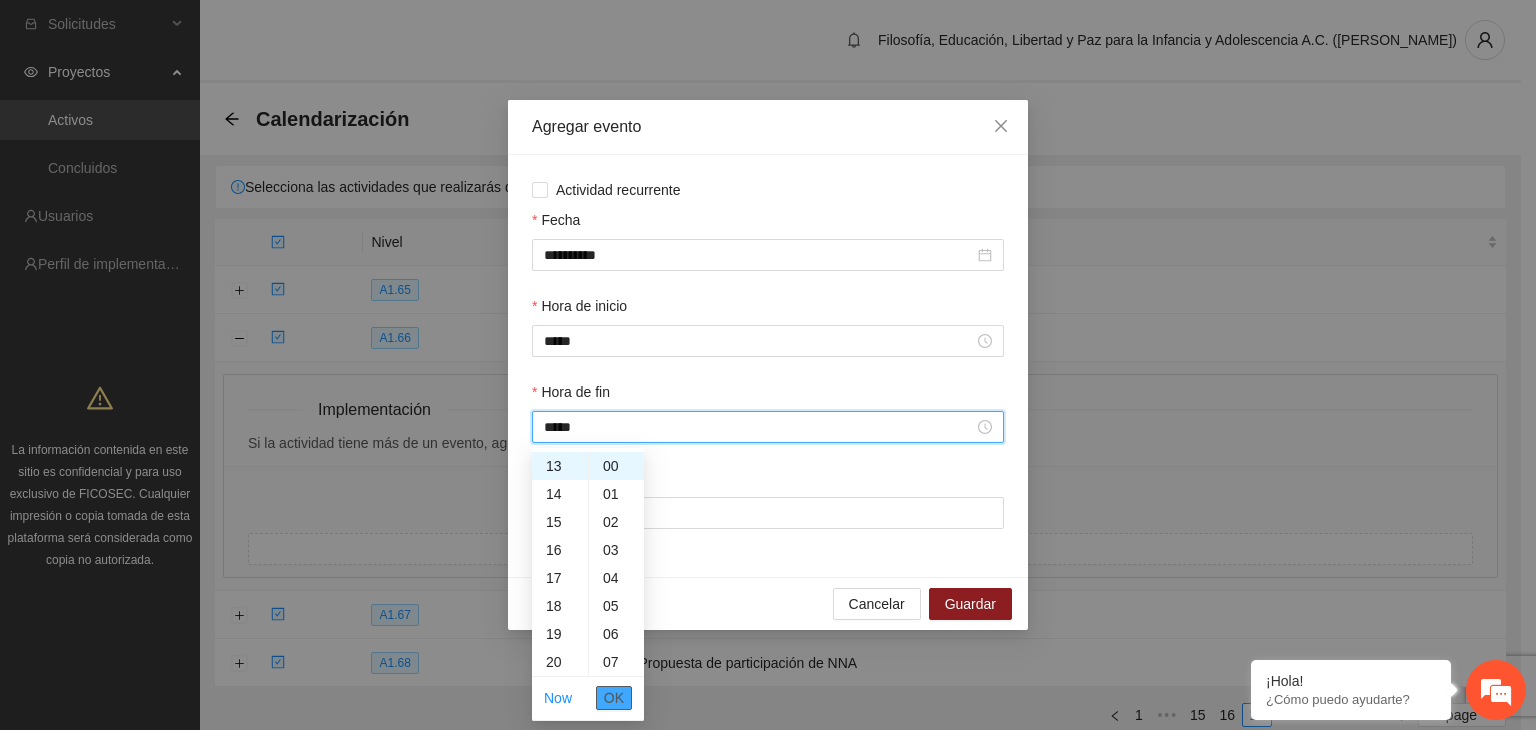 click on "OK" at bounding box center (614, 698) 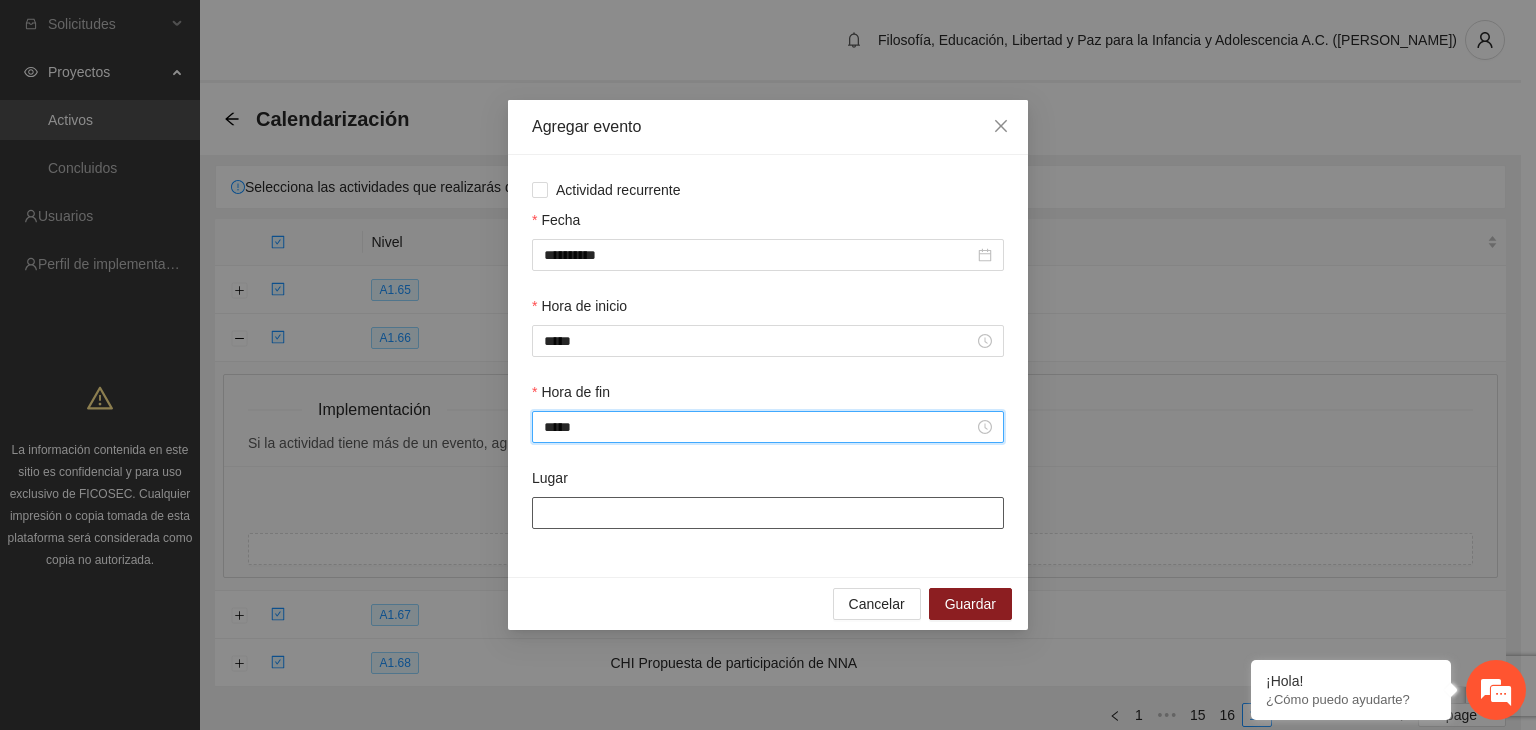 click on "Lugar" at bounding box center [768, 513] 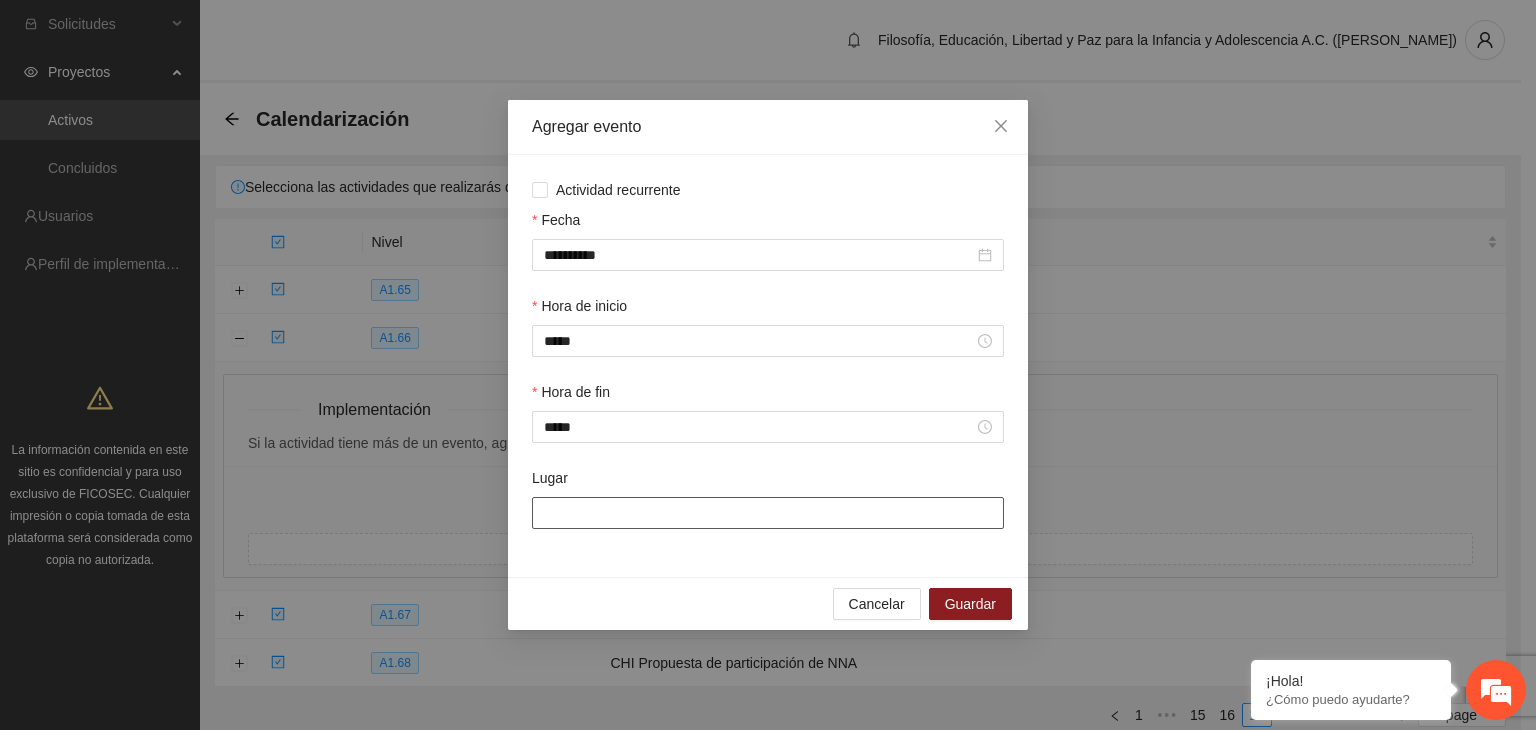 click on "Lugar" at bounding box center [768, 513] 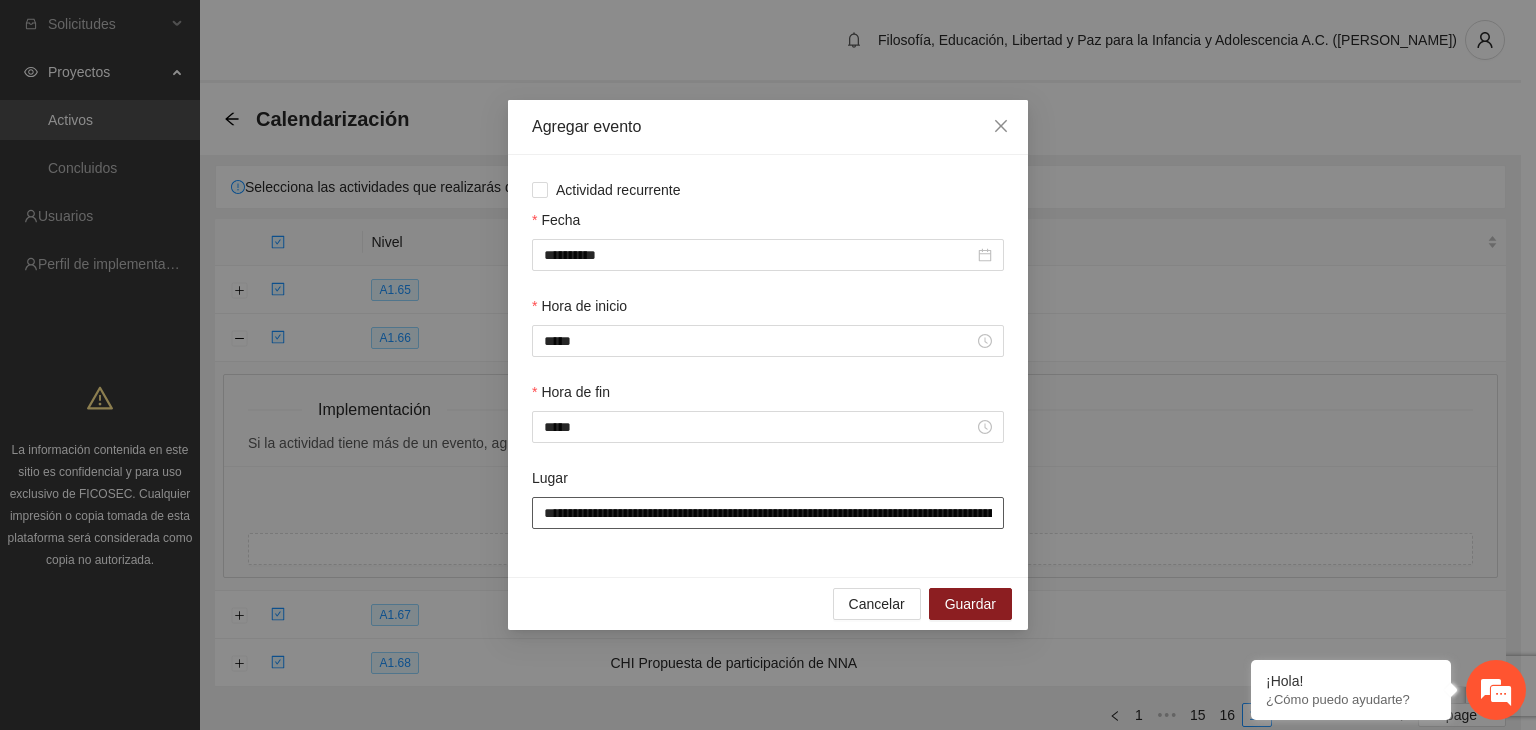 scroll, scrollTop: 0, scrollLeft: 368, axis: horizontal 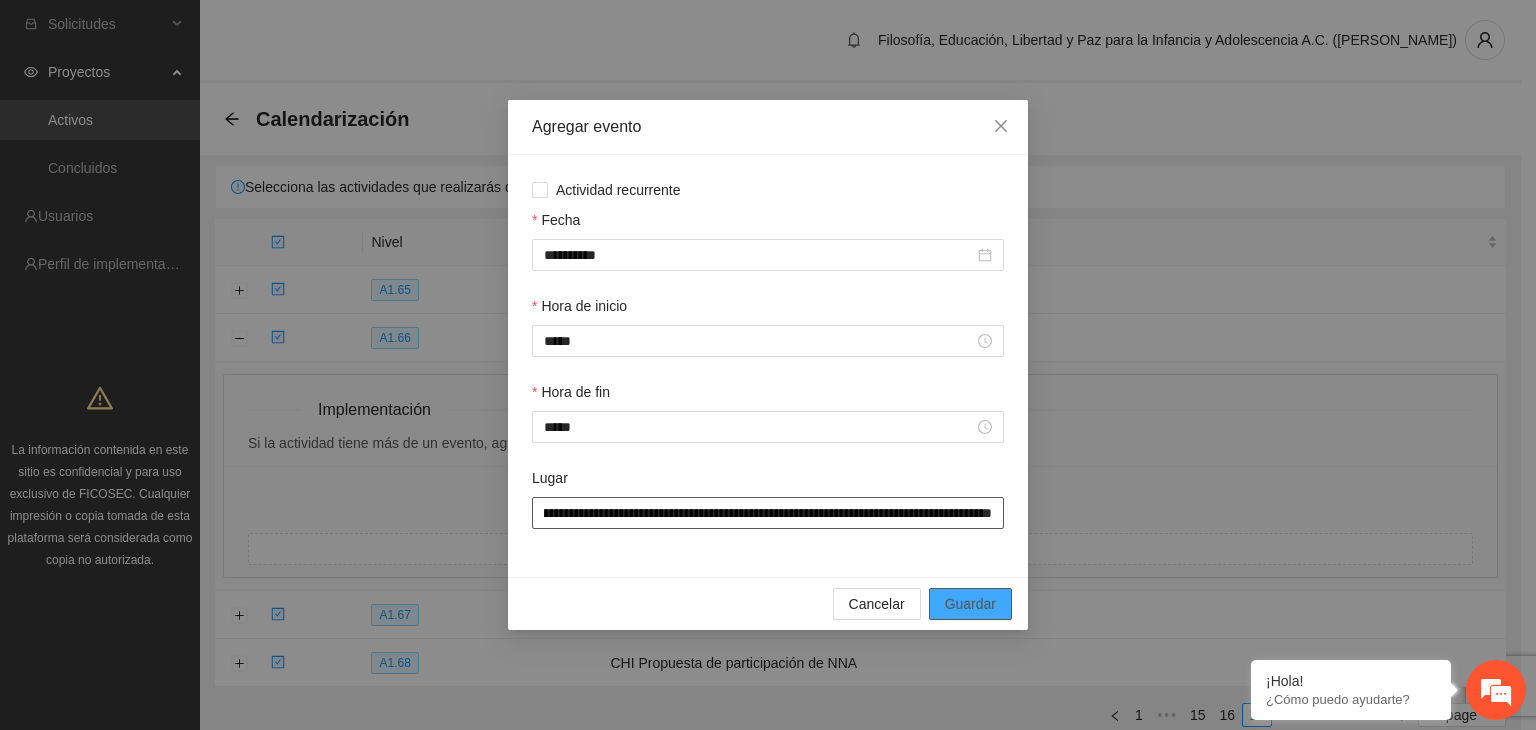 type on "**********" 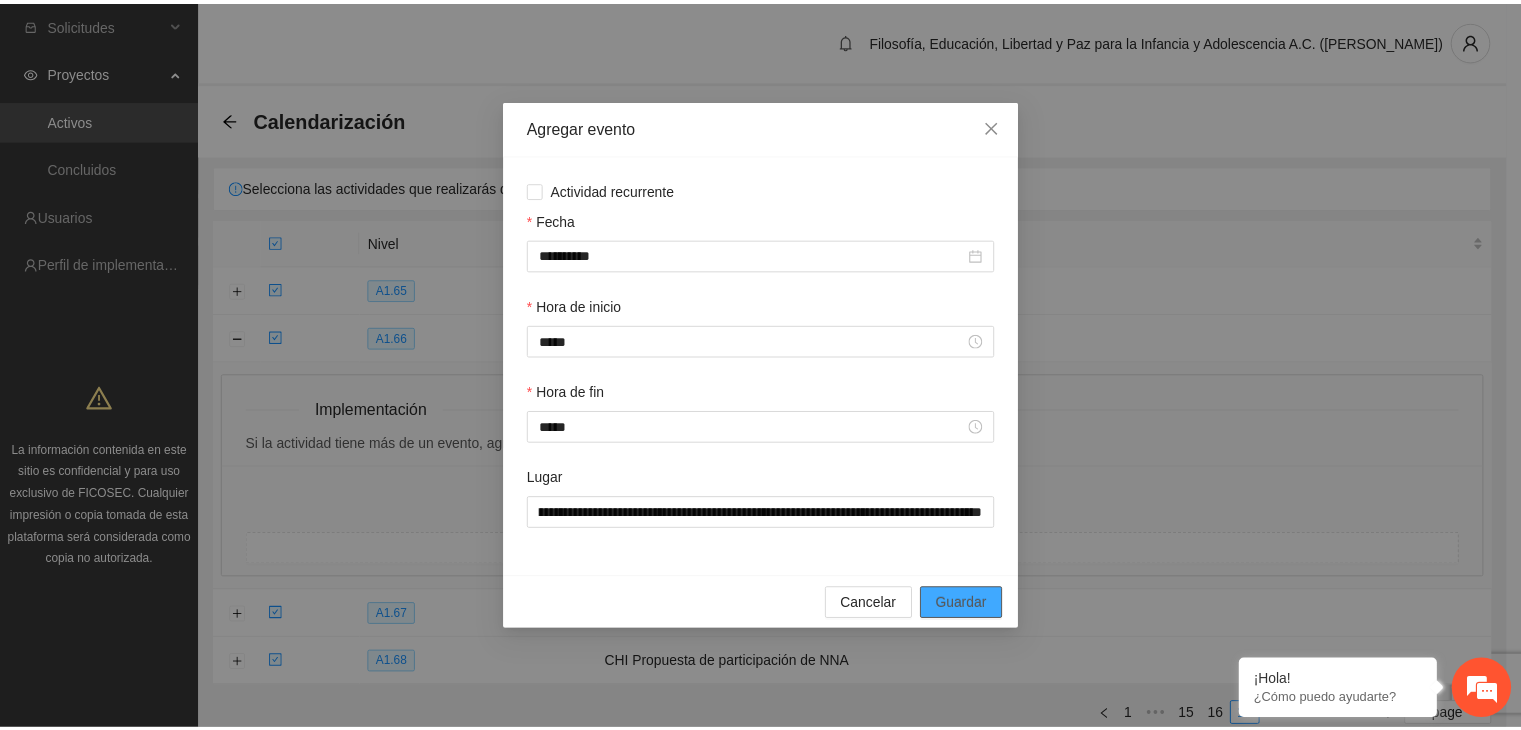 scroll, scrollTop: 0, scrollLeft: 0, axis: both 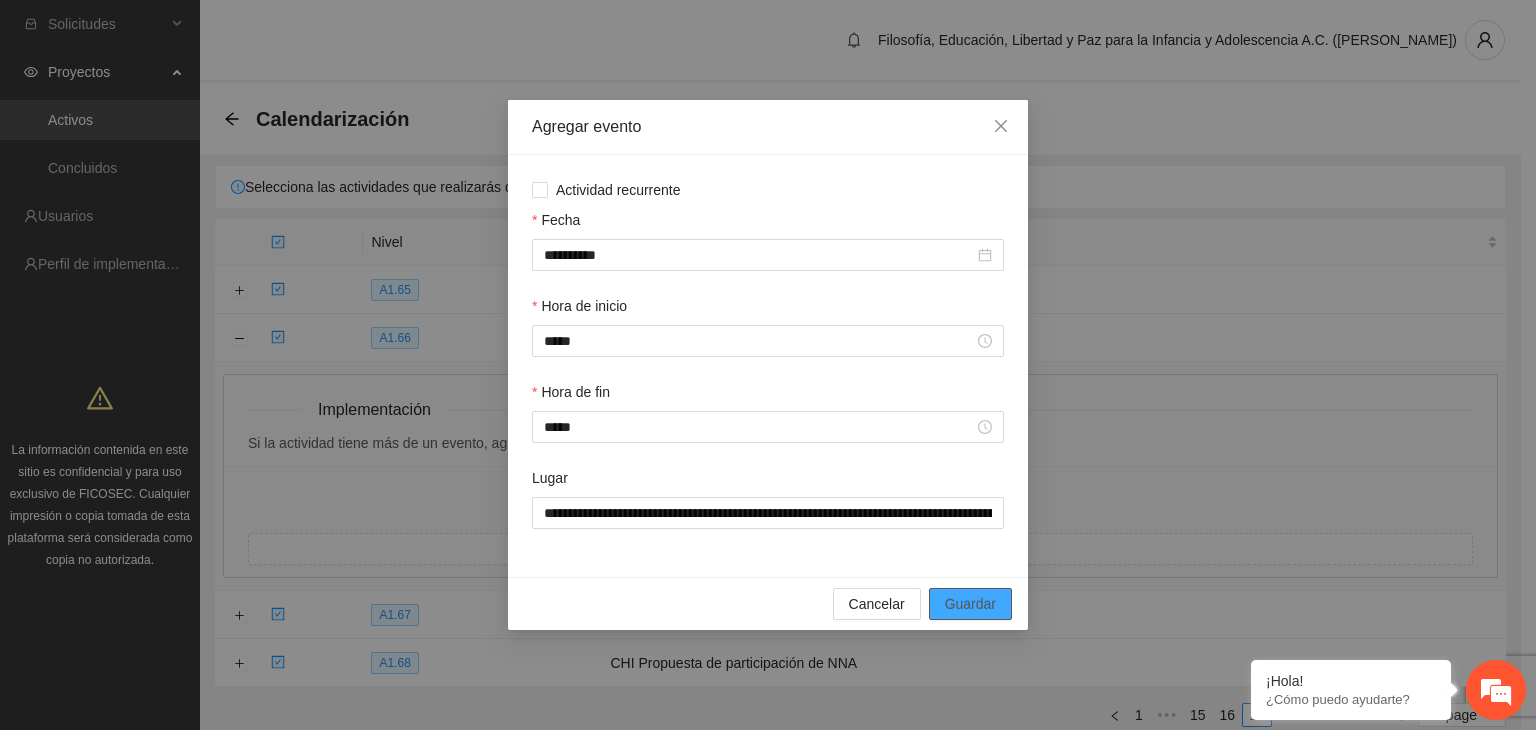 click on "Guardar" at bounding box center (970, 604) 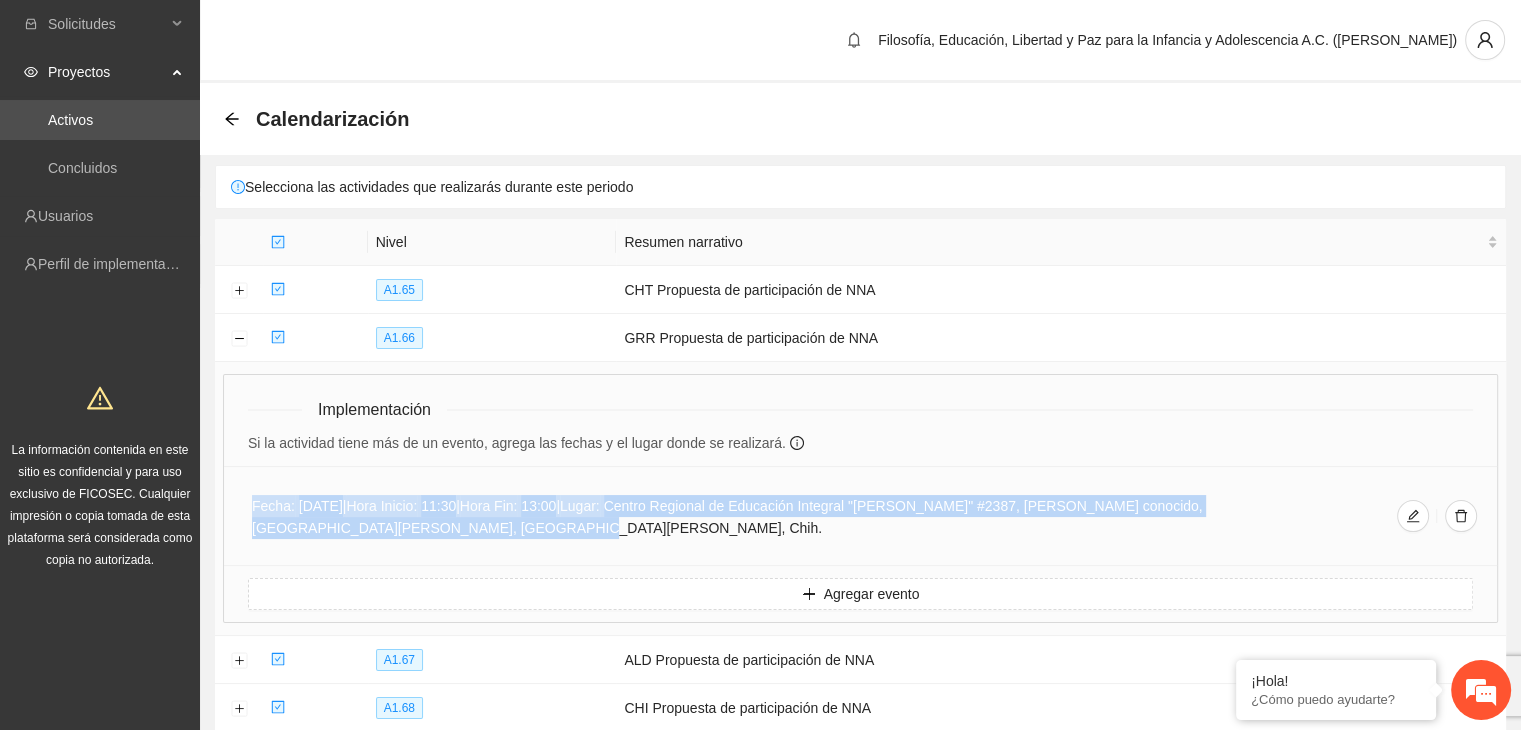 drag, startPoint x: 249, startPoint y: 505, endPoint x: 426, endPoint y: 522, distance: 177.81451 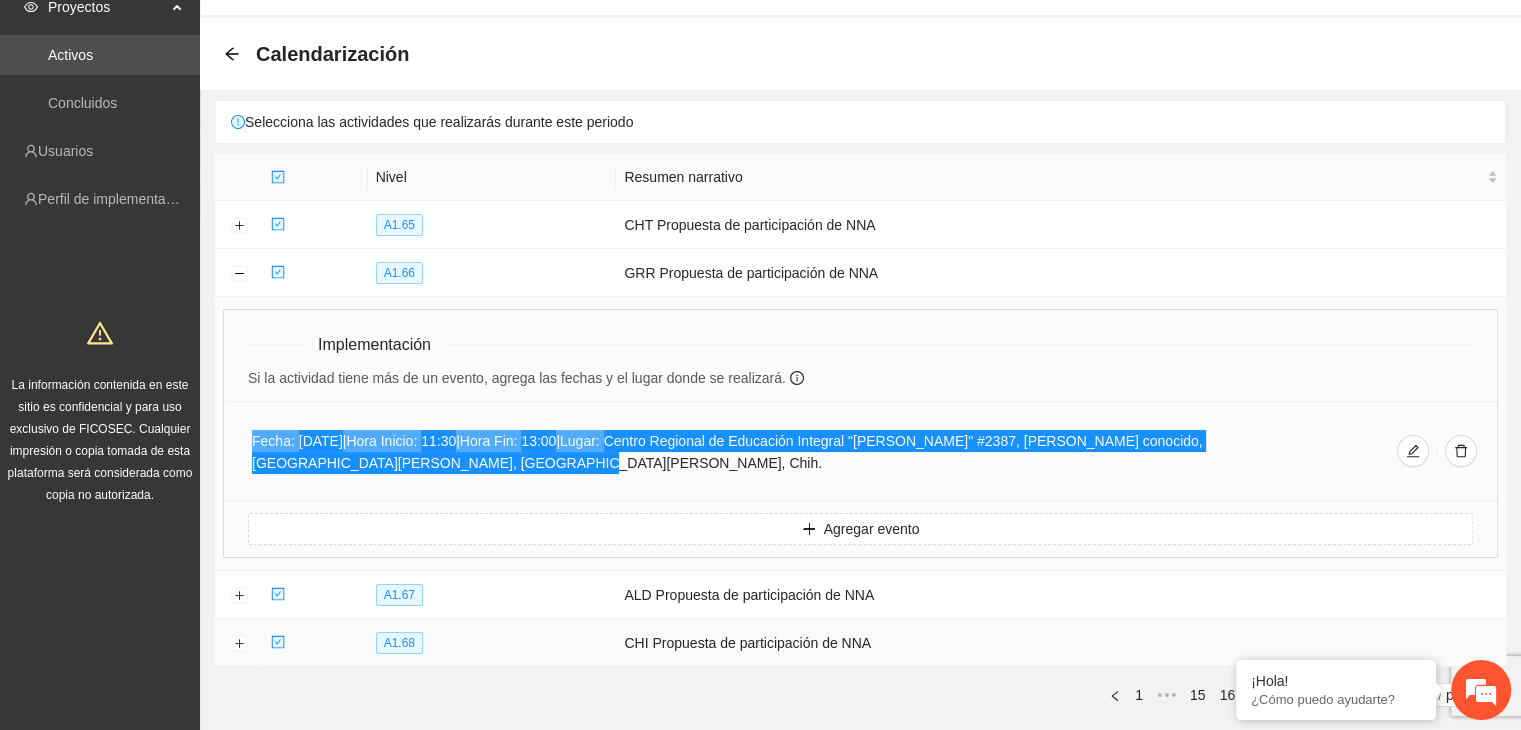scroll, scrollTop: 100, scrollLeft: 0, axis: vertical 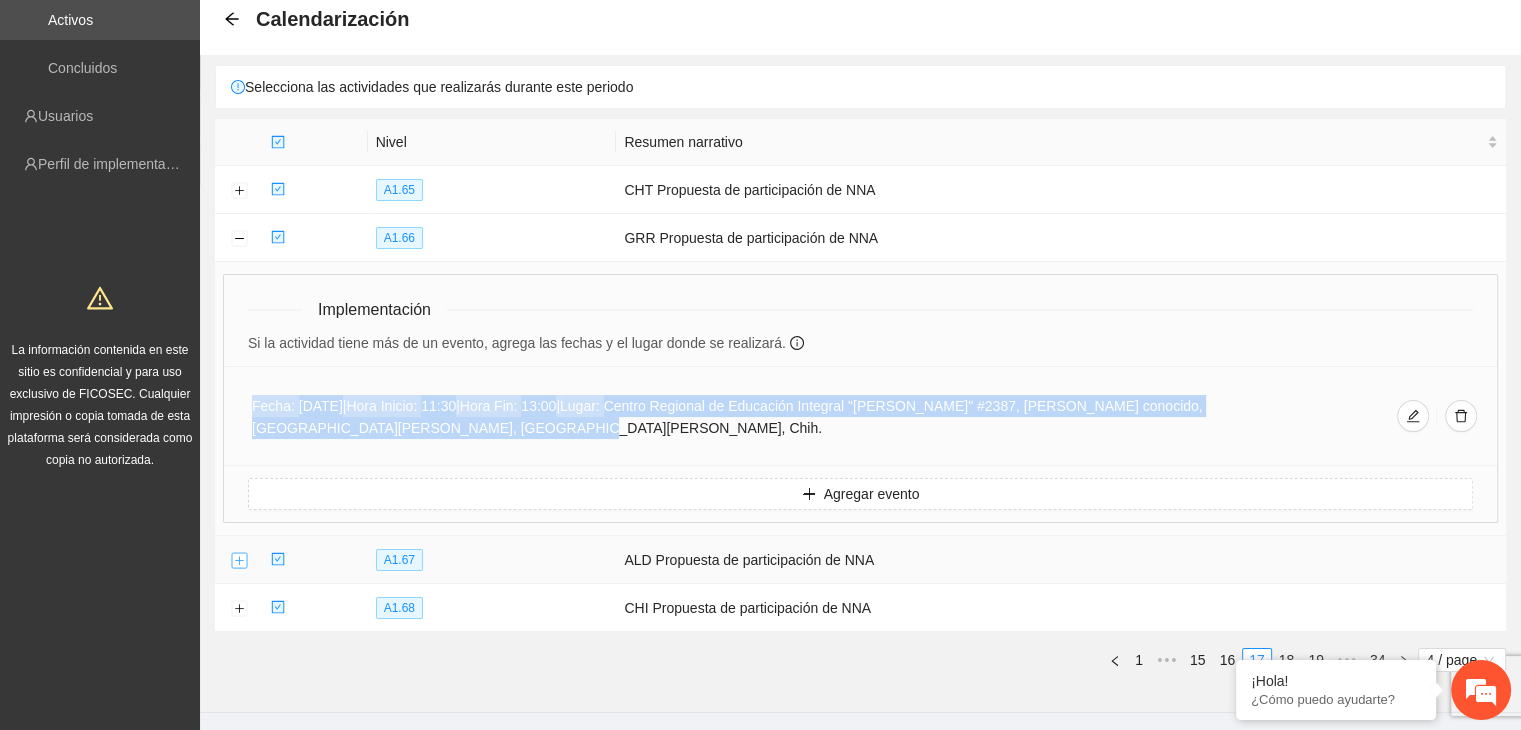 click at bounding box center [239, 561] 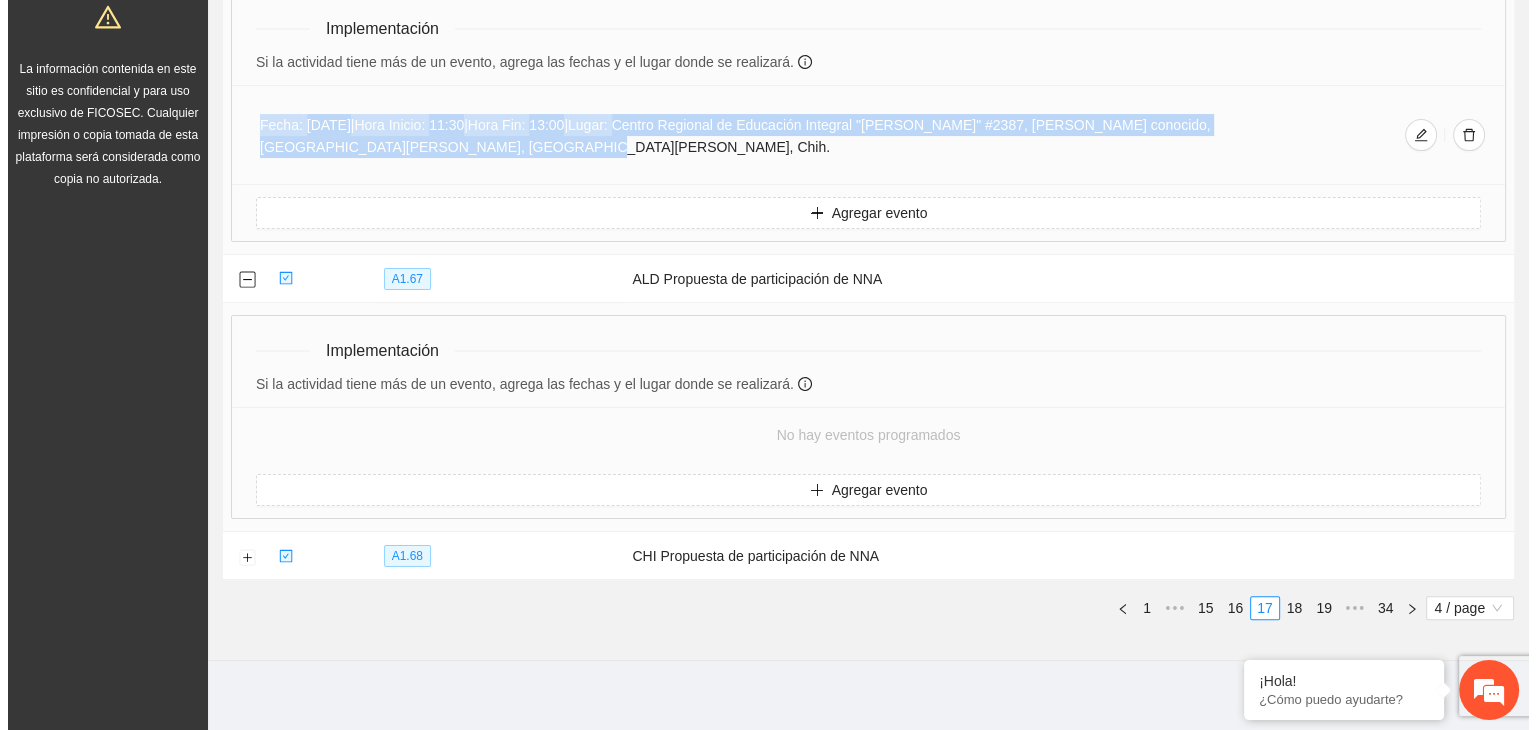 scroll, scrollTop: 389, scrollLeft: 0, axis: vertical 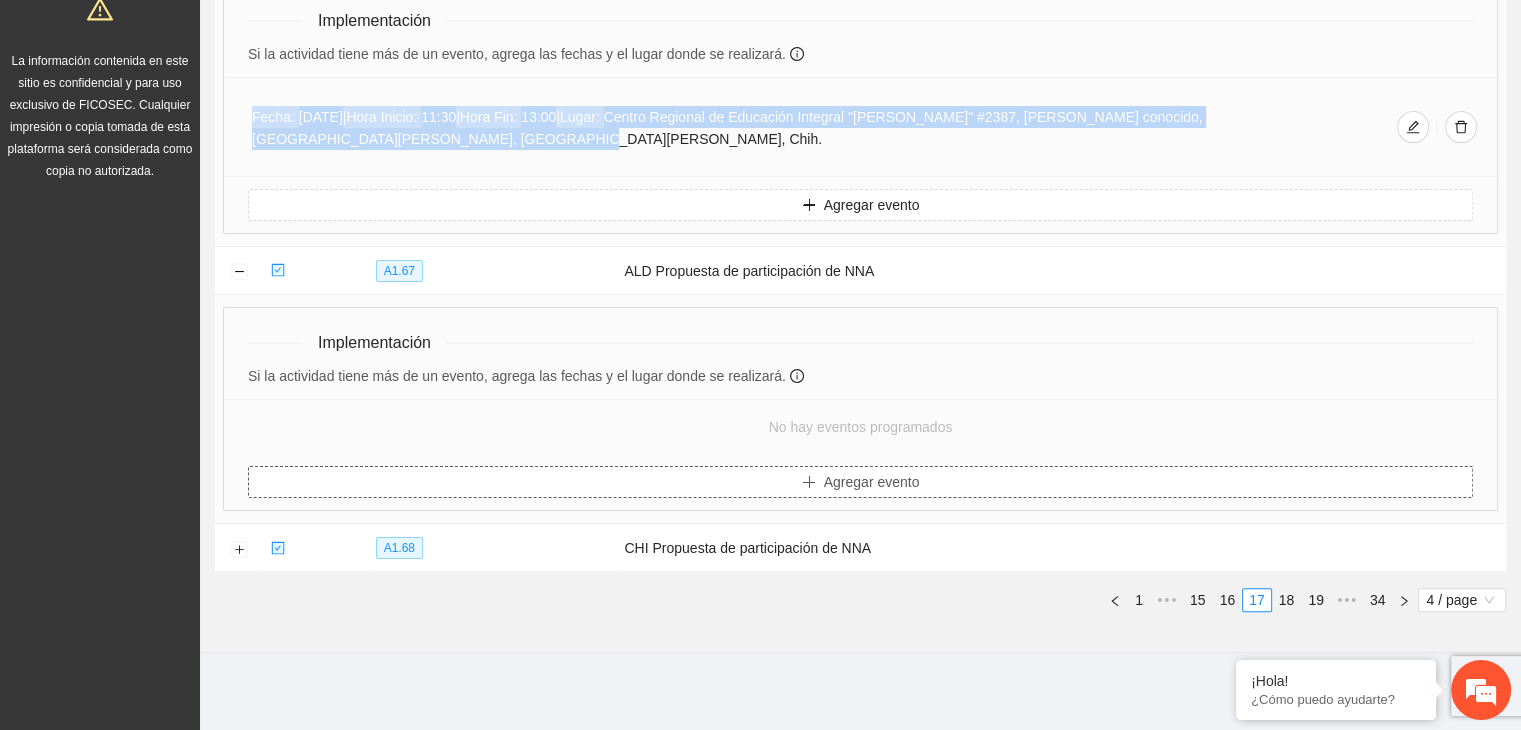click on "Agregar evento" at bounding box center [872, 482] 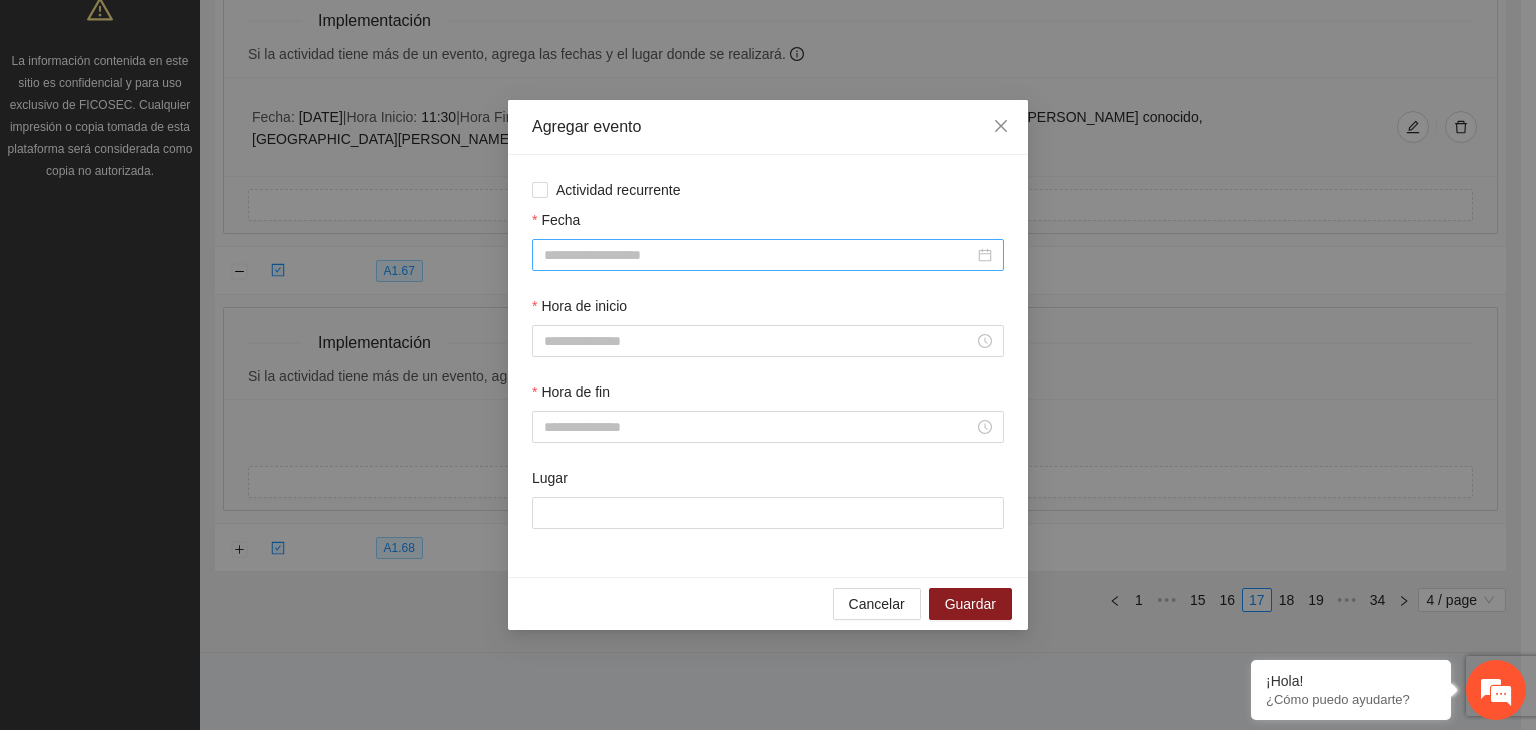 click on "Fecha" at bounding box center (759, 255) 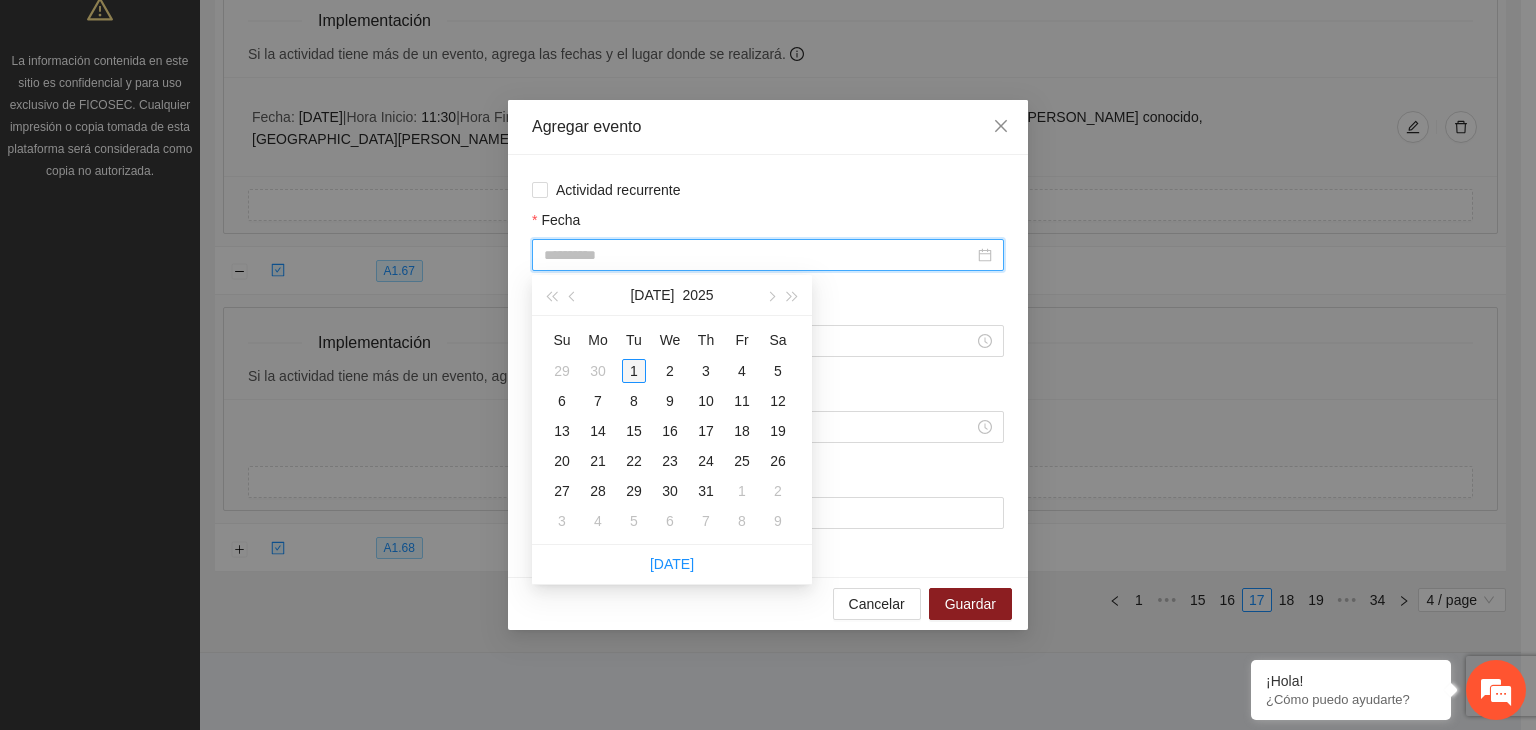type on "**********" 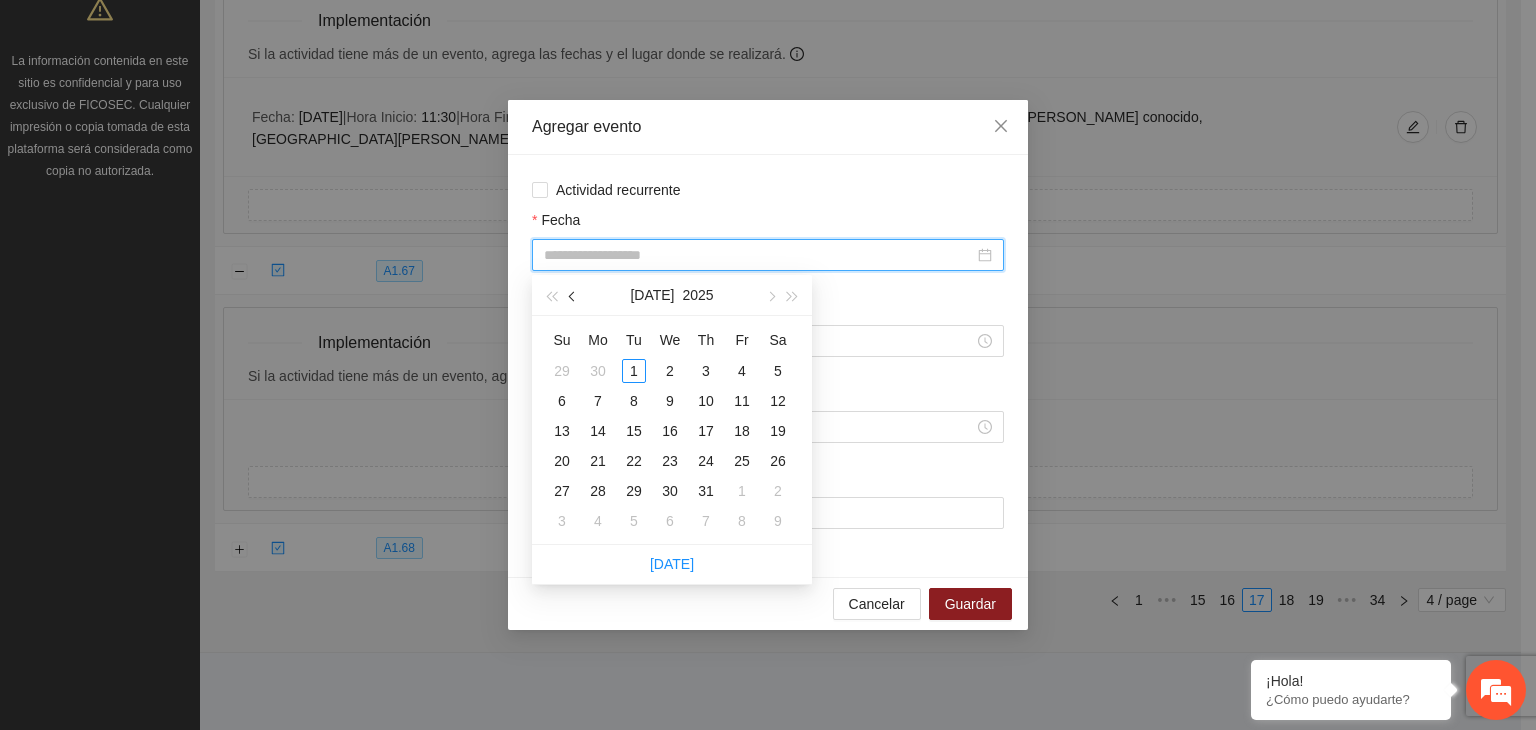 click at bounding box center (574, 297) 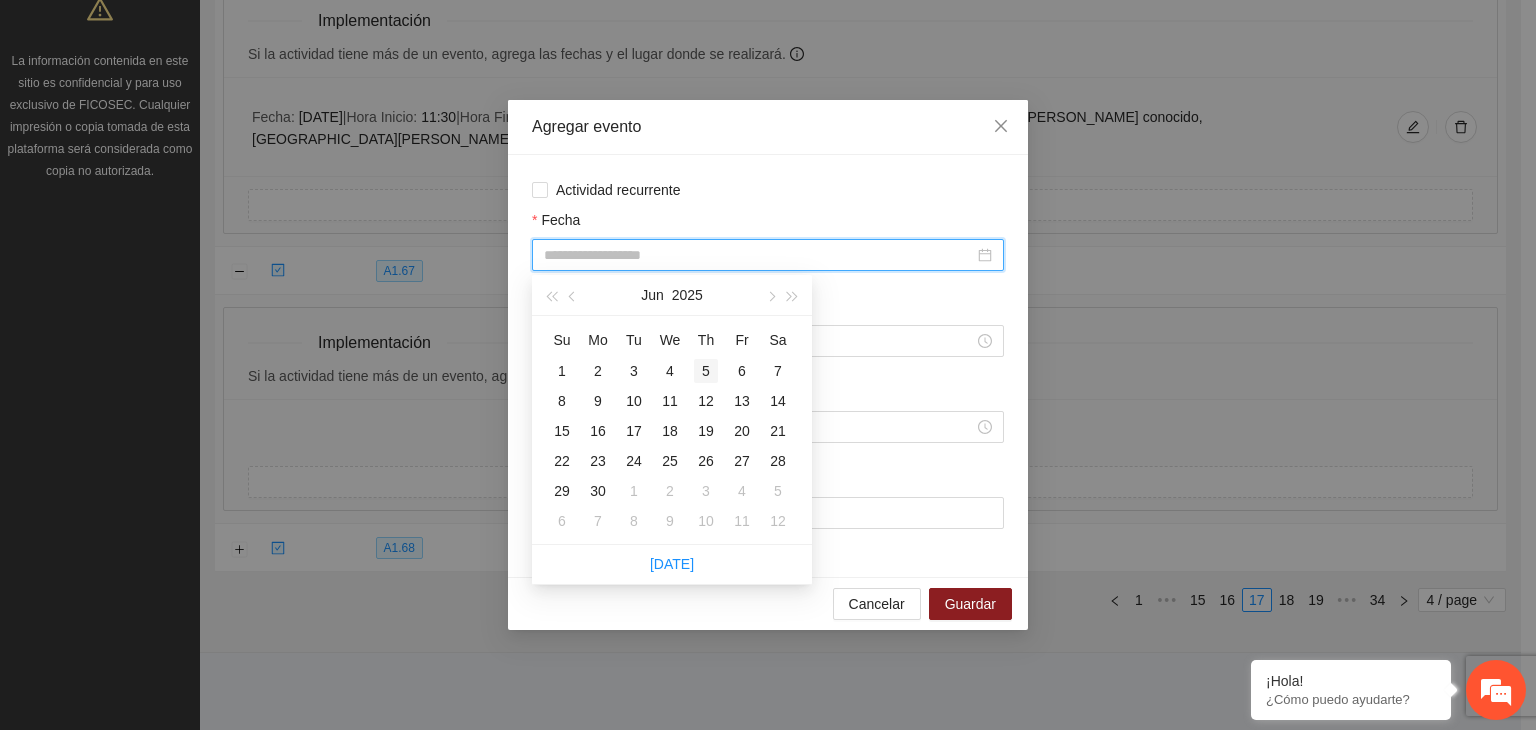 type on "**********" 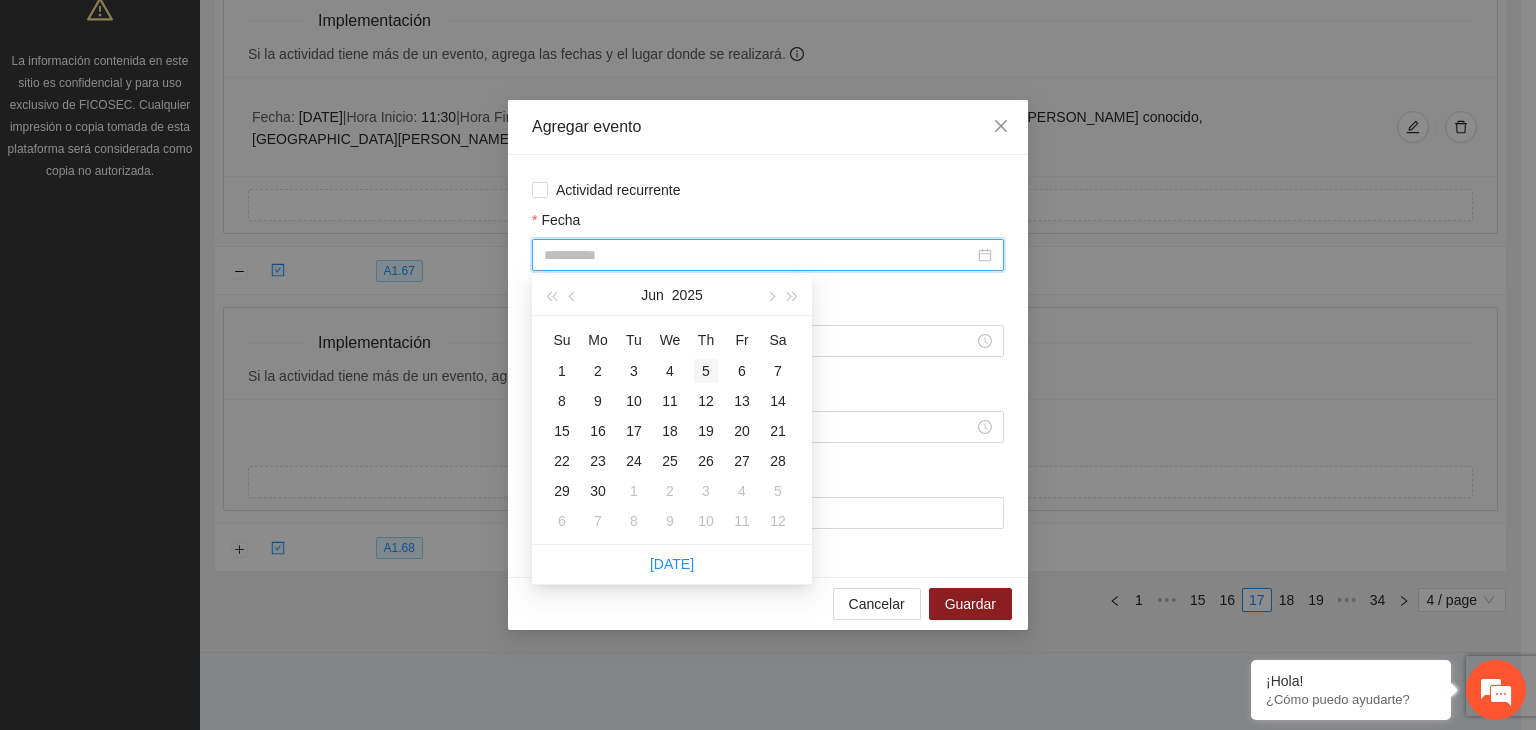 click on "5" at bounding box center [706, 371] 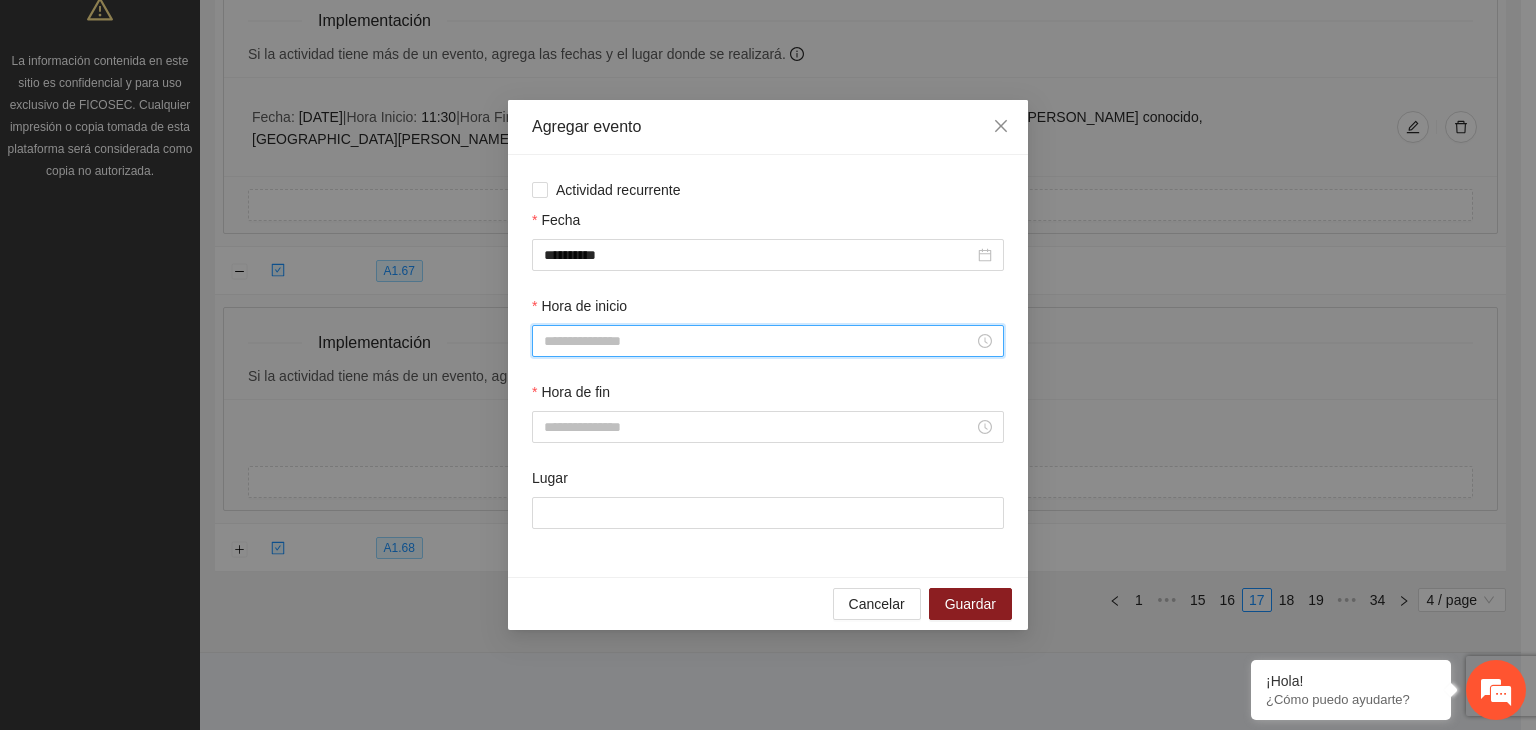 click on "Hora de inicio" at bounding box center [759, 341] 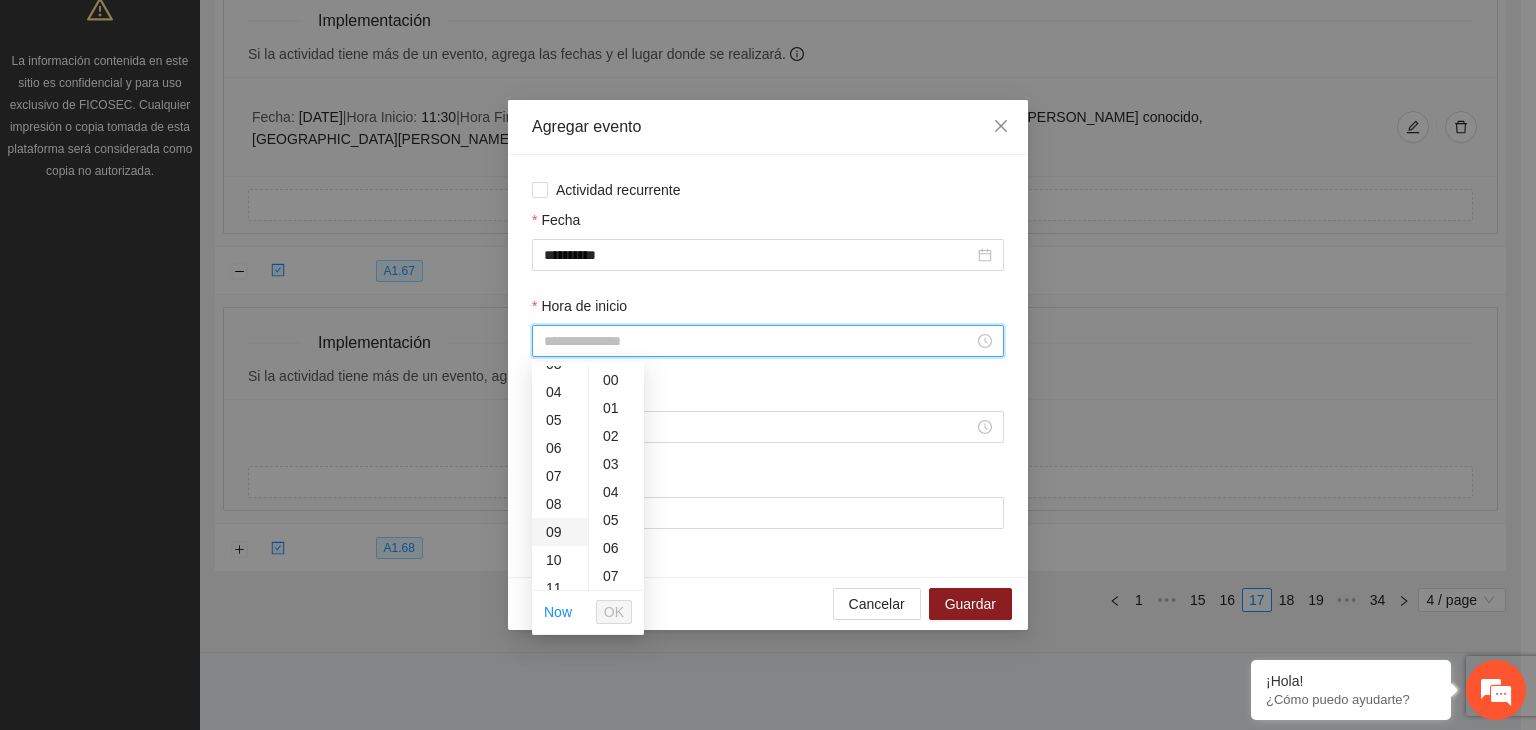 click on "09" at bounding box center (560, 532) 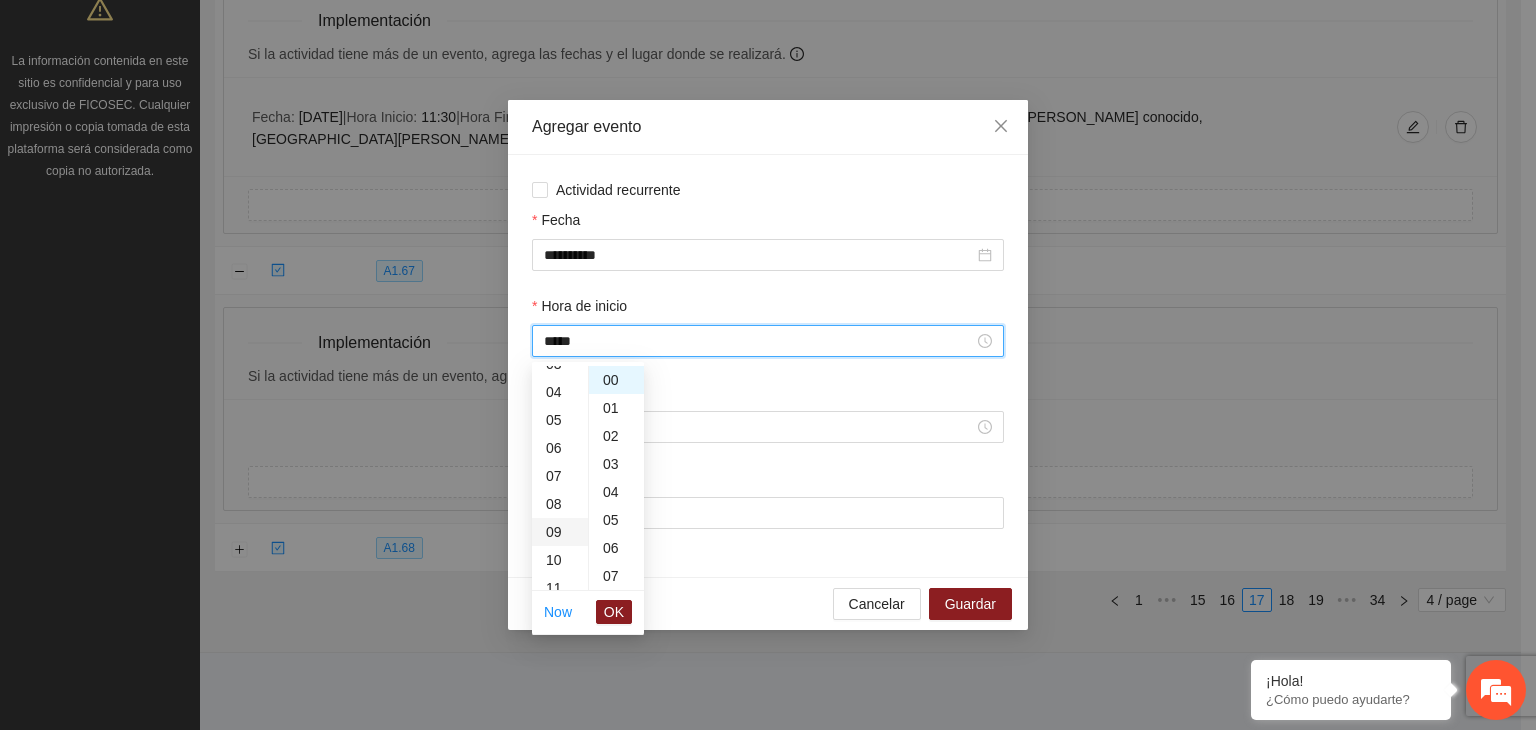 scroll, scrollTop: 252, scrollLeft: 0, axis: vertical 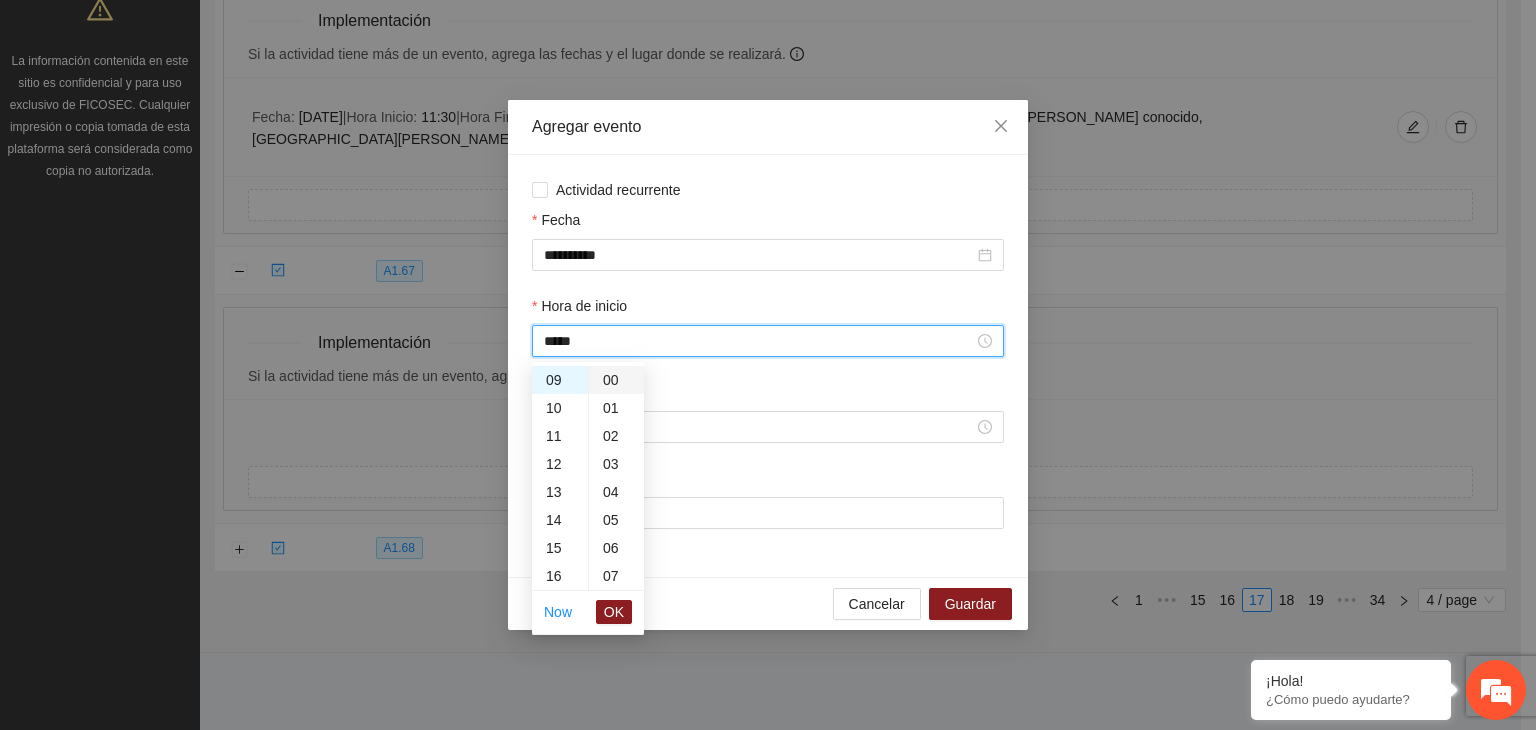 click on "00" at bounding box center (616, 380) 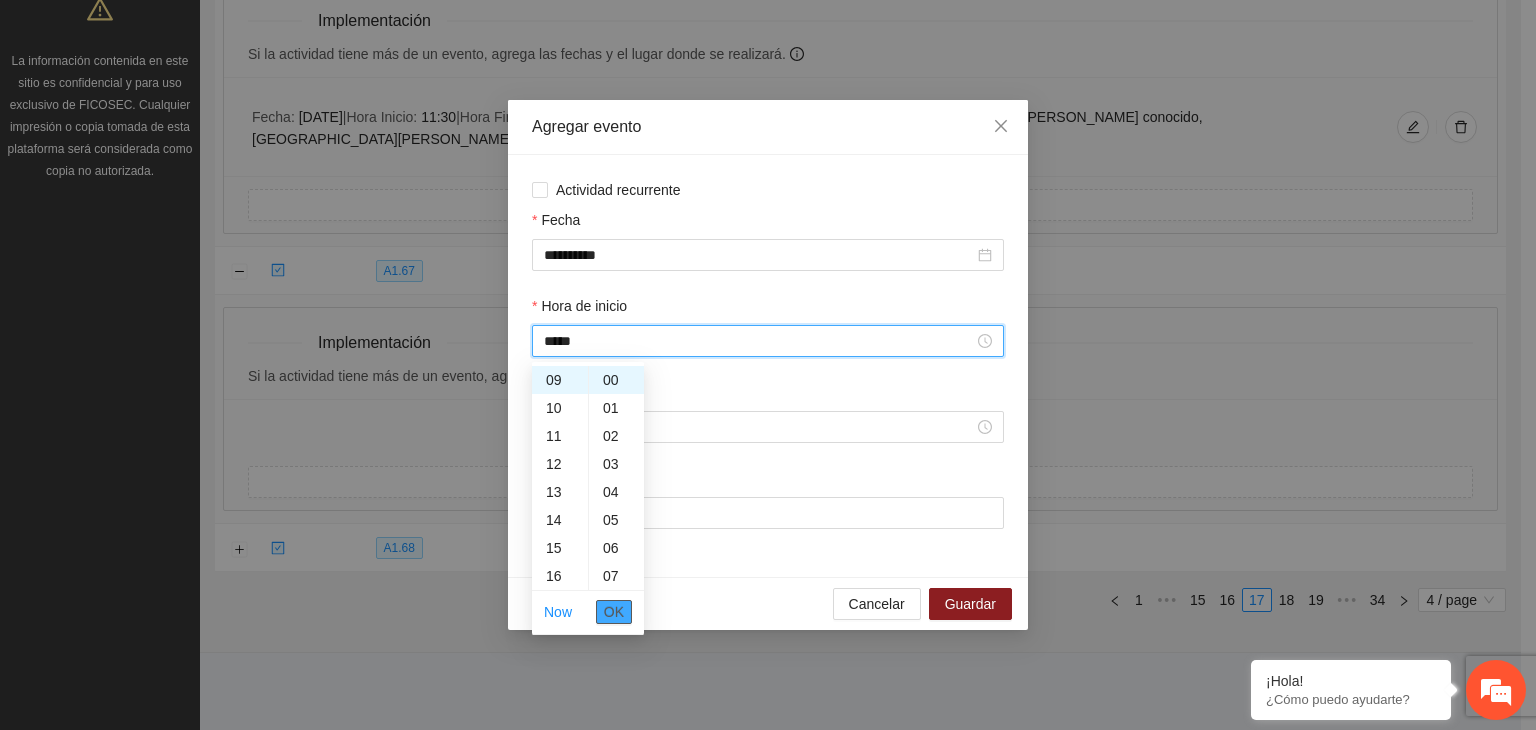 click on "OK" at bounding box center (614, 612) 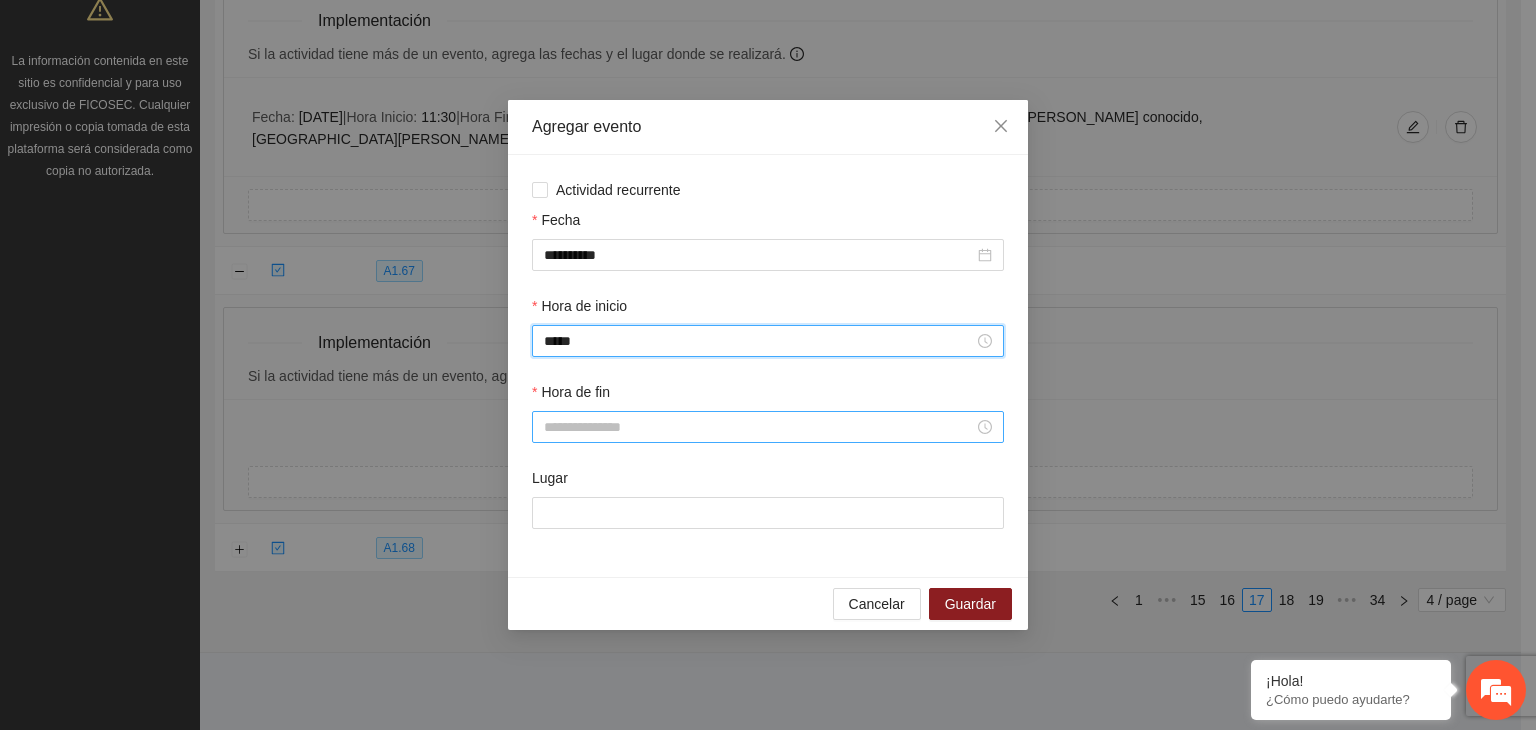 click on "Hora de fin" at bounding box center [759, 427] 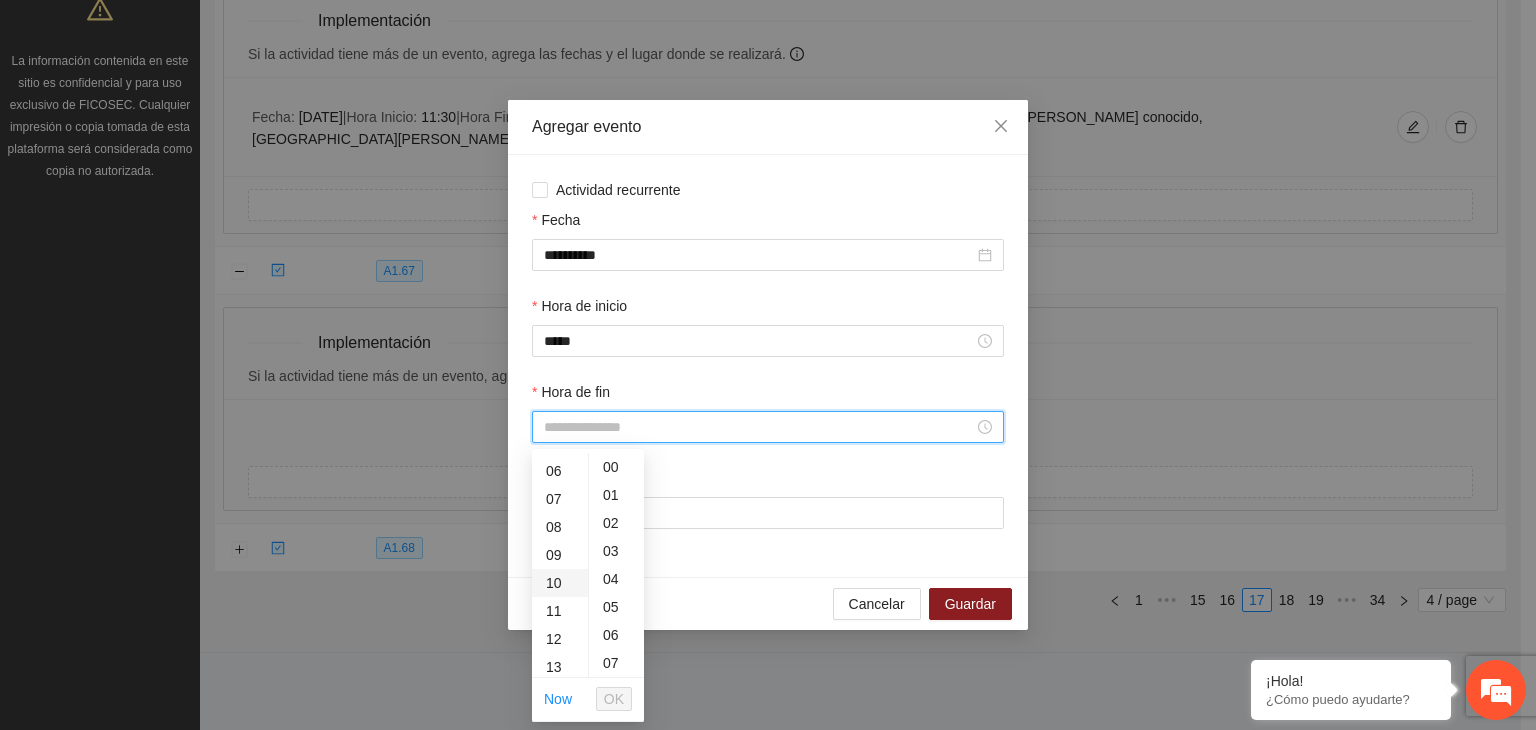 scroll, scrollTop: 200, scrollLeft: 0, axis: vertical 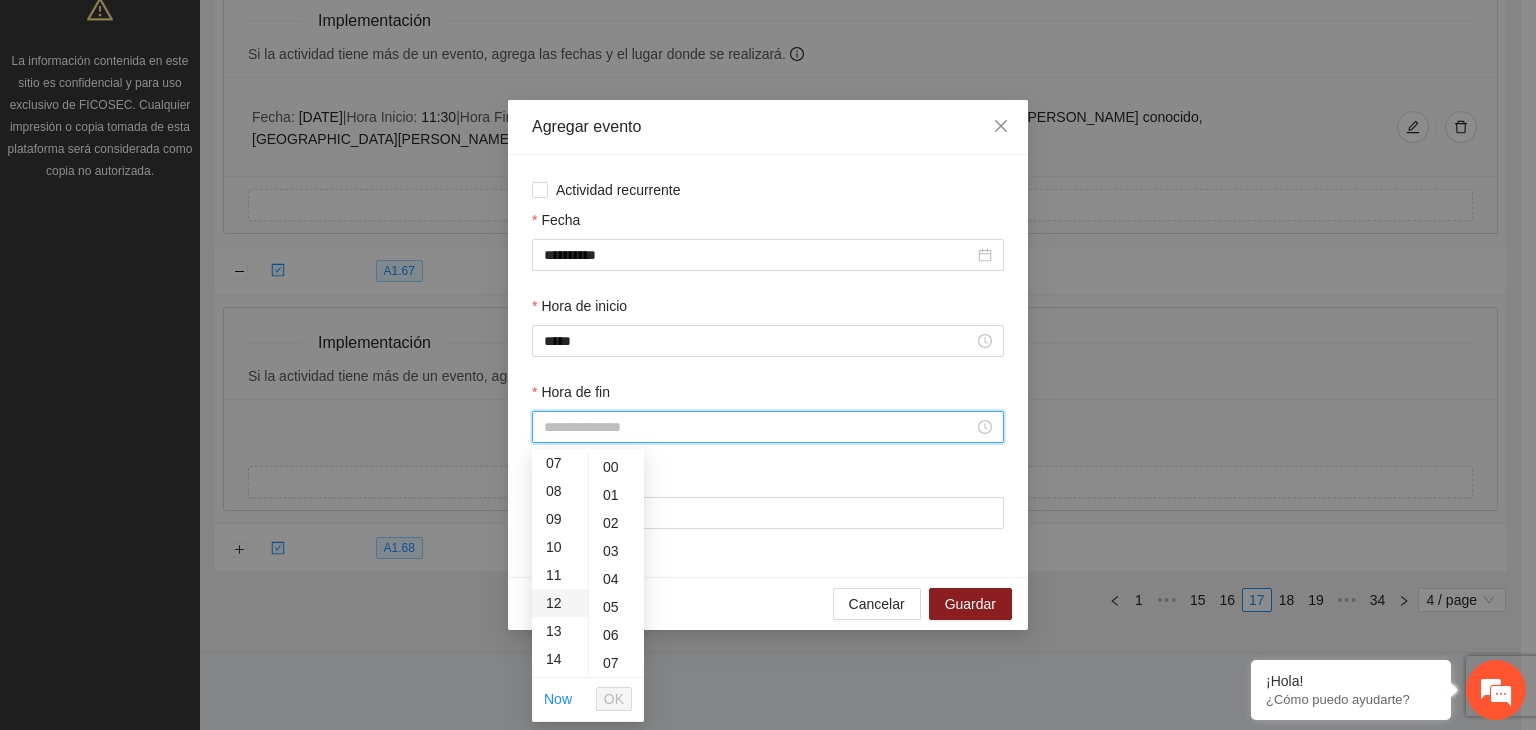 click on "12" at bounding box center [560, 603] 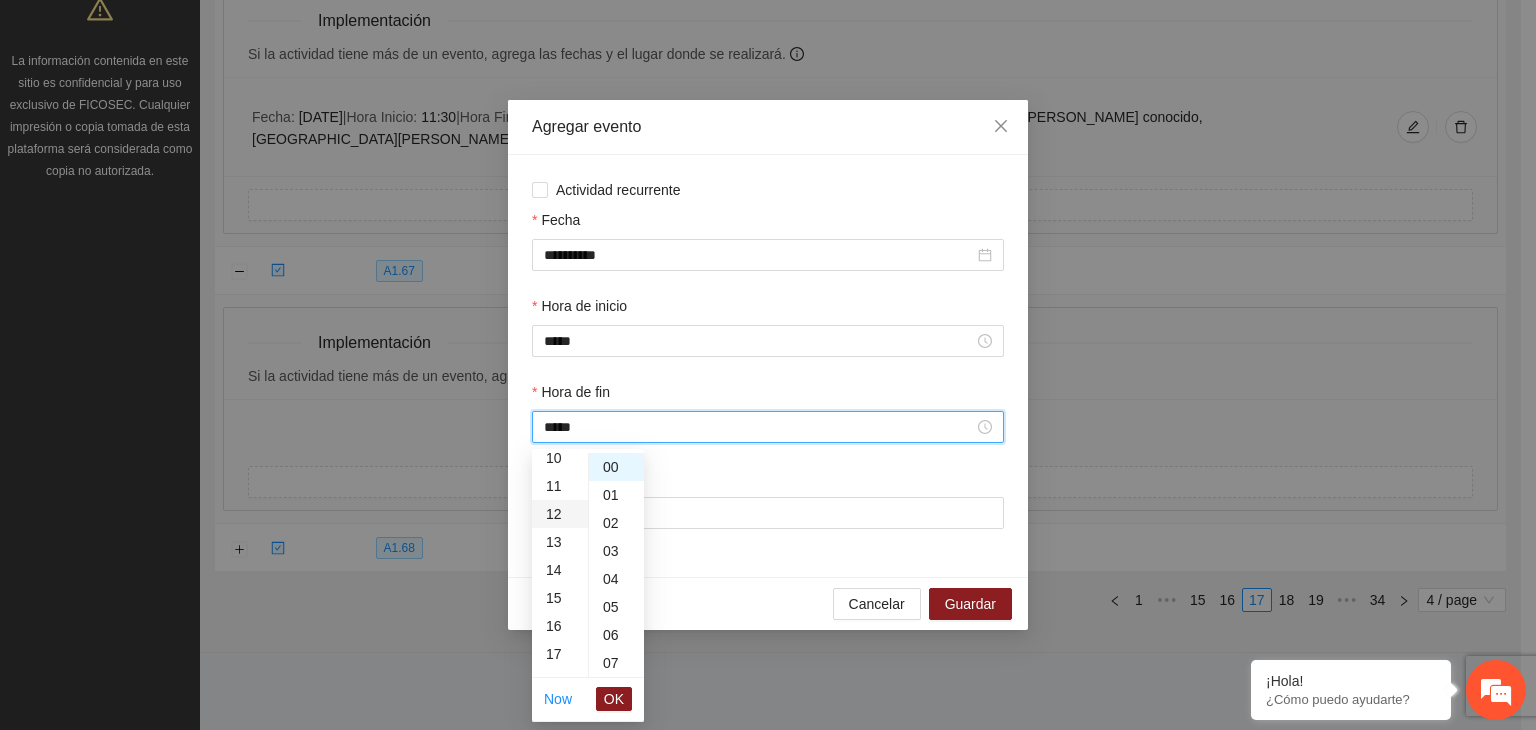 scroll, scrollTop: 336, scrollLeft: 0, axis: vertical 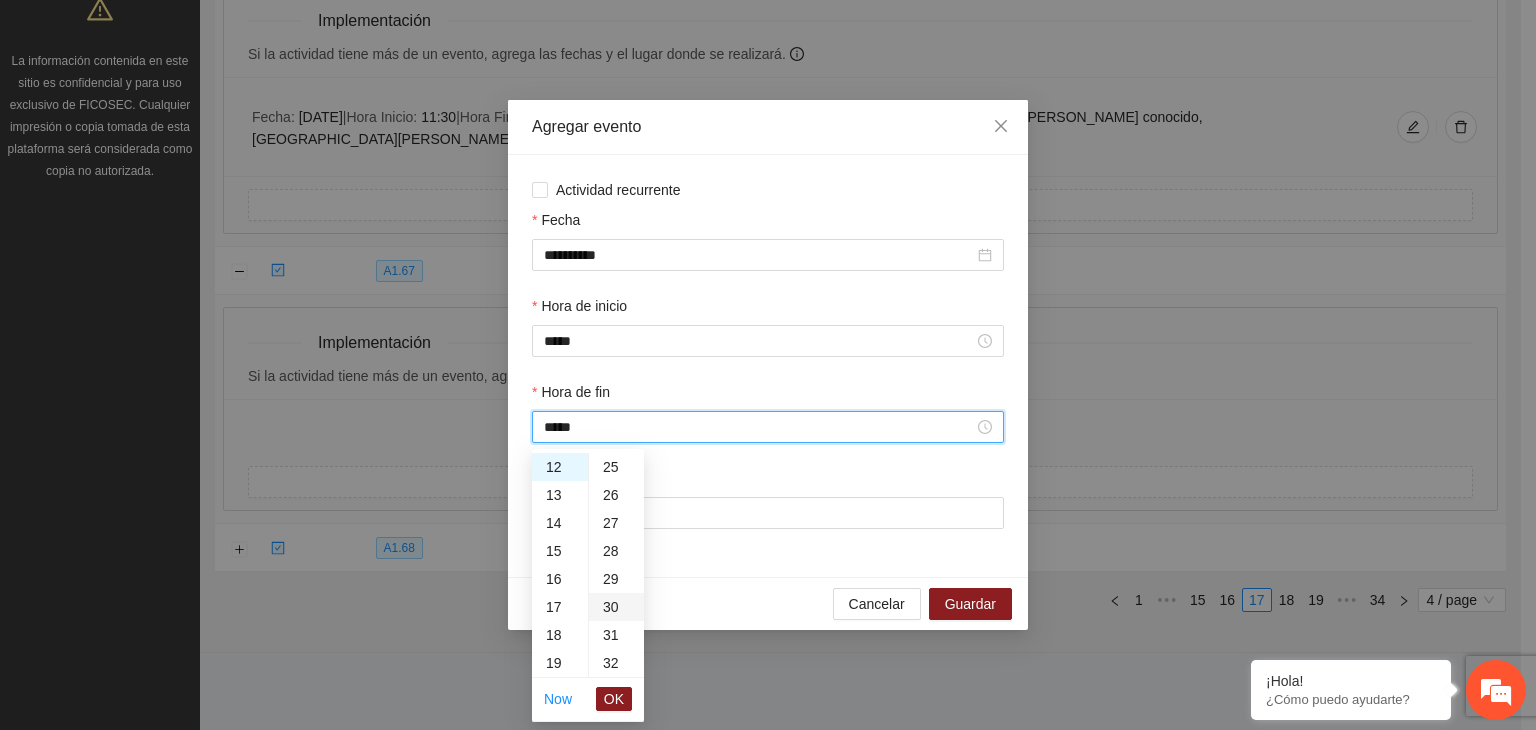 click on "30" at bounding box center [616, 607] 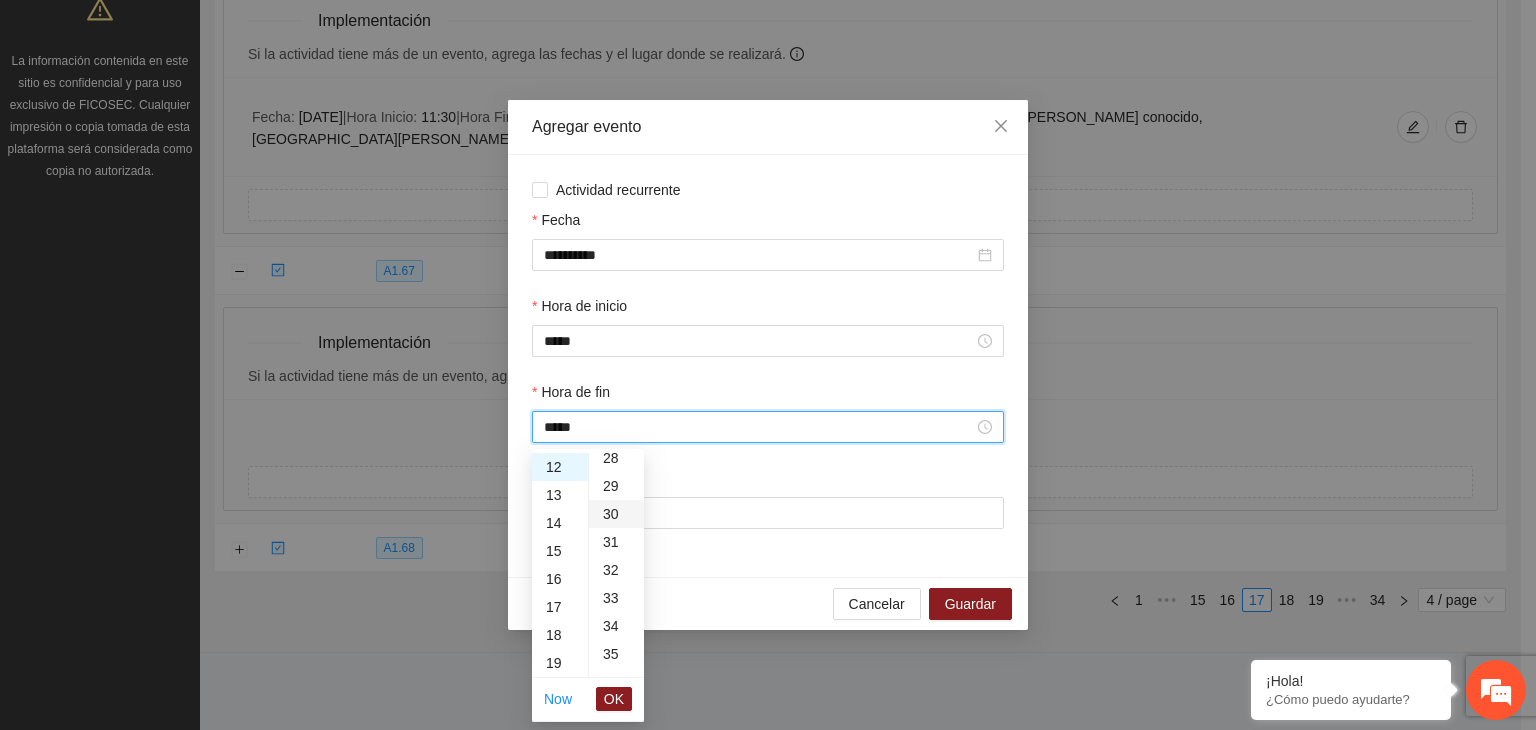 scroll, scrollTop: 840, scrollLeft: 0, axis: vertical 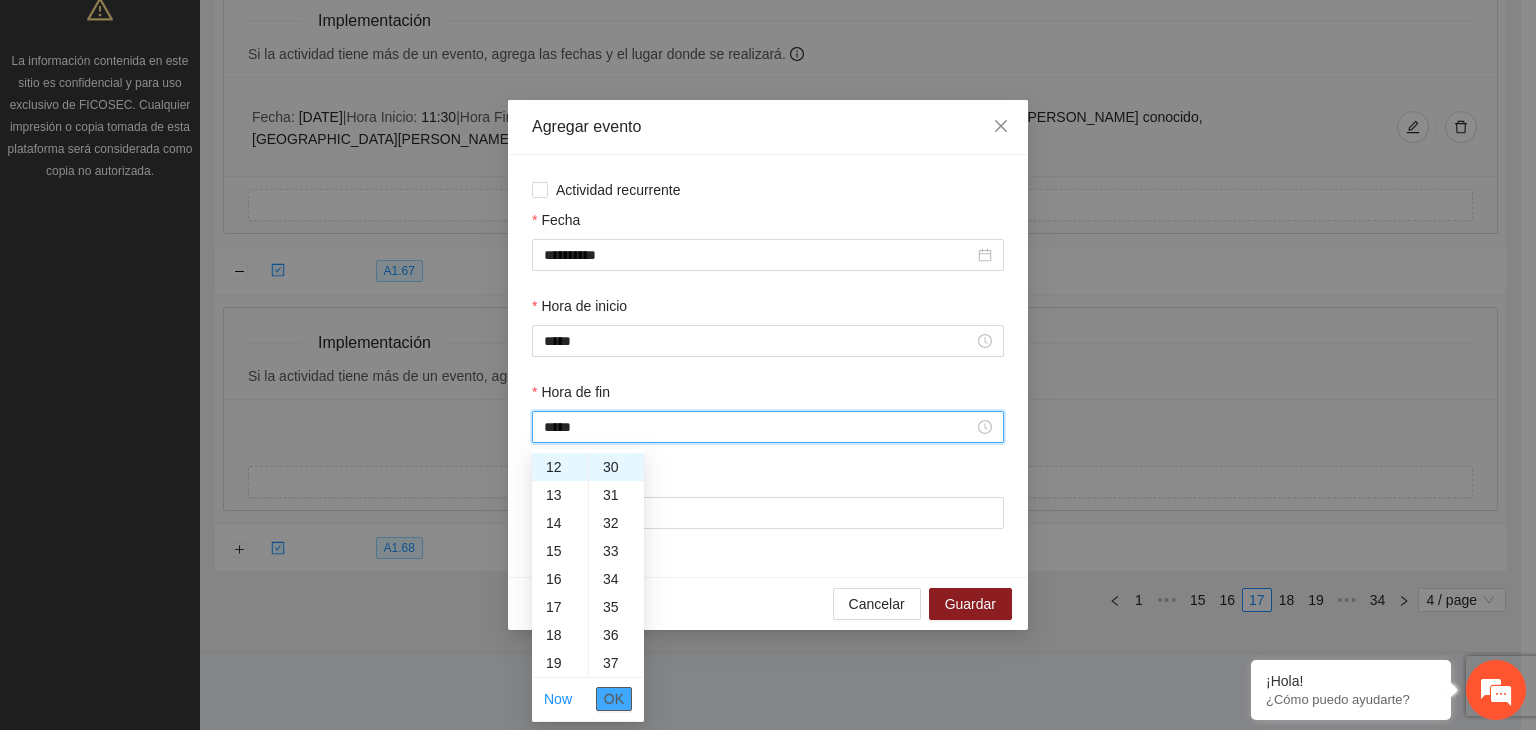 click on "OK" at bounding box center (614, 699) 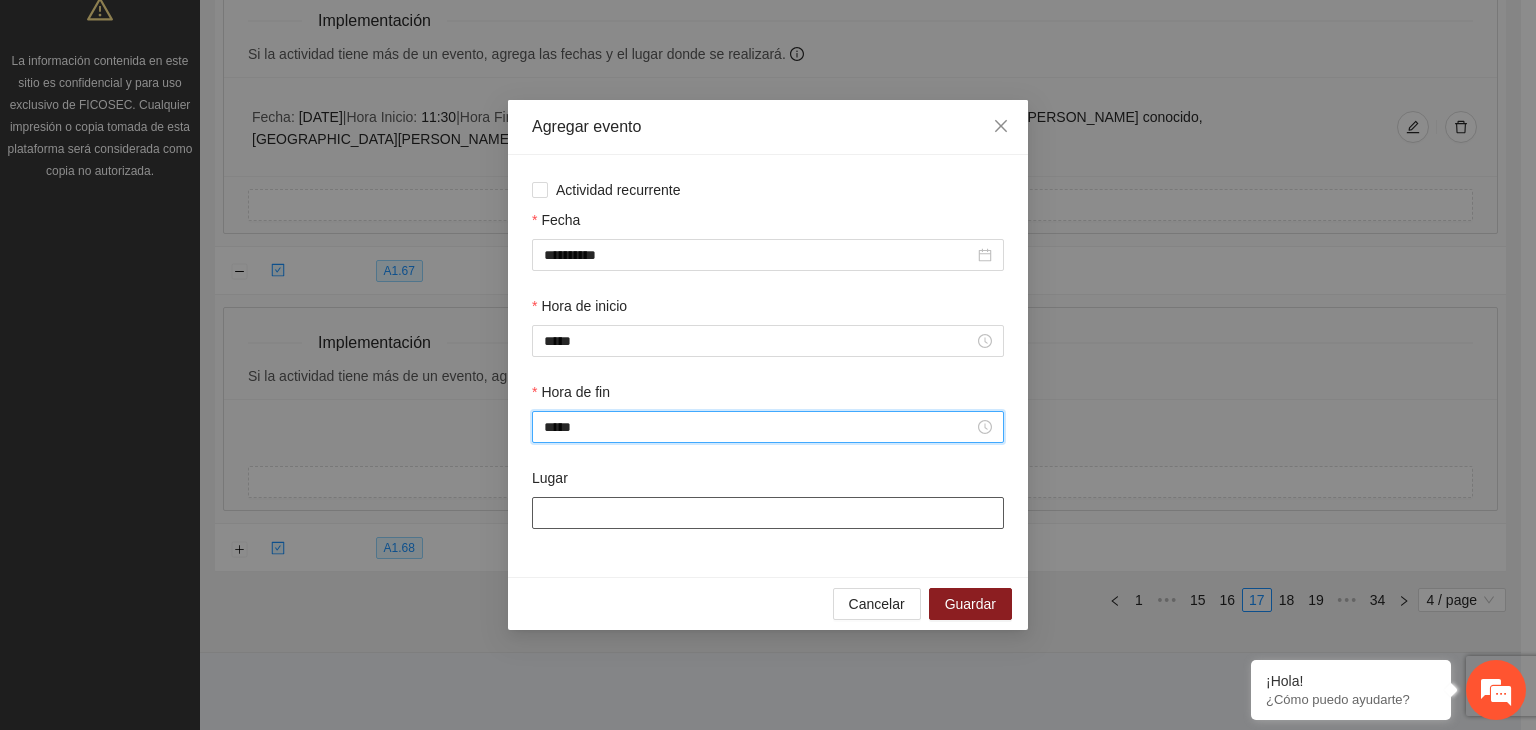click on "Lugar" at bounding box center [768, 513] 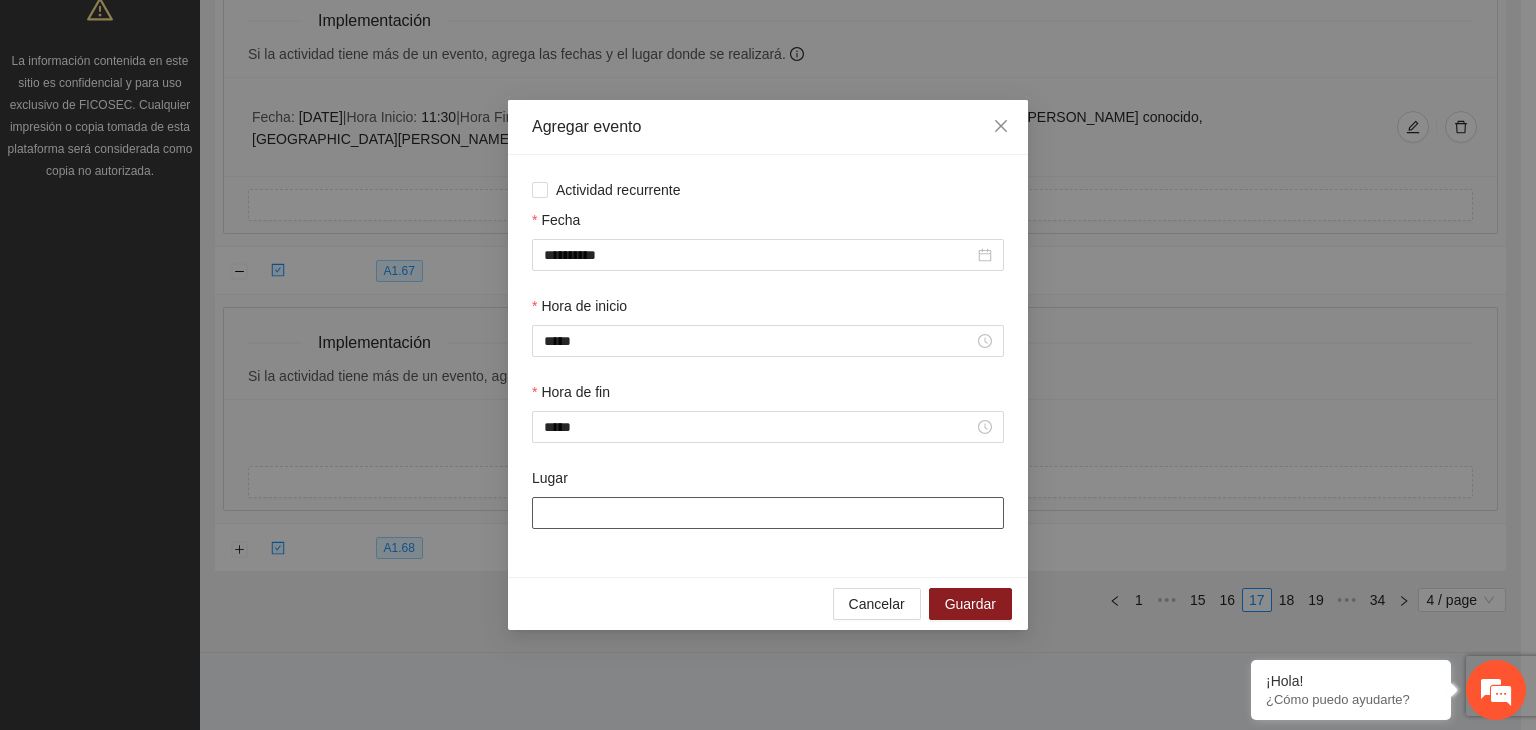 paste on "**********" 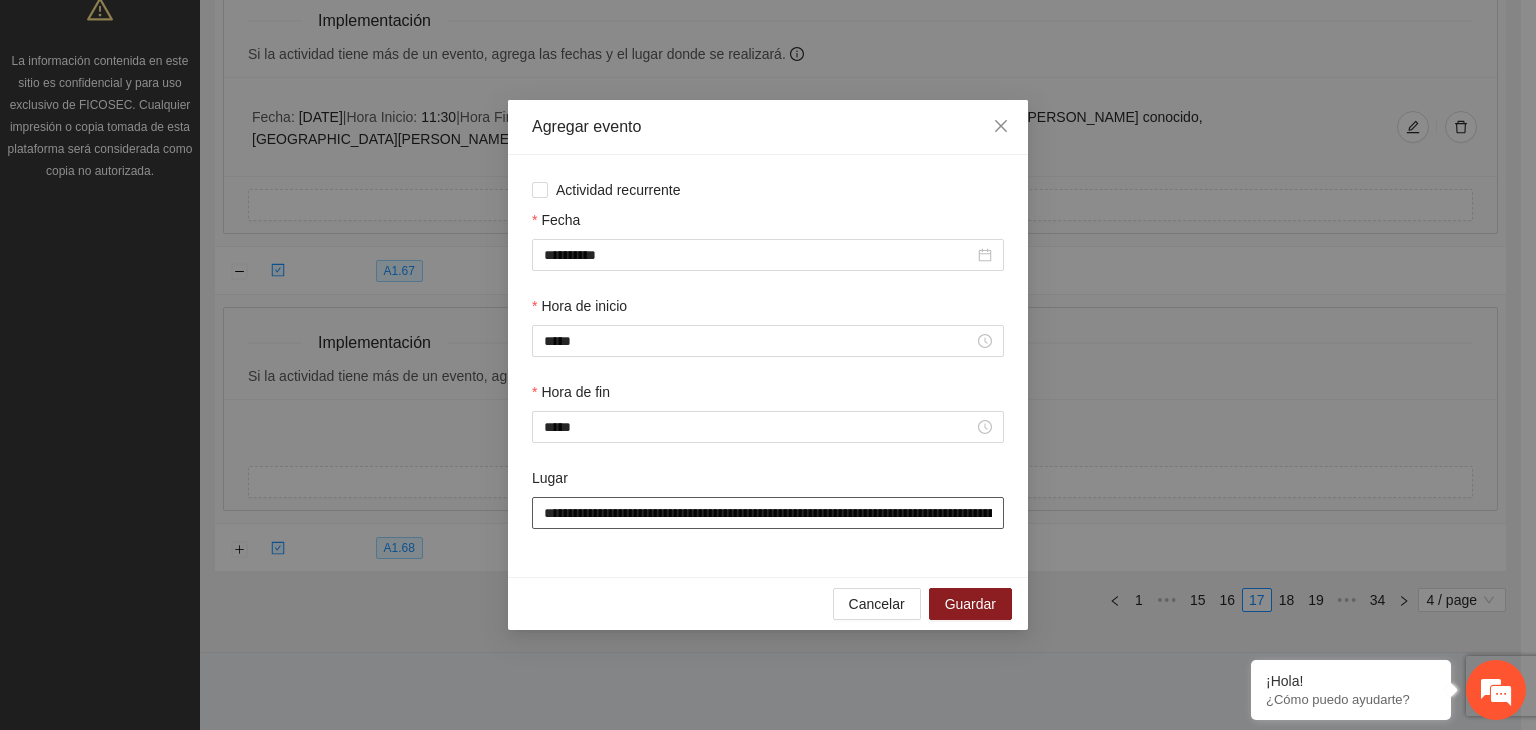 scroll, scrollTop: 0, scrollLeft: 130, axis: horizontal 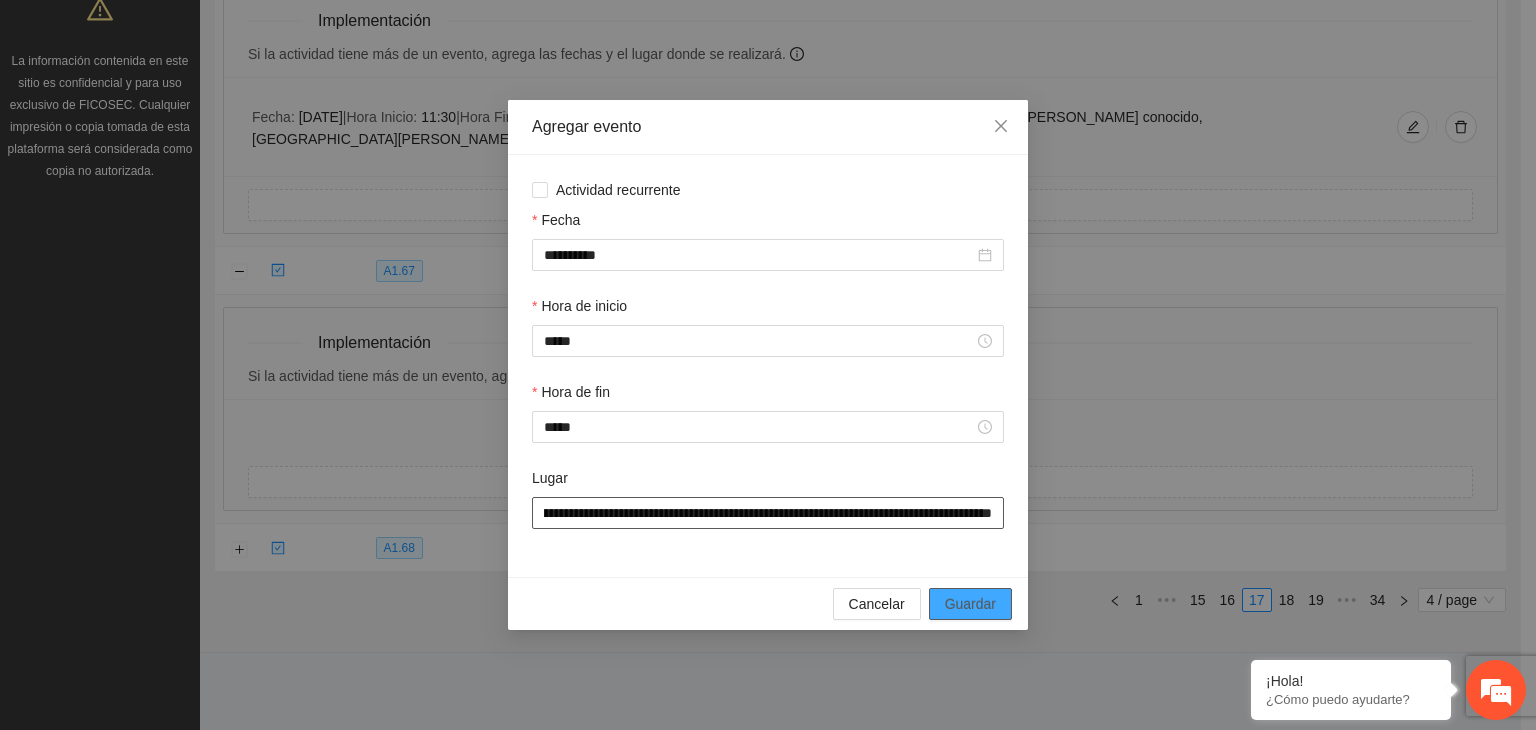 type on "**********" 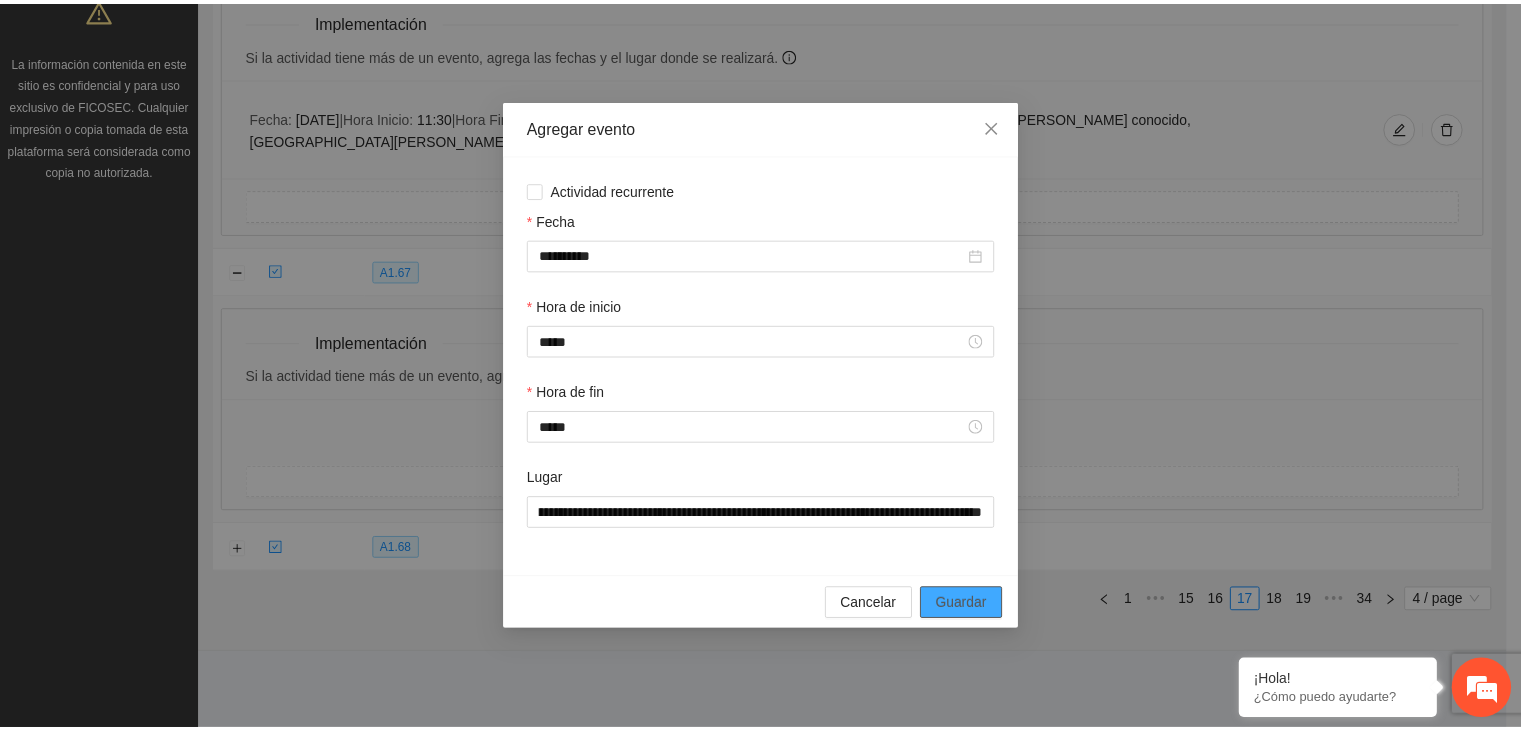 scroll, scrollTop: 0, scrollLeft: 0, axis: both 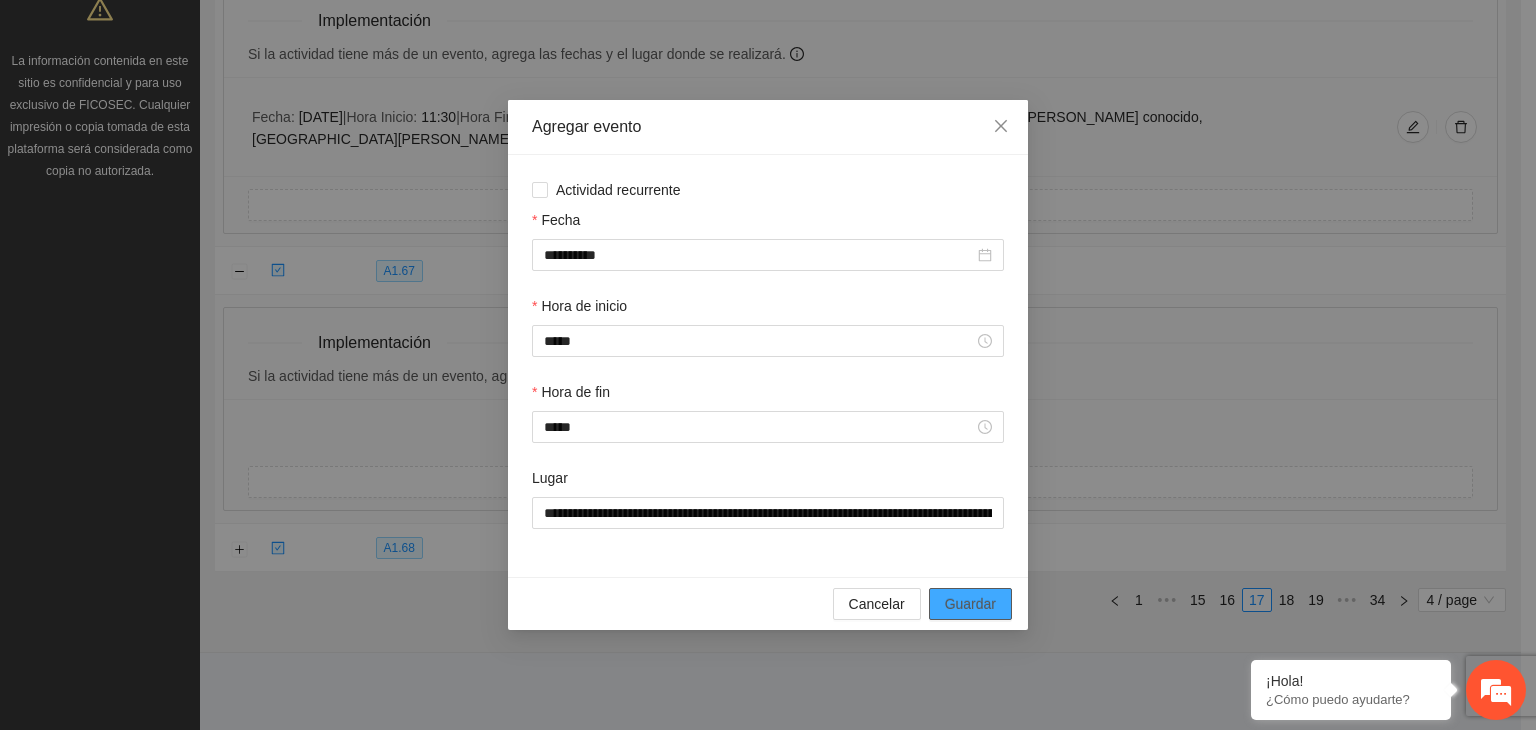 click on "Guardar" at bounding box center (970, 604) 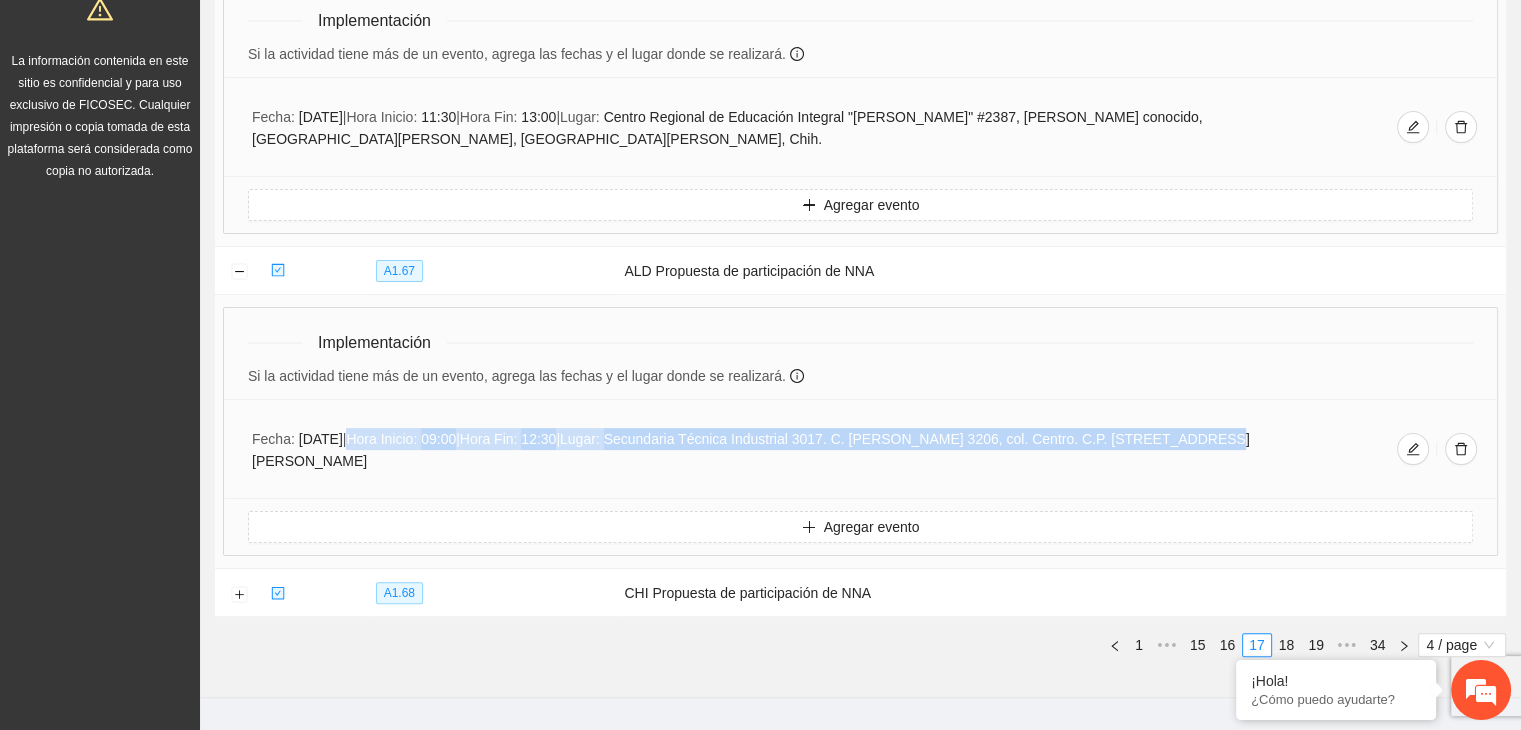 drag, startPoint x: 375, startPoint y: 428, endPoint x: 1272, endPoint y: 413, distance: 897.1254 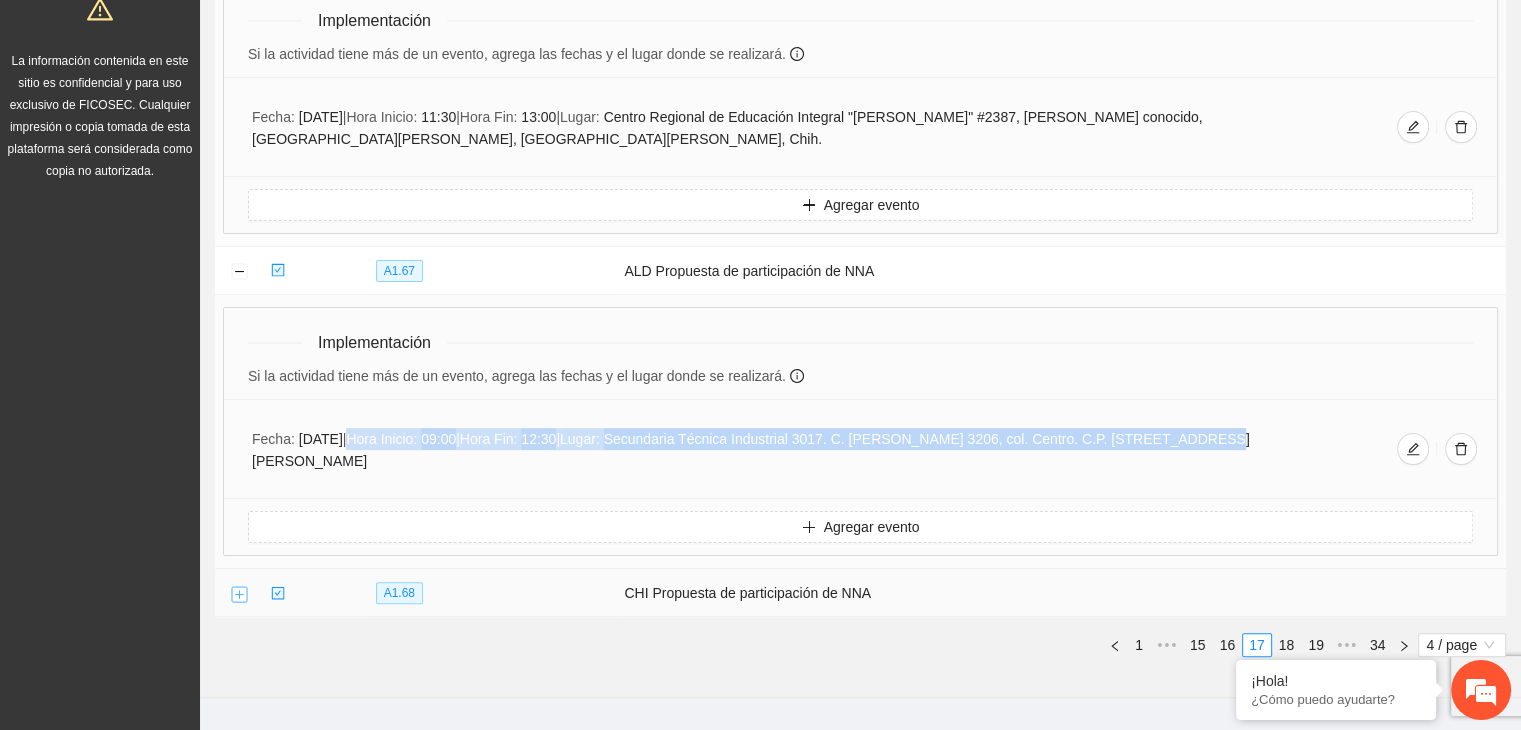 click at bounding box center [239, 594] 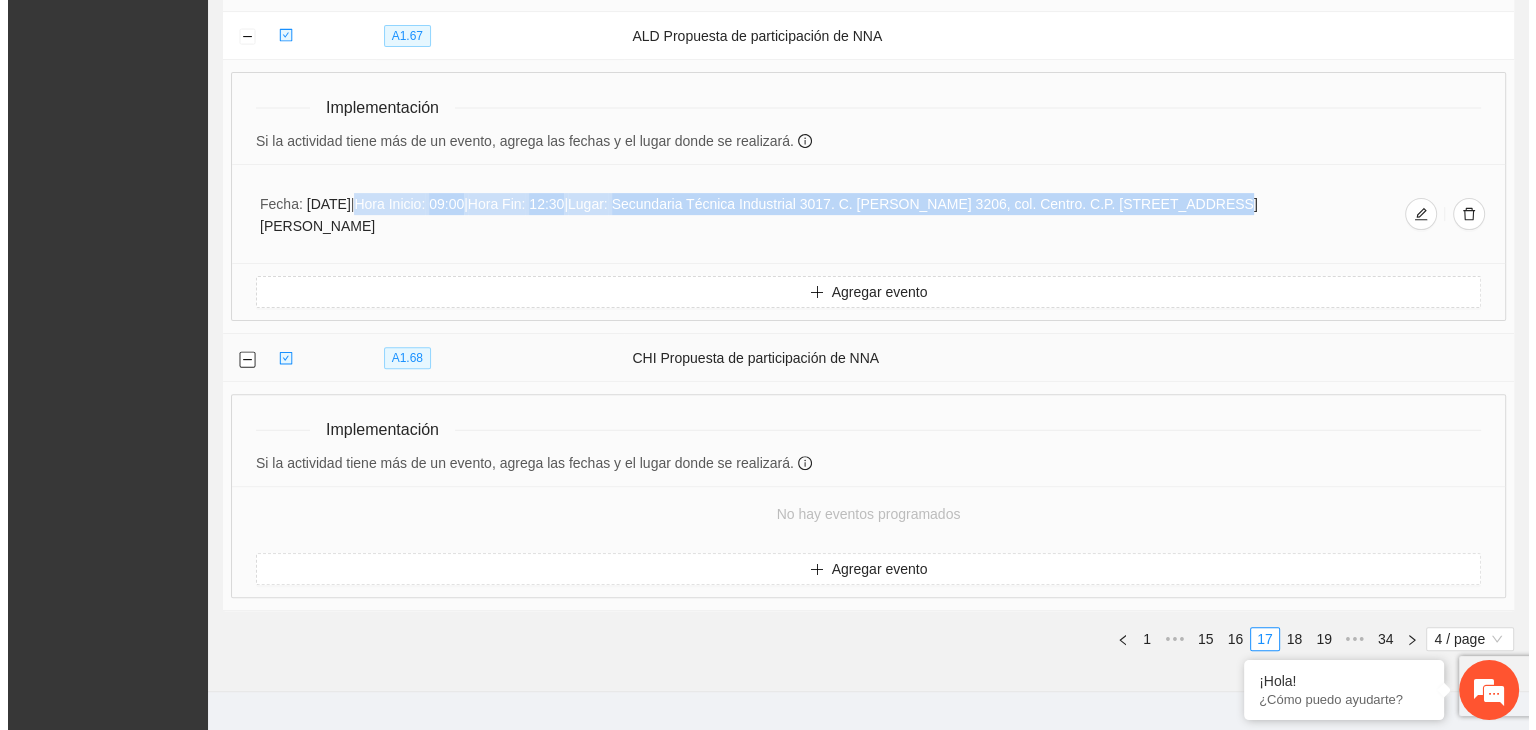 scroll, scrollTop: 640, scrollLeft: 0, axis: vertical 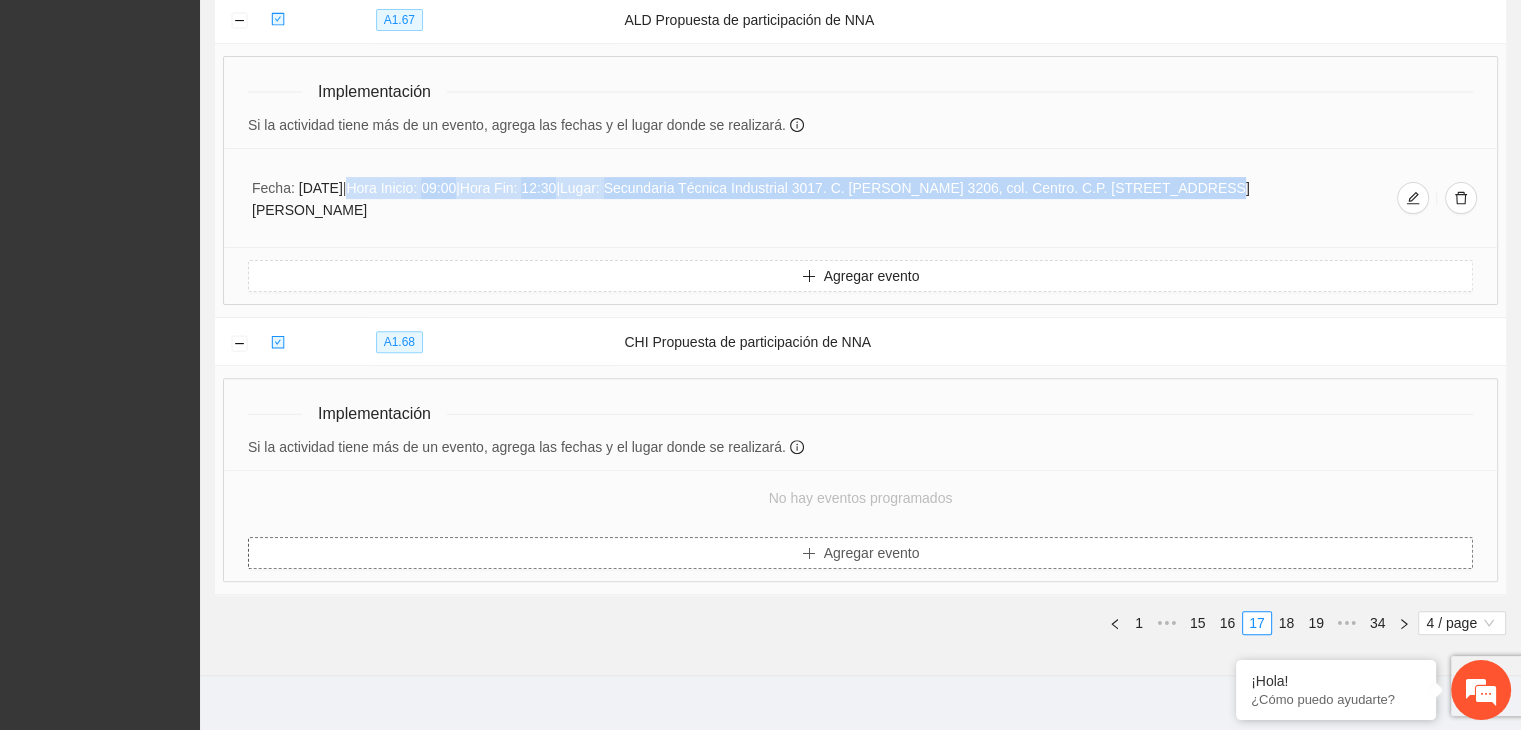 click on "Agregar evento" at bounding box center (872, 553) 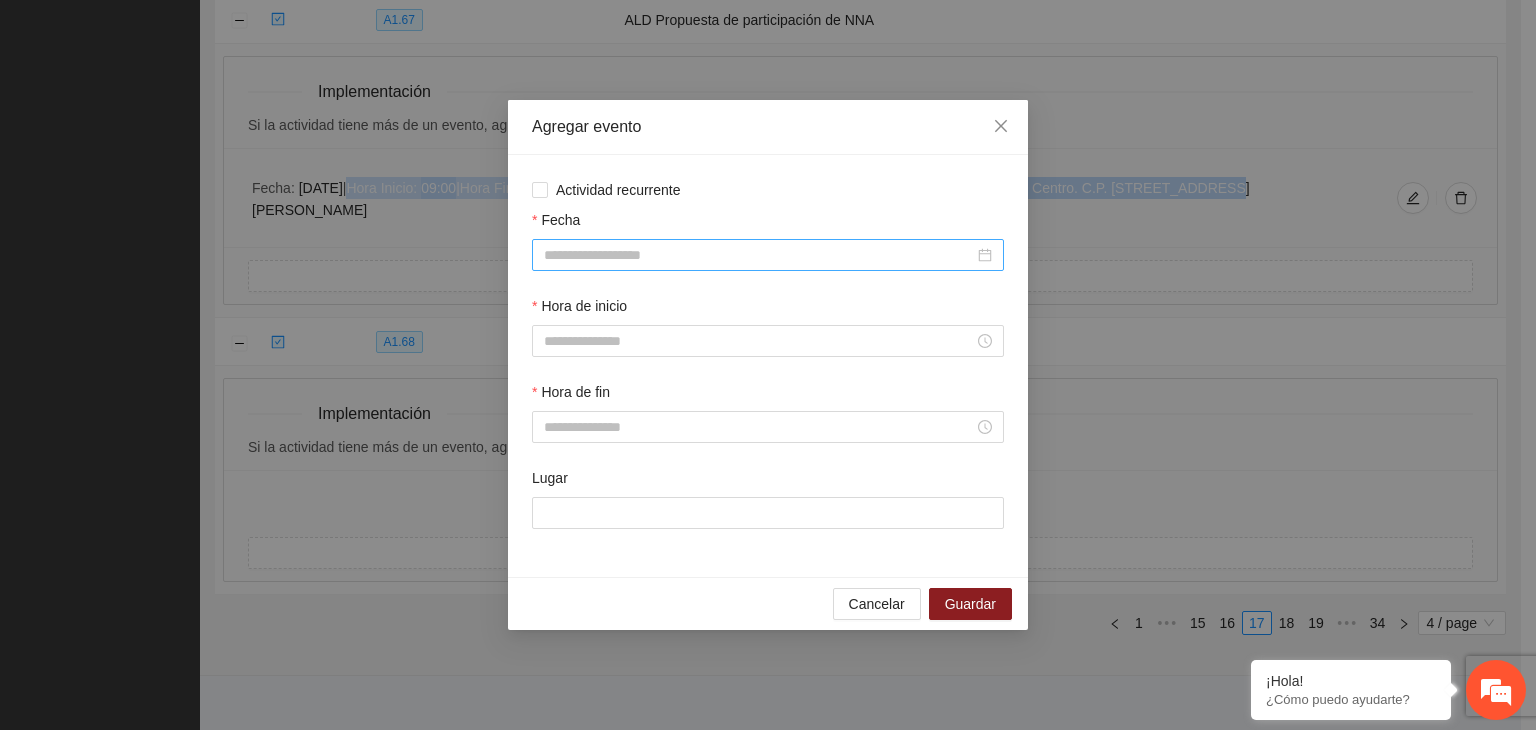 click on "Fecha" at bounding box center (759, 255) 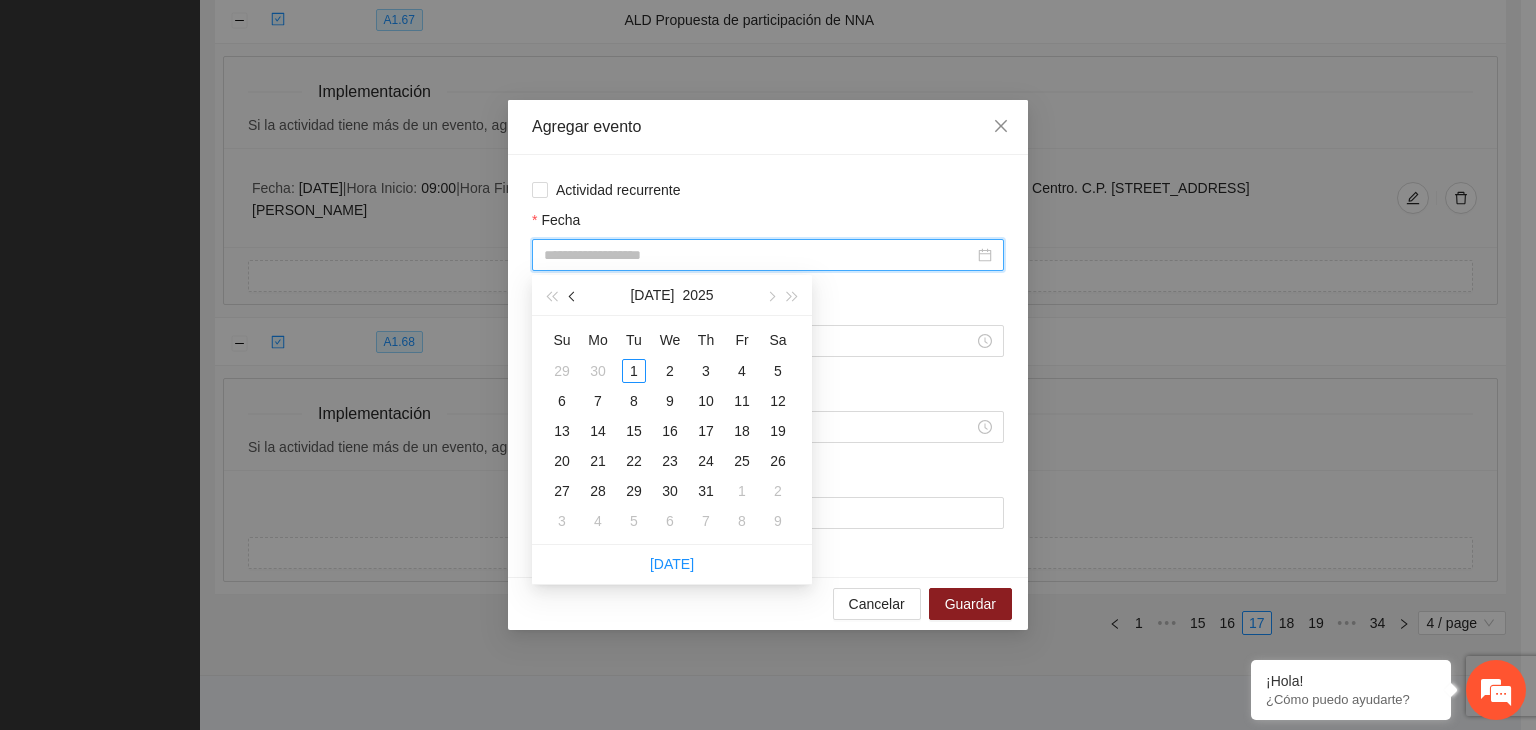 click at bounding box center [573, 295] 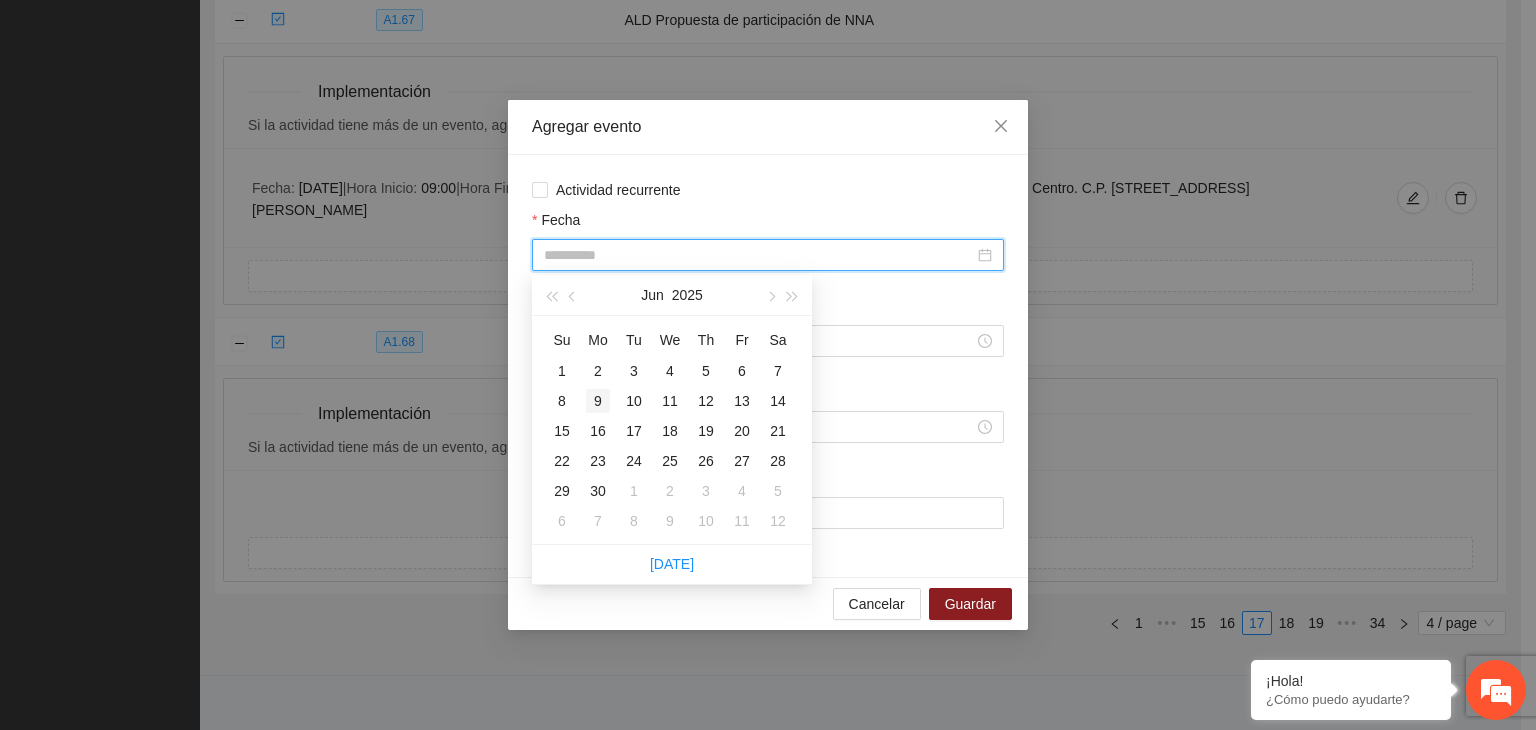 type on "**********" 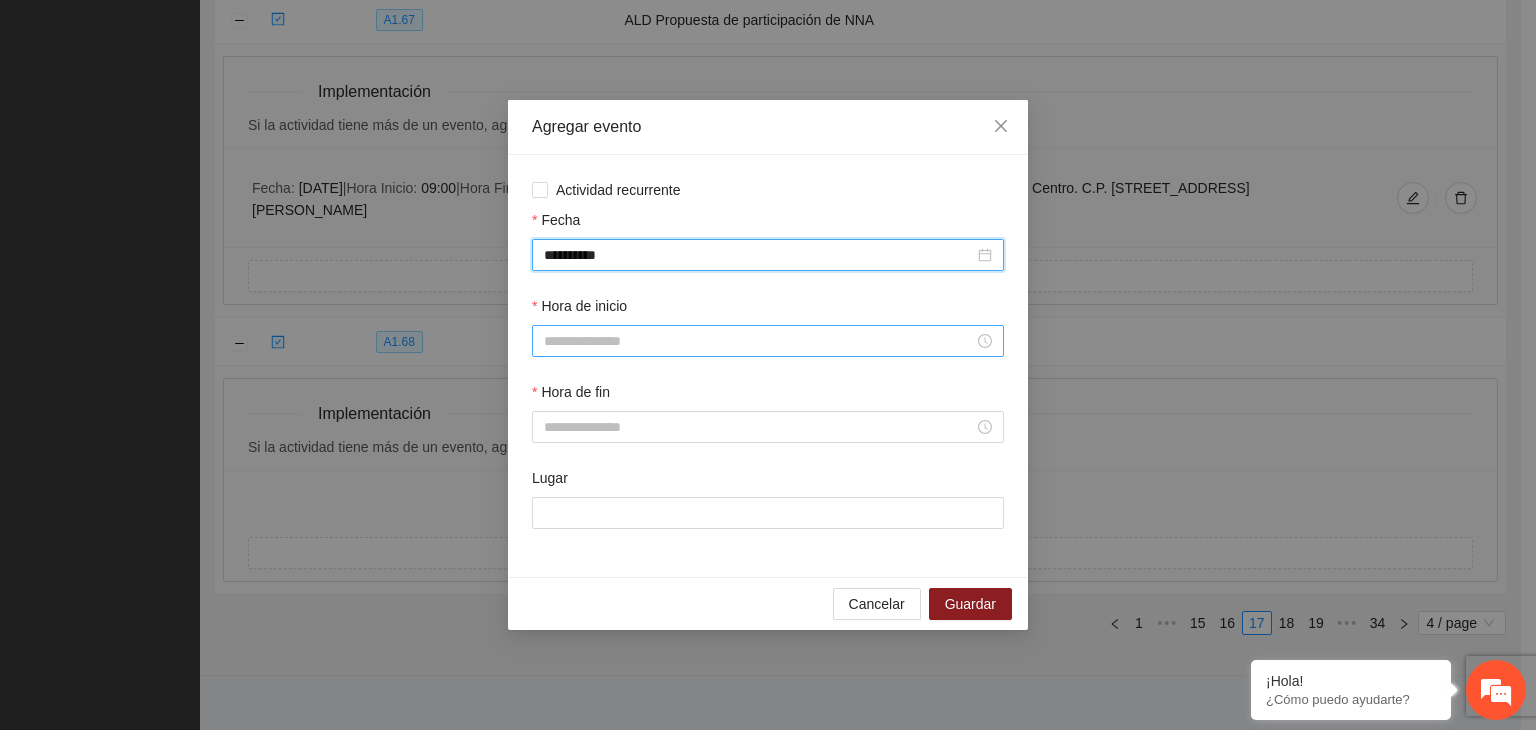 click on "Hora de inicio" at bounding box center [759, 341] 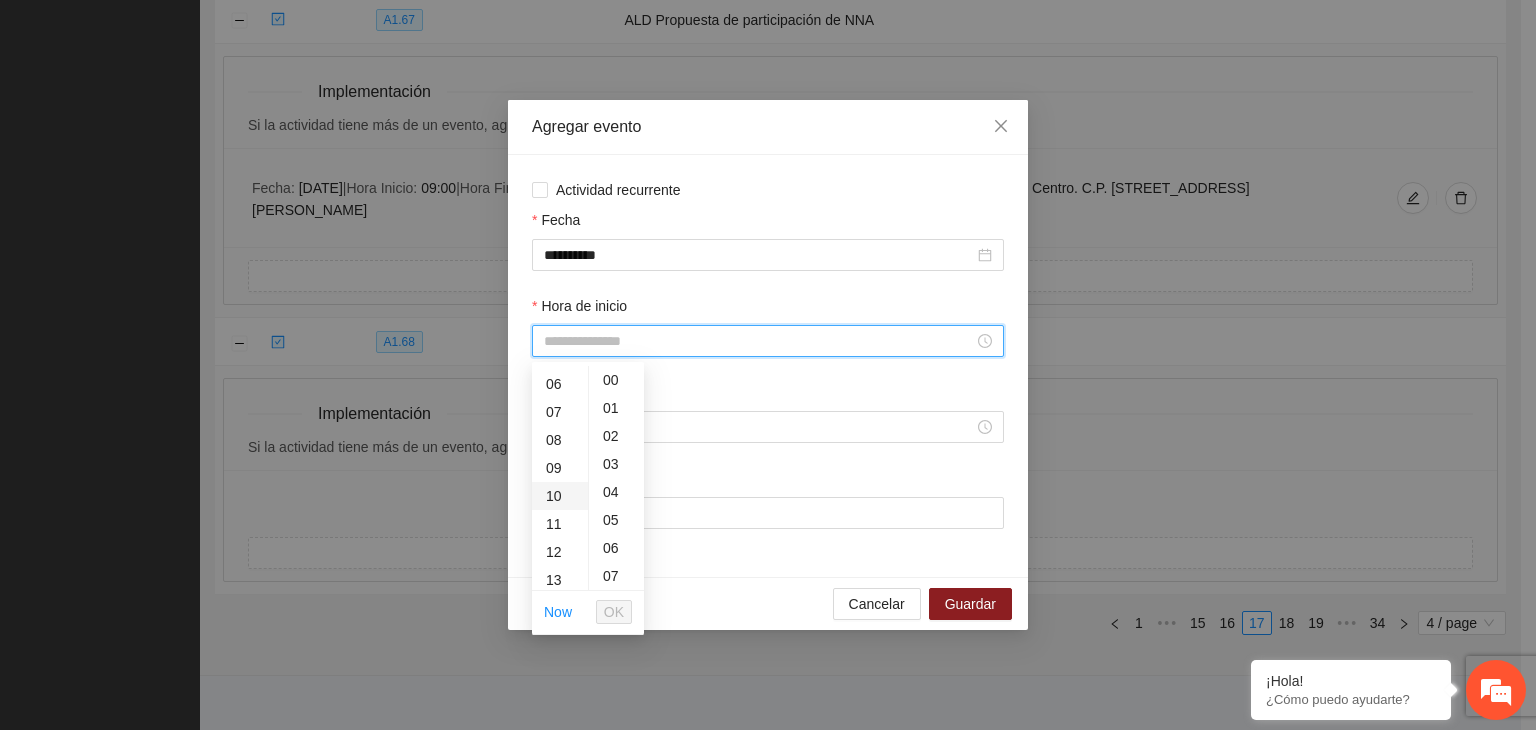 scroll, scrollTop: 200, scrollLeft: 0, axis: vertical 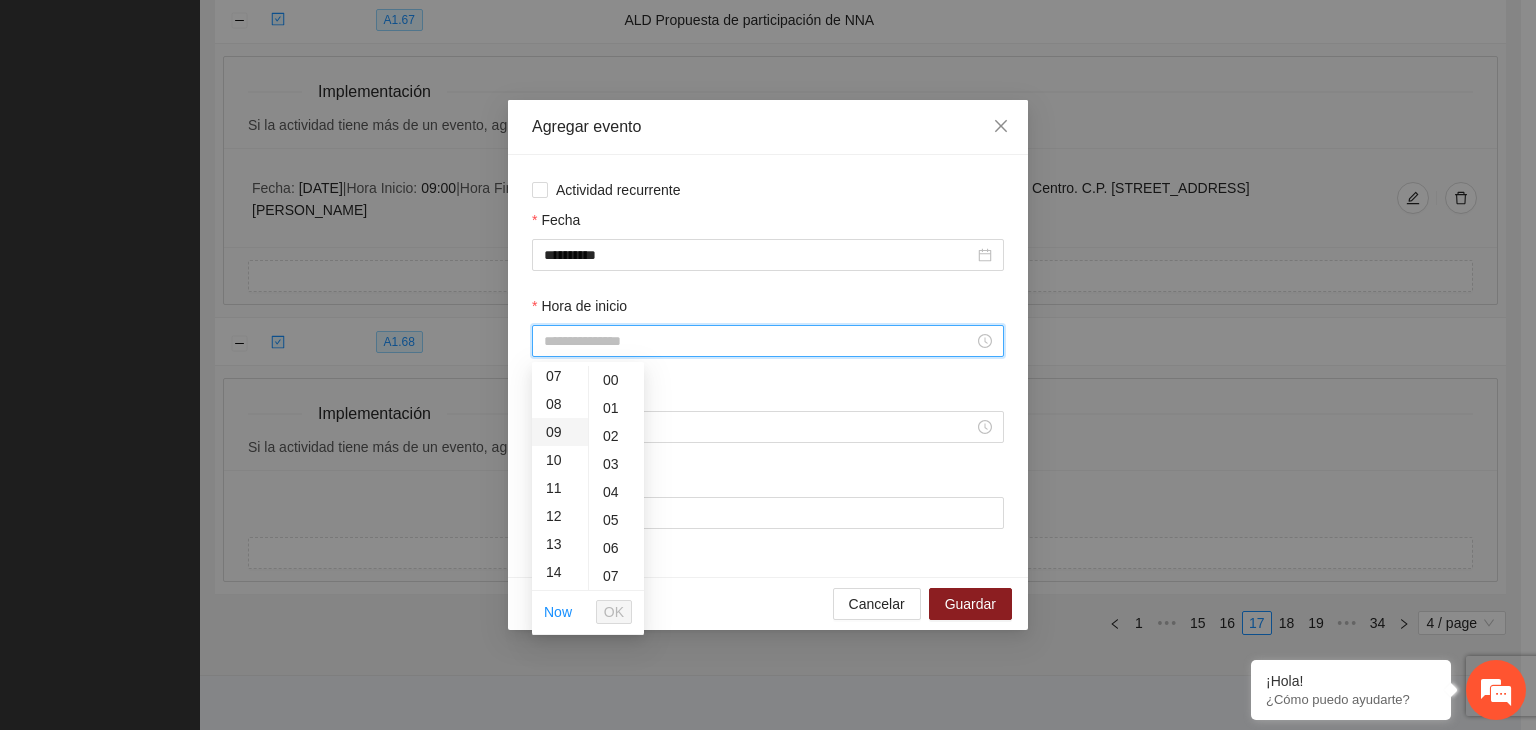 click on "09" at bounding box center [560, 432] 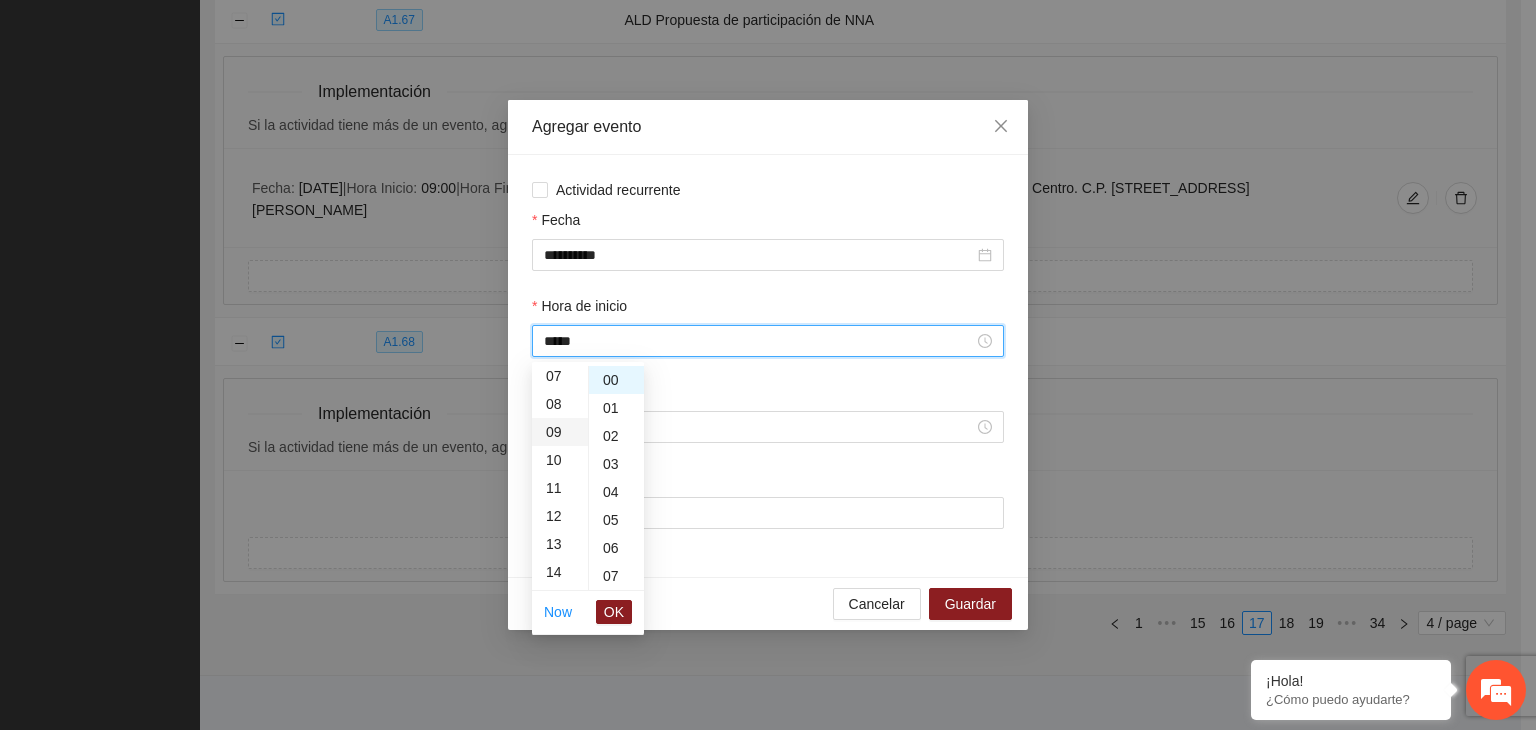 scroll, scrollTop: 252, scrollLeft: 0, axis: vertical 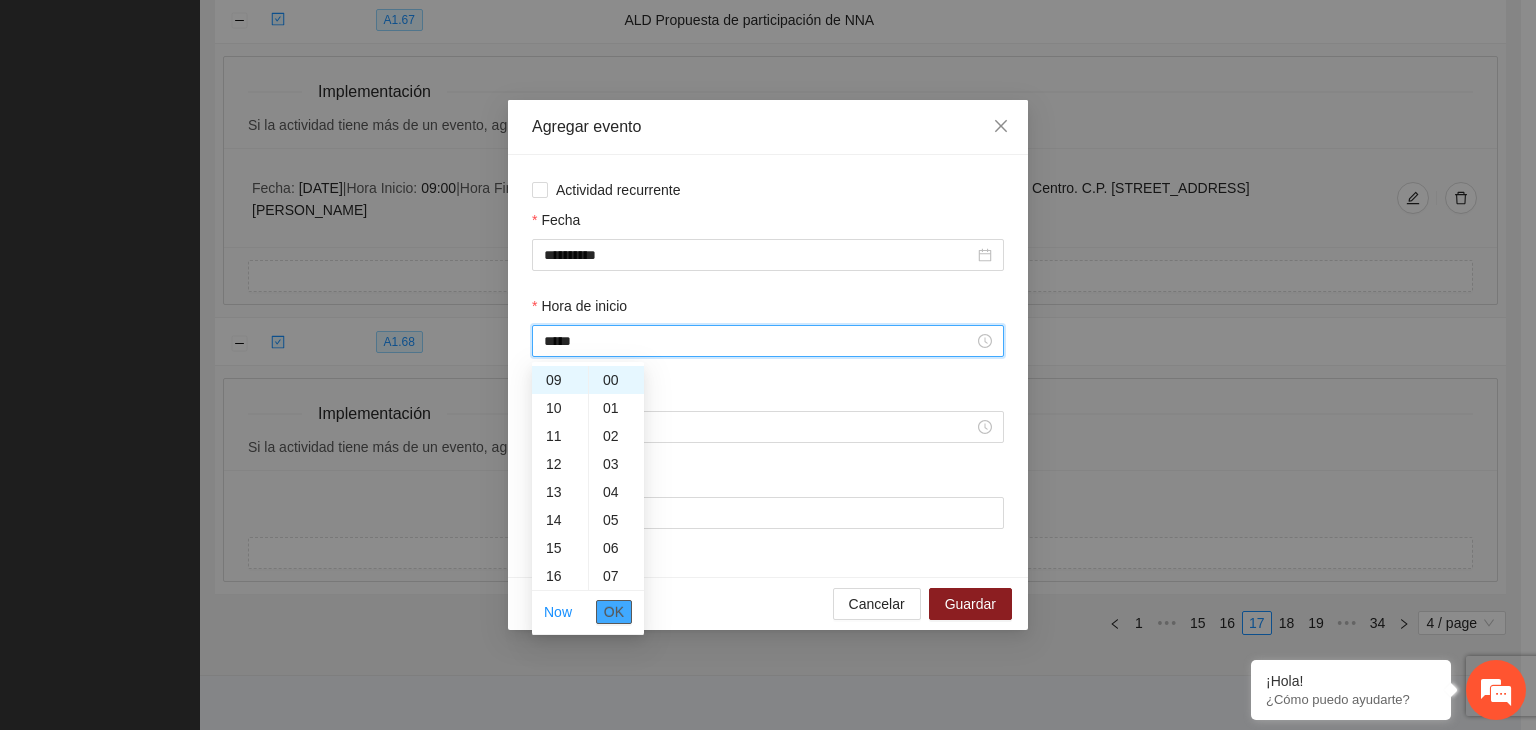 click on "OK" at bounding box center (614, 612) 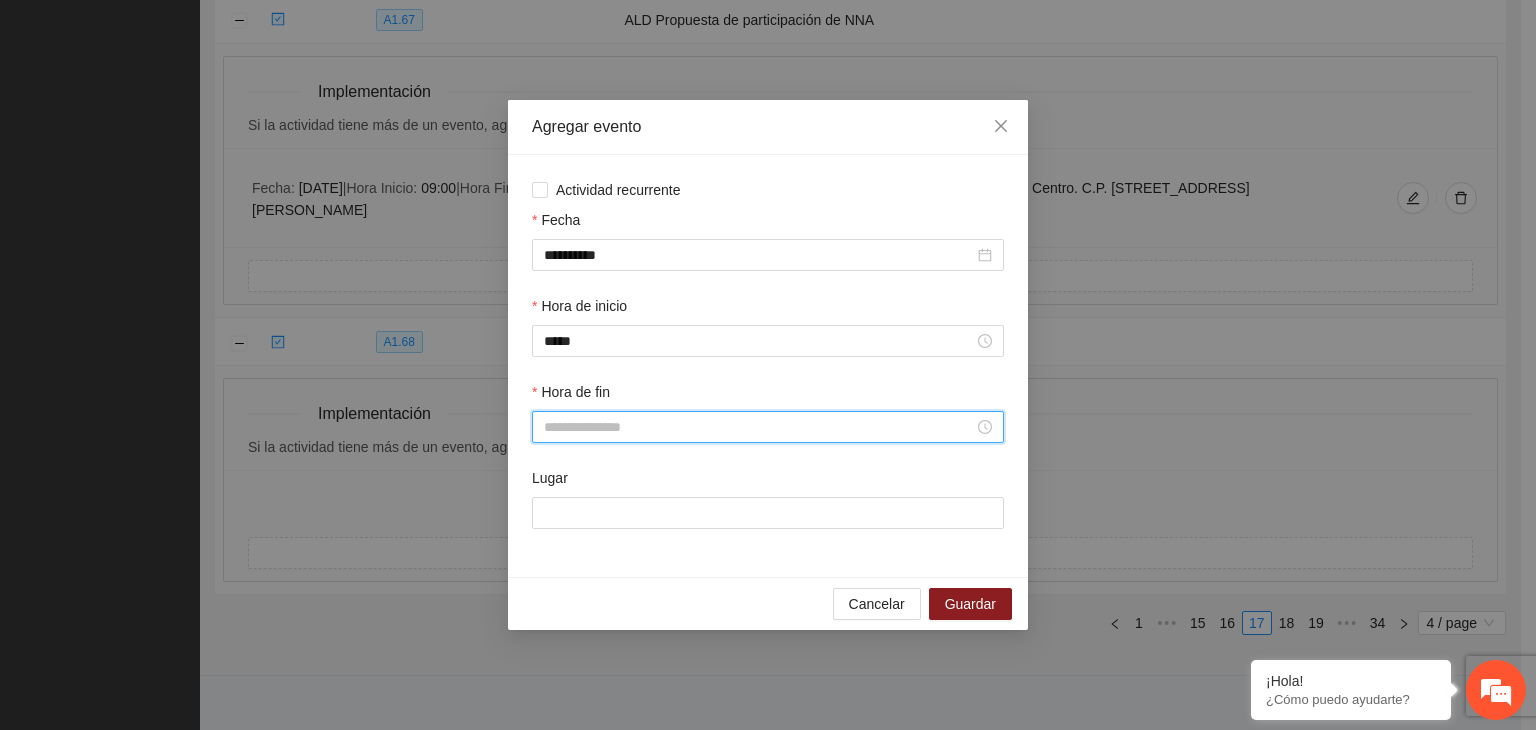 click on "Hora de fin" at bounding box center [759, 427] 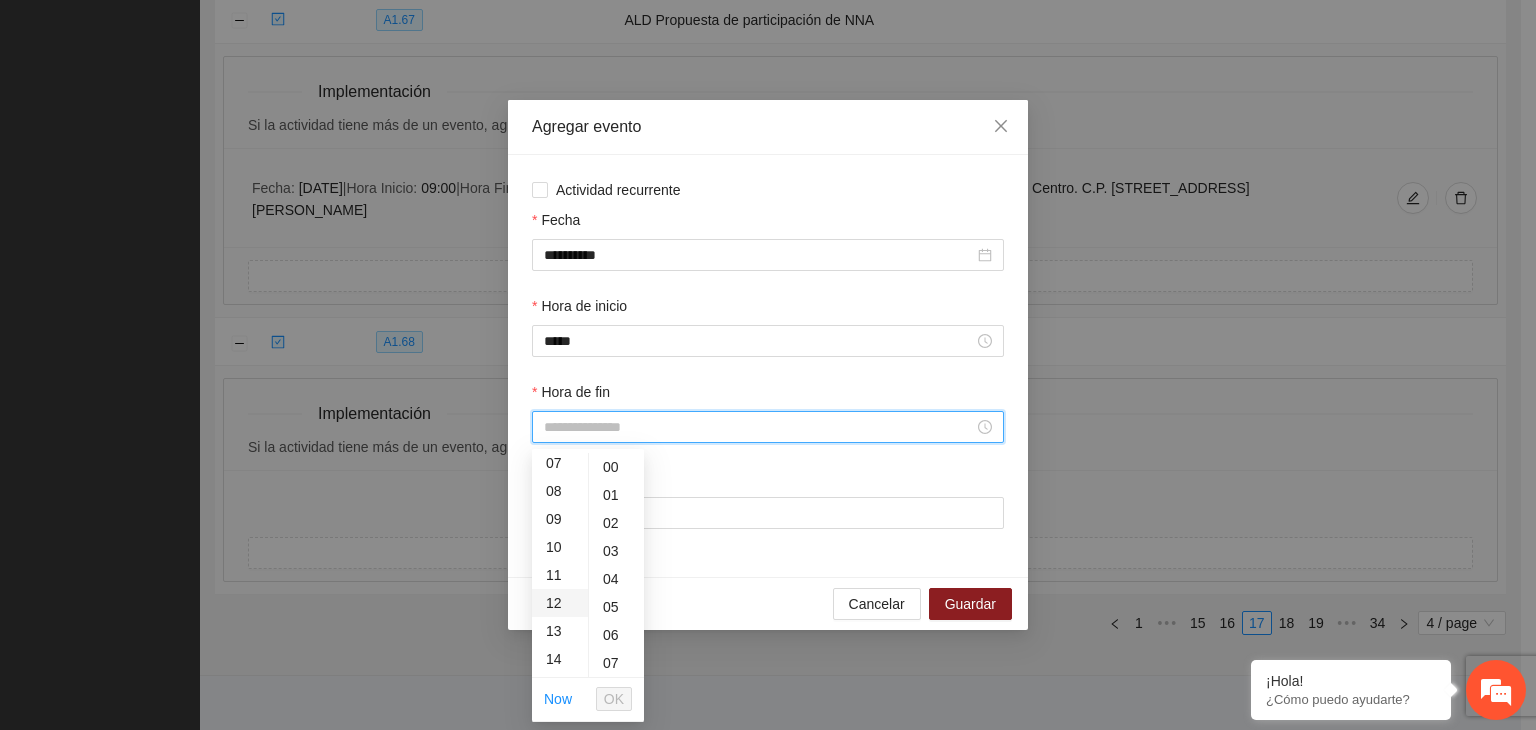 click on "12" at bounding box center [560, 603] 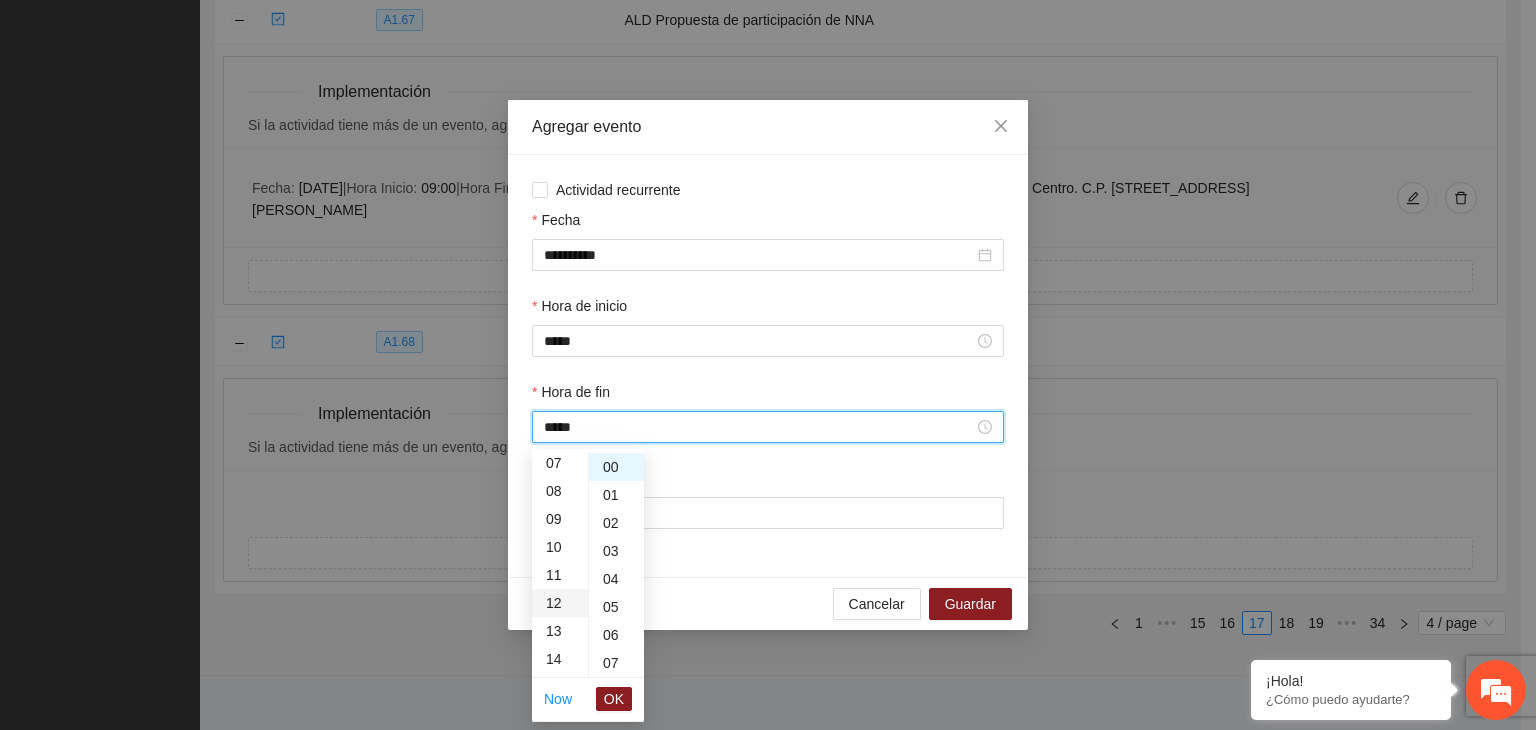 scroll, scrollTop: 336, scrollLeft: 0, axis: vertical 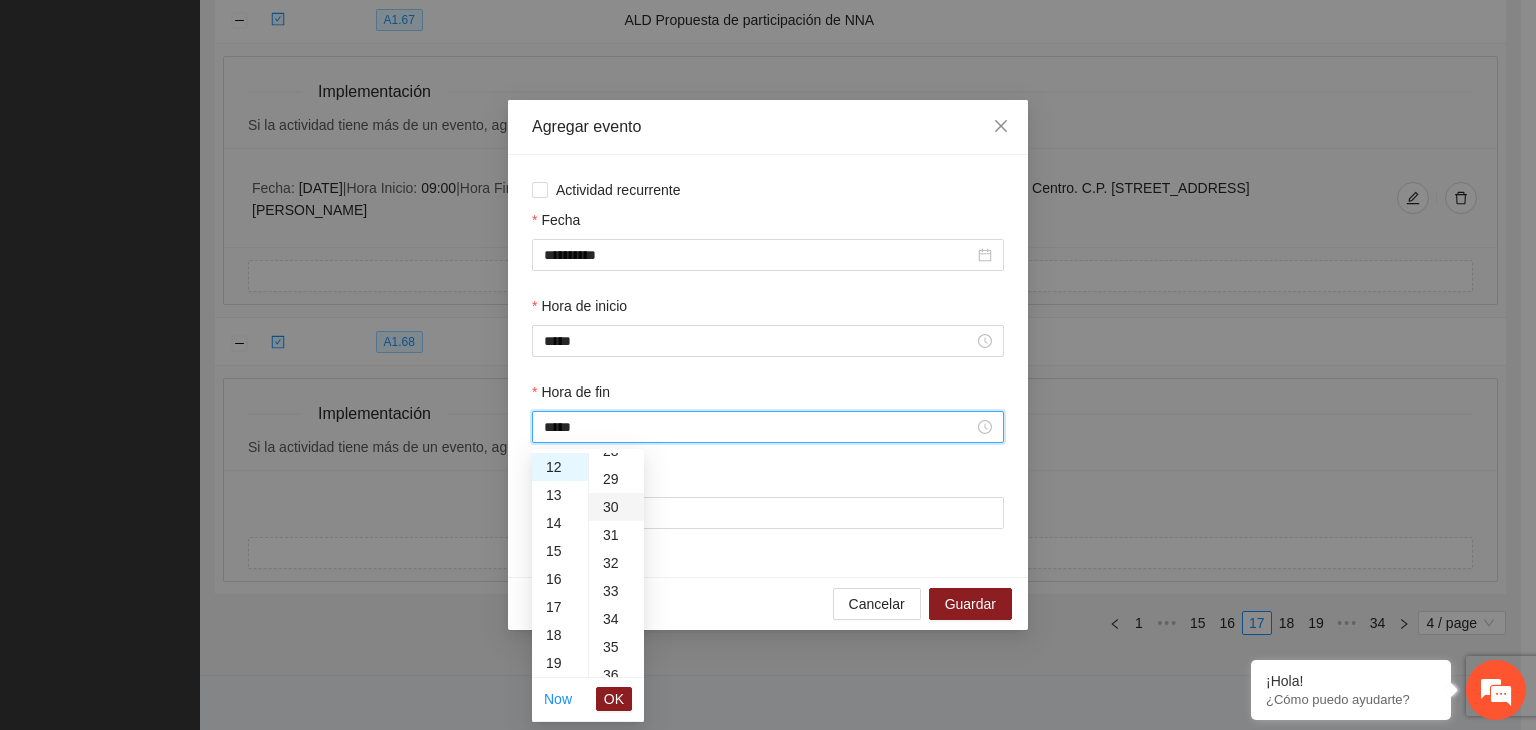 click on "30" at bounding box center [616, 507] 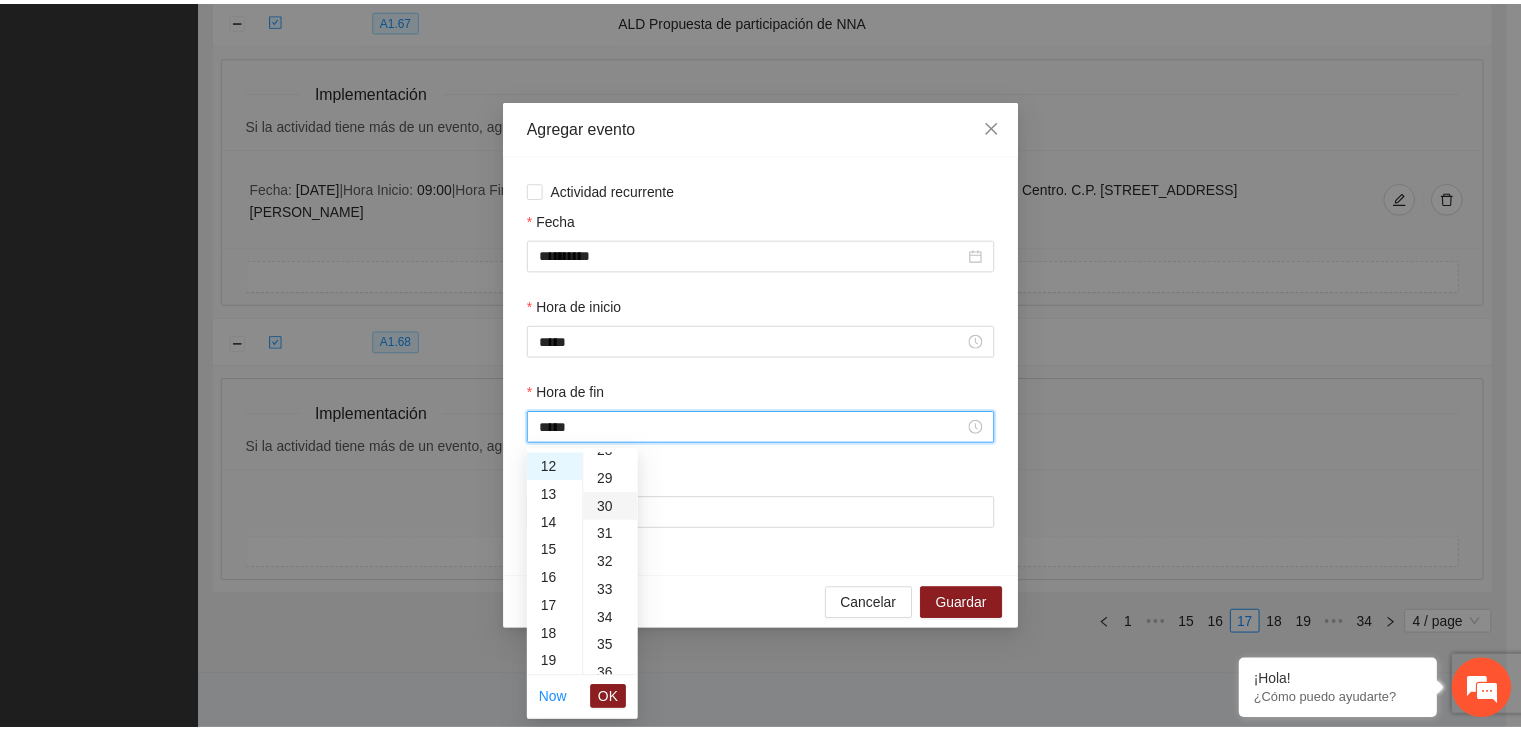 scroll, scrollTop: 840, scrollLeft: 0, axis: vertical 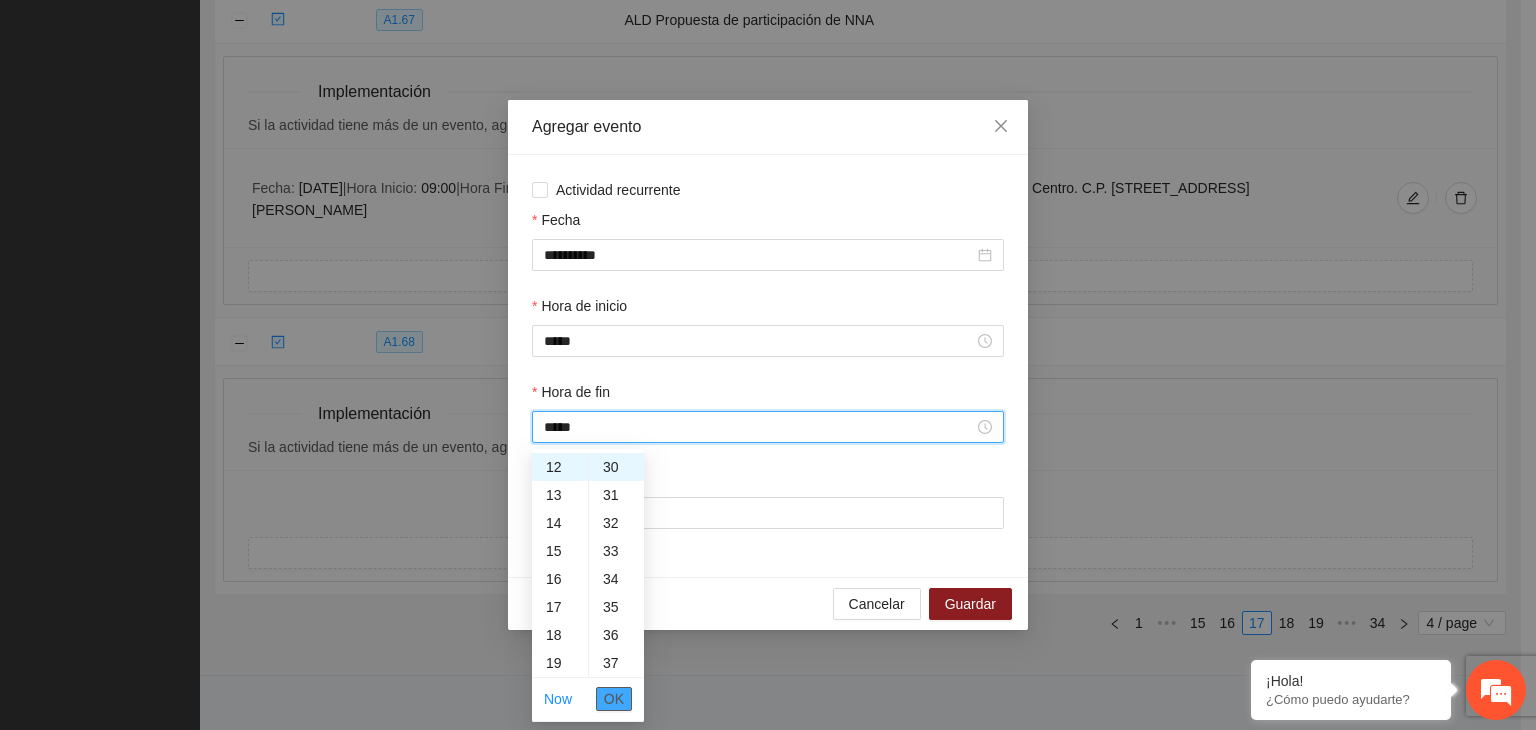 click on "OK" at bounding box center [614, 699] 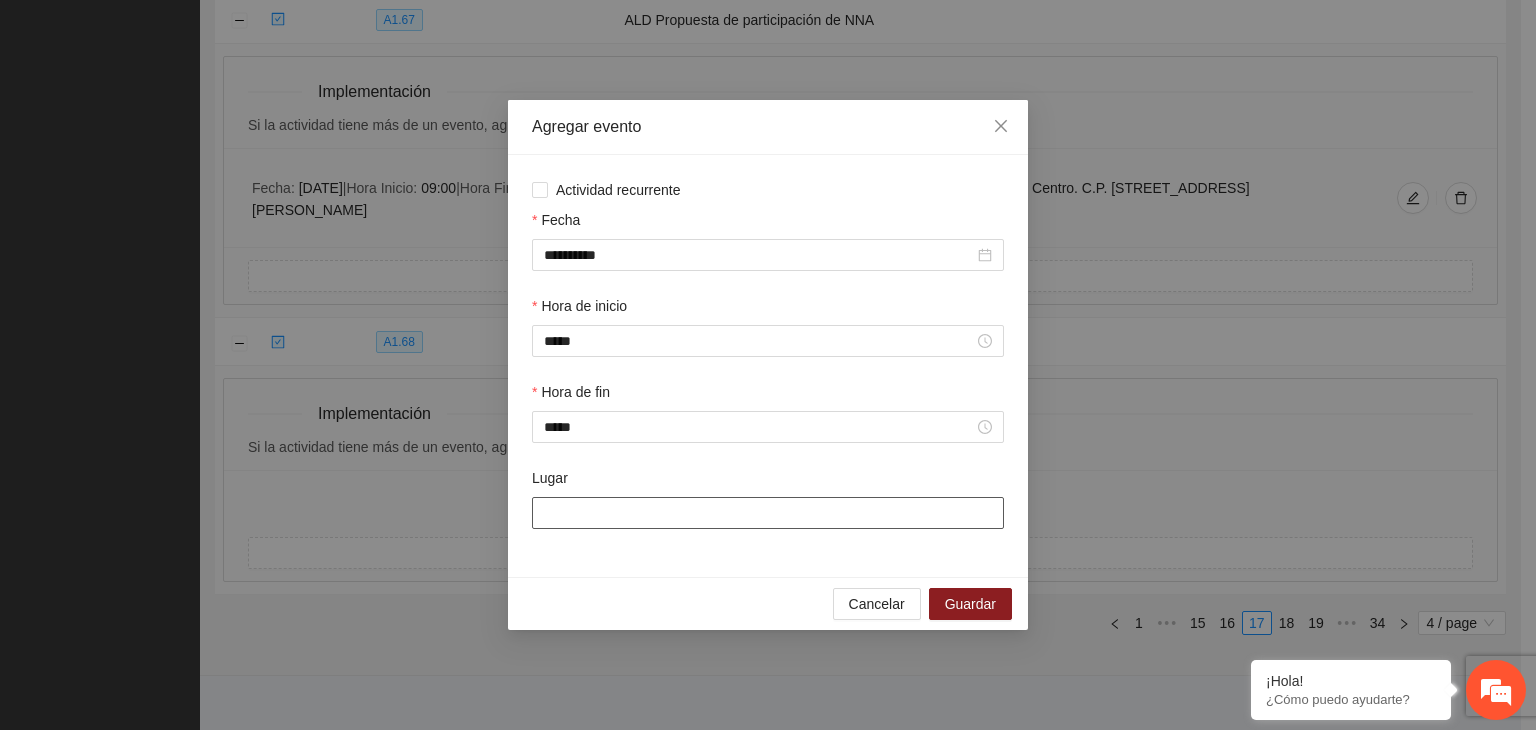 click on "Lugar" at bounding box center (768, 513) 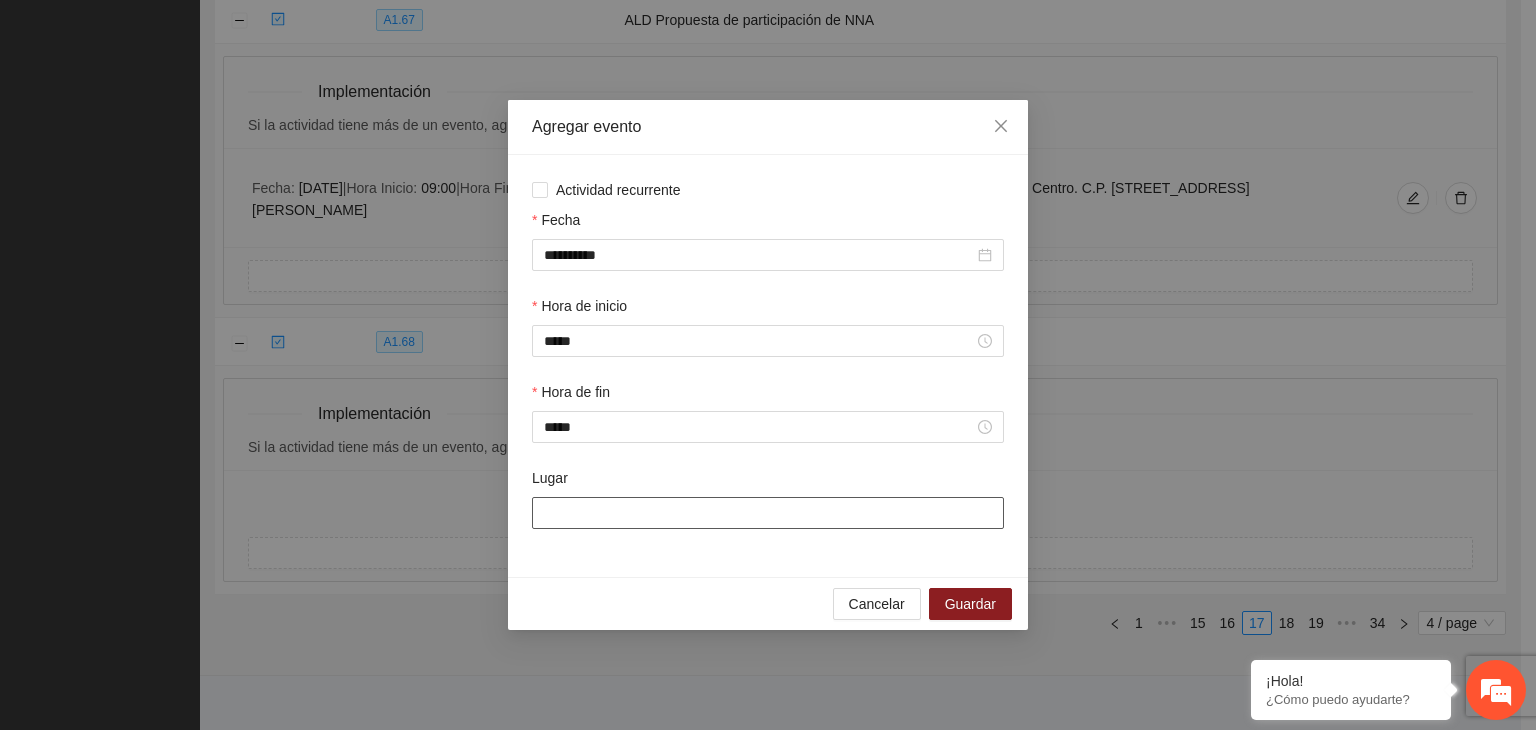 type on "**********" 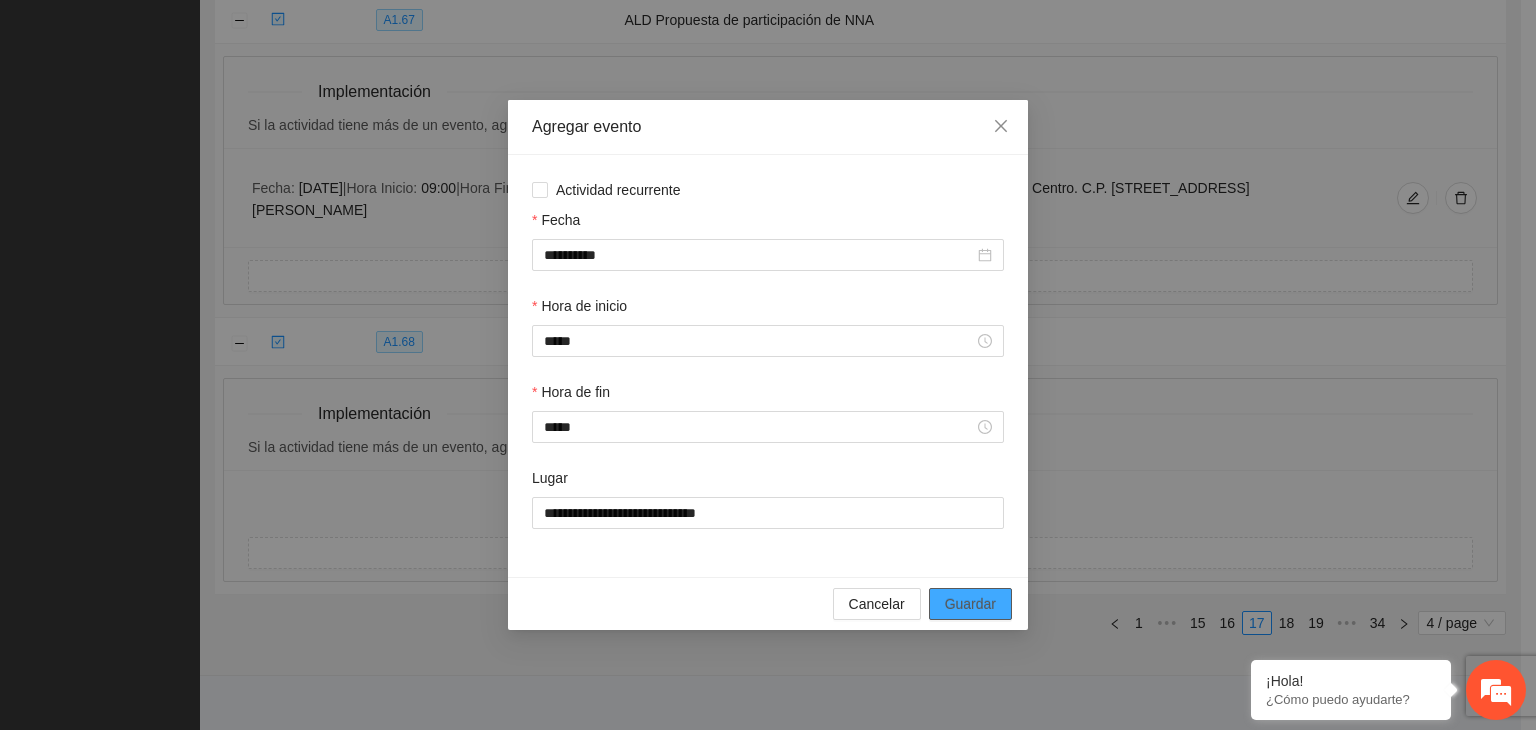 click on "Guardar" at bounding box center (970, 604) 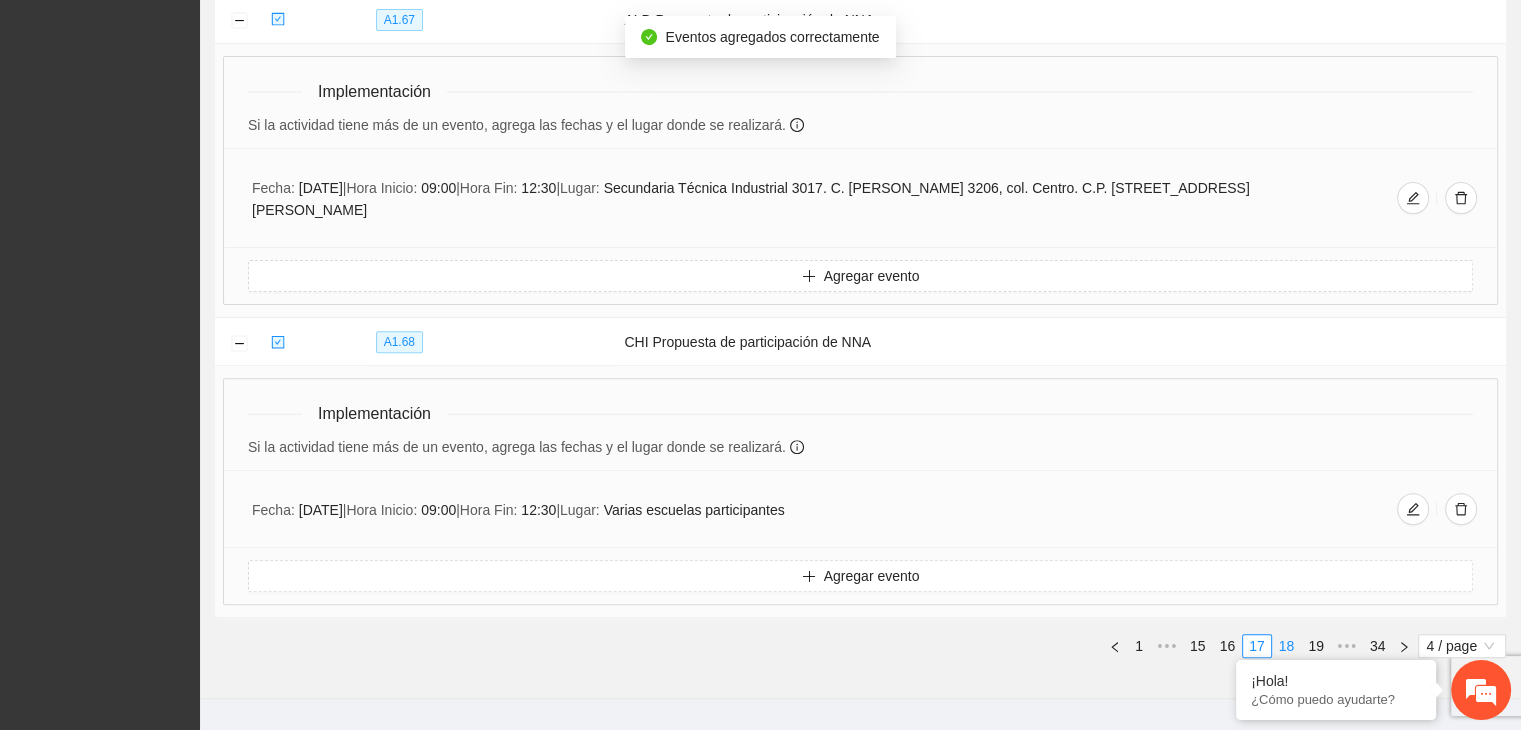 click on "18" at bounding box center [1287, 646] 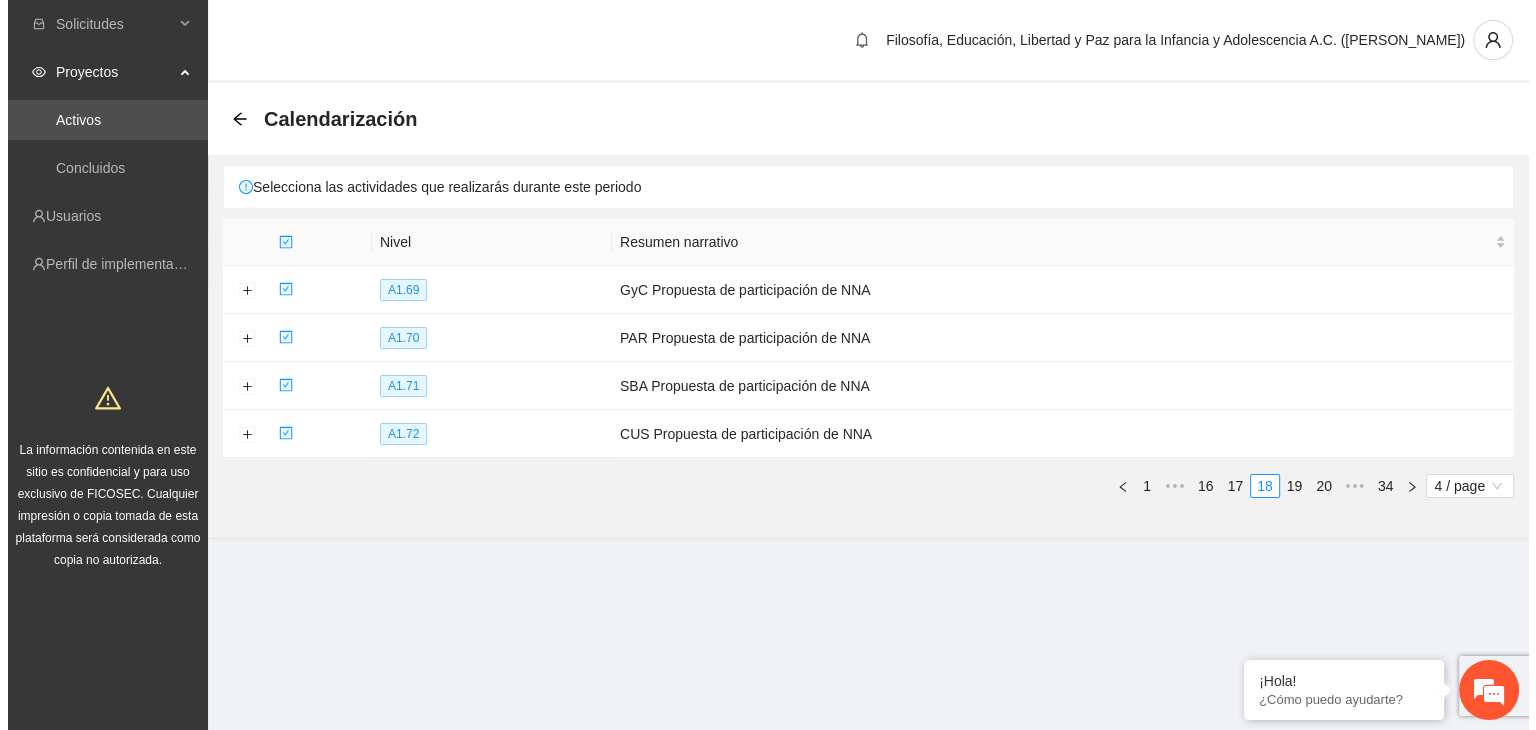 scroll, scrollTop: 0, scrollLeft: 0, axis: both 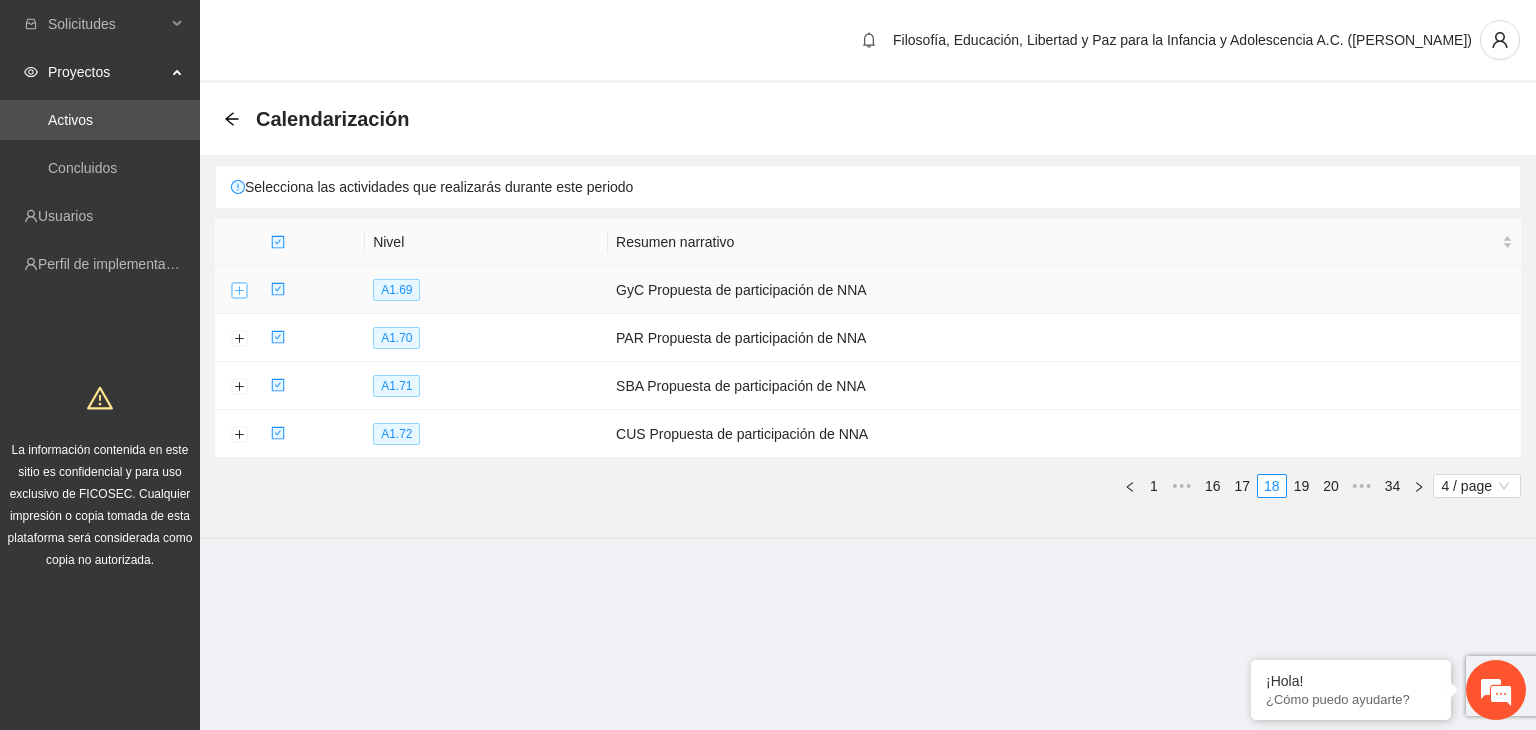 click at bounding box center (239, 291) 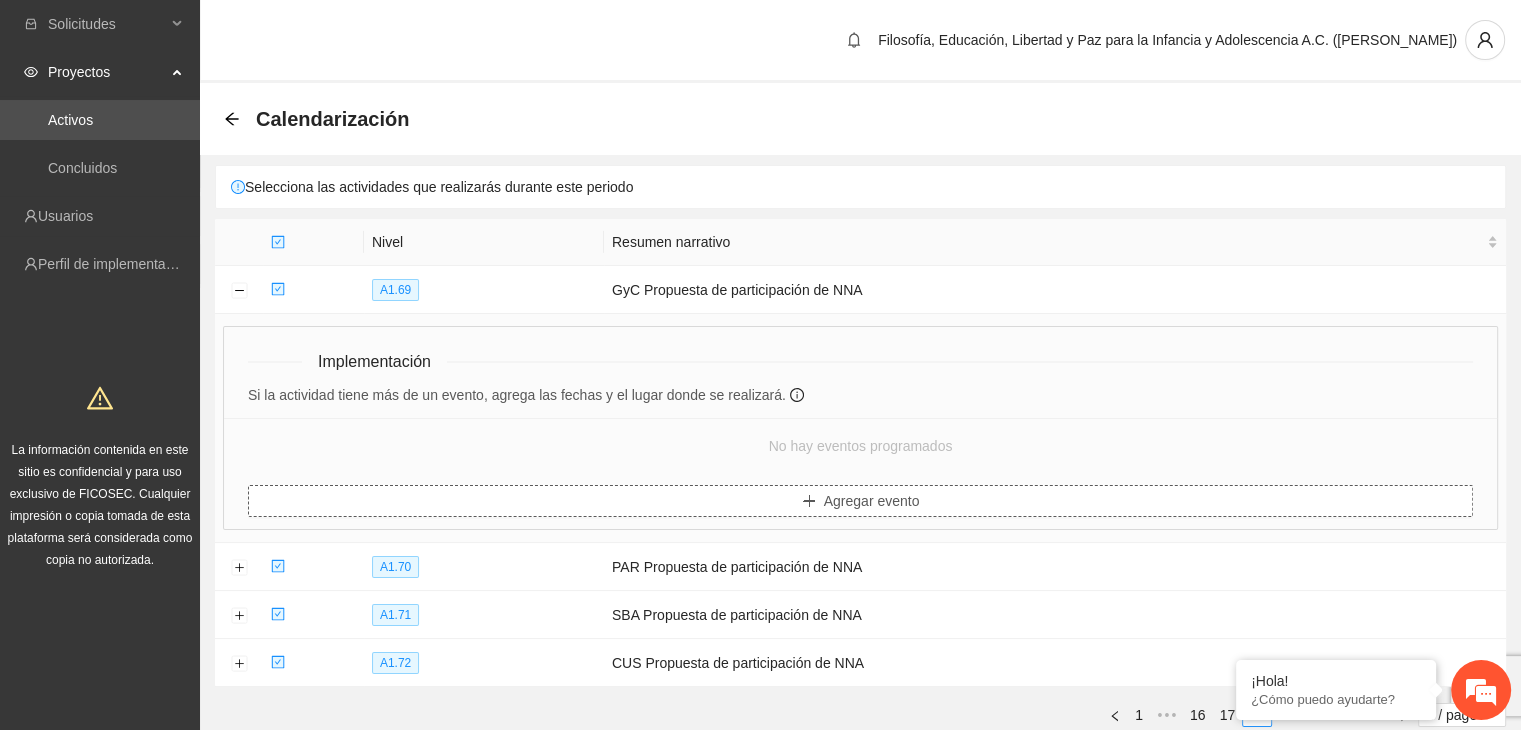 click on "Agregar evento" at bounding box center (860, 501) 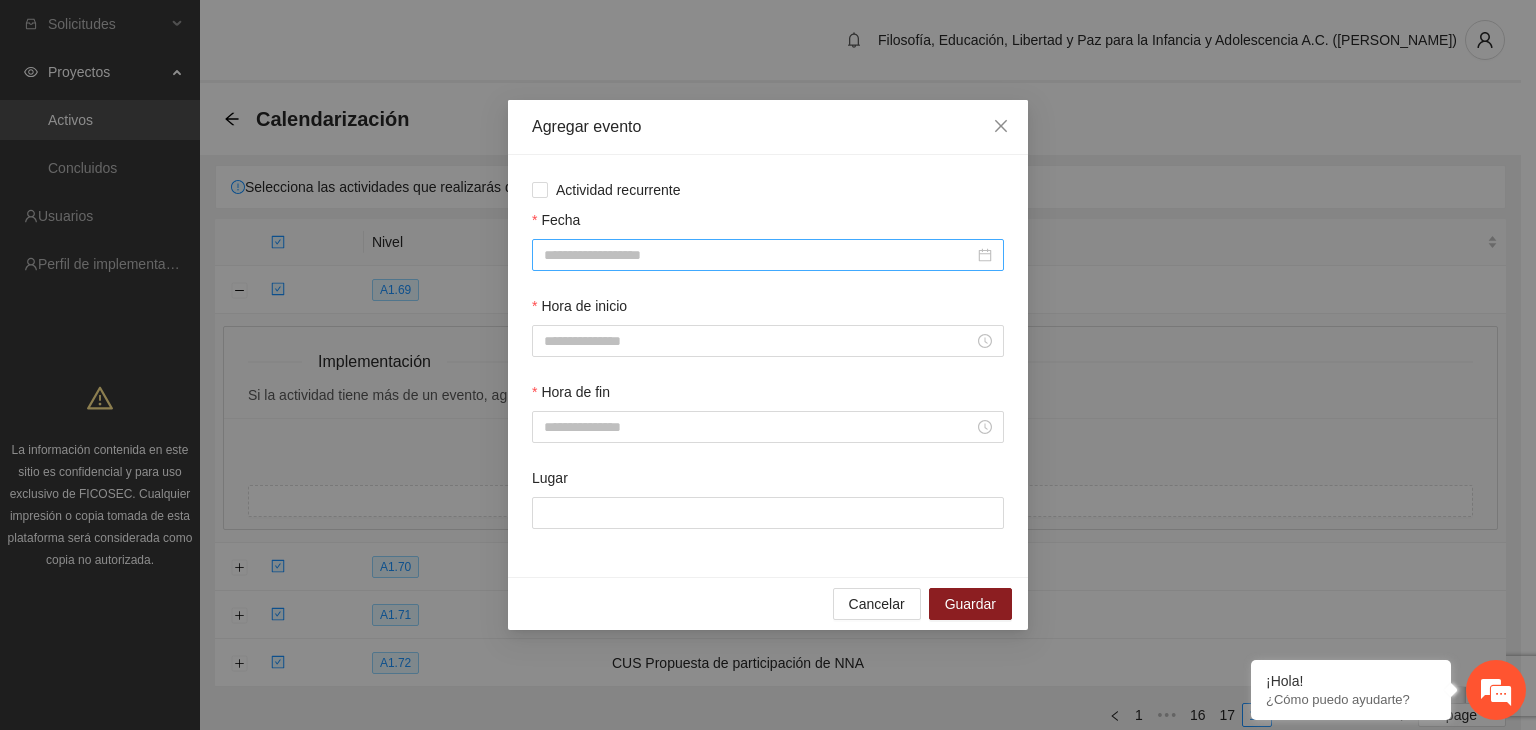 click on "Fecha" at bounding box center (759, 255) 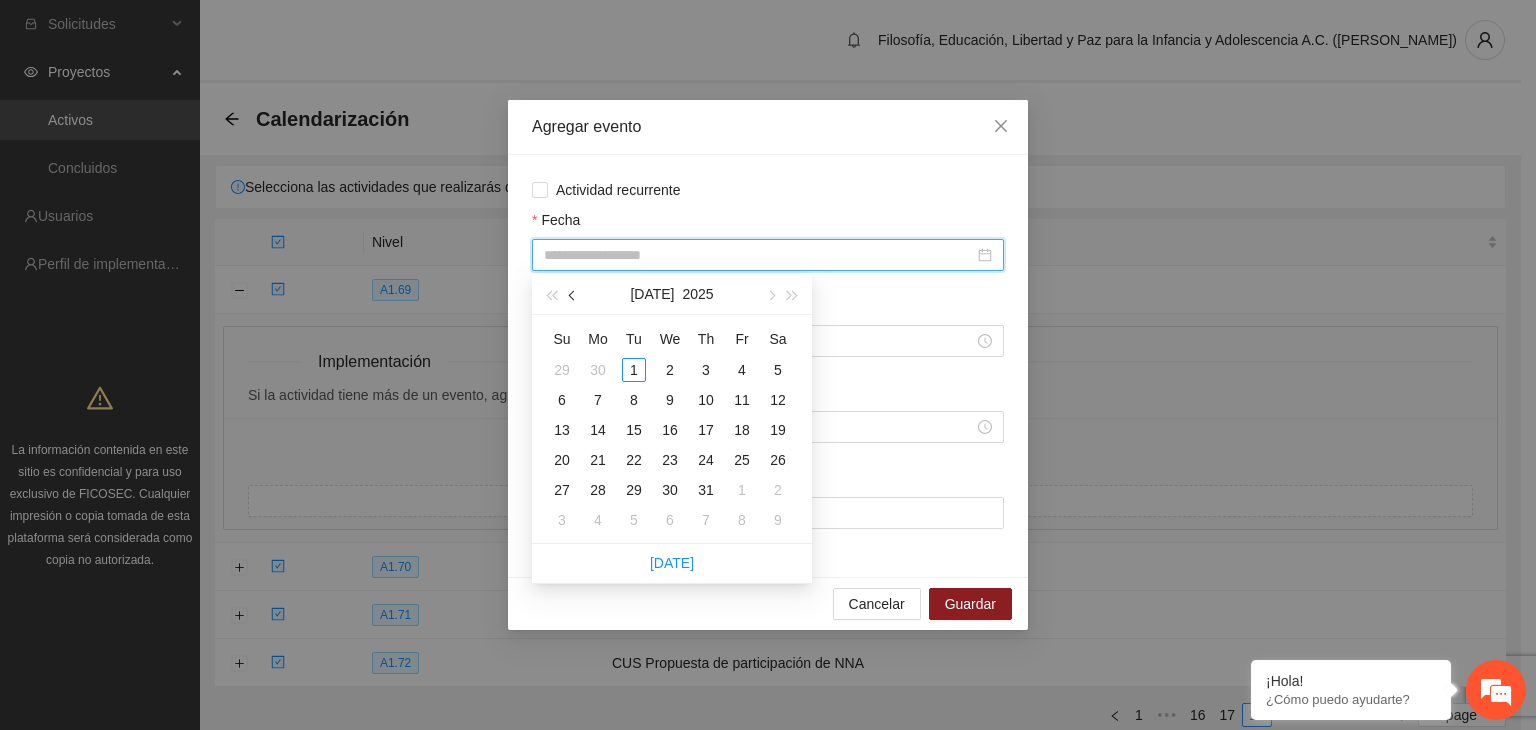 click at bounding box center (573, 294) 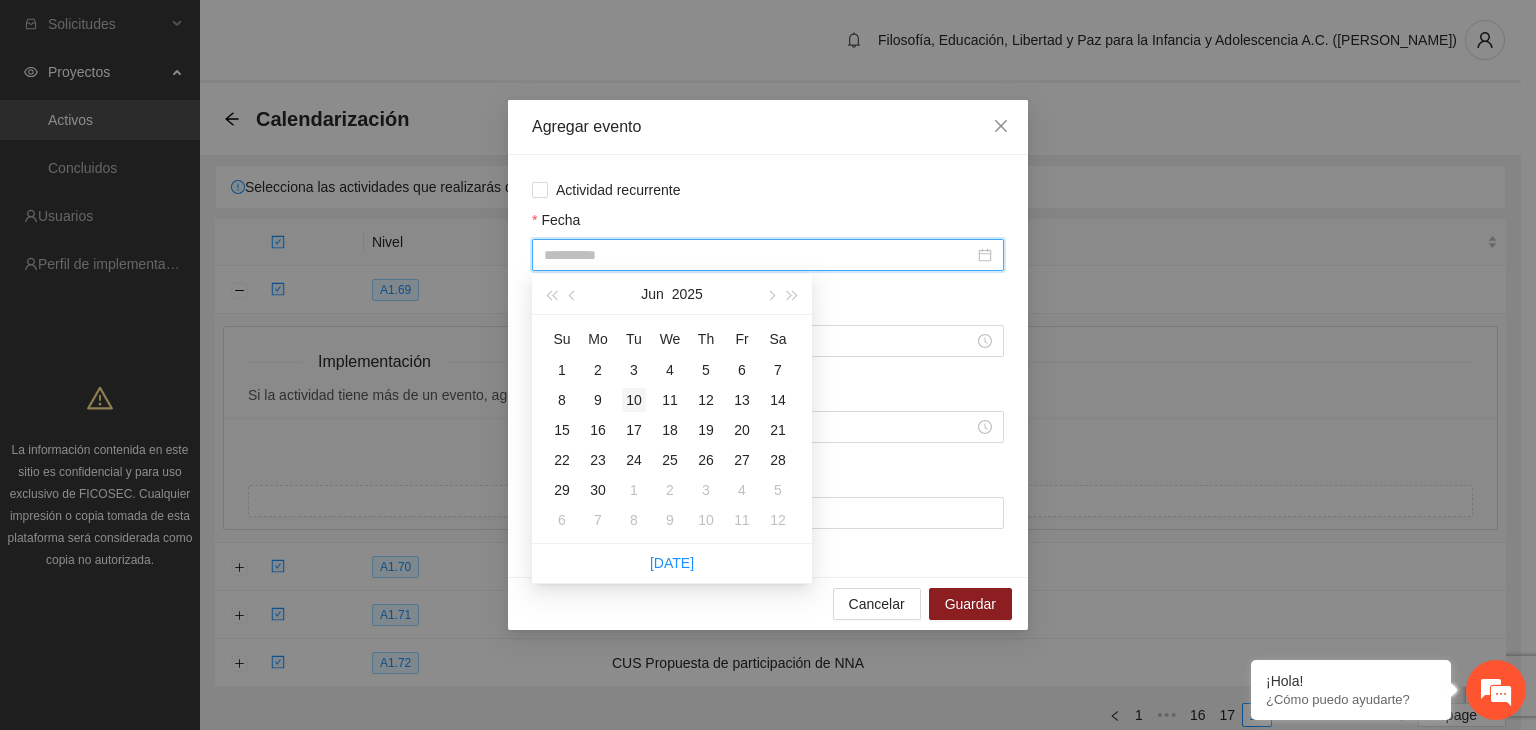type on "**********" 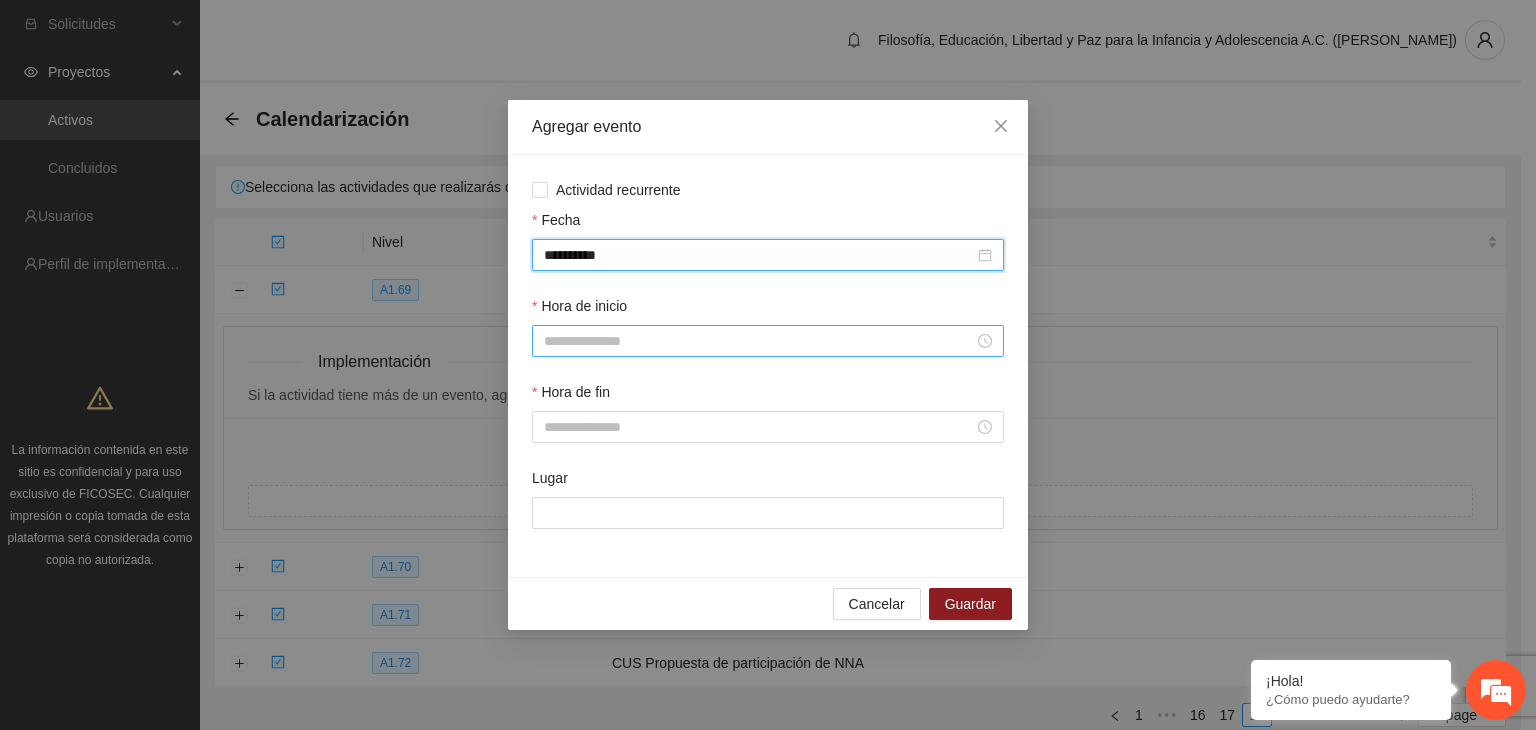 click on "Hora de inicio" at bounding box center (759, 341) 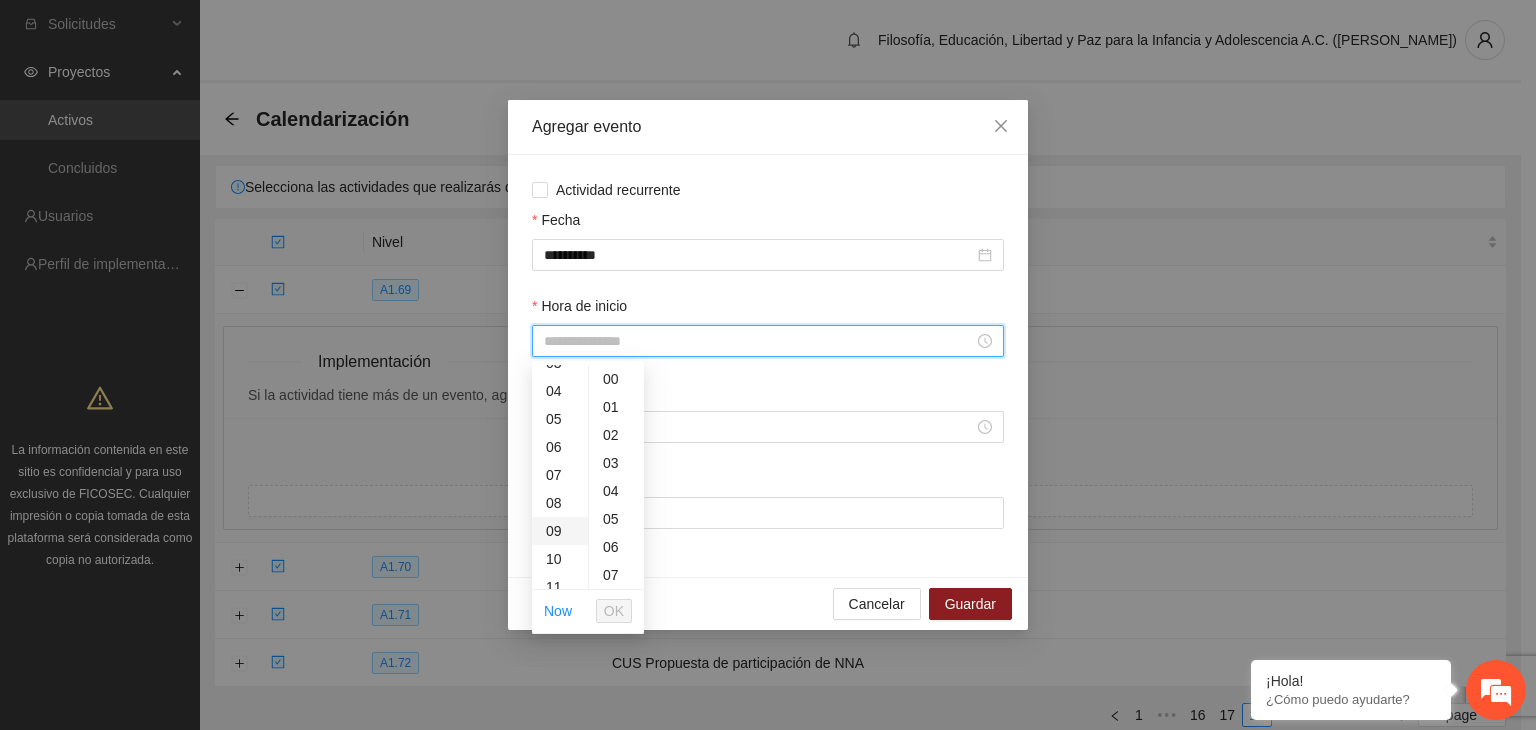 click on "09" at bounding box center [560, 531] 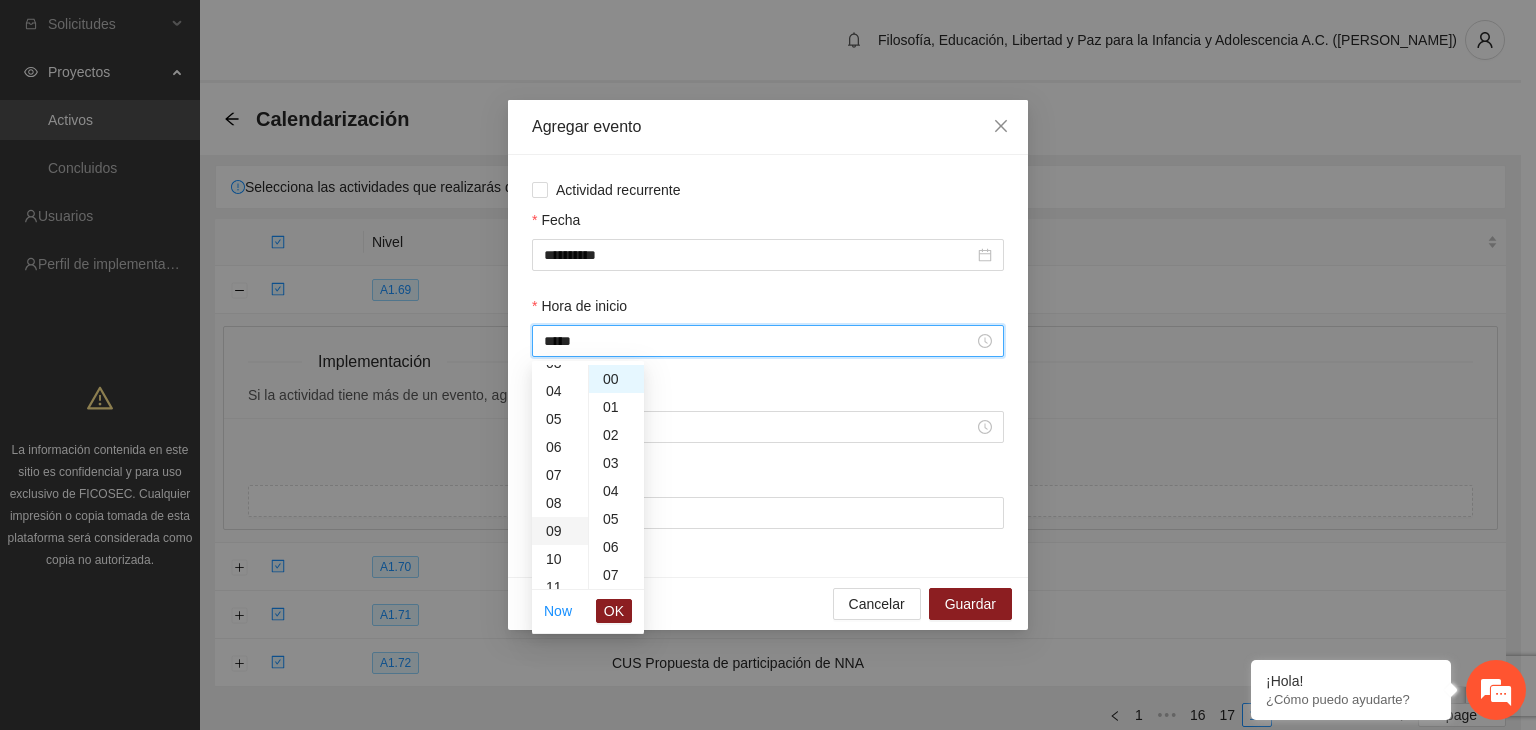scroll, scrollTop: 252, scrollLeft: 0, axis: vertical 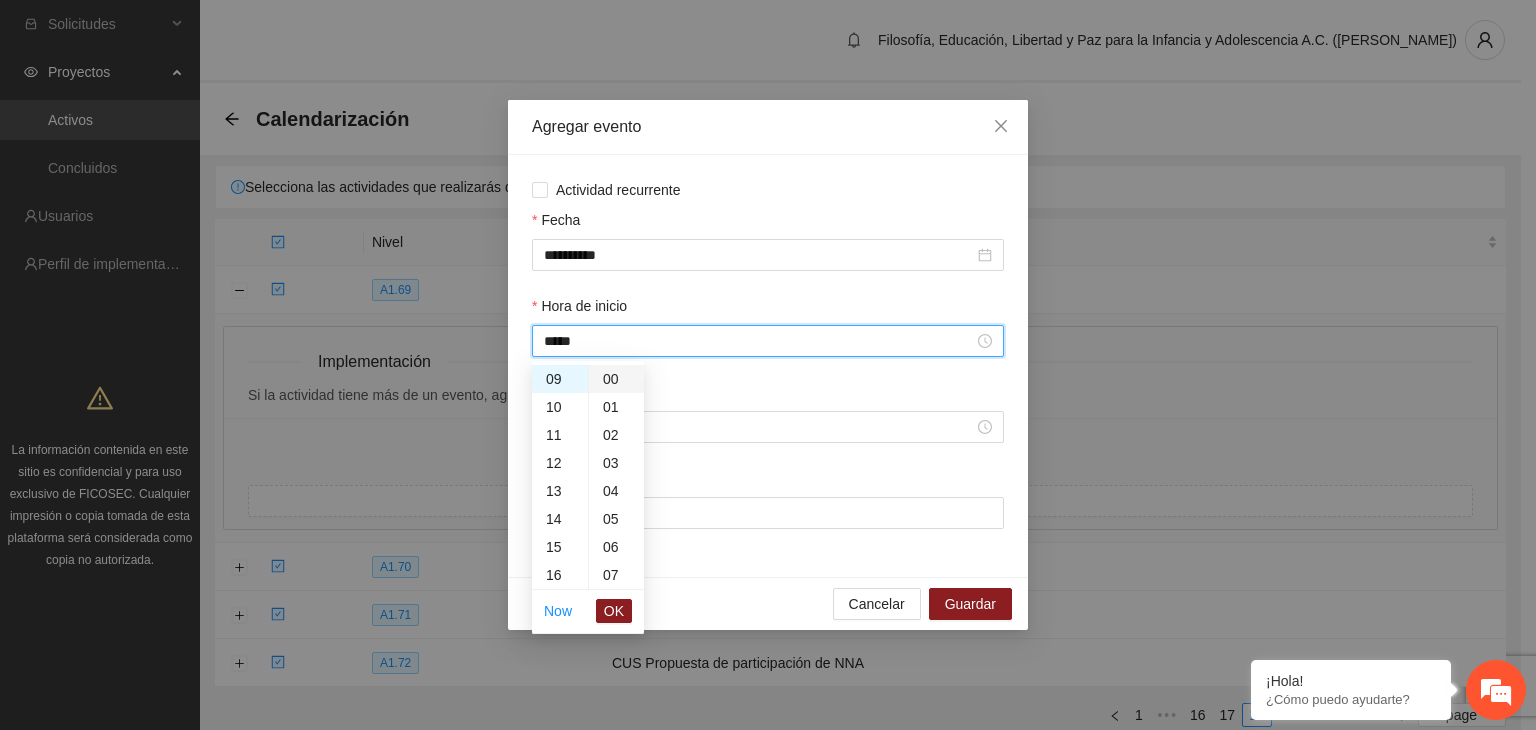 click on "00" at bounding box center [616, 379] 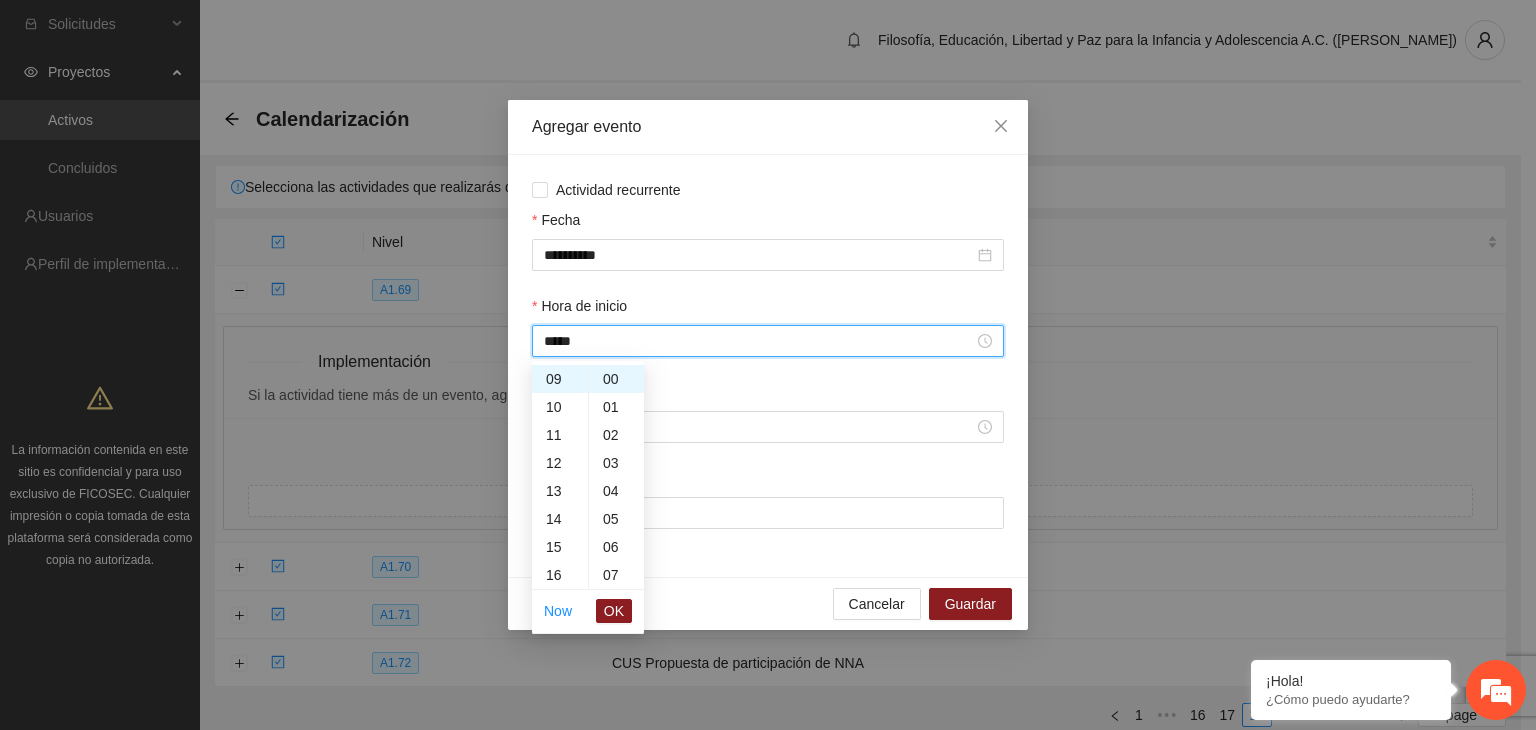 click on "OK" at bounding box center [614, 611] 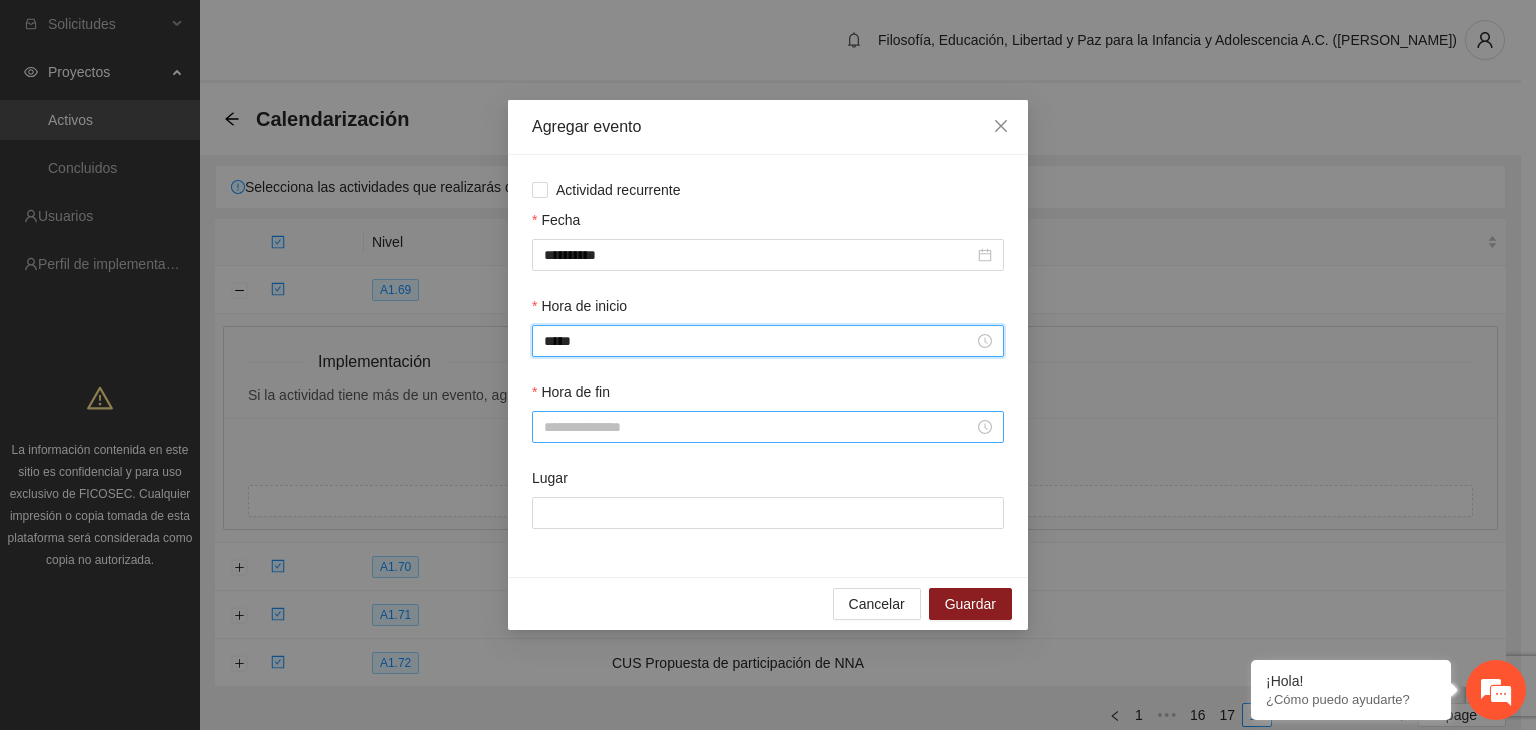 click on "Hora de fin" at bounding box center [759, 427] 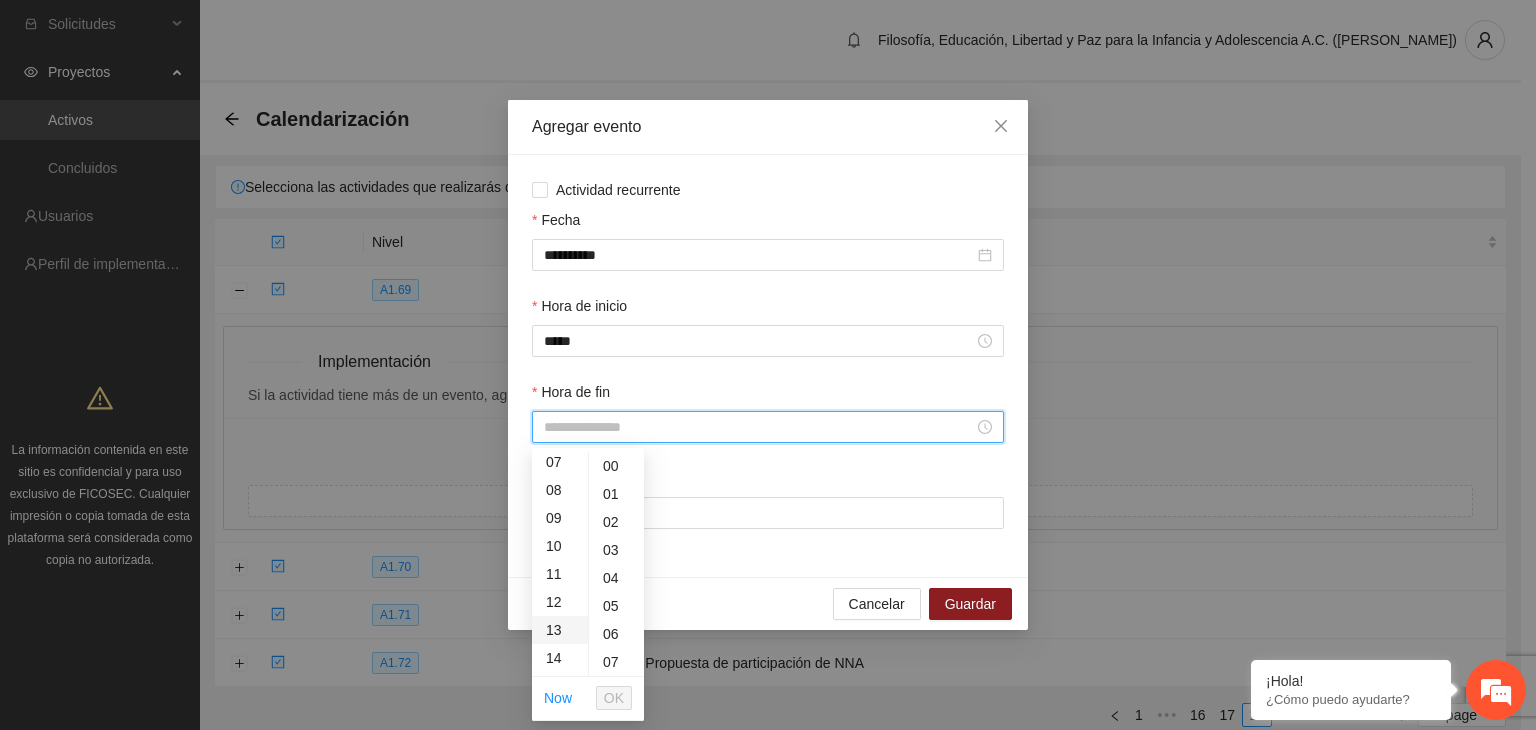 click on "12" at bounding box center [560, 602] 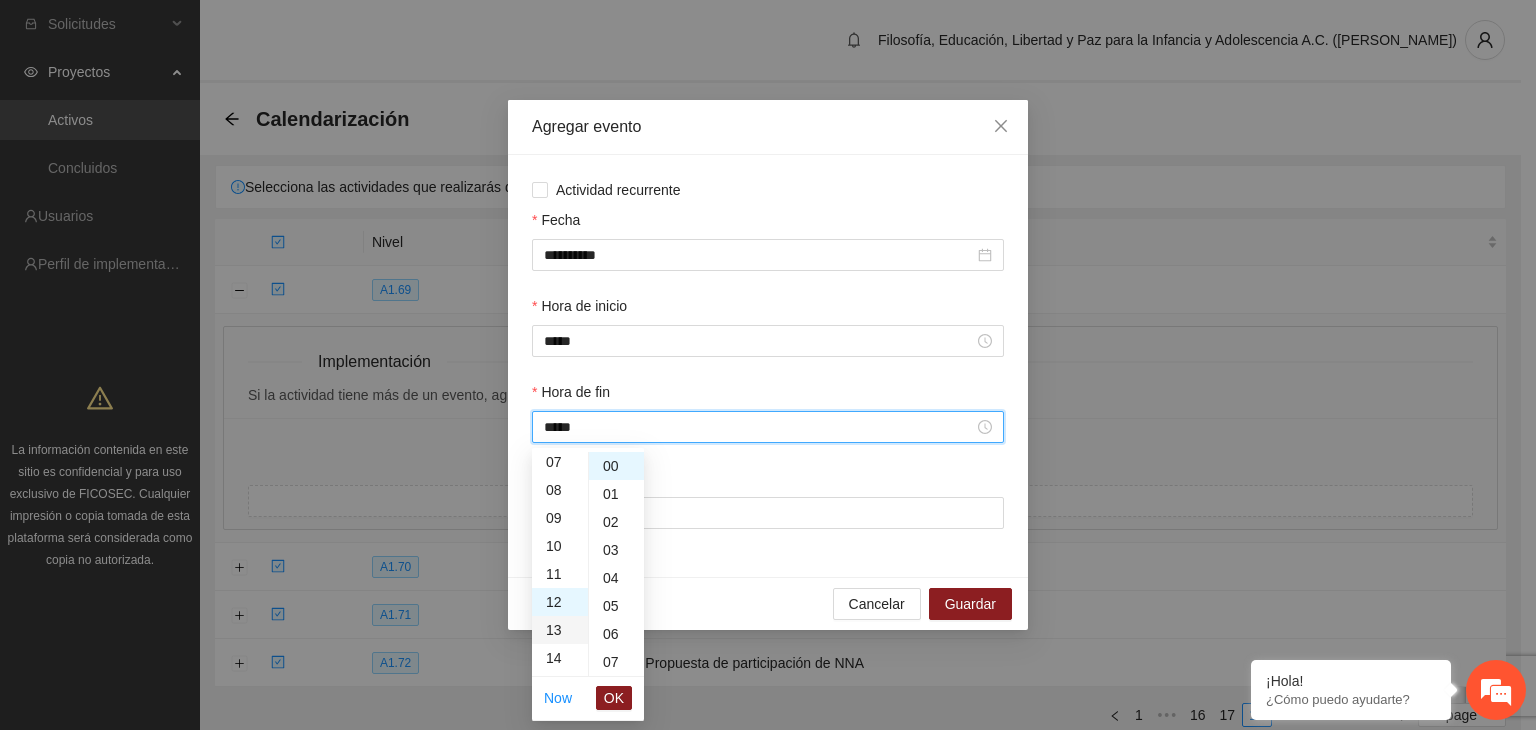 scroll, scrollTop: 336, scrollLeft: 0, axis: vertical 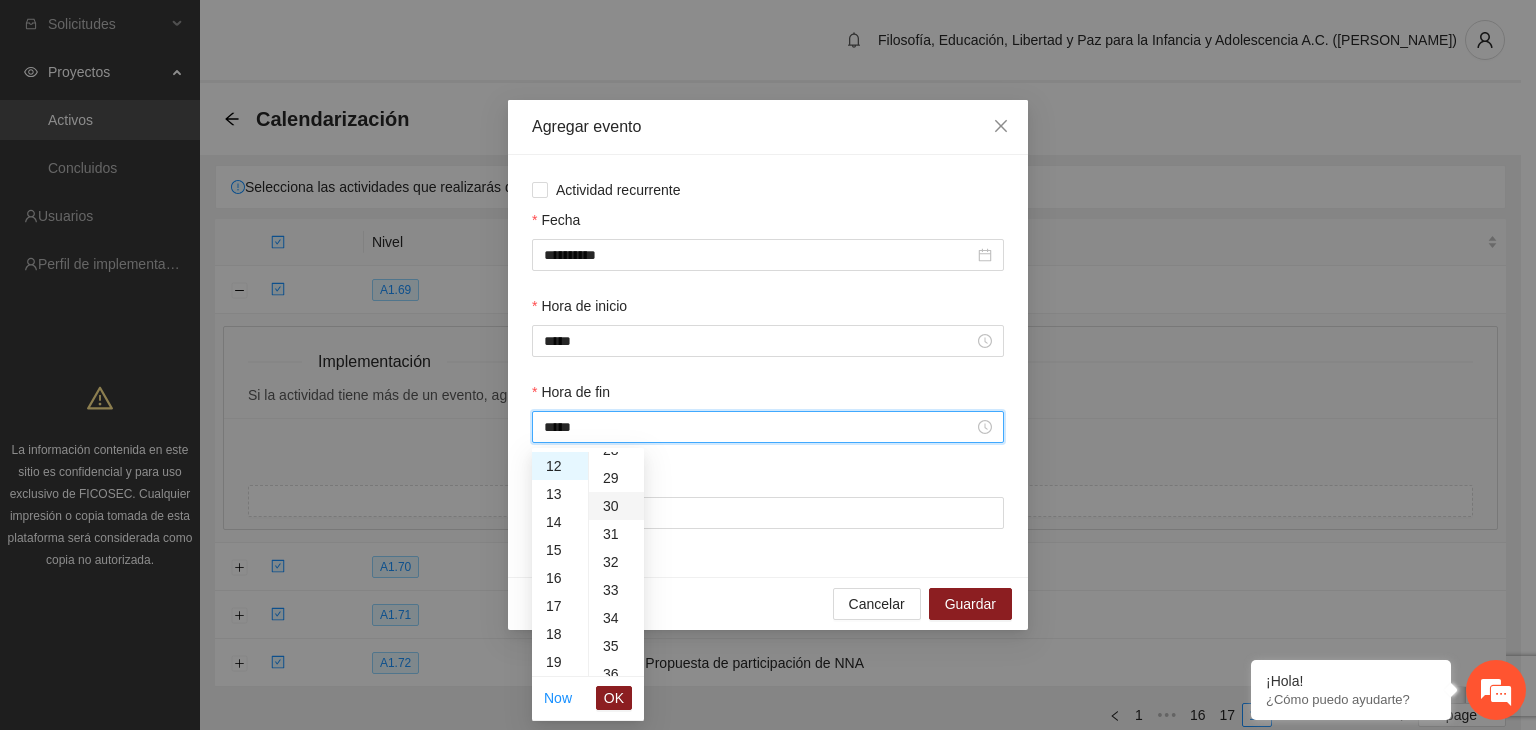 click on "30" at bounding box center [616, 506] 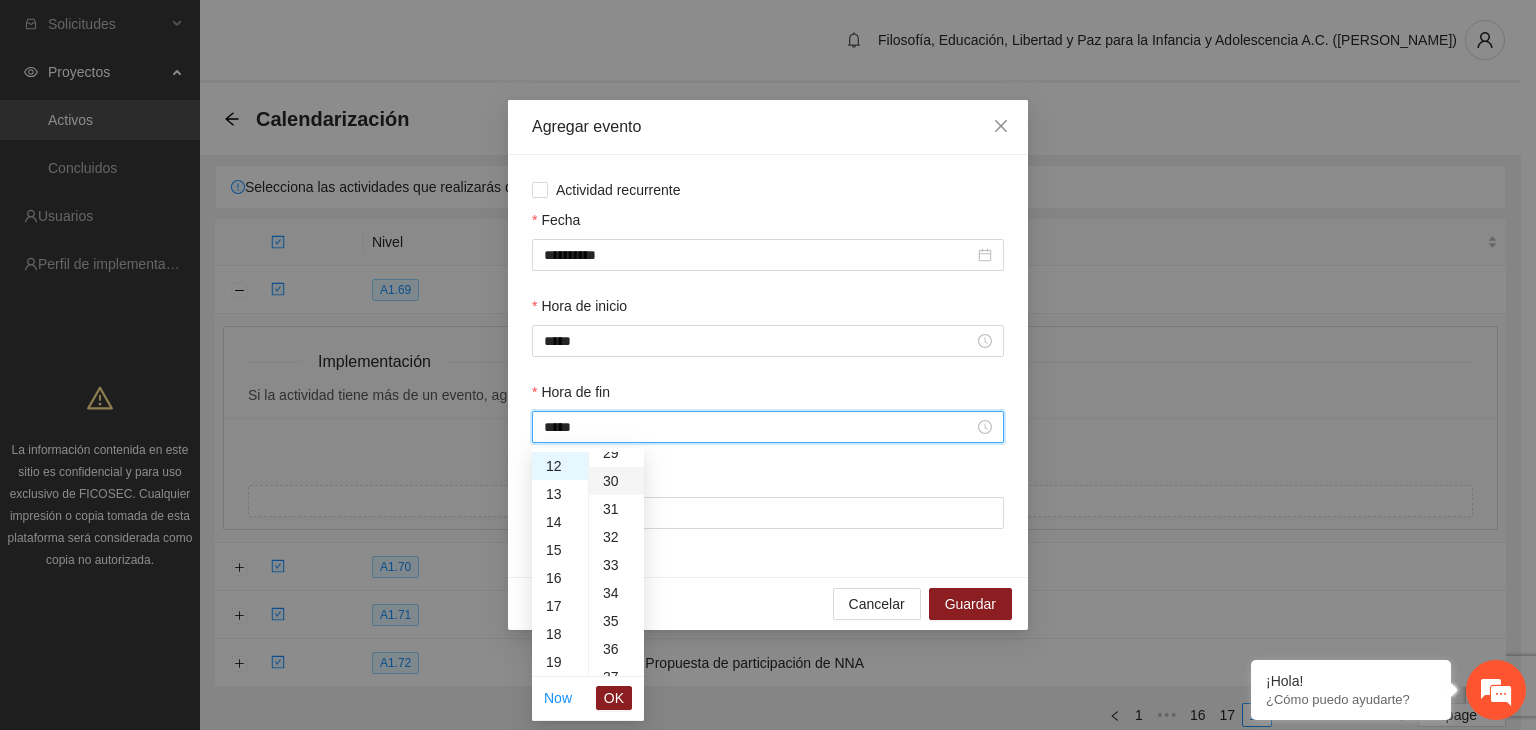 scroll, scrollTop: 840, scrollLeft: 0, axis: vertical 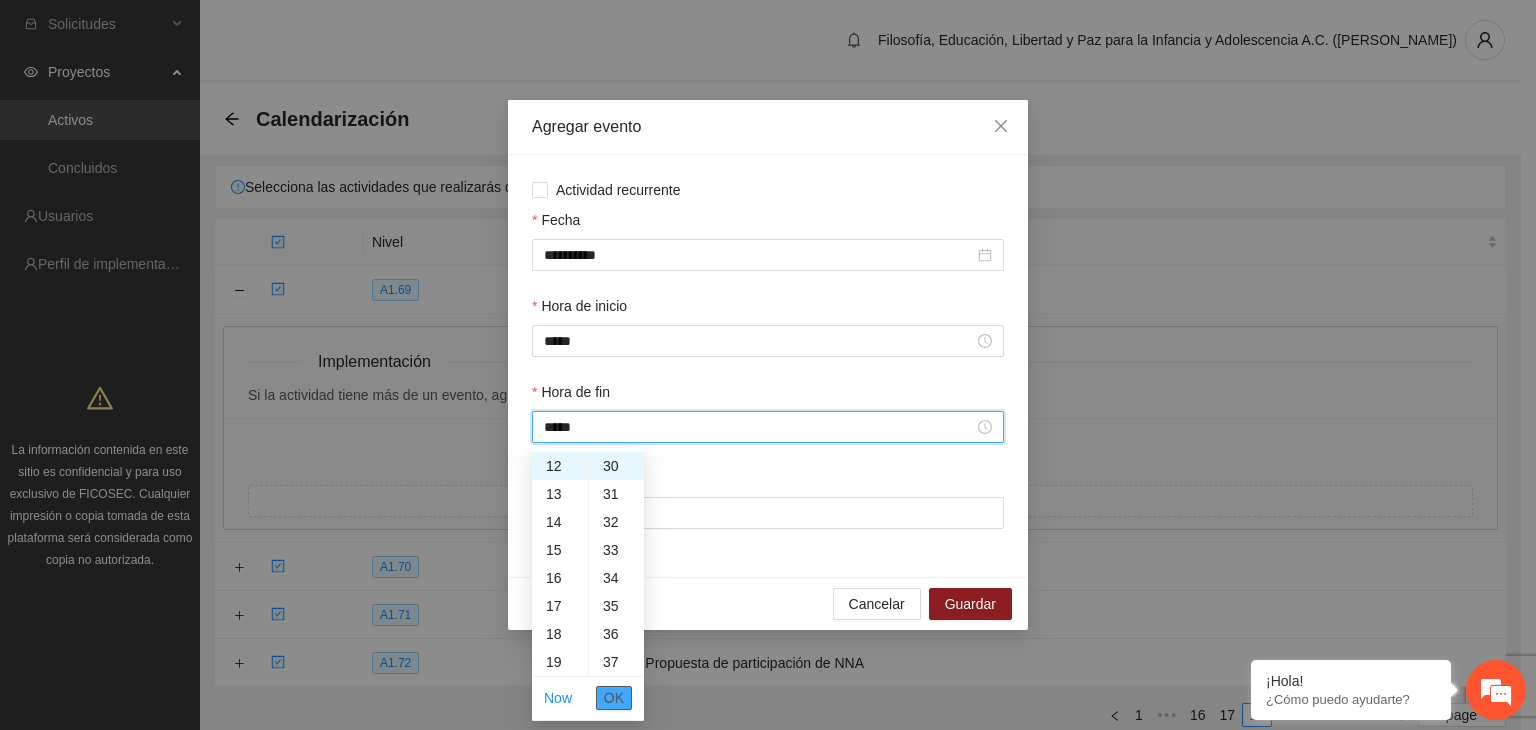 click on "OK" at bounding box center [614, 698] 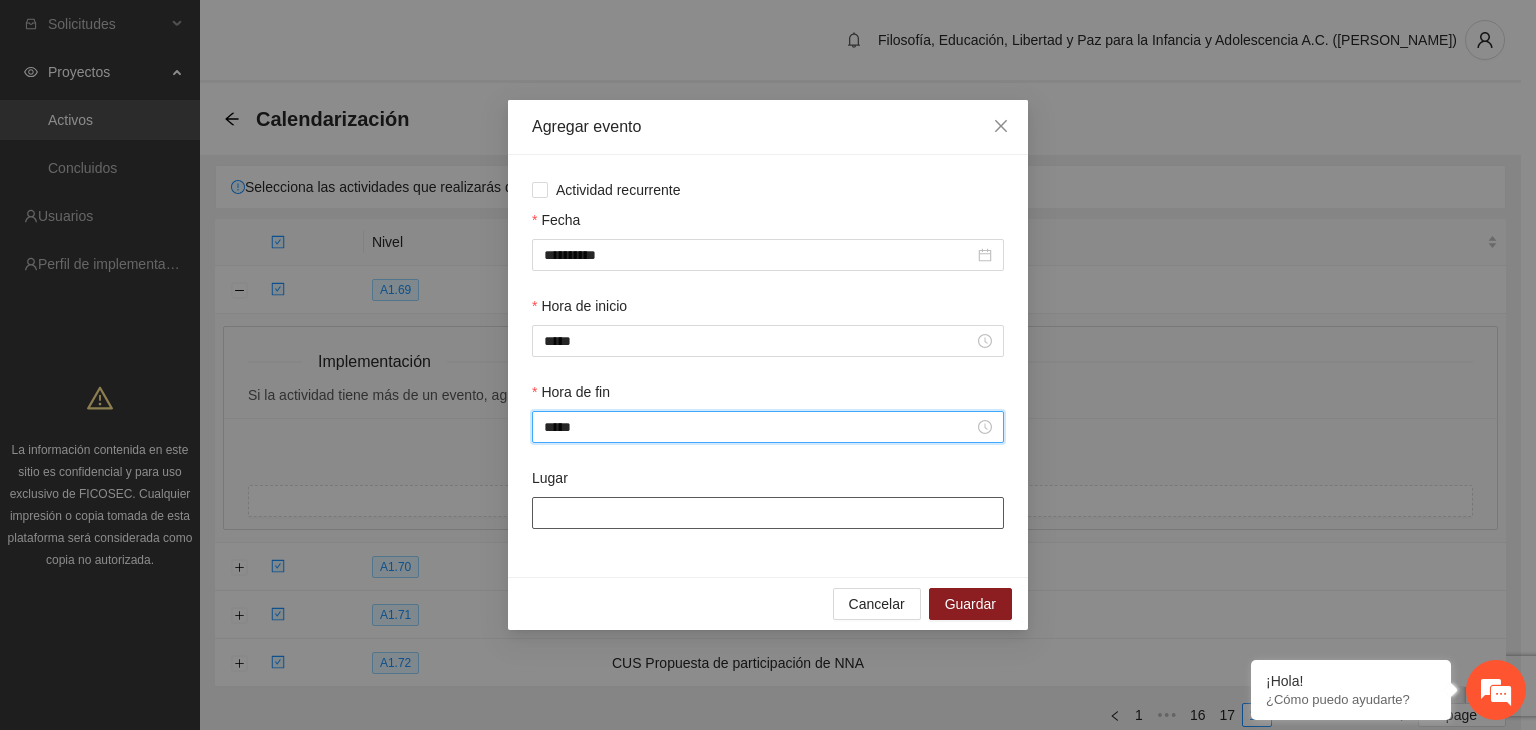 click on "Lugar" at bounding box center (768, 513) 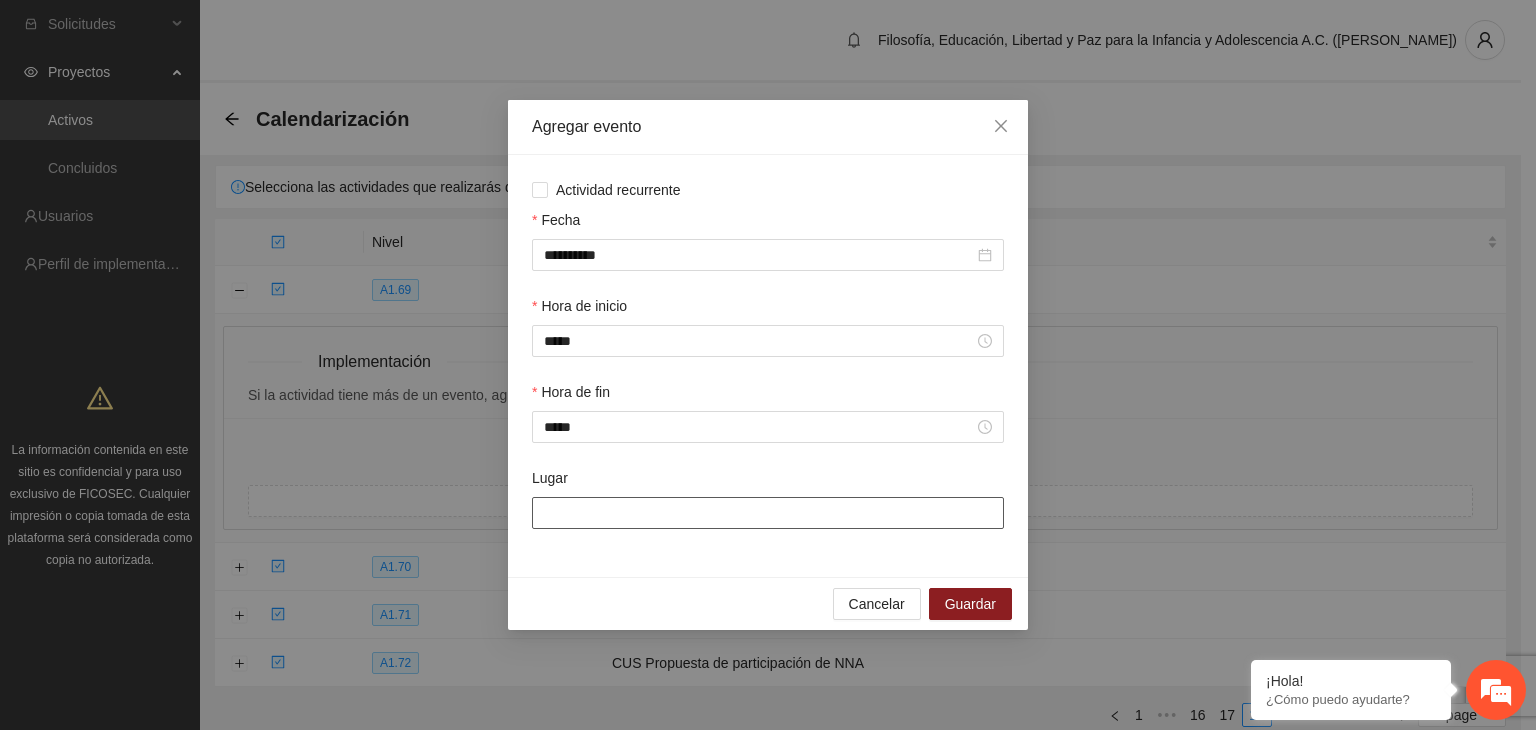 click on "Lugar" at bounding box center (768, 513) 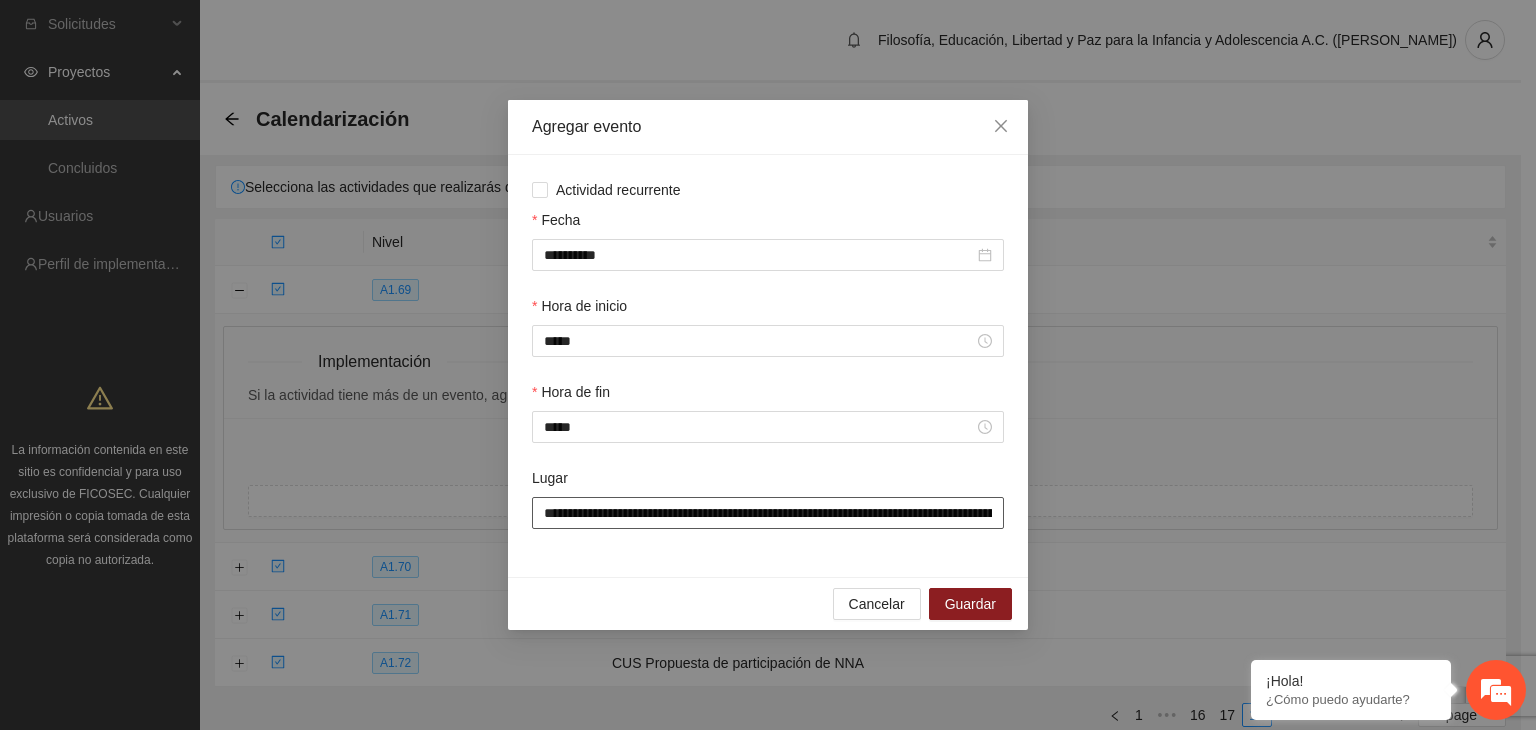 scroll, scrollTop: 0, scrollLeft: 244, axis: horizontal 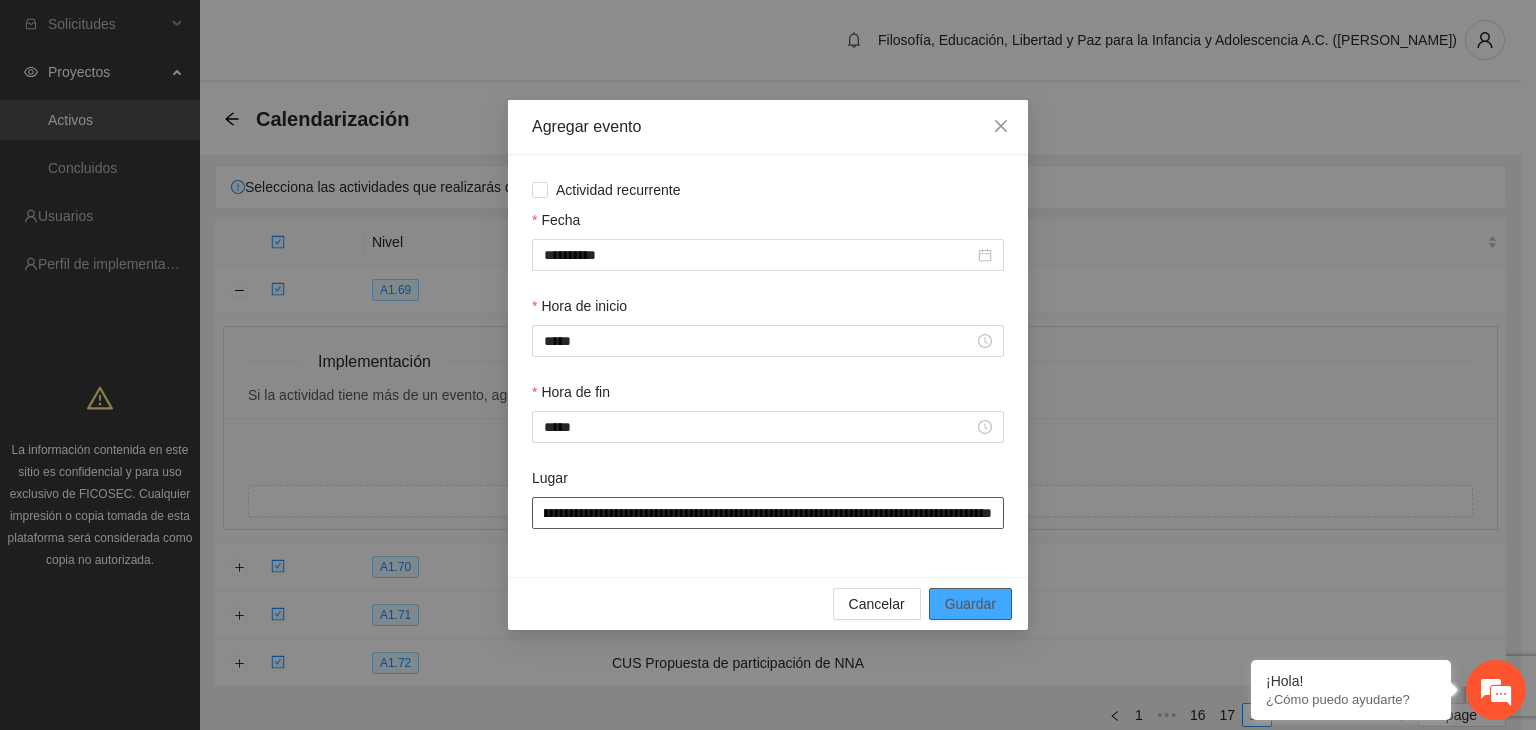 type on "**********" 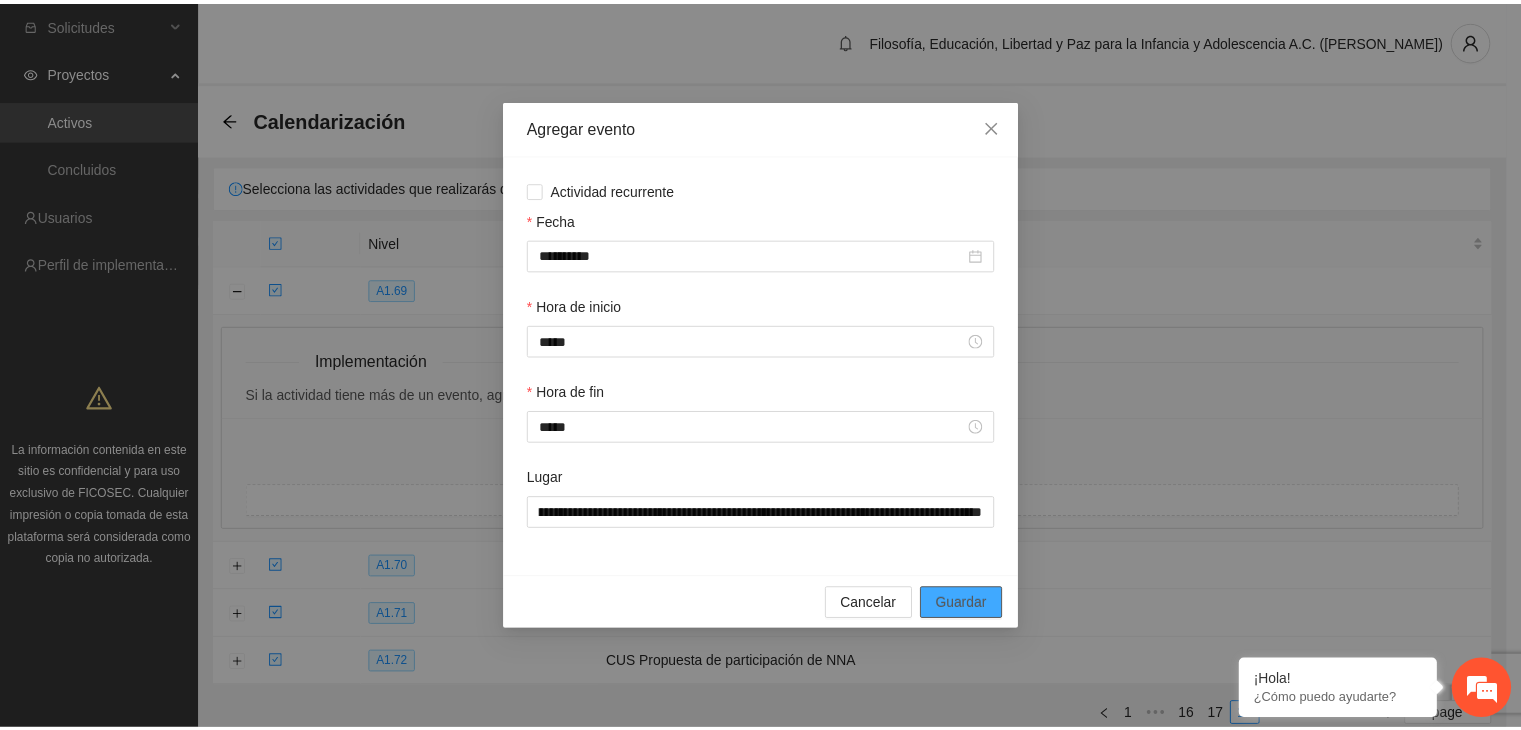 scroll, scrollTop: 0, scrollLeft: 0, axis: both 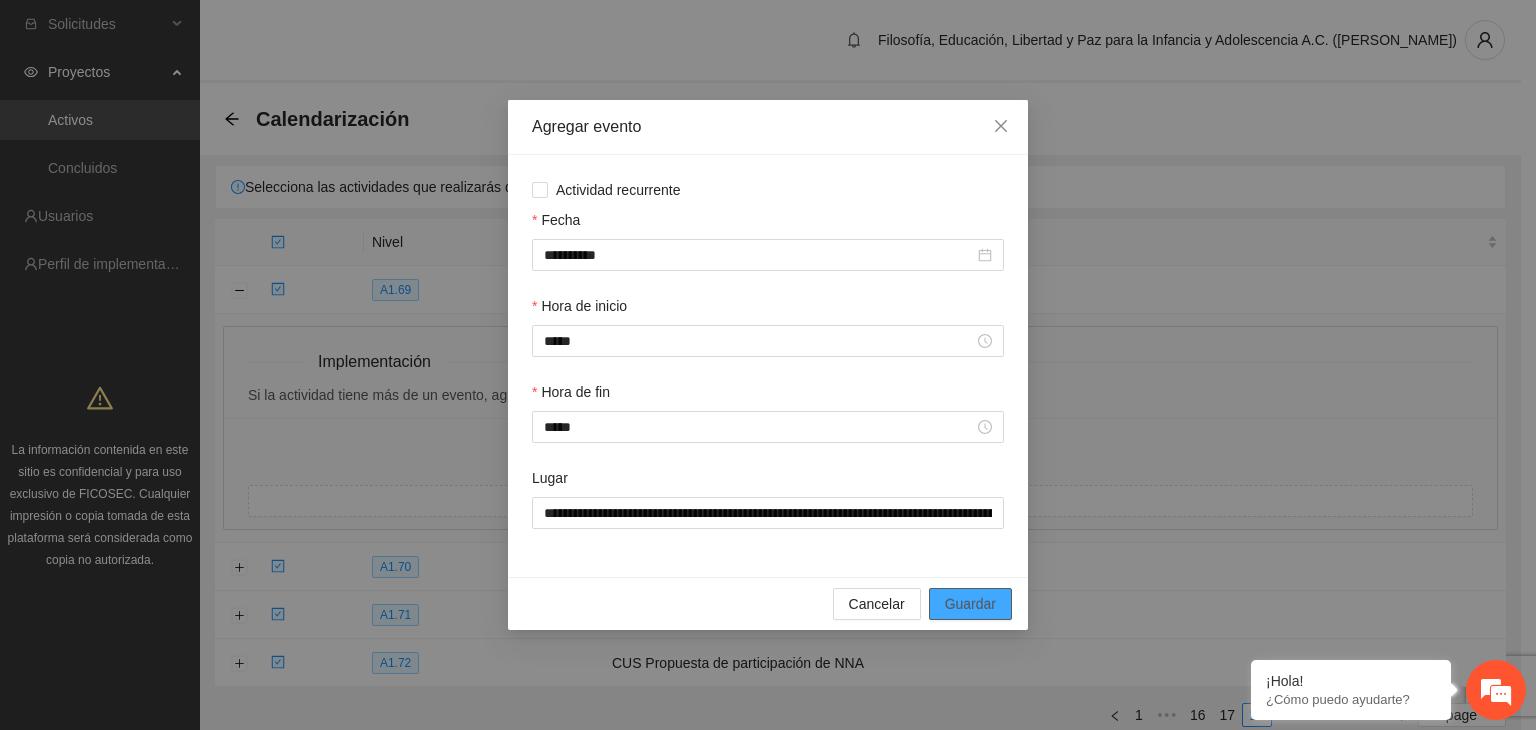 click on "Guardar" at bounding box center [970, 604] 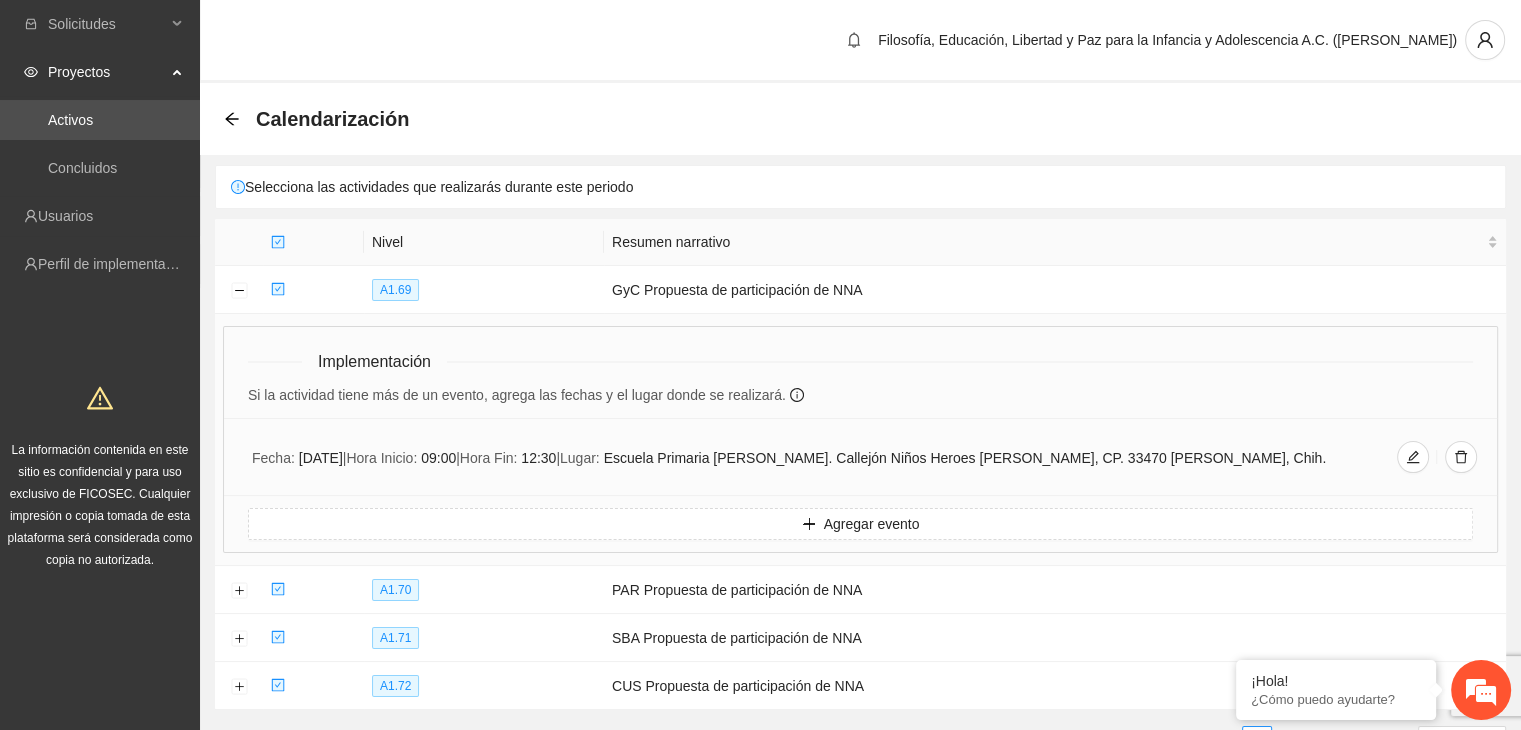 drag, startPoint x: 1335, startPoint y: 459, endPoint x: 373, endPoint y: 465, distance: 962.01874 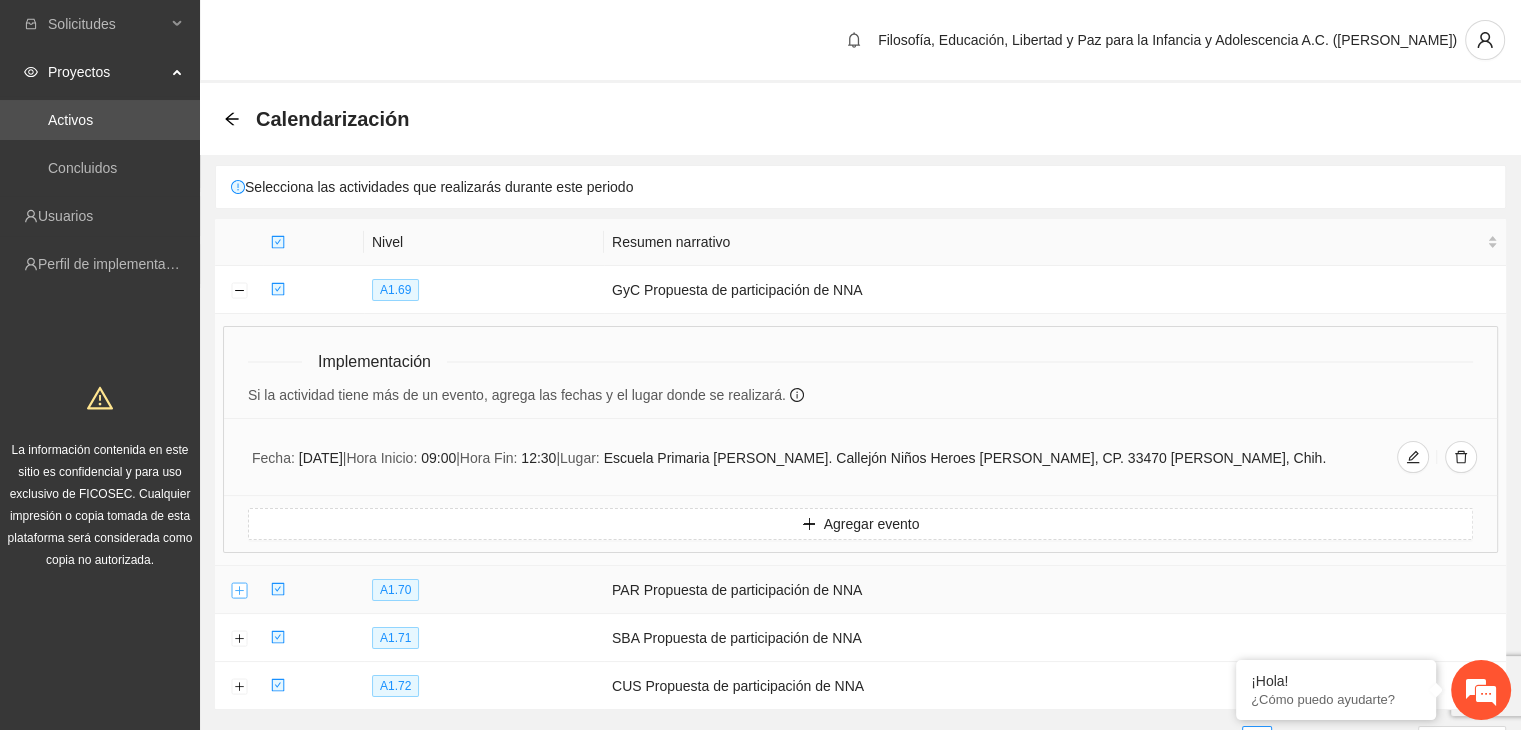 click at bounding box center [239, 591] 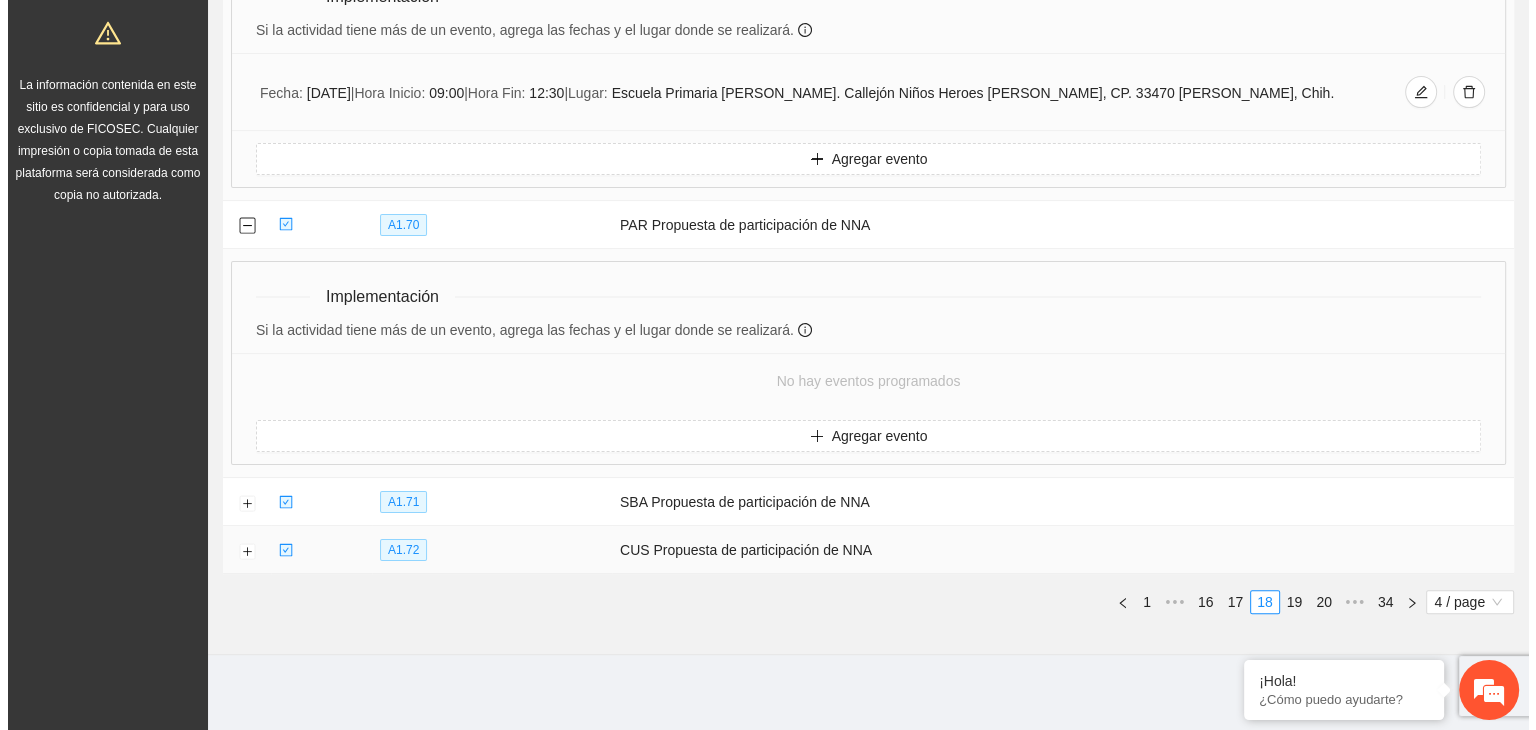 scroll, scrollTop: 367, scrollLeft: 0, axis: vertical 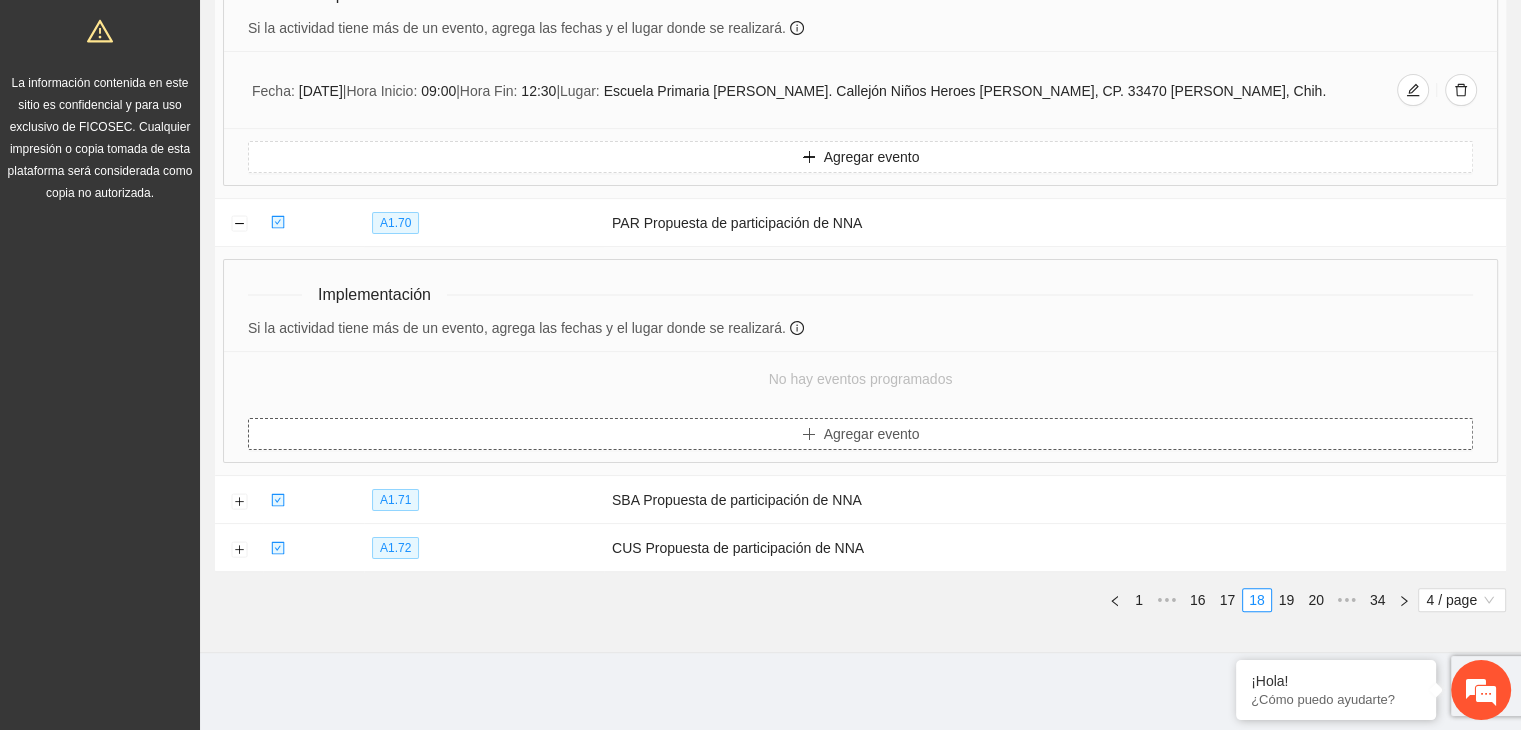 click on "Agregar evento" at bounding box center [872, 434] 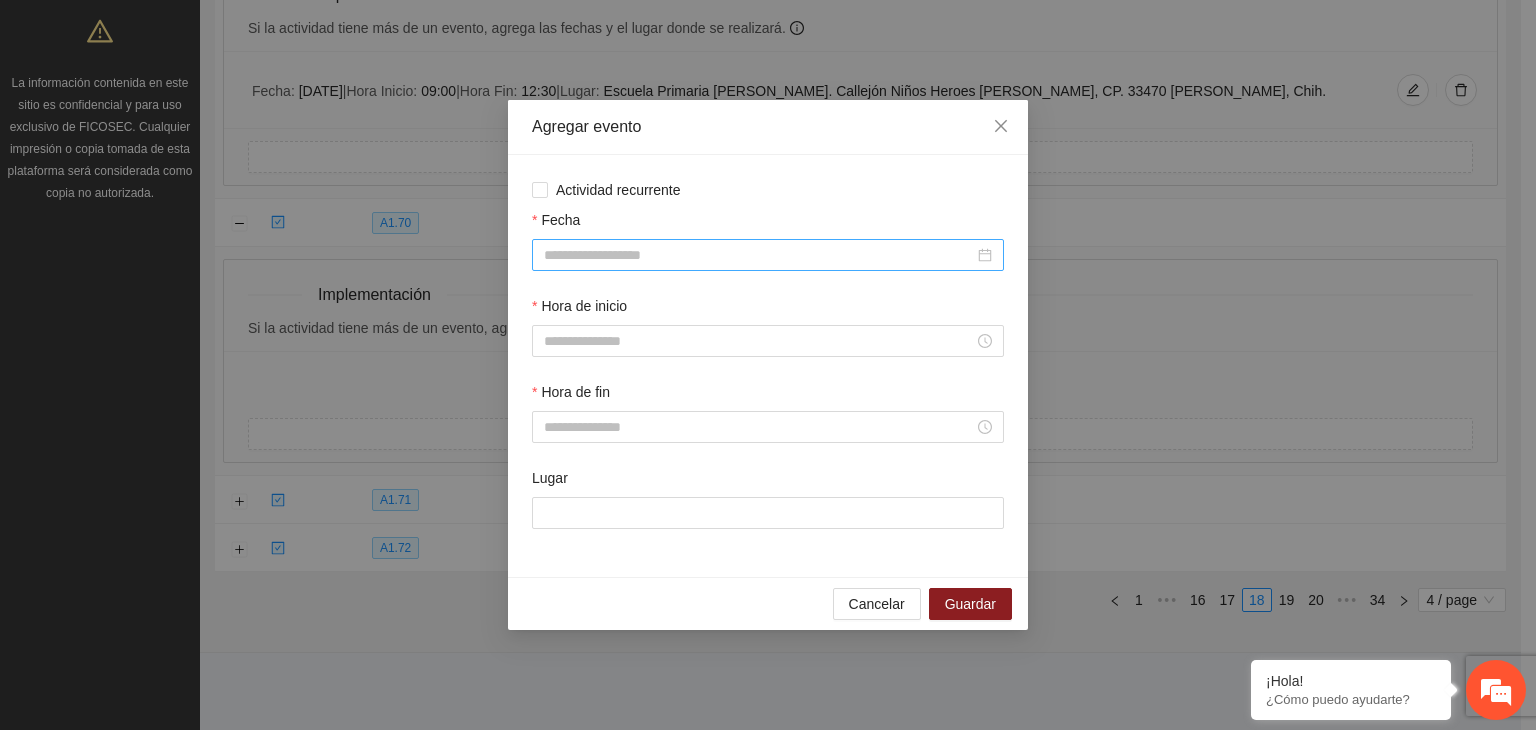 click on "Fecha" at bounding box center (759, 255) 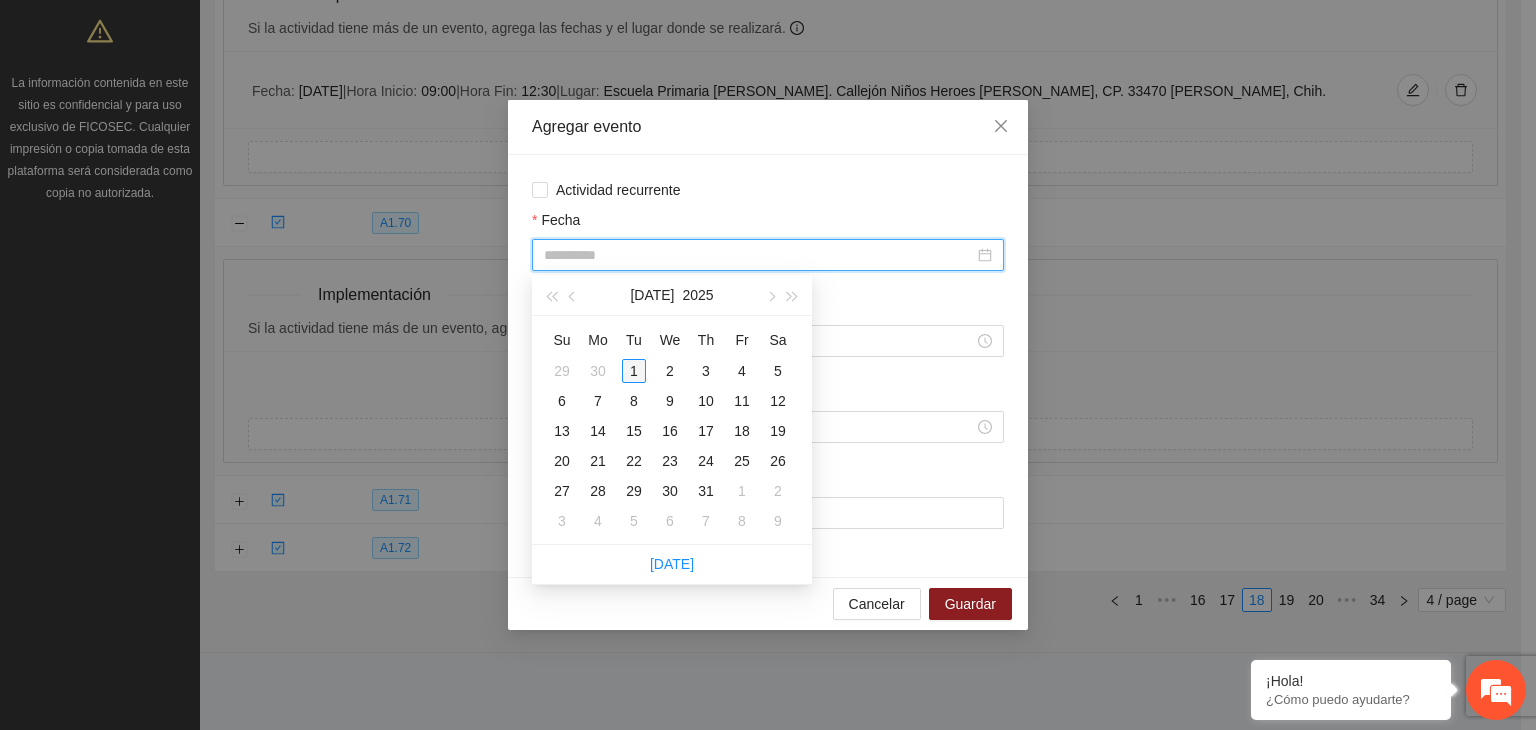 type on "**********" 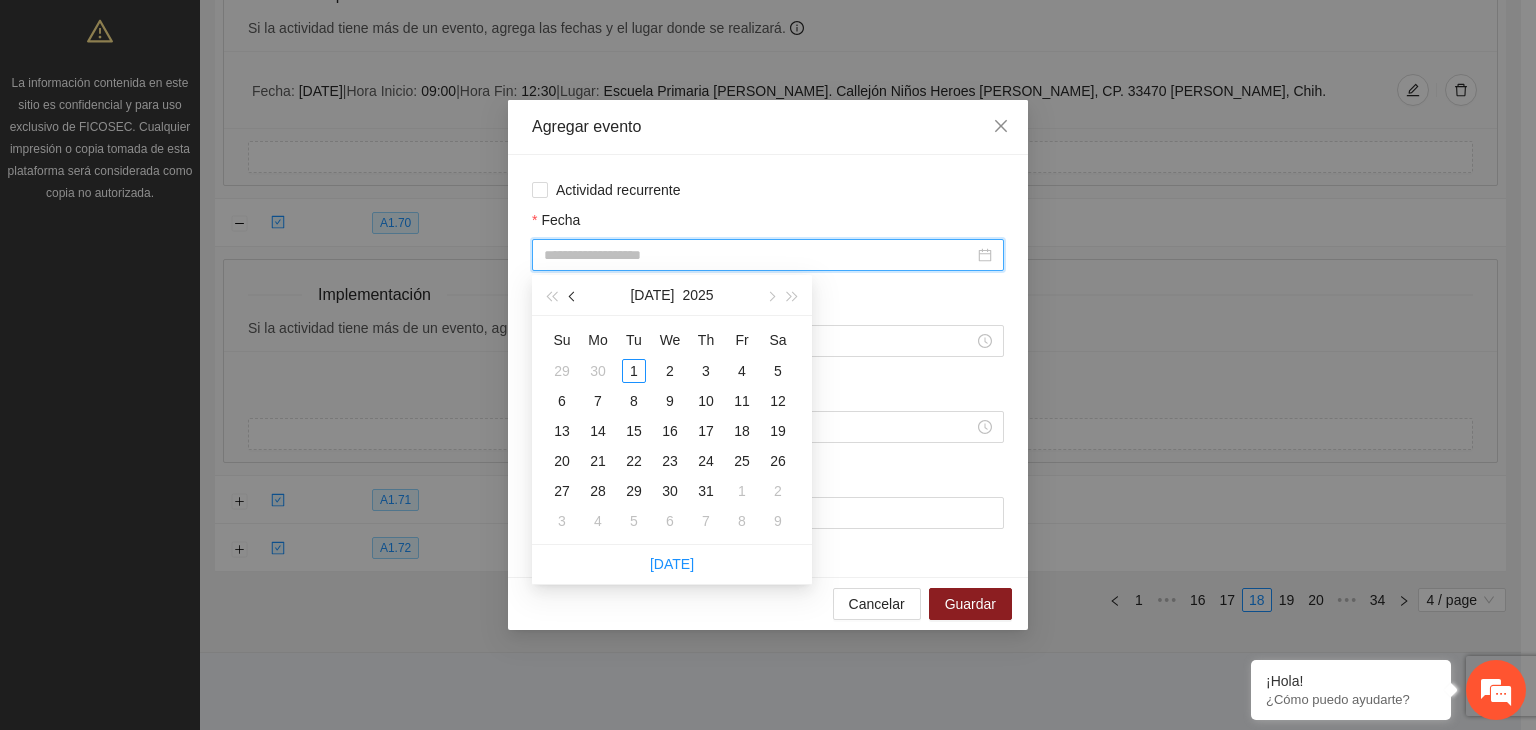 click at bounding box center [573, 295] 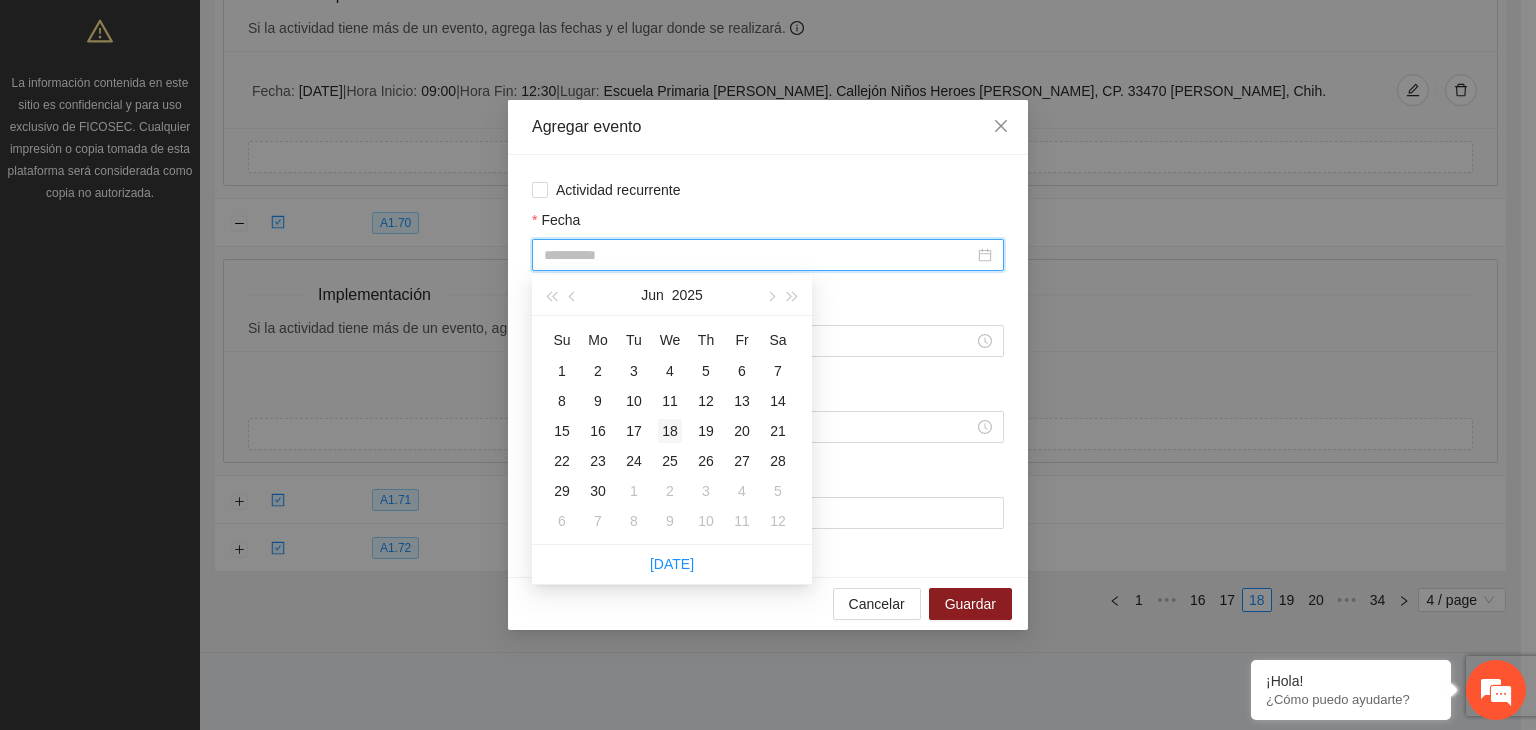 type on "**********" 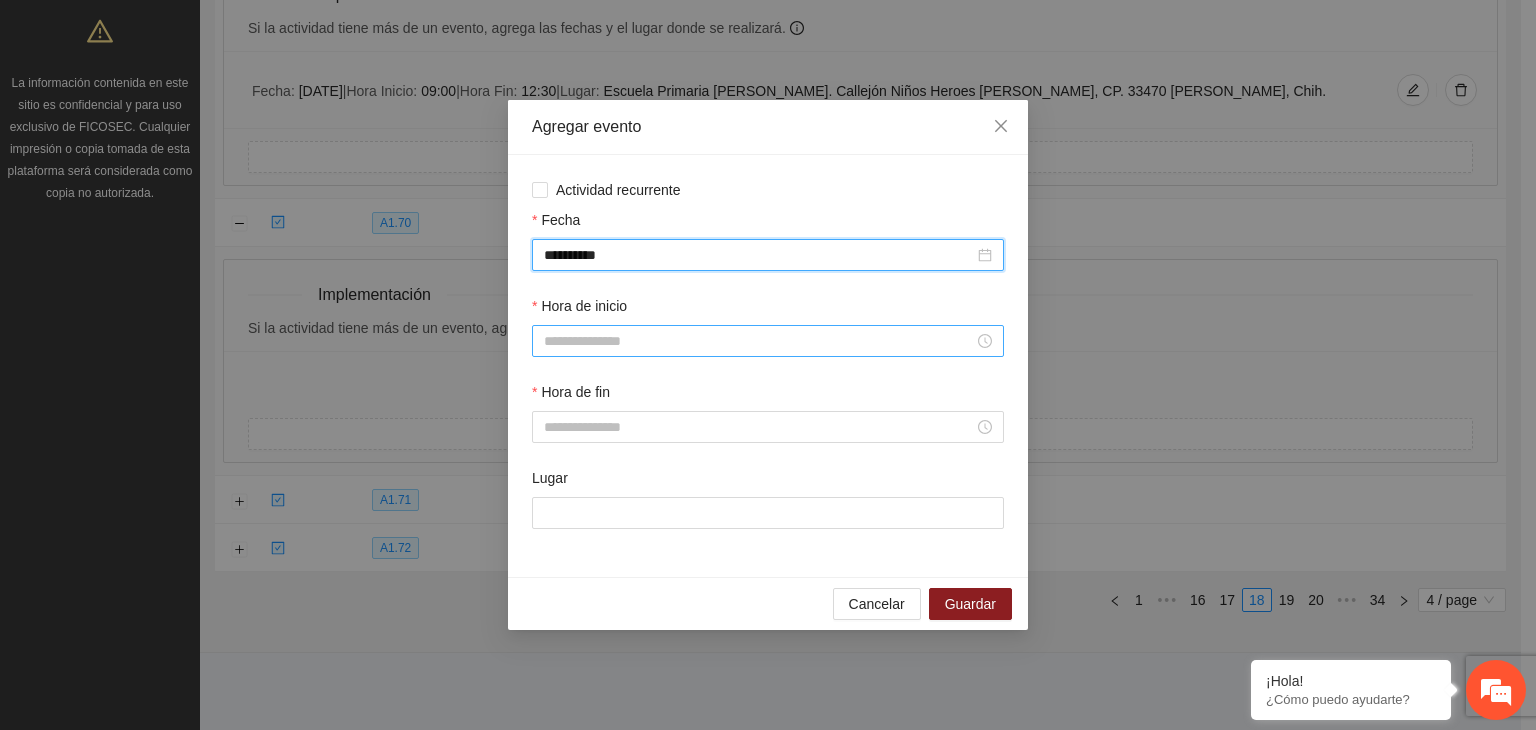 click on "Hora de inicio" at bounding box center (759, 341) 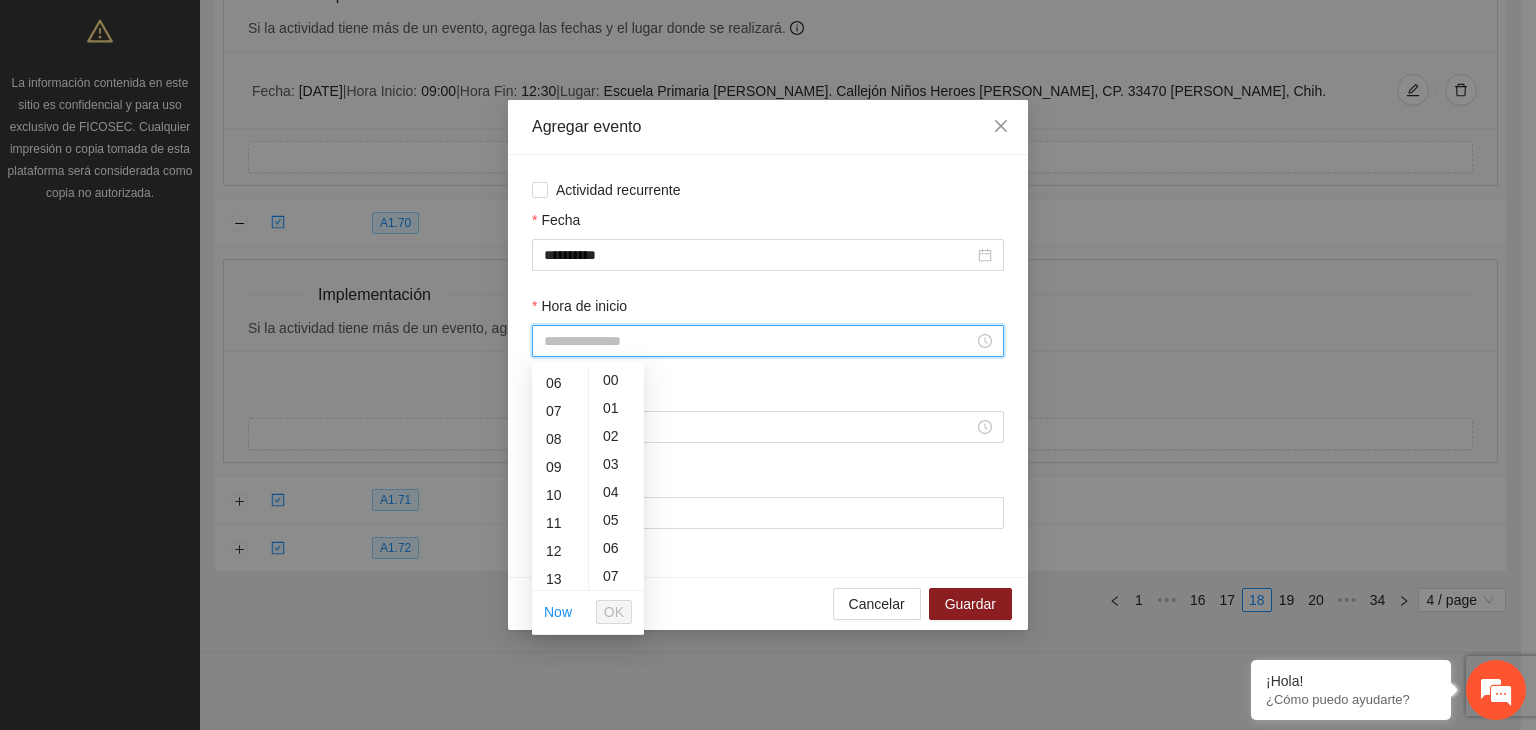 scroll, scrollTop: 200, scrollLeft: 0, axis: vertical 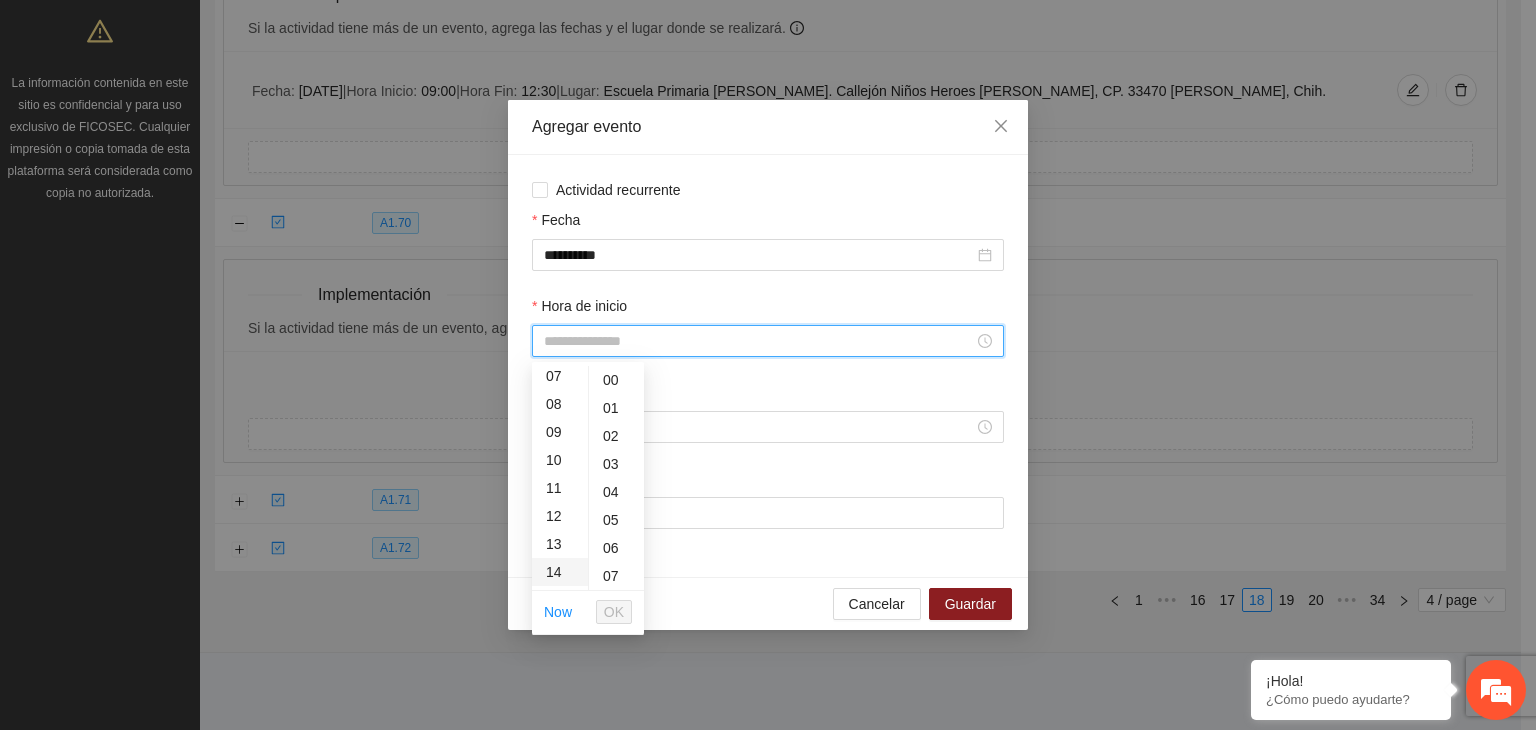 click on "14" at bounding box center [560, 572] 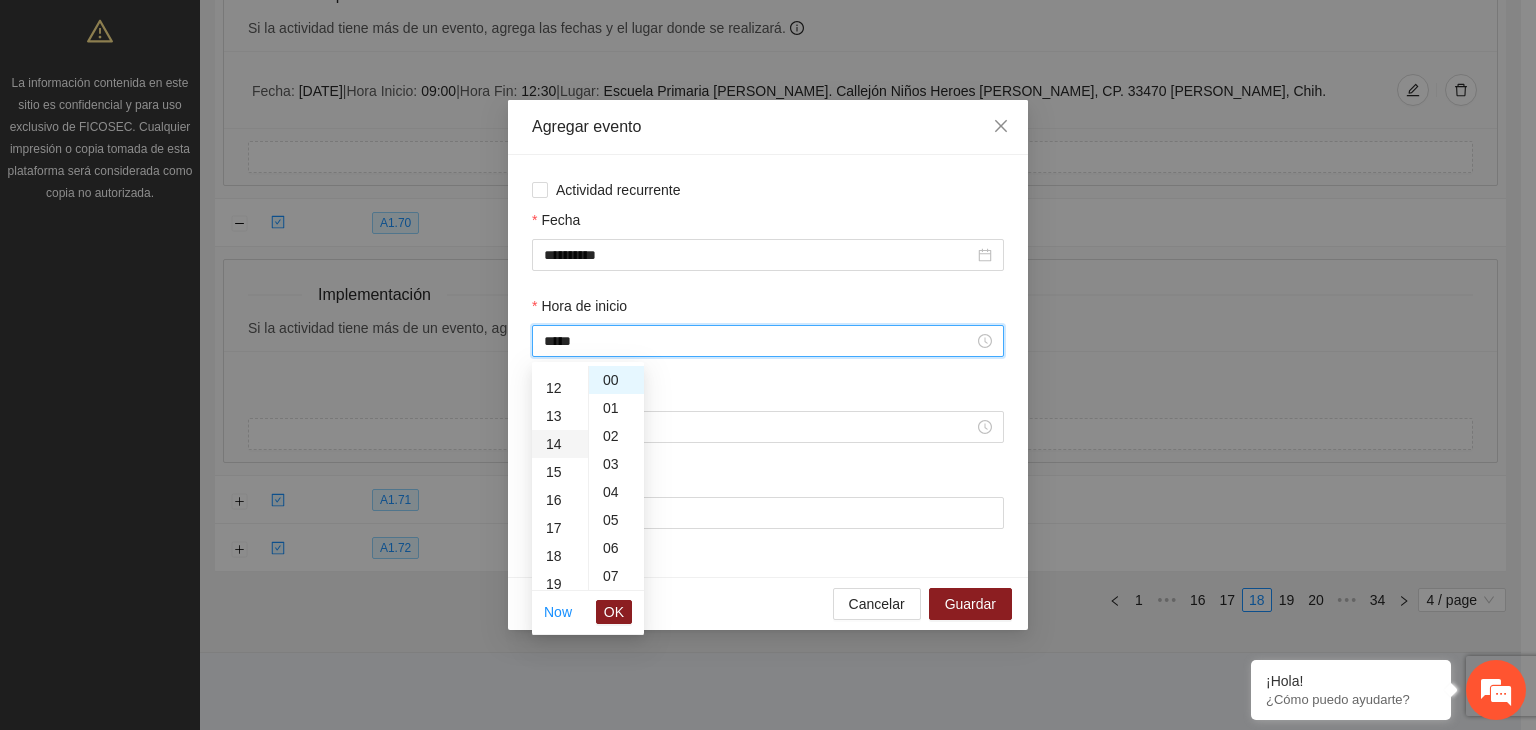 scroll, scrollTop: 392, scrollLeft: 0, axis: vertical 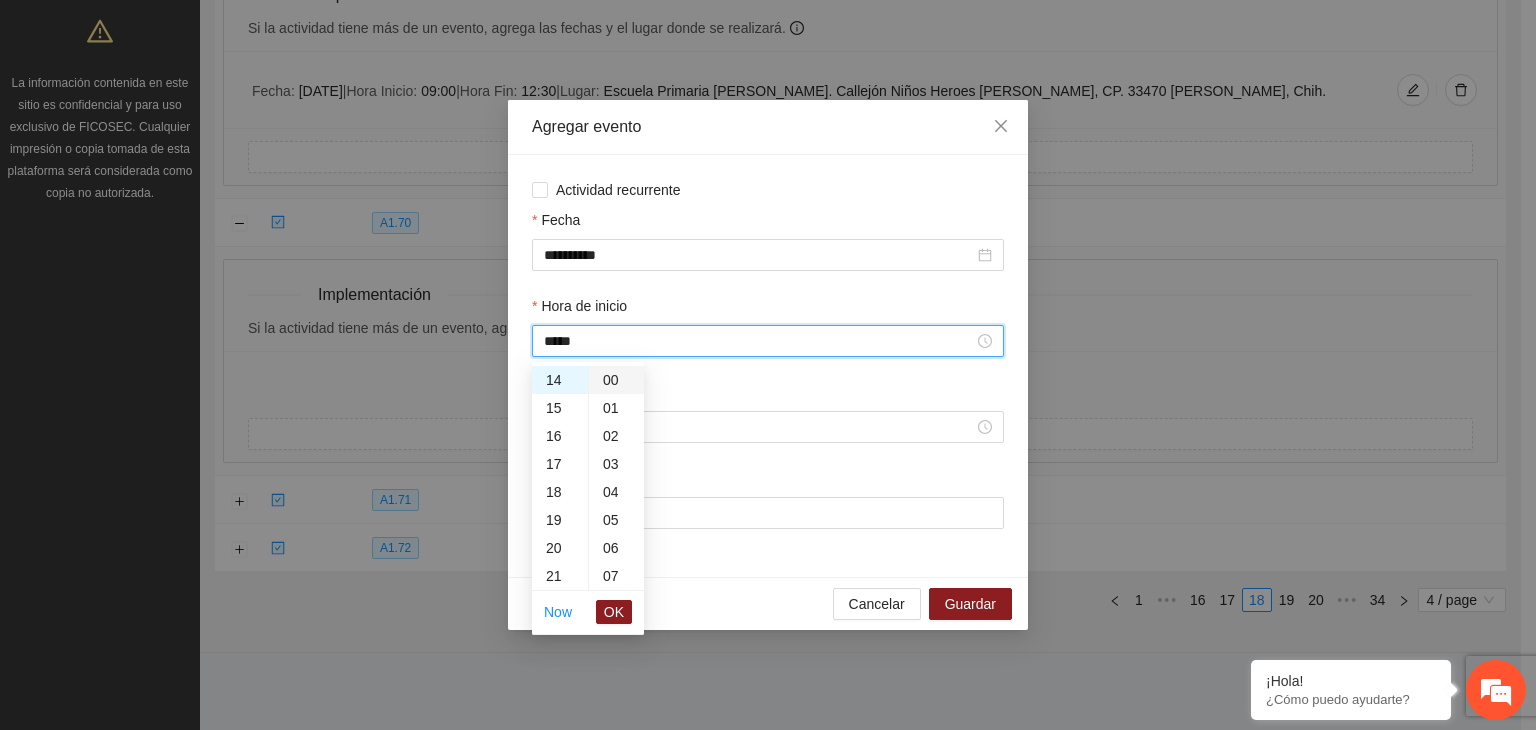 click on "00" at bounding box center [616, 380] 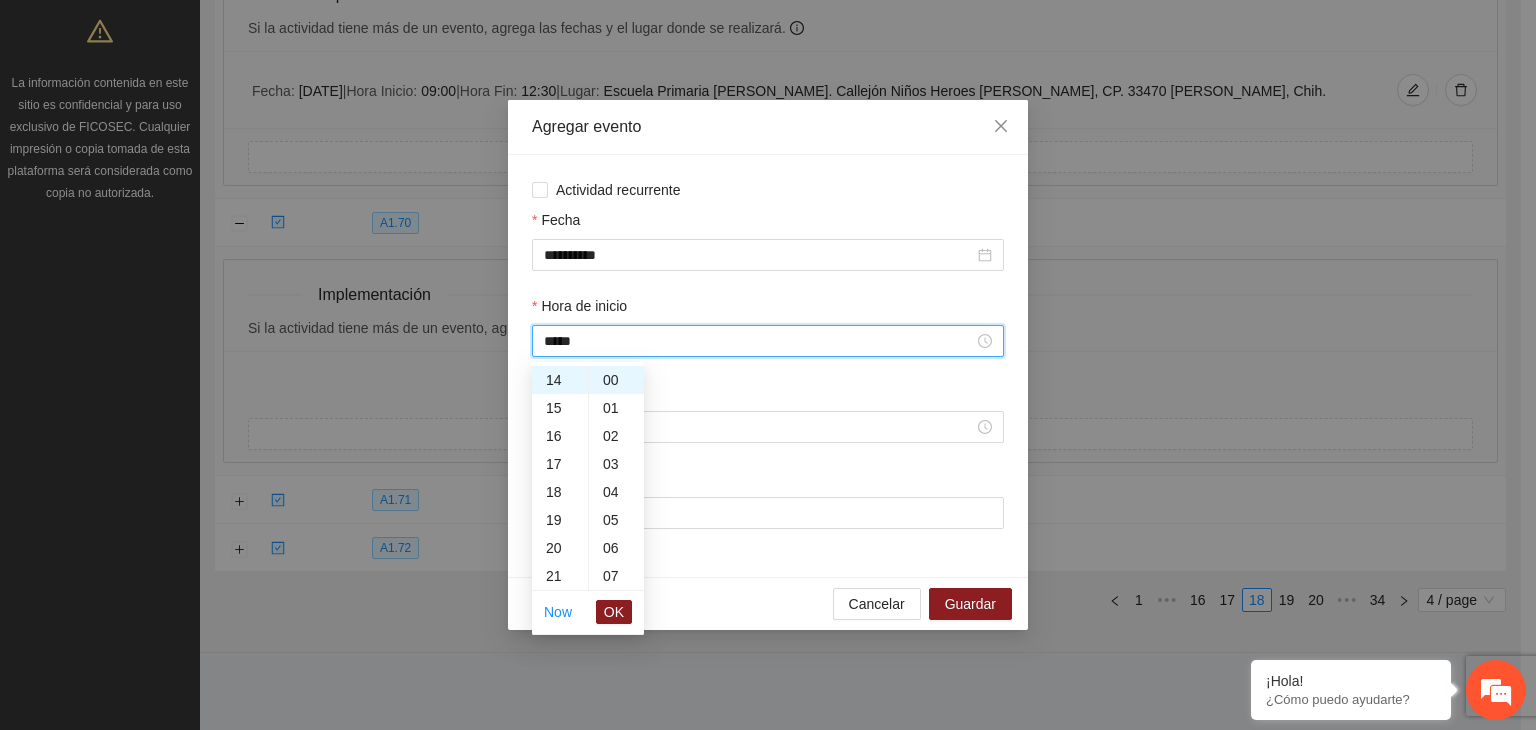 click on "OK" at bounding box center (614, 612) 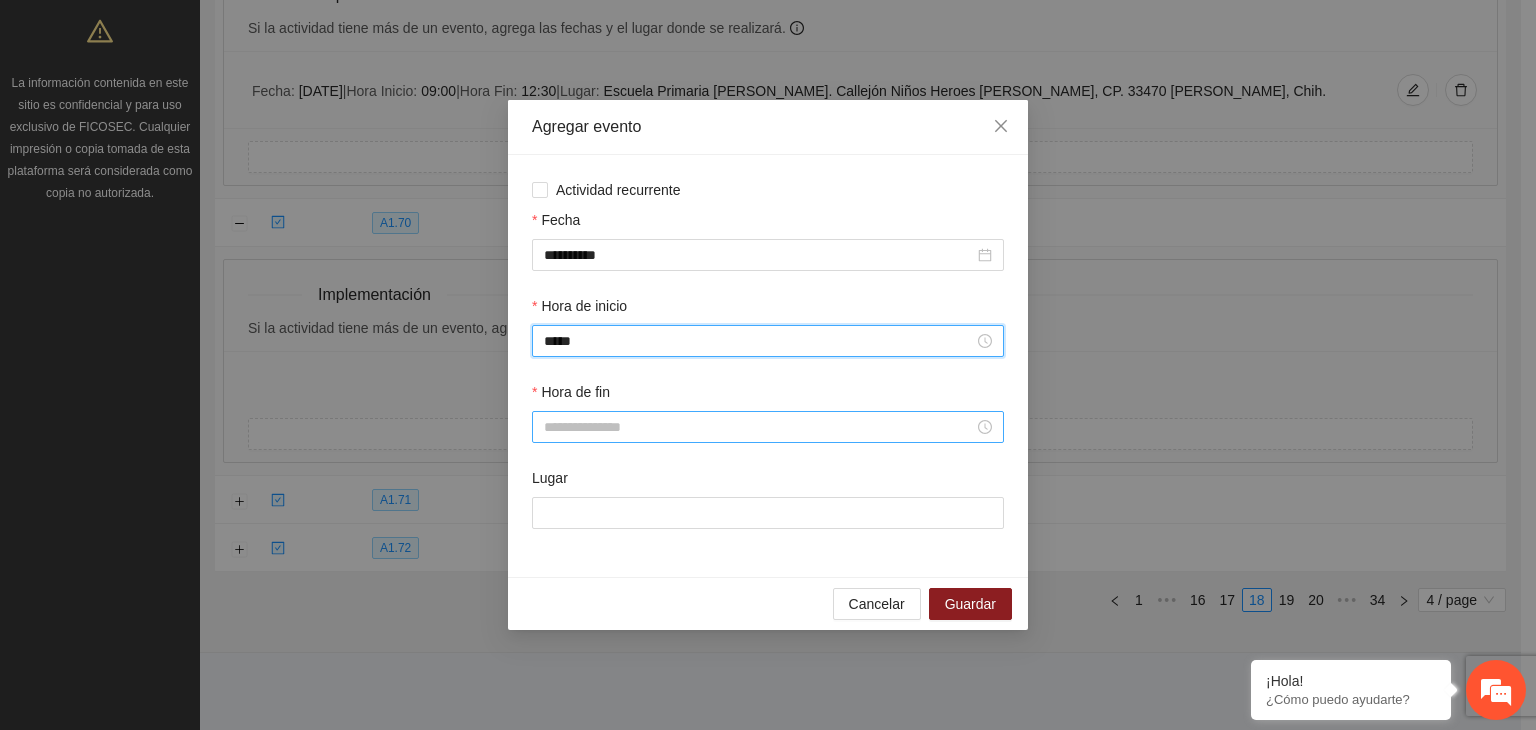 click on "Hora de fin" at bounding box center [759, 427] 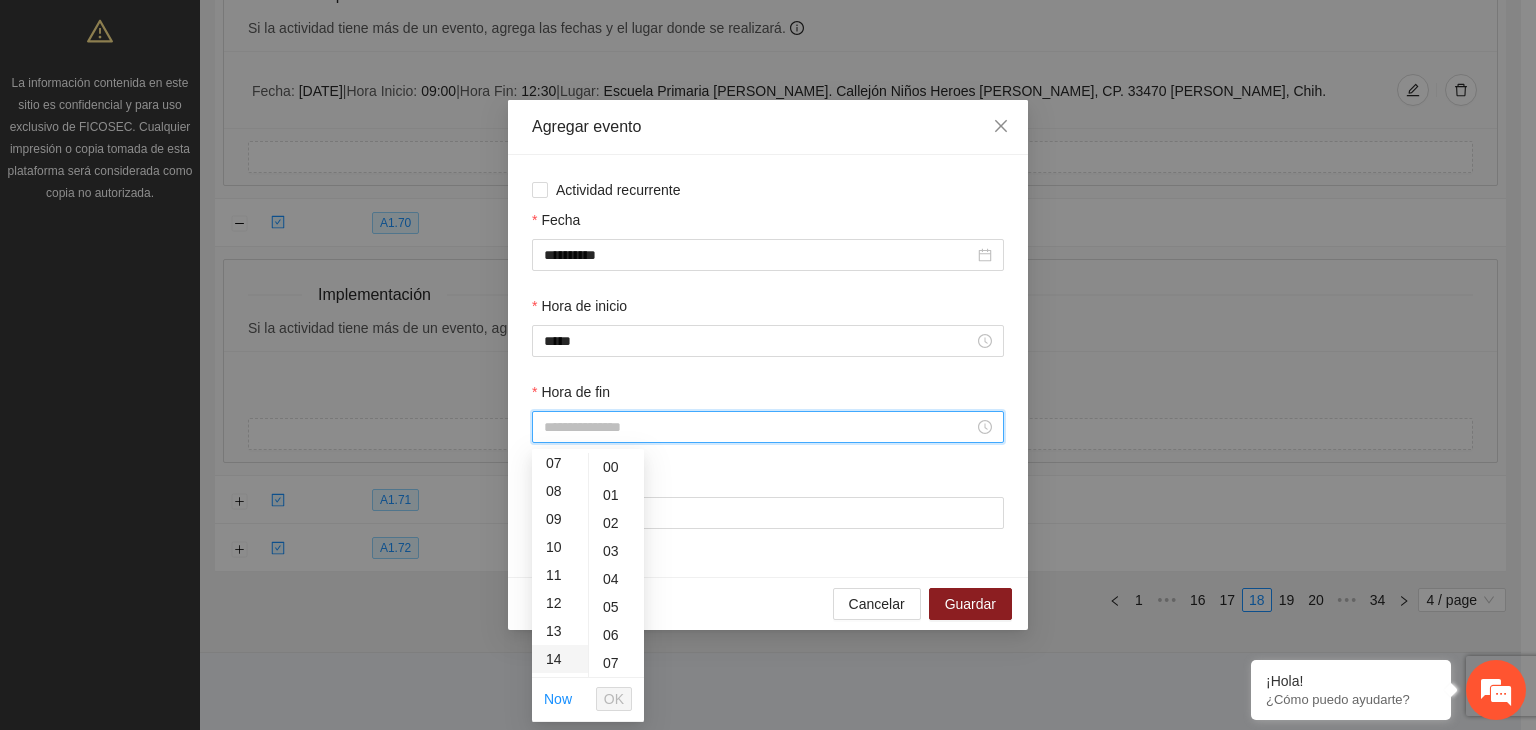 scroll, scrollTop: 300, scrollLeft: 0, axis: vertical 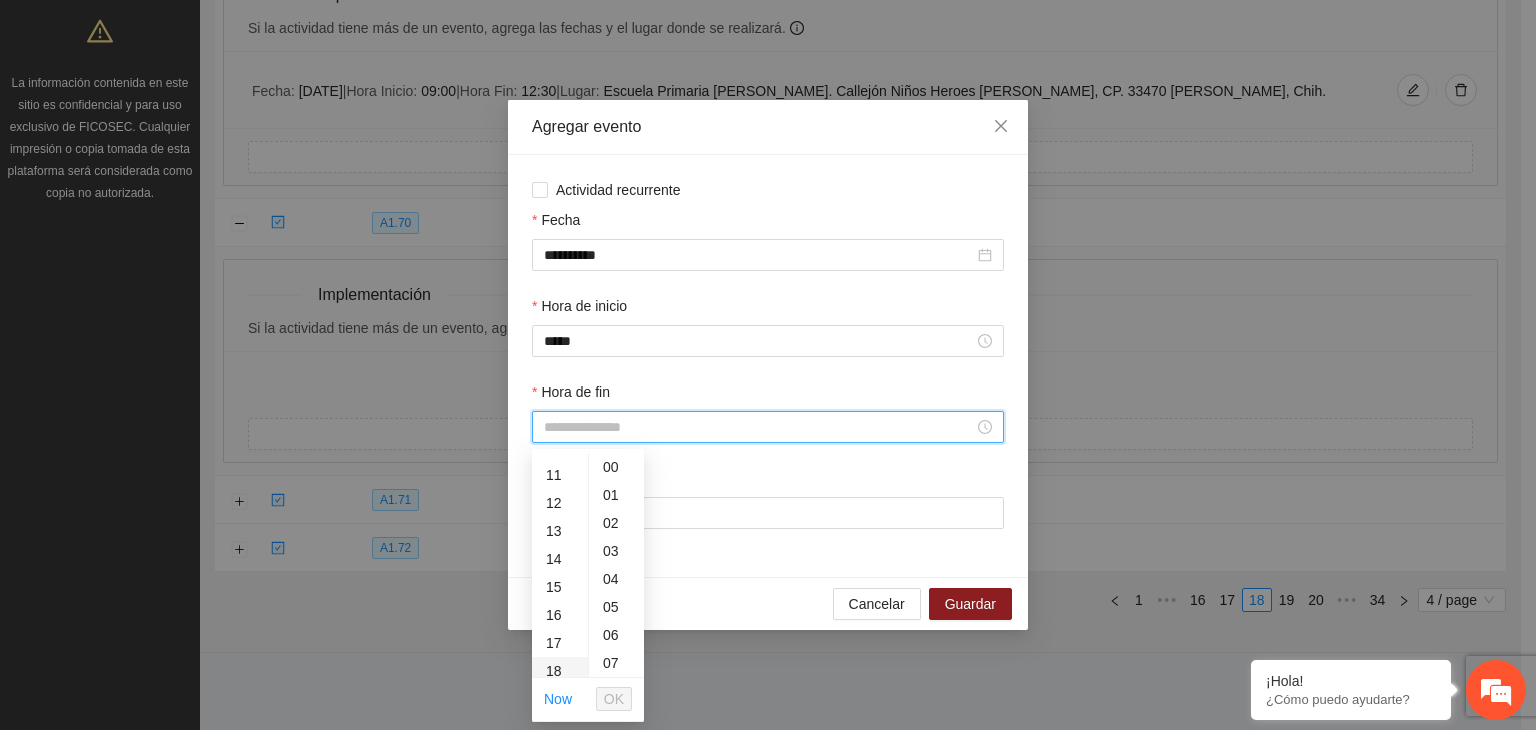 click on "17" at bounding box center (560, 643) 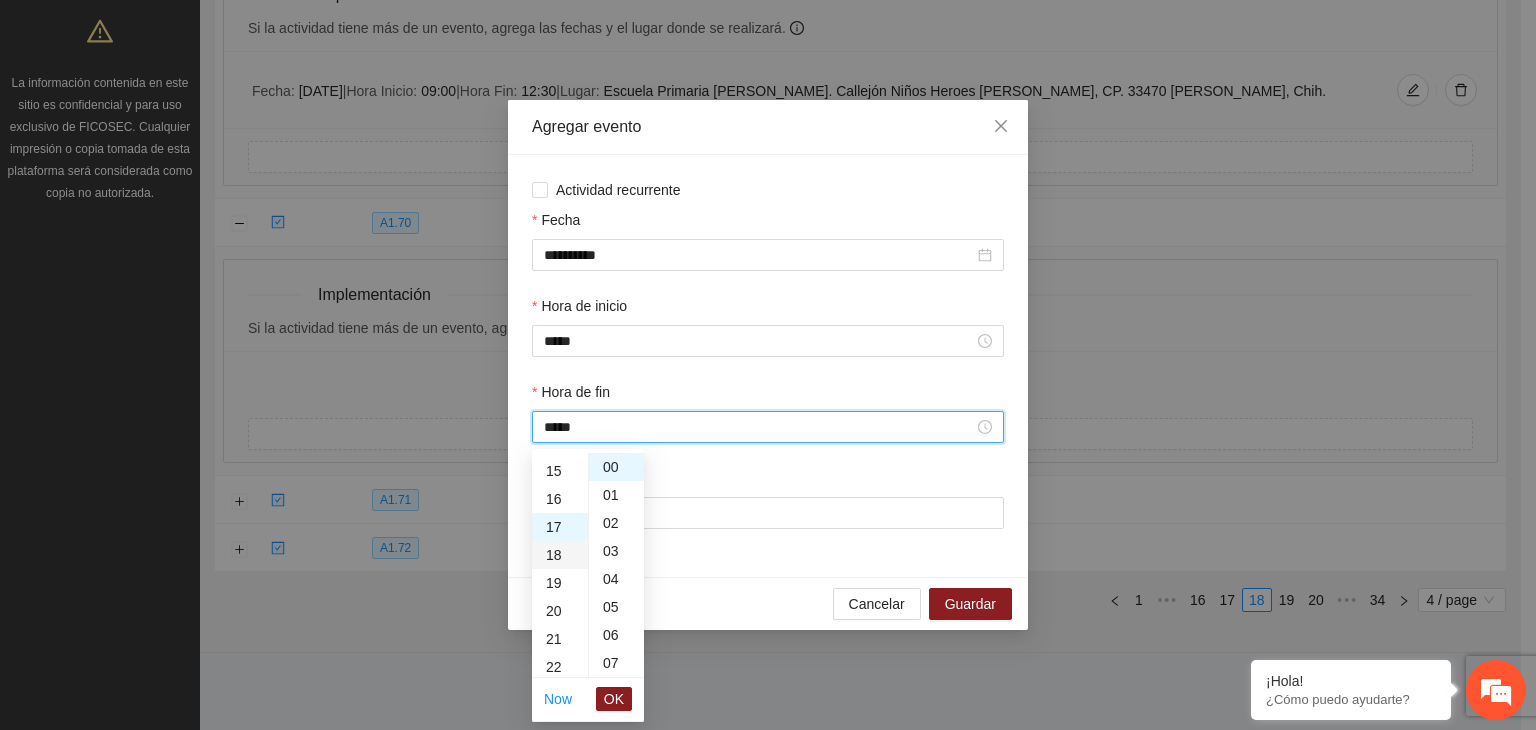 scroll, scrollTop: 476, scrollLeft: 0, axis: vertical 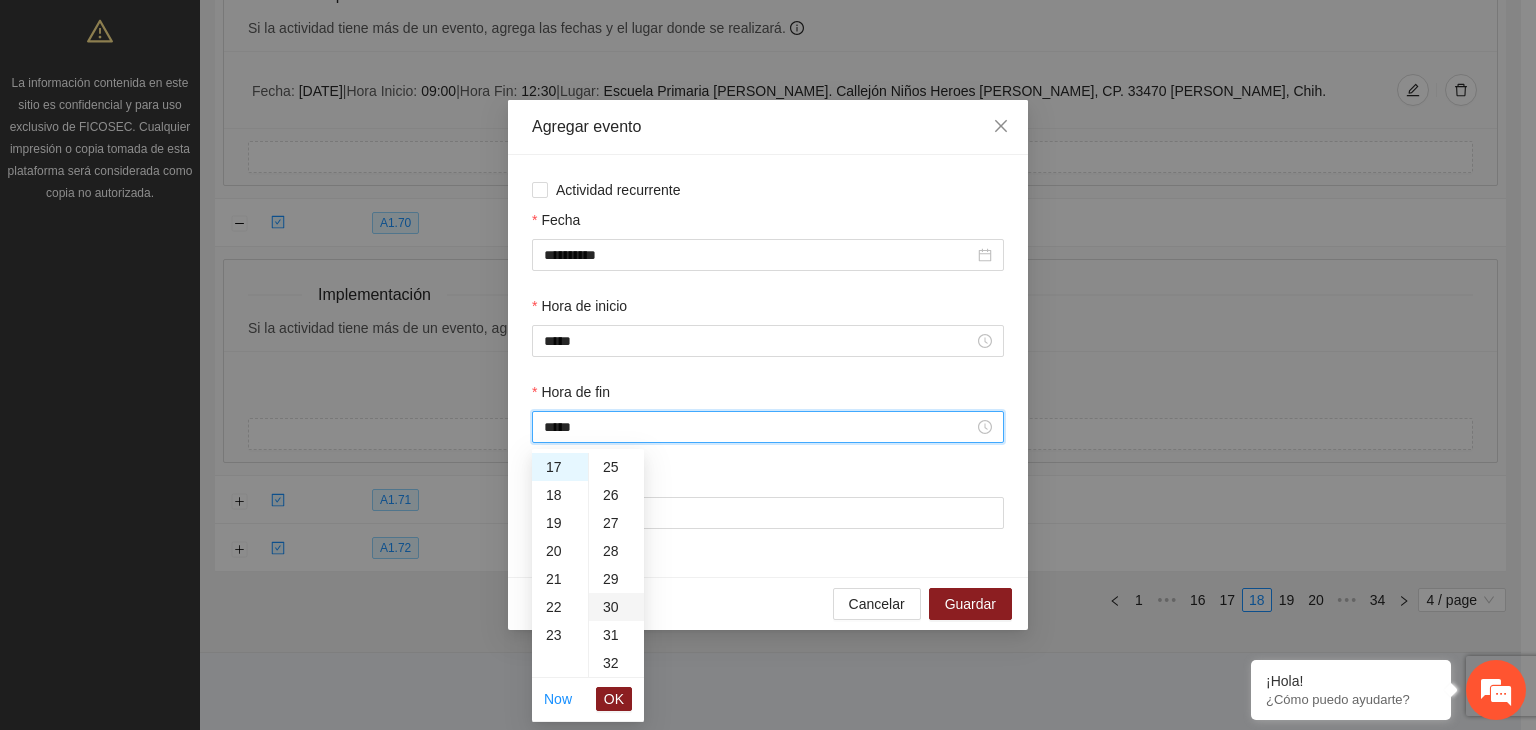 click on "30" at bounding box center [616, 607] 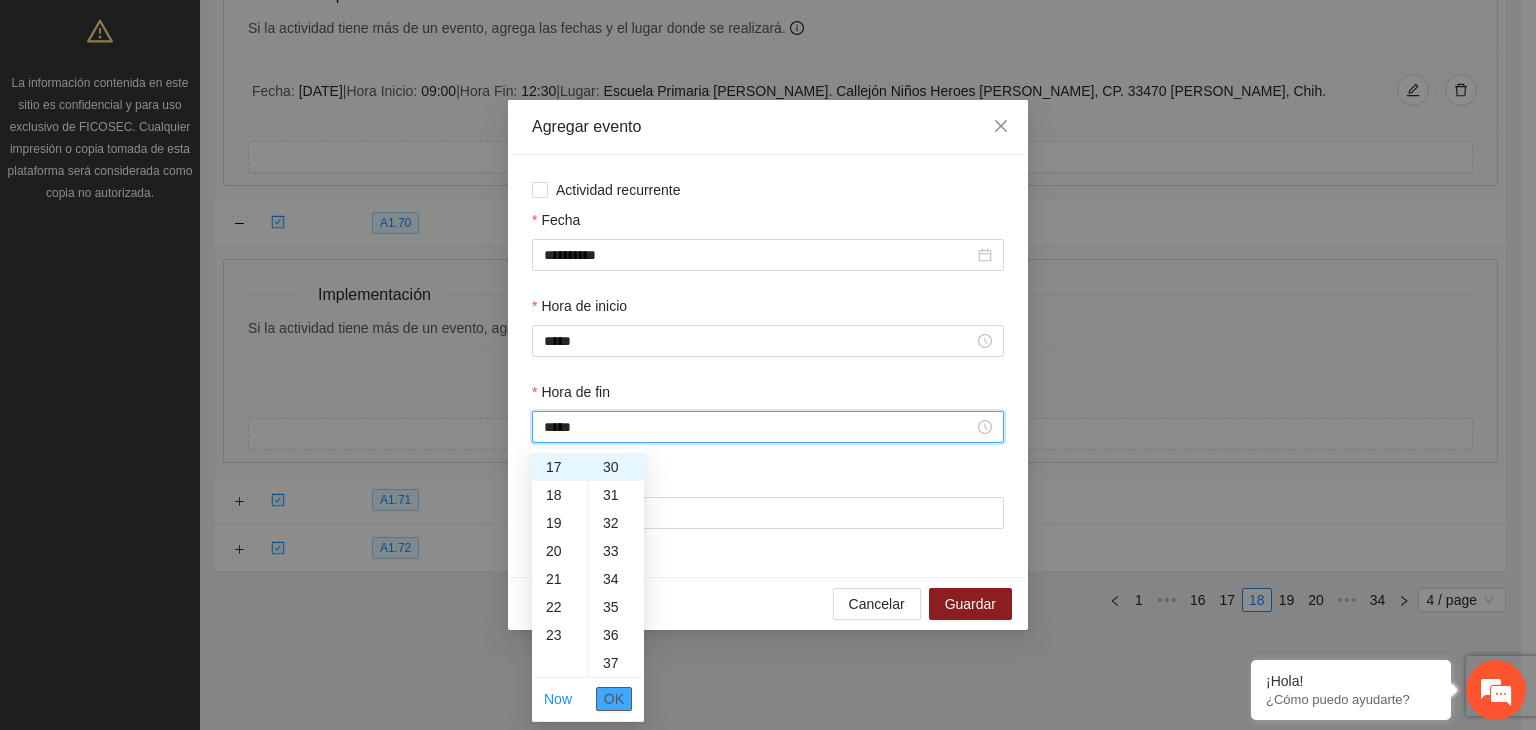 click on "OK" at bounding box center [614, 699] 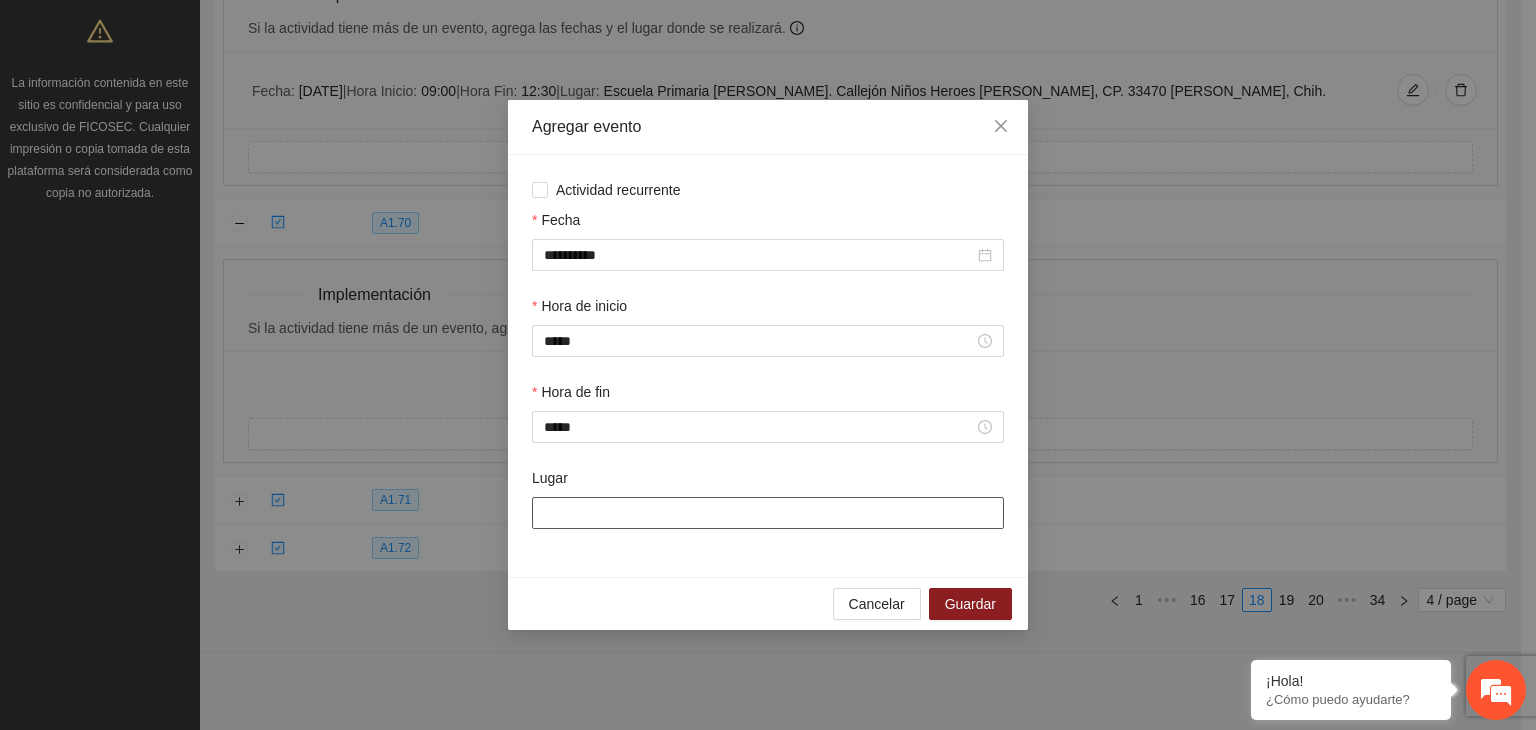 click on "Lugar" at bounding box center [768, 513] 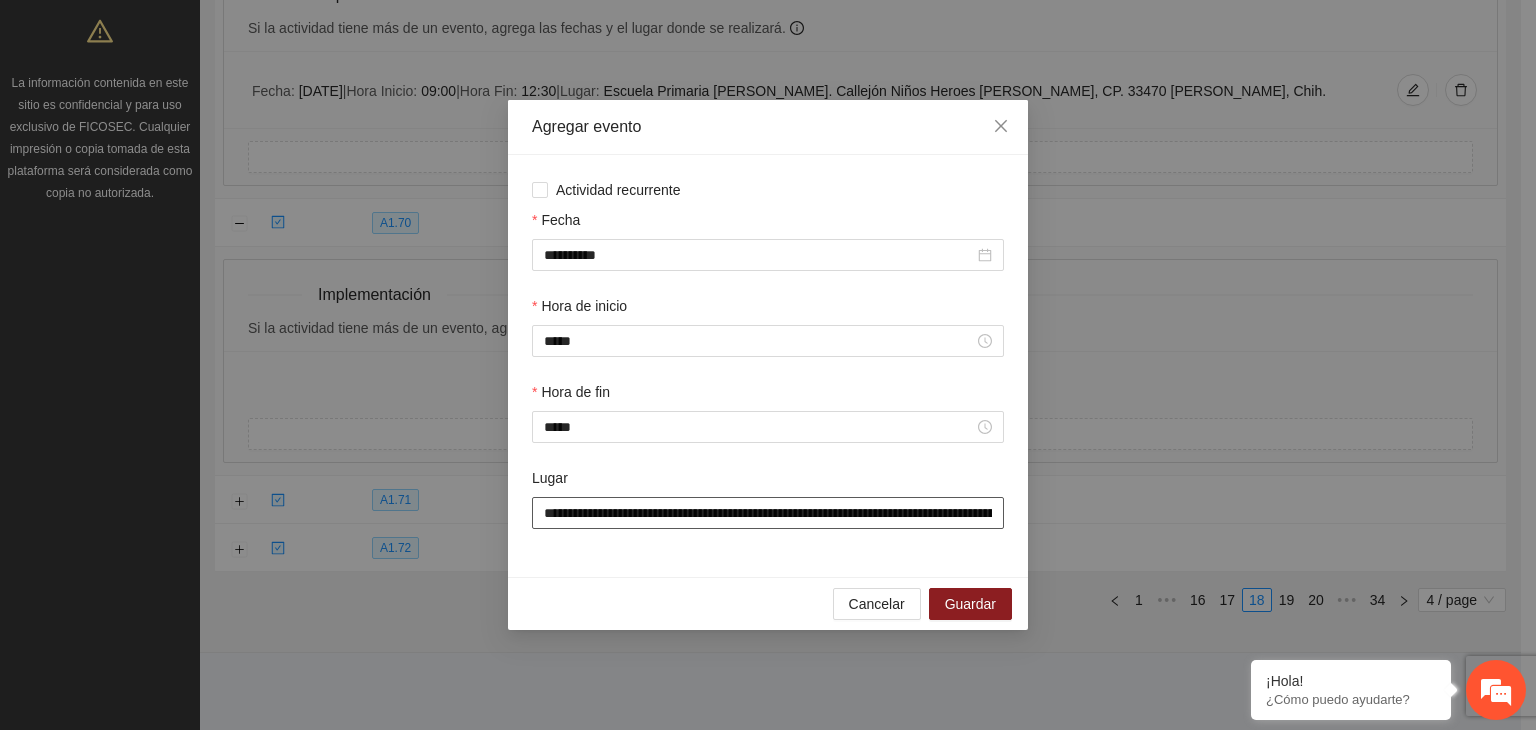 scroll, scrollTop: 0, scrollLeft: 384, axis: horizontal 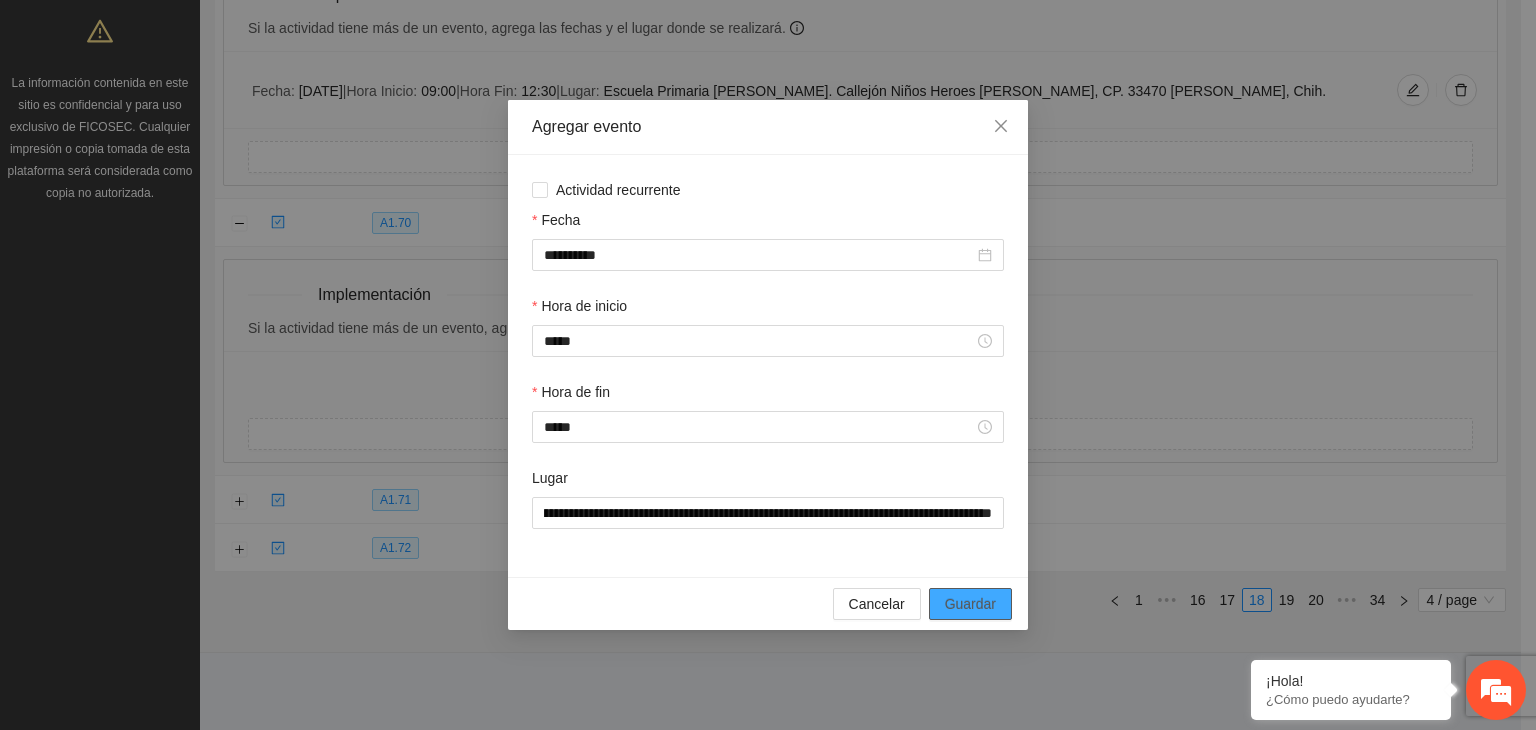 click on "Guardar" at bounding box center [970, 604] 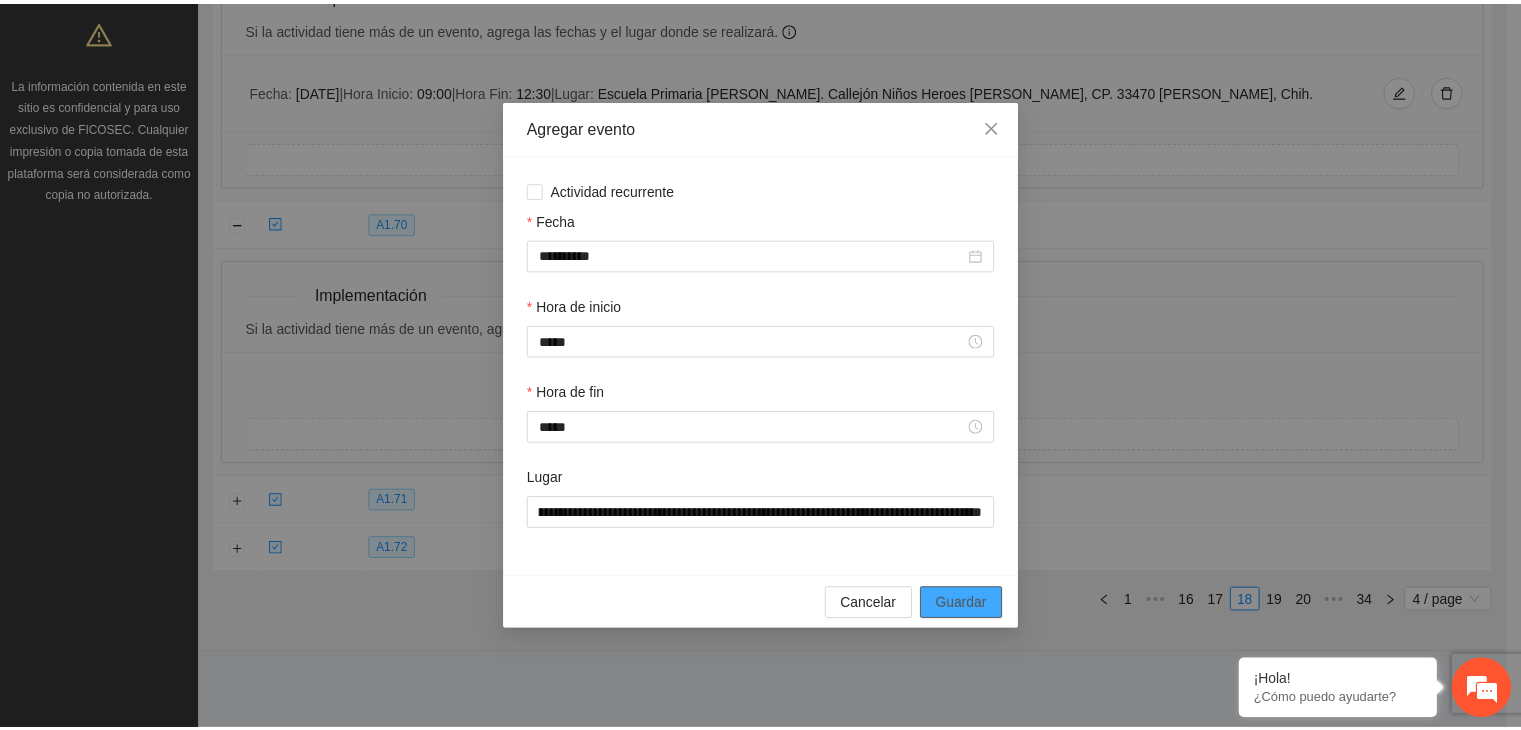 scroll, scrollTop: 0, scrollLeft: 0, axis: both 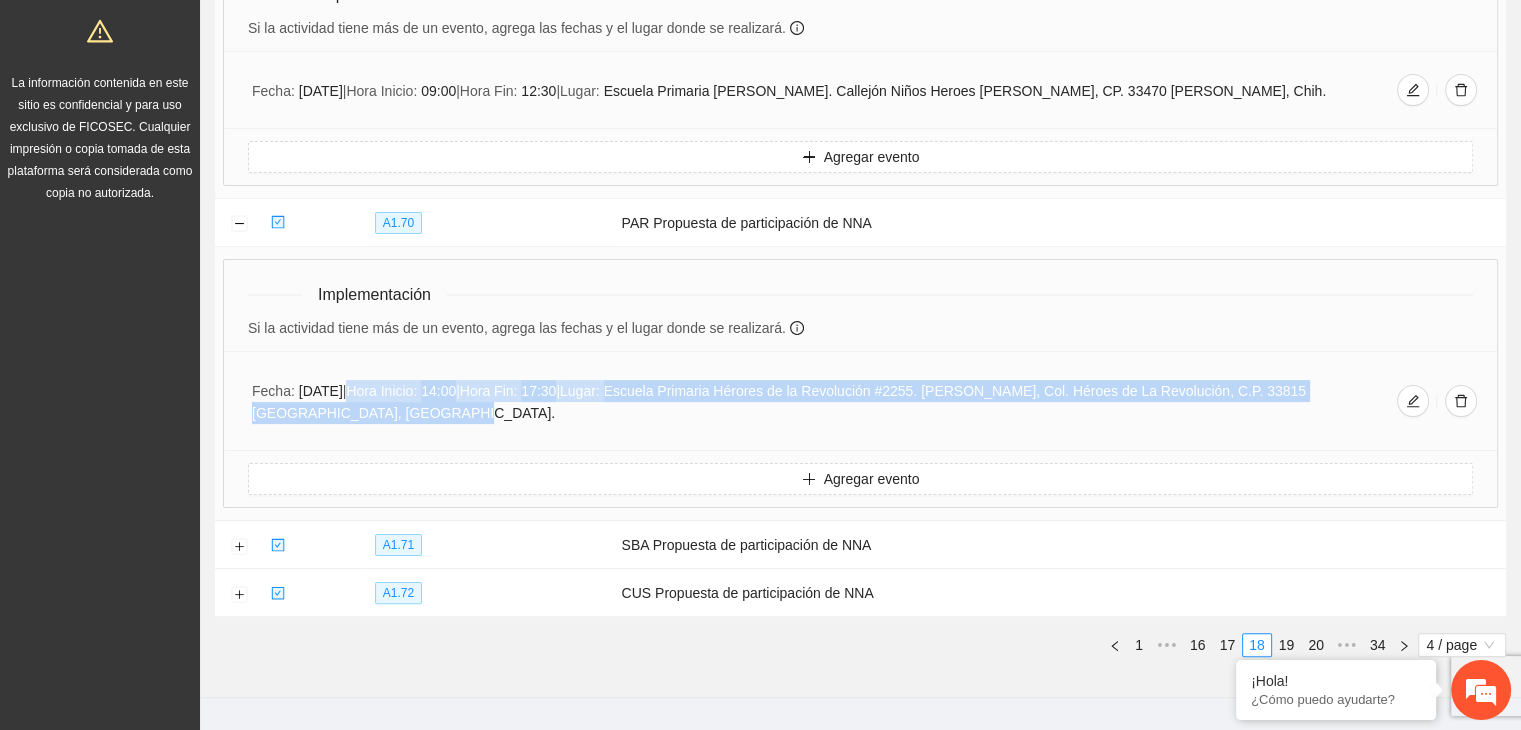 drag, startPoint x: 376, startPoint y: 382, endPoint x: 408, endPoint y: 403, distance: 38.27532 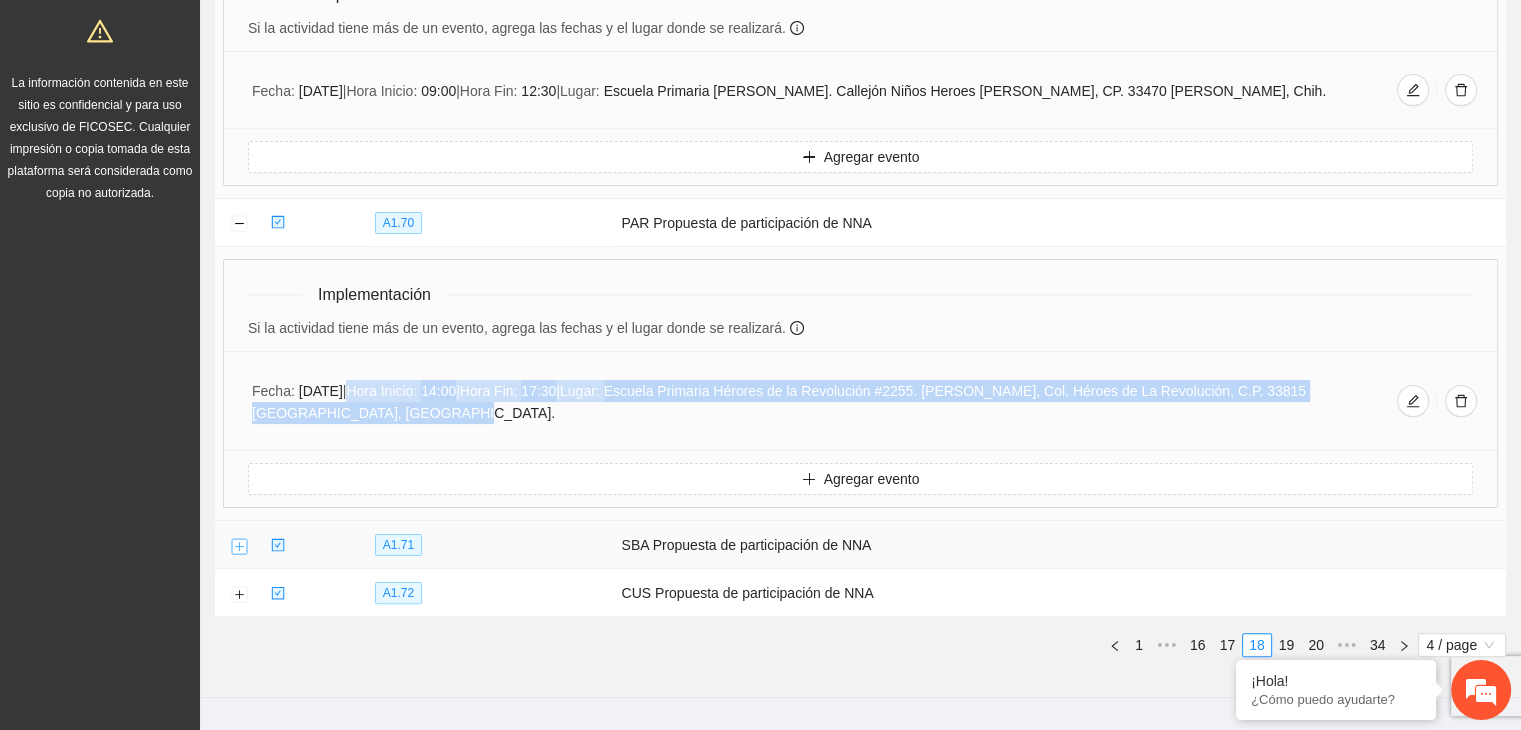 click at bounding box center [239, 546] 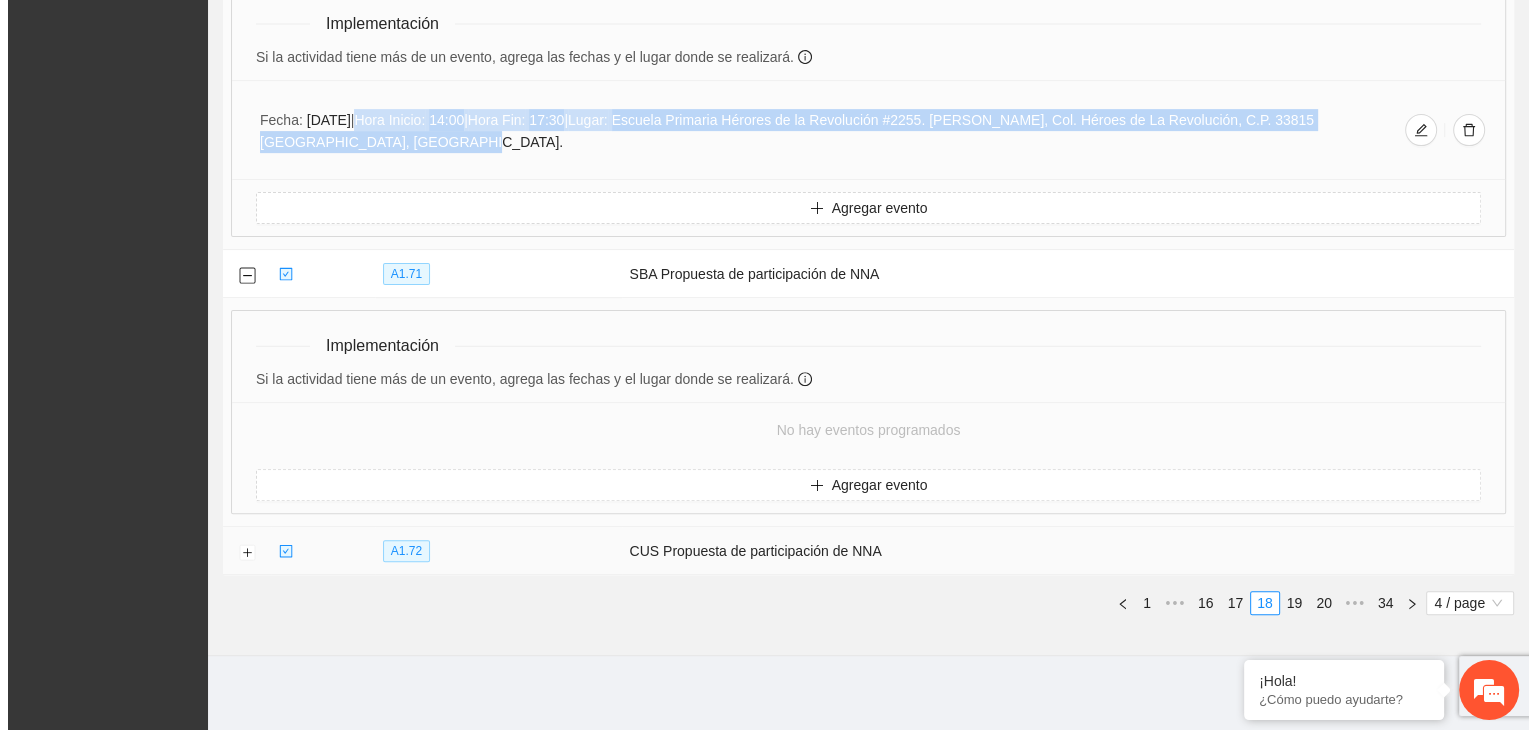 scroll, scrollTop: 640, scrollLeft: 0, axis: vertical 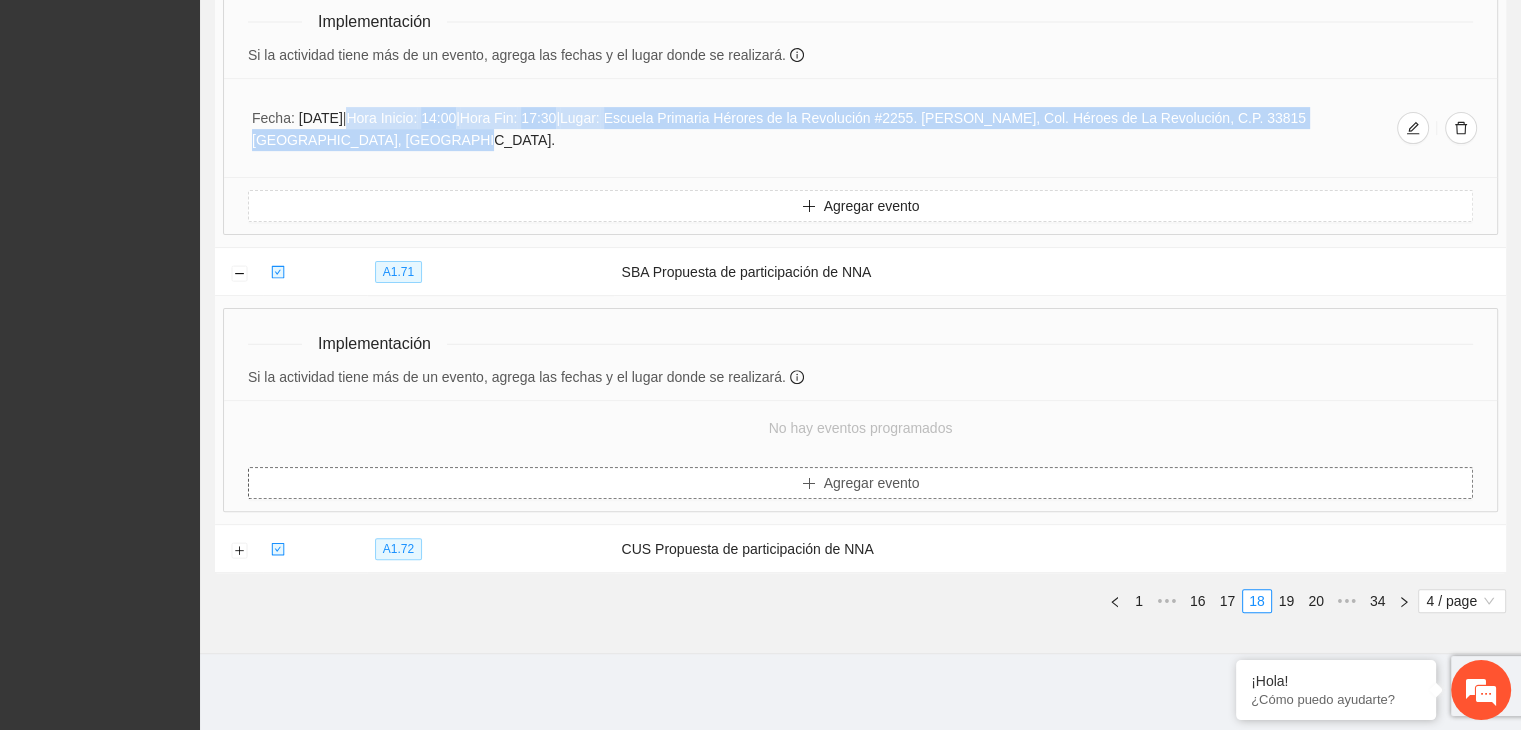 click on "Agregar evento" at bounding box center [872, 483] 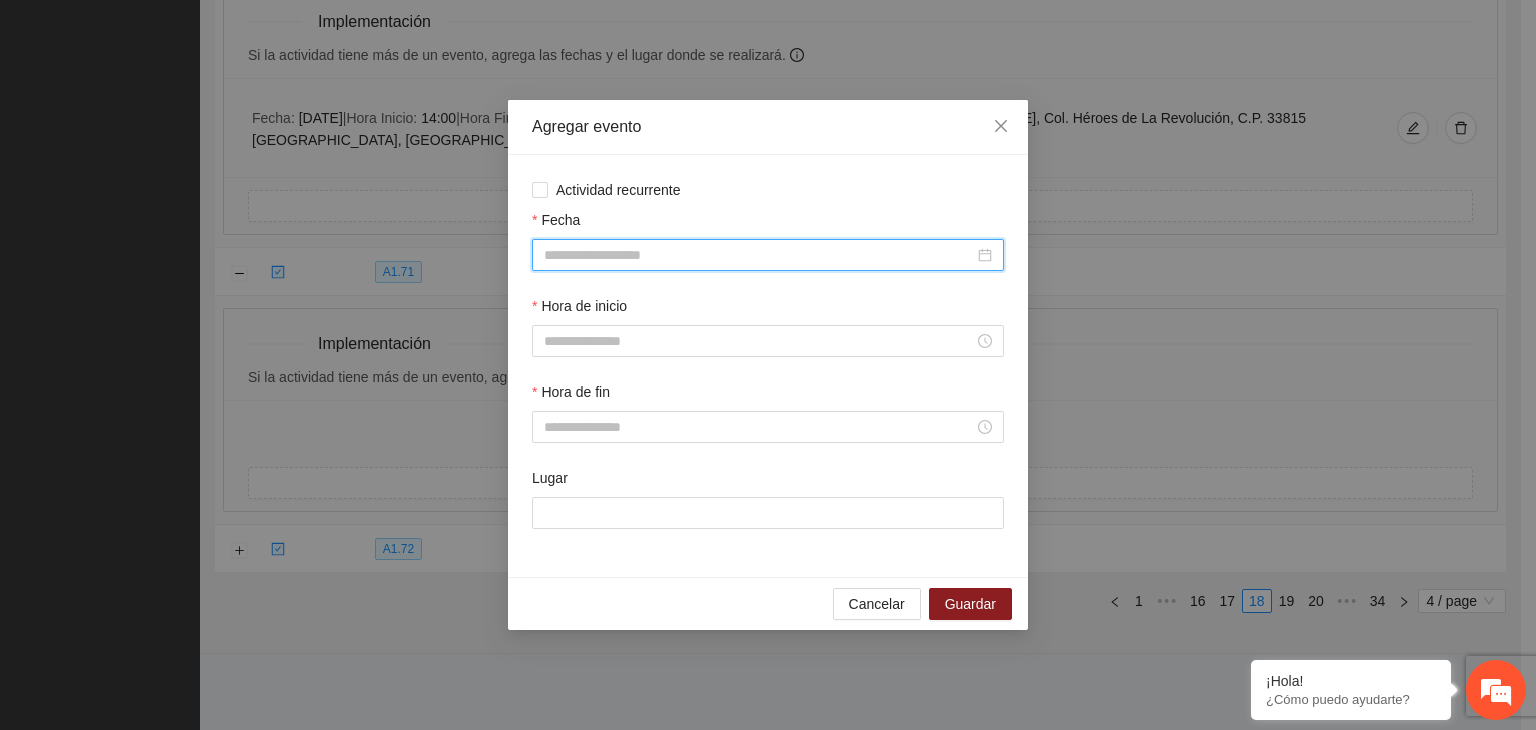 click on "Fecha" at bounding box center (759, 255) 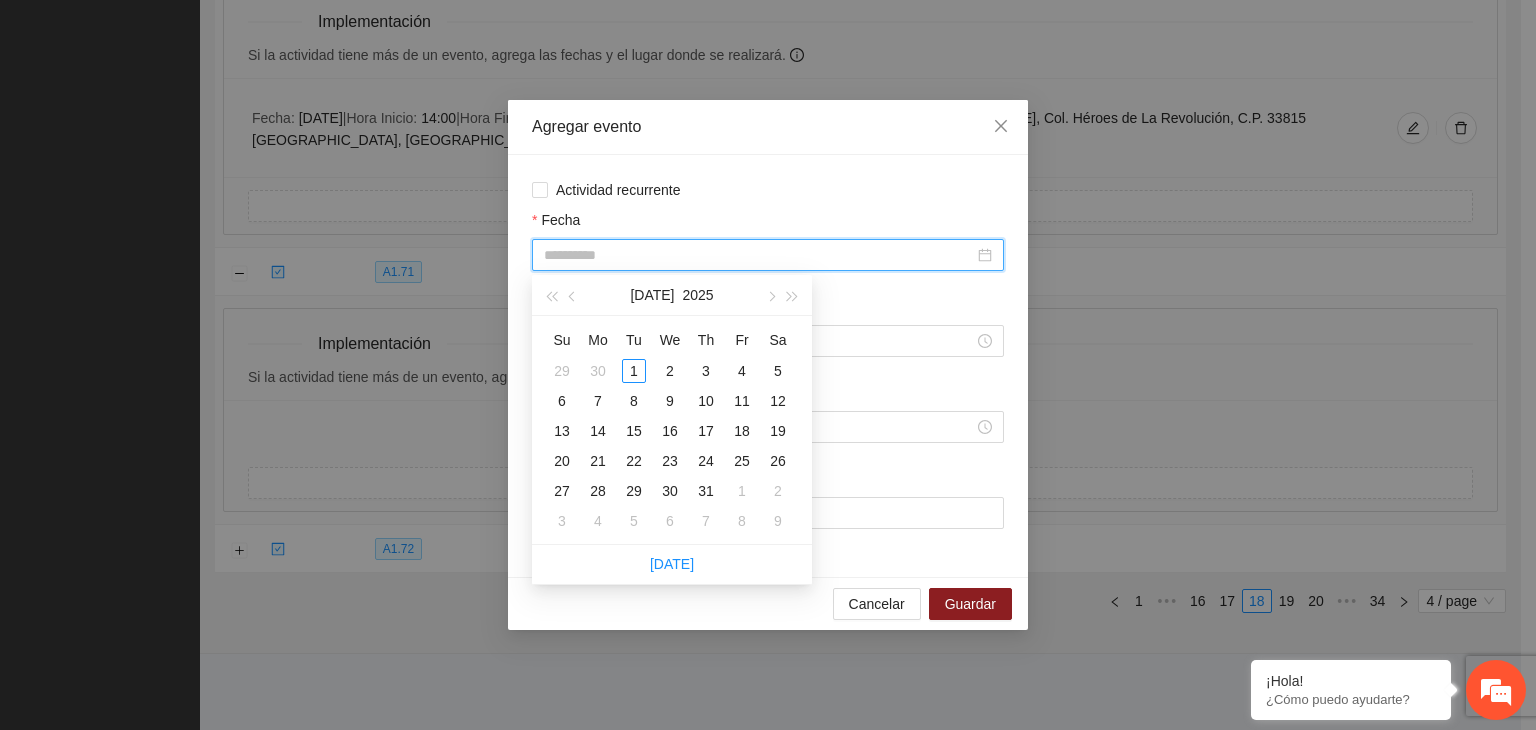 type on "**********" 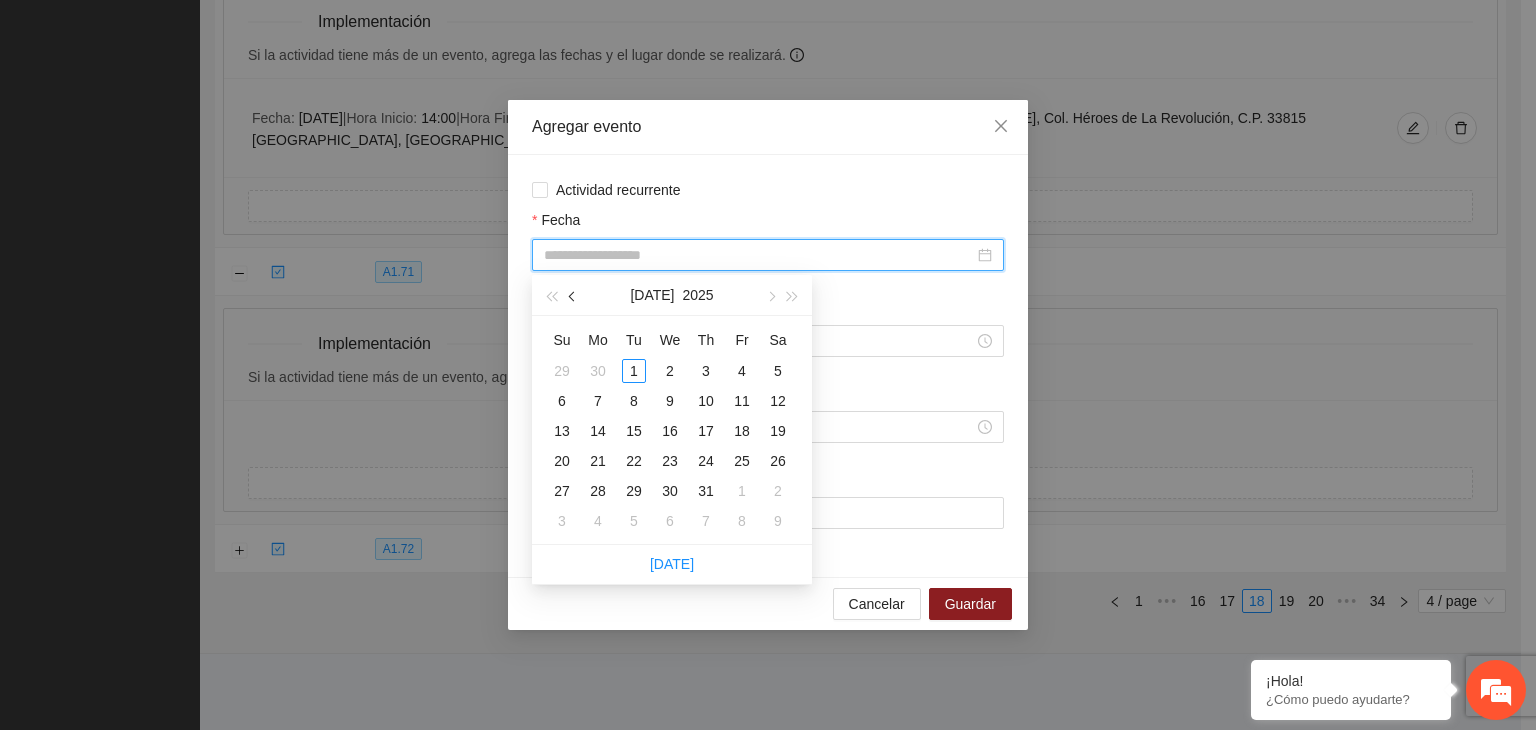 click at bounding box center [573, 295] 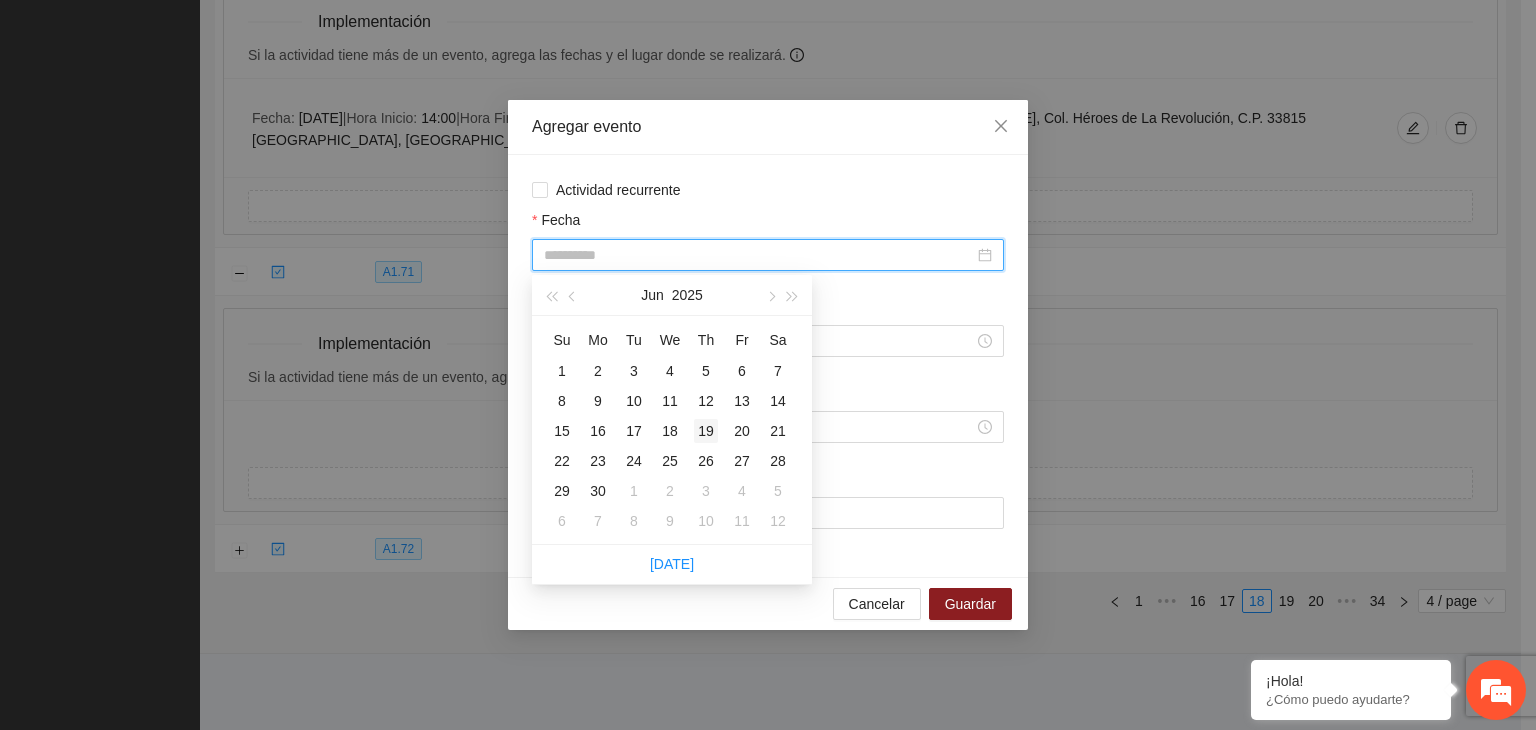 type on "**********" 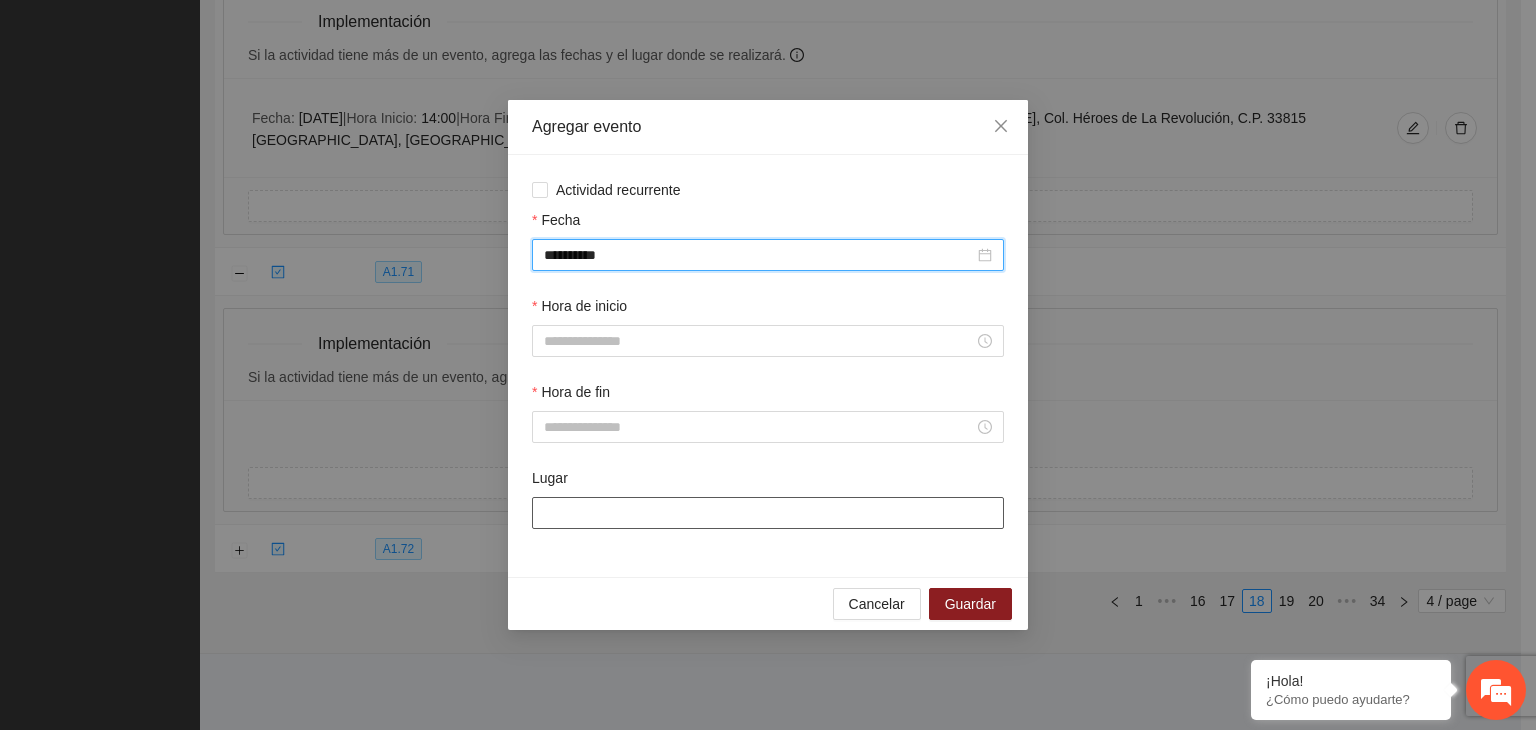 click on "Lugar" at bounding box center (768, 513) 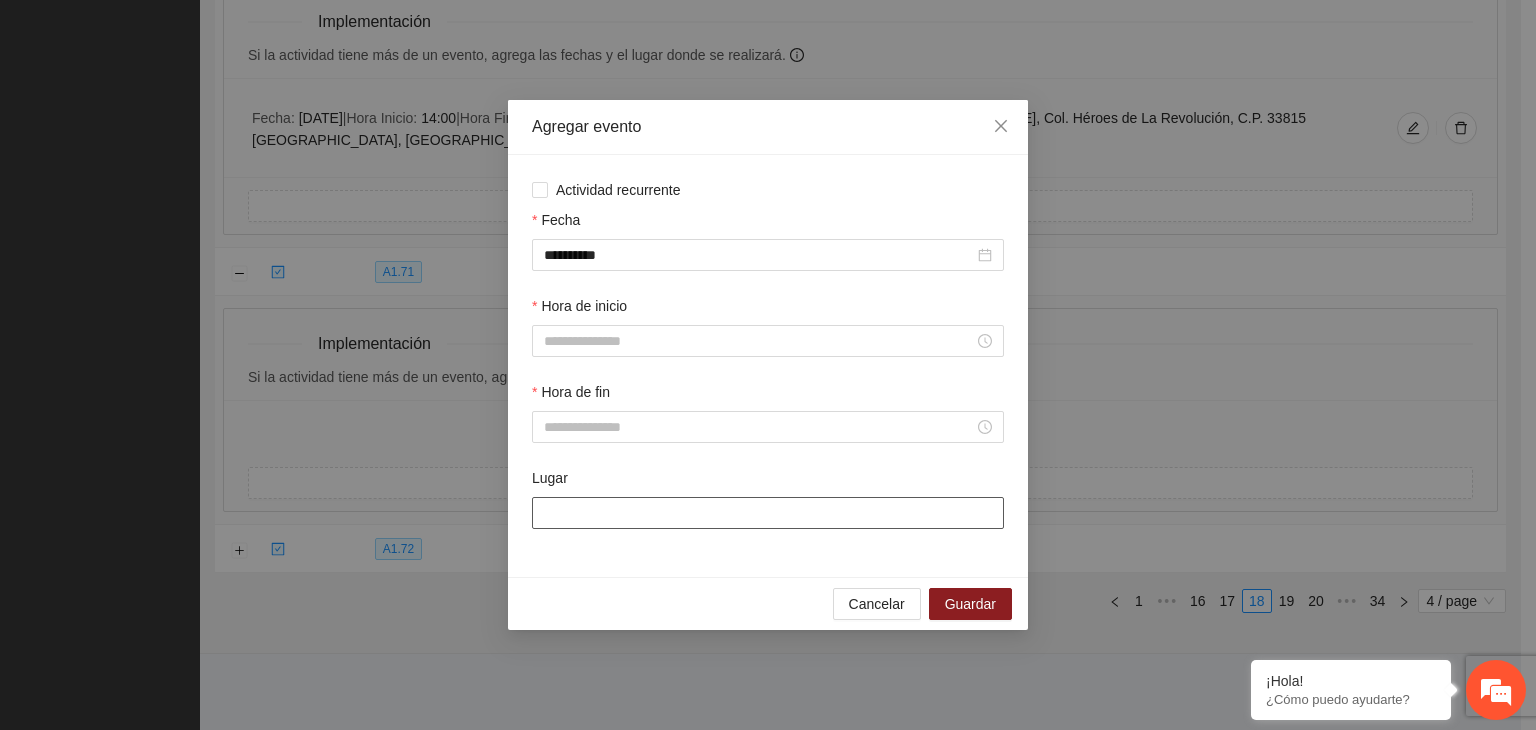 paste on "**********" 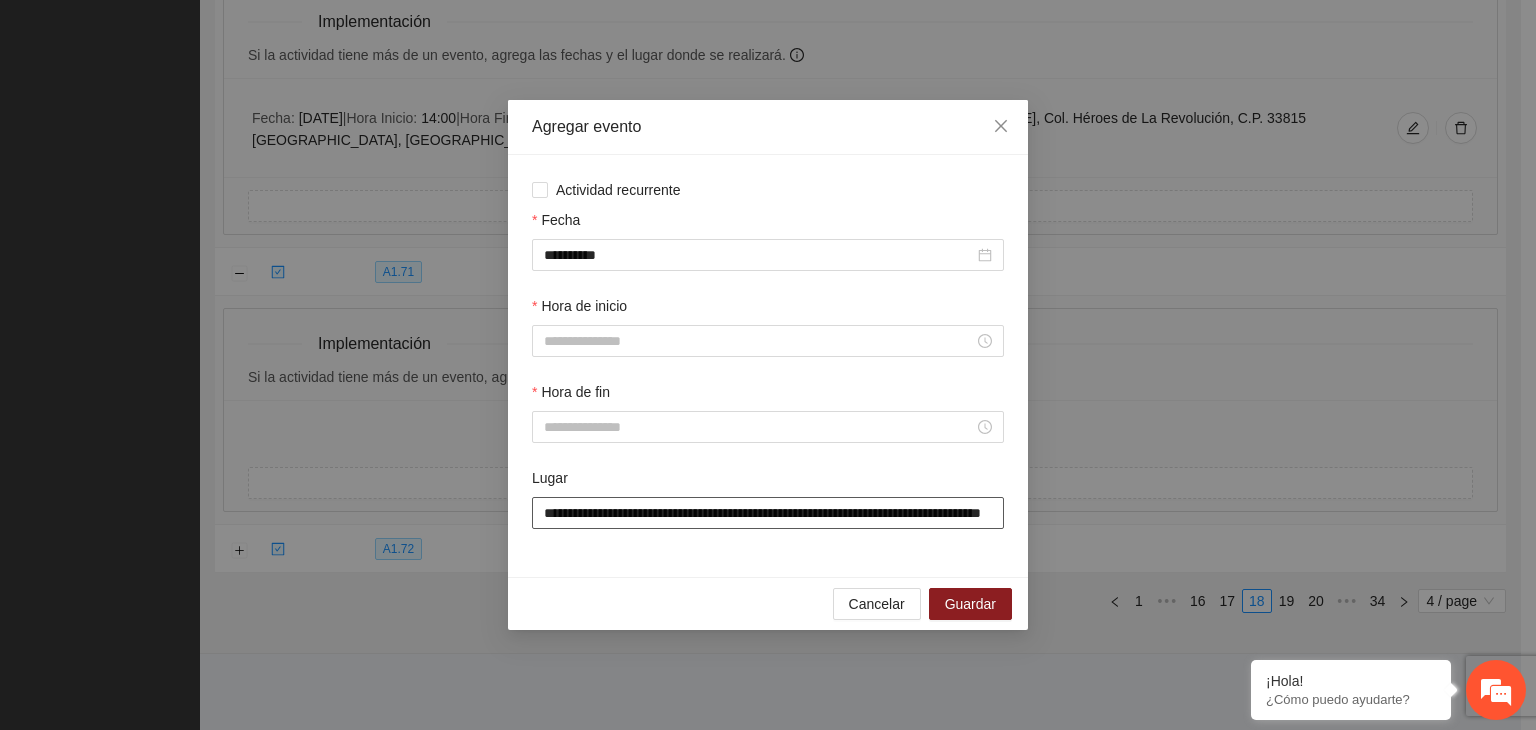 scroll, scrollTop: 0, scrollLeft: 84, axis: horizontal 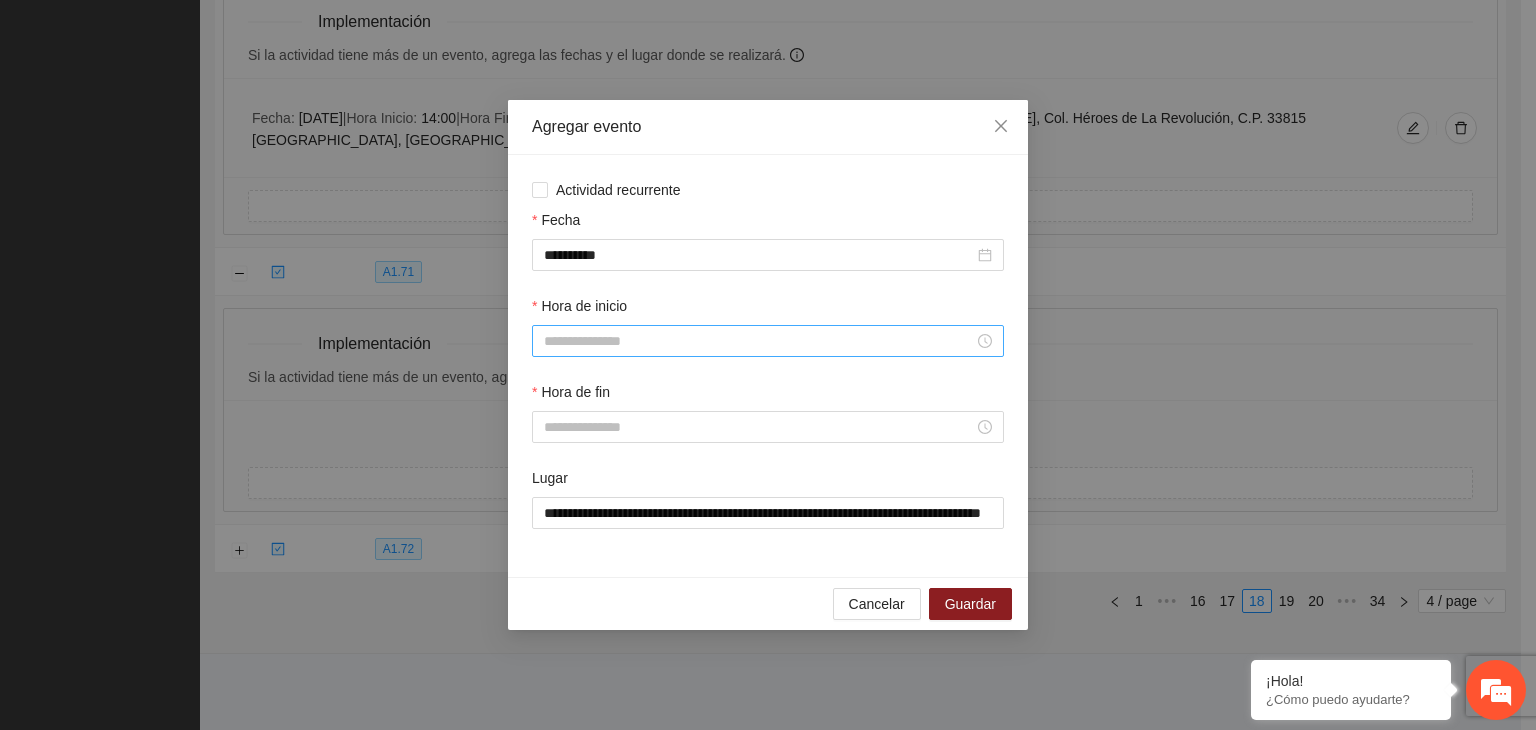 click on "Hora de inicio" at bounding box center [759, 341] 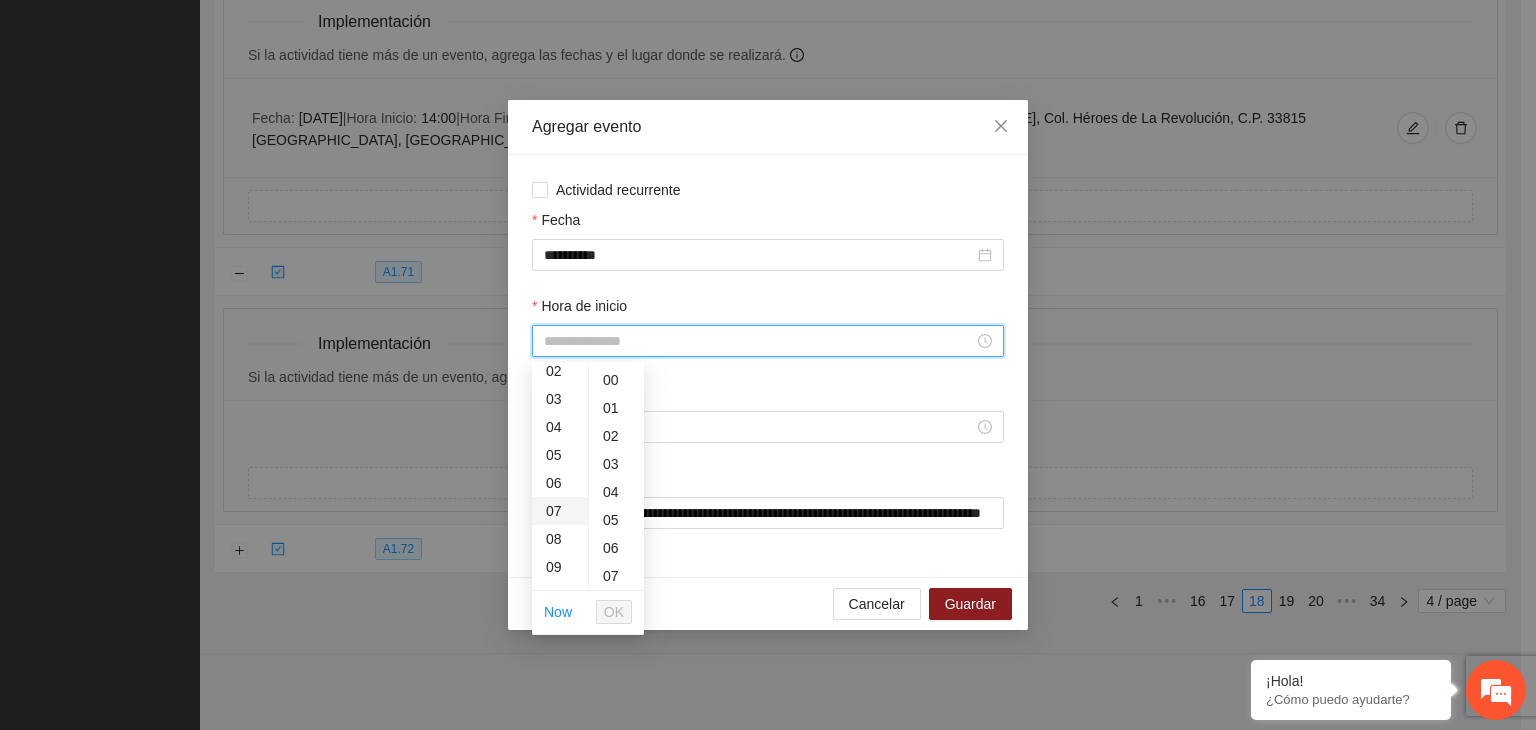 scroll, scrollTop: 100, scrollLeft: 0, axis: vertical 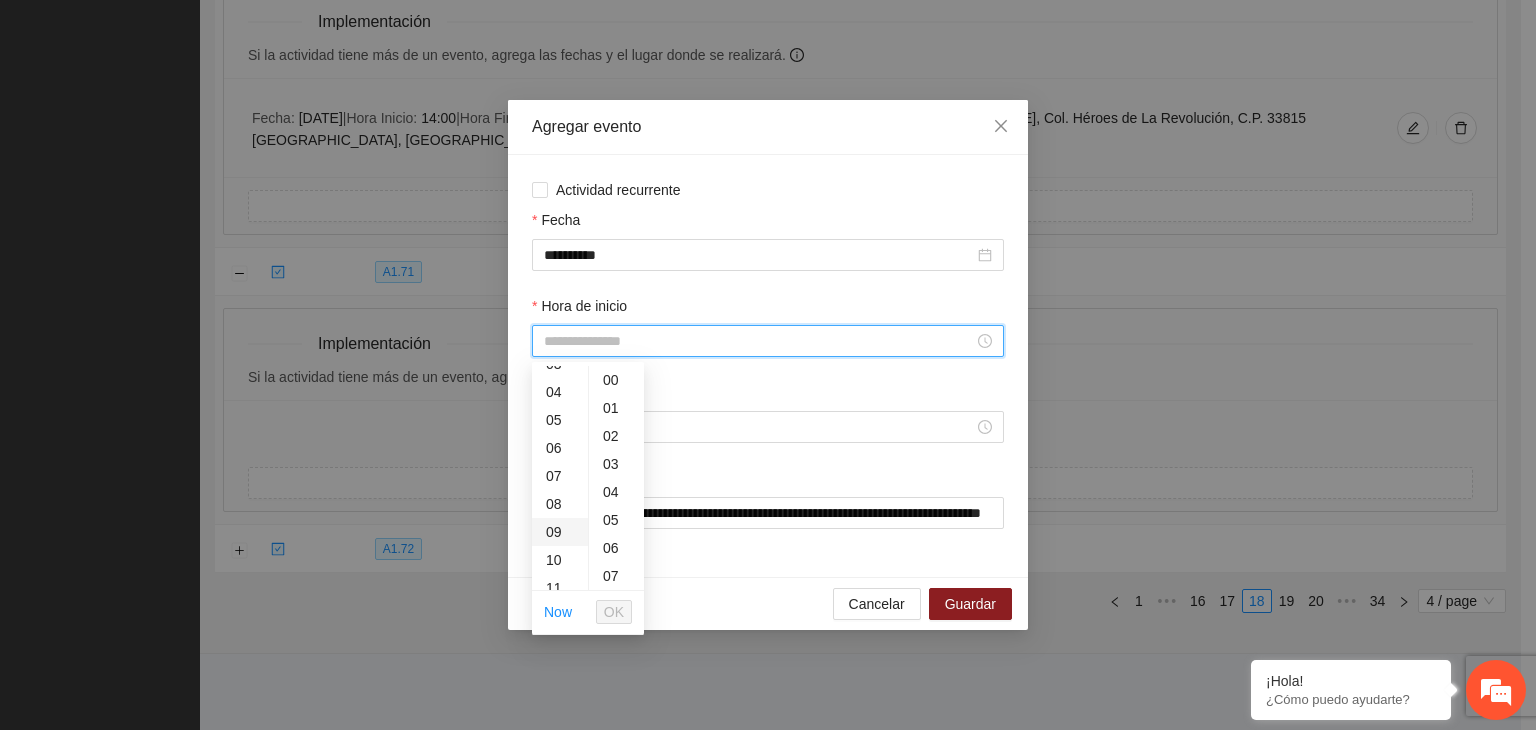 click on "09" at bounding box center [560, 532] 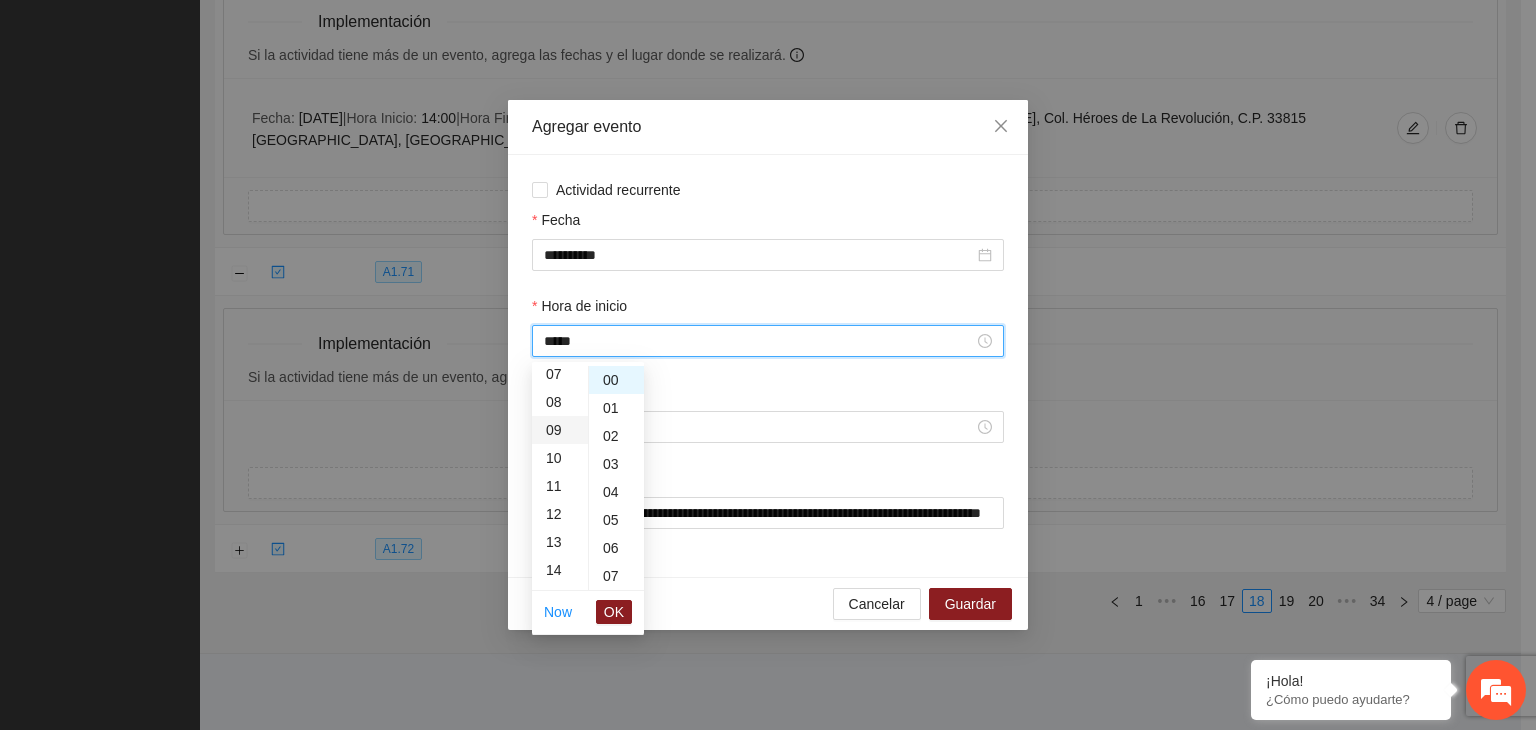 scroll, scrollTop: 252, scrollLeft: 0, axis: vertical 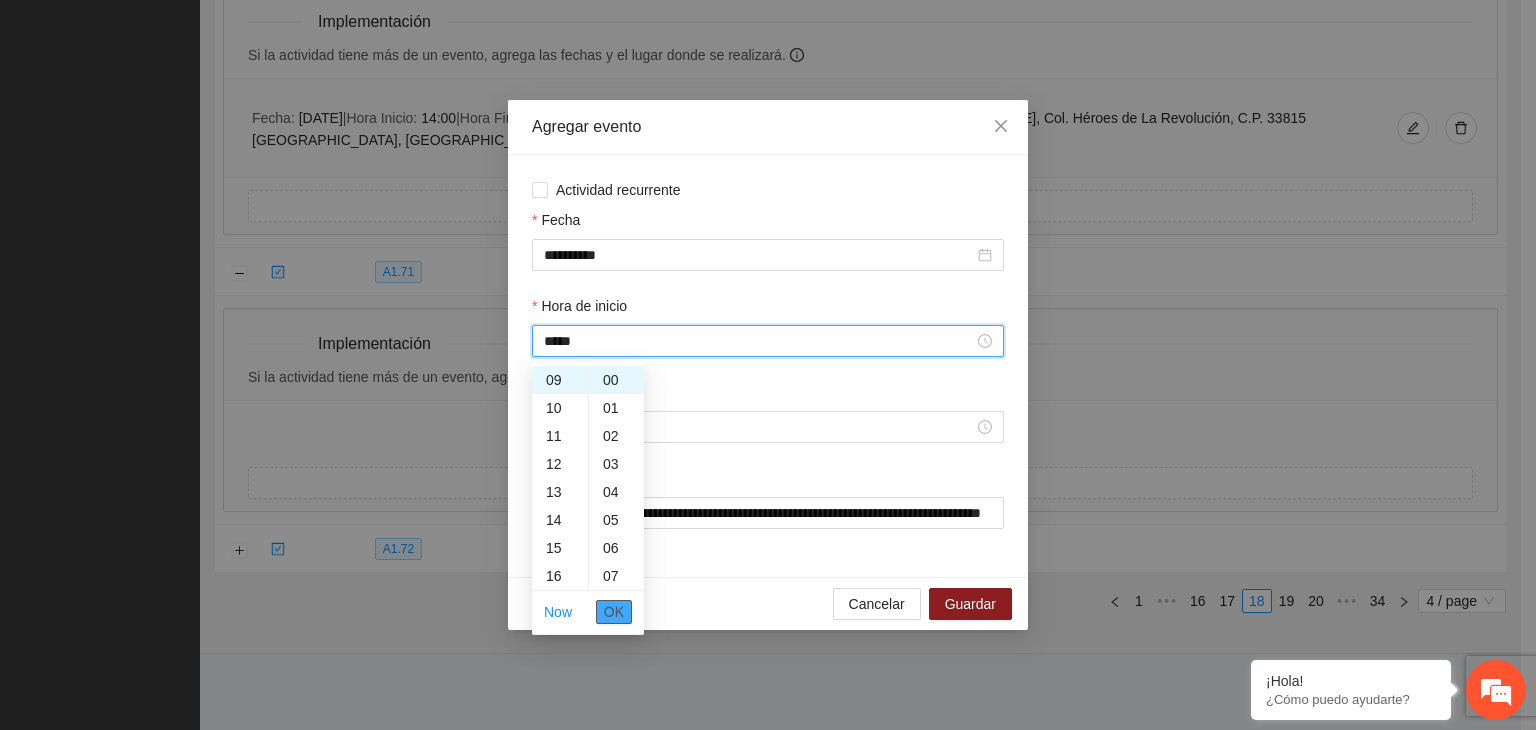 click on "OK" at bounding box center [614, 612] 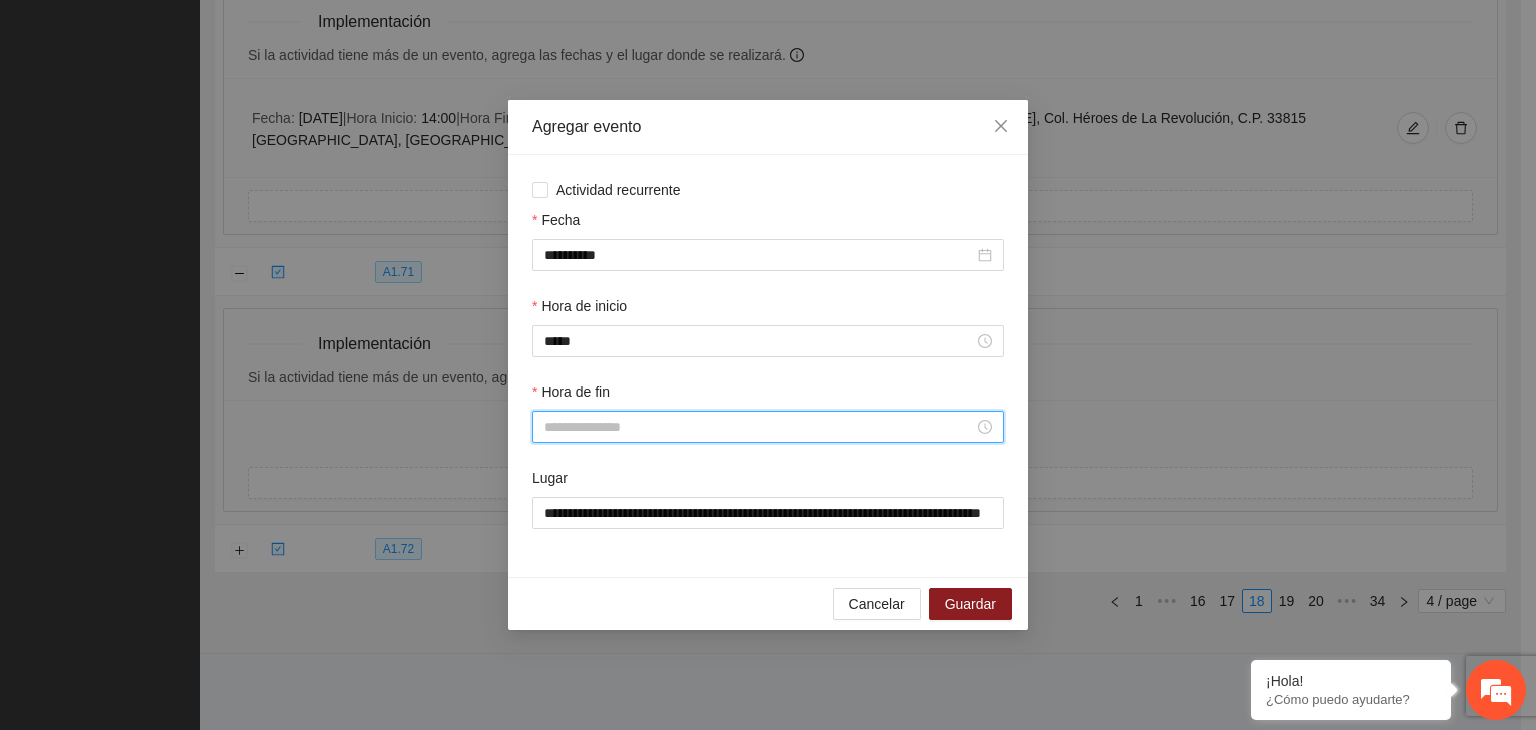 click on "Hora de fin" at bounding box center (759, 427) 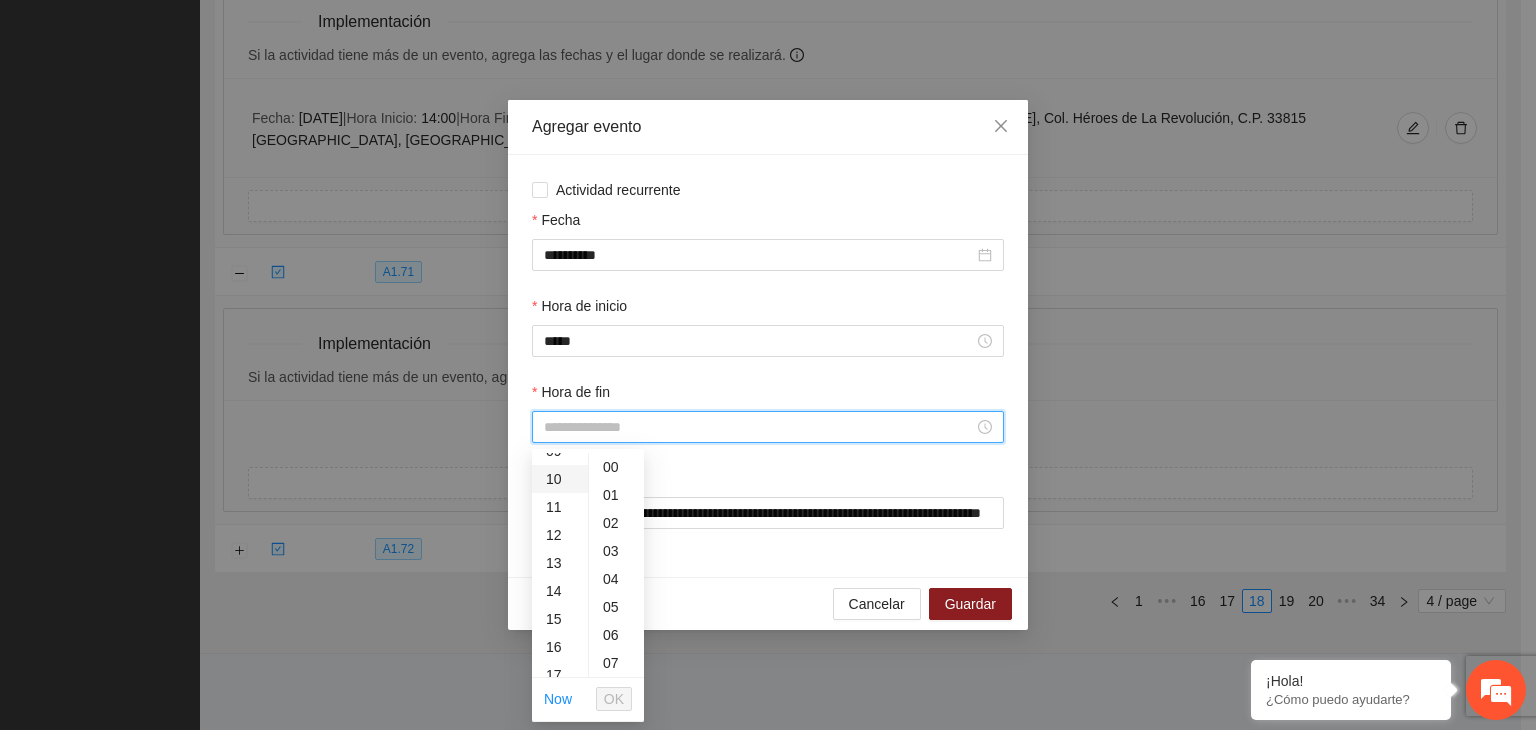 scroll, scrollTop: 300, scrollLeft: 0, axis: vertical 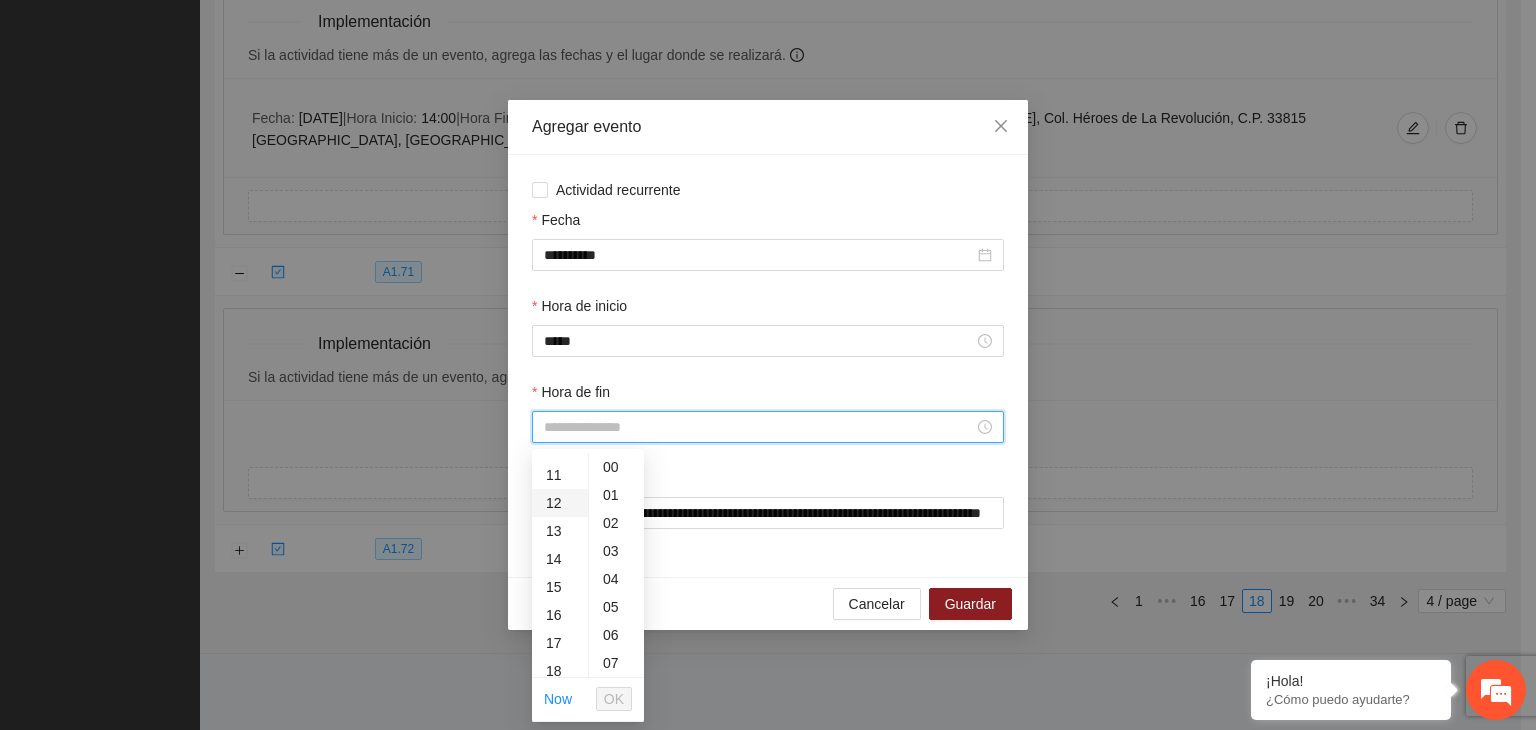 click on "12" at bounding box center (560, 503) 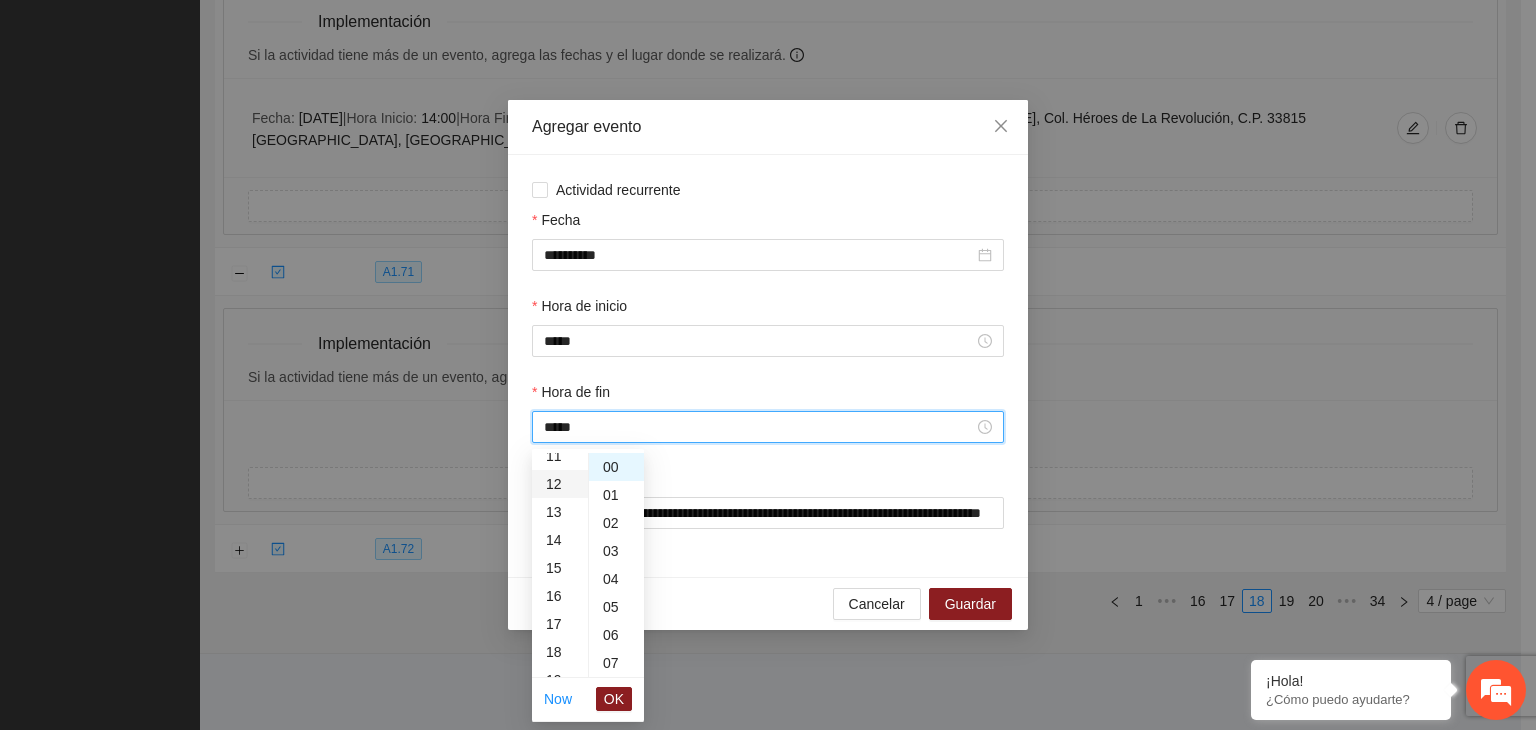 scroll, scrollTop: 336, scrollLeft: 0, axis: vertical 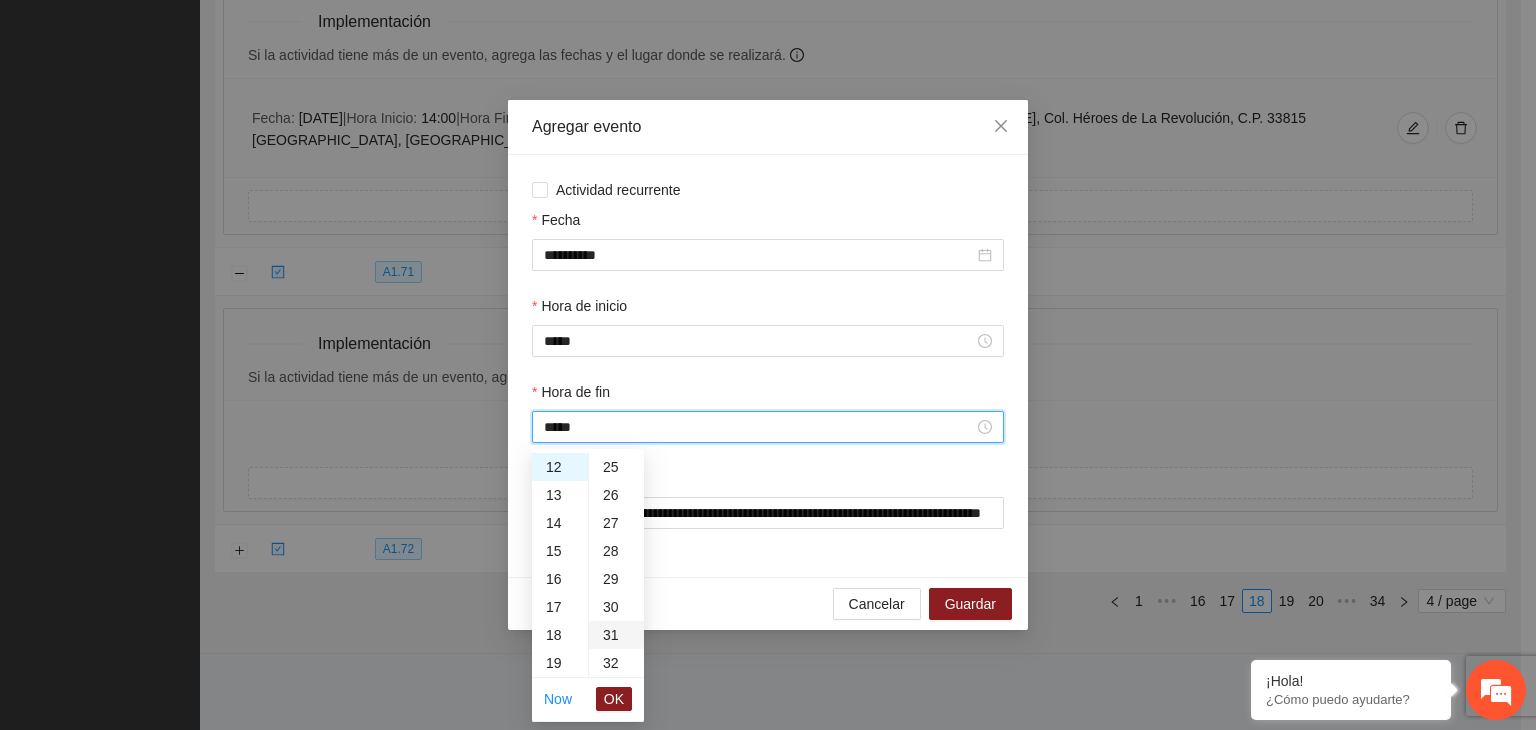 click on "30" at bounding box center [616, 607] 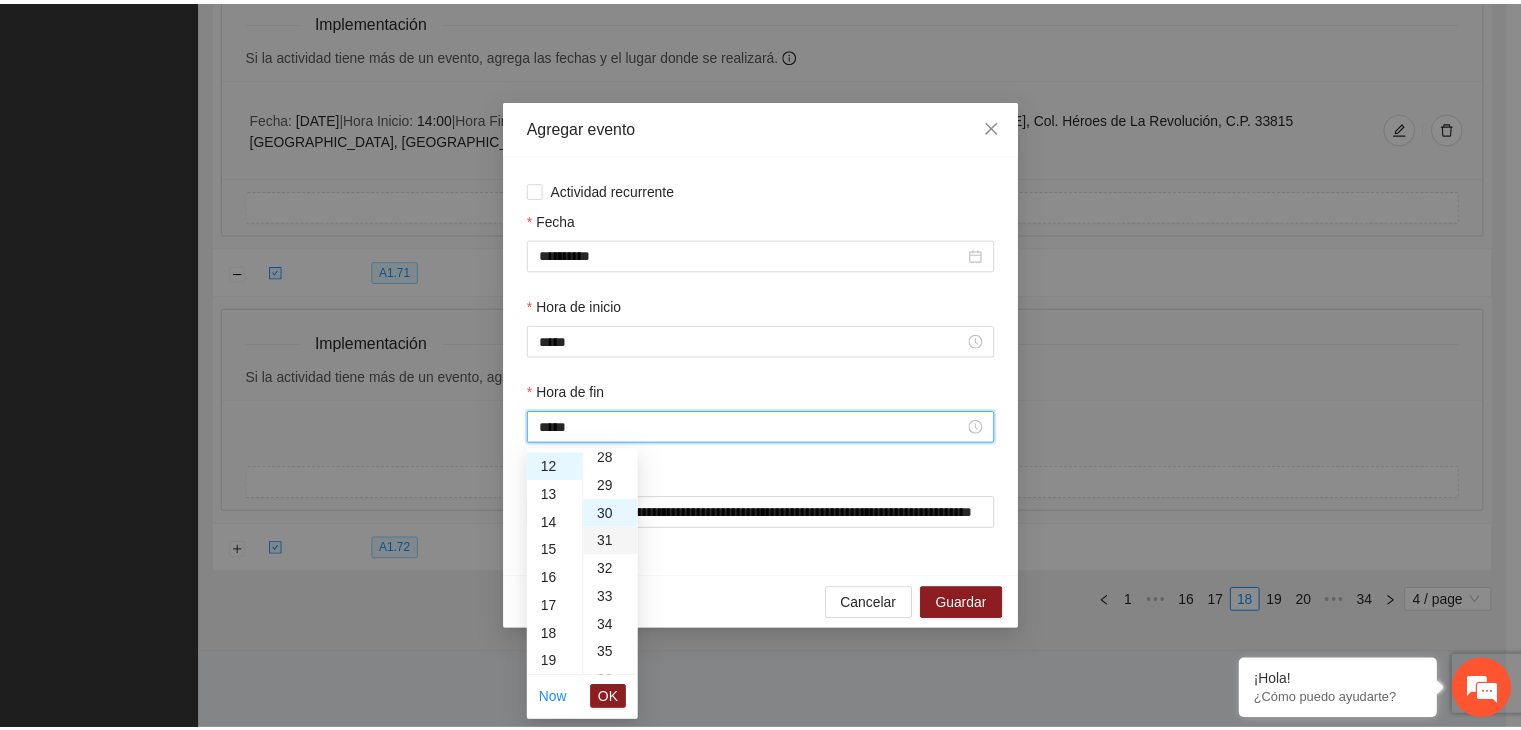 scroll, scrollTop: 840, scrollLeft: 0, axis: vertical 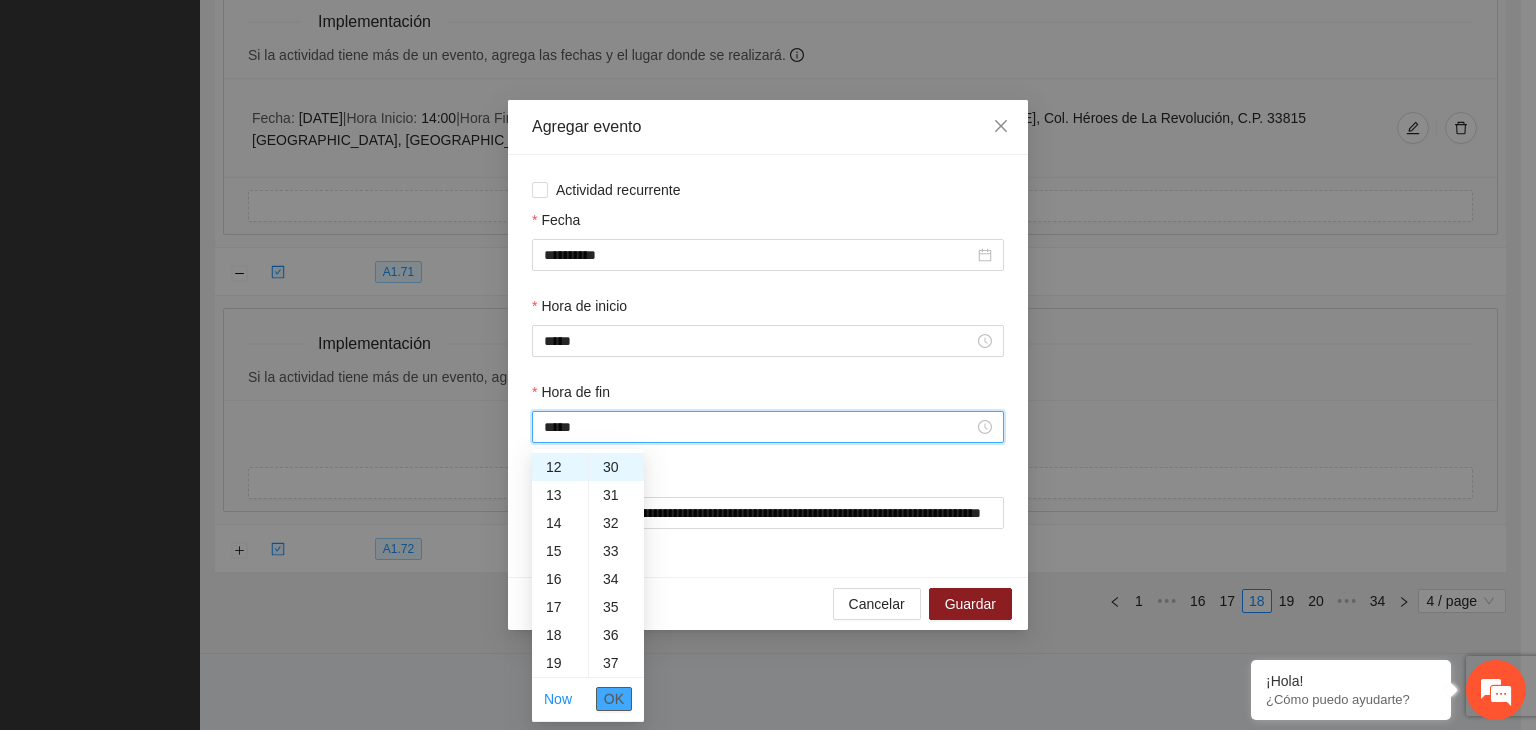 click on "OK" at bounding box center (614, 699) 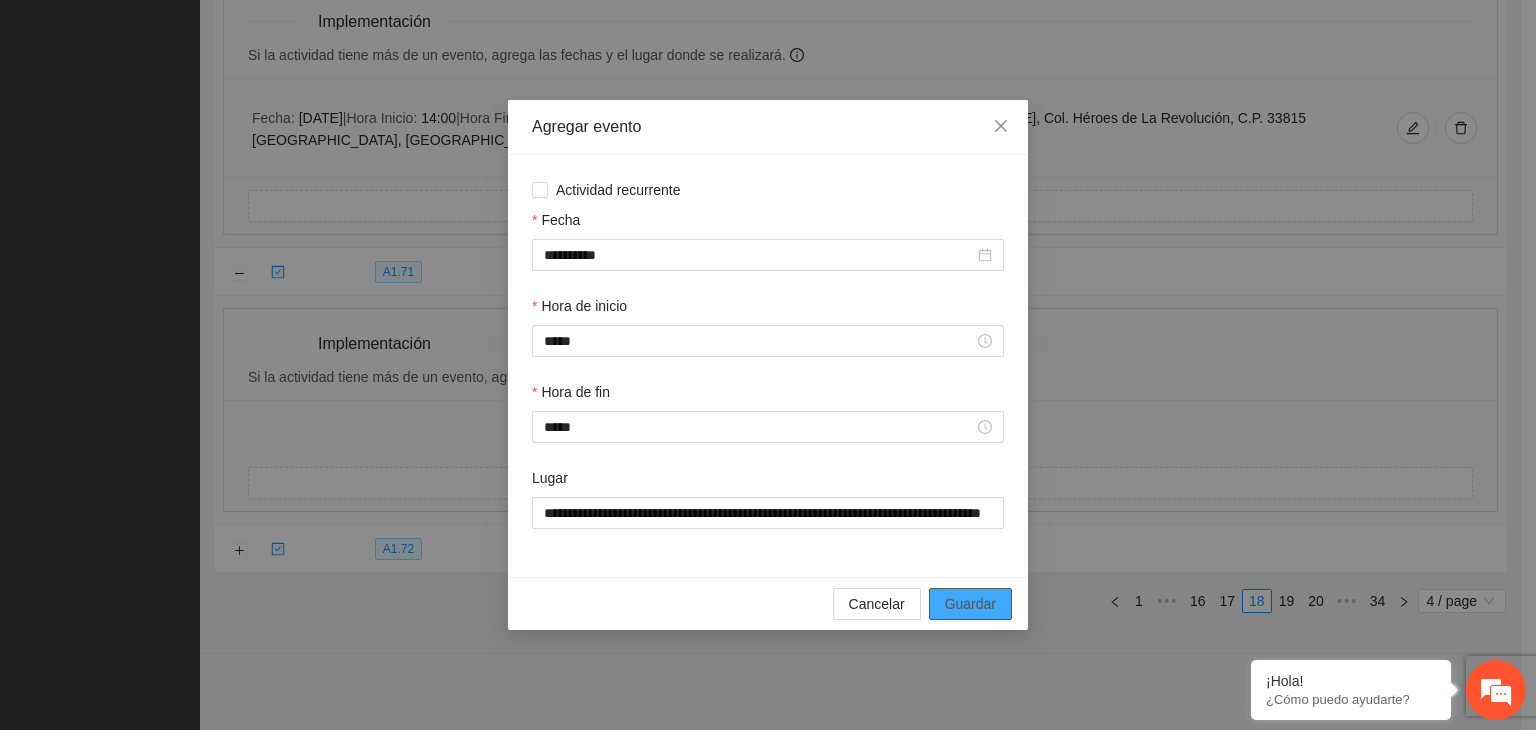 click on "Guardar" at bounding box center [970, 604] 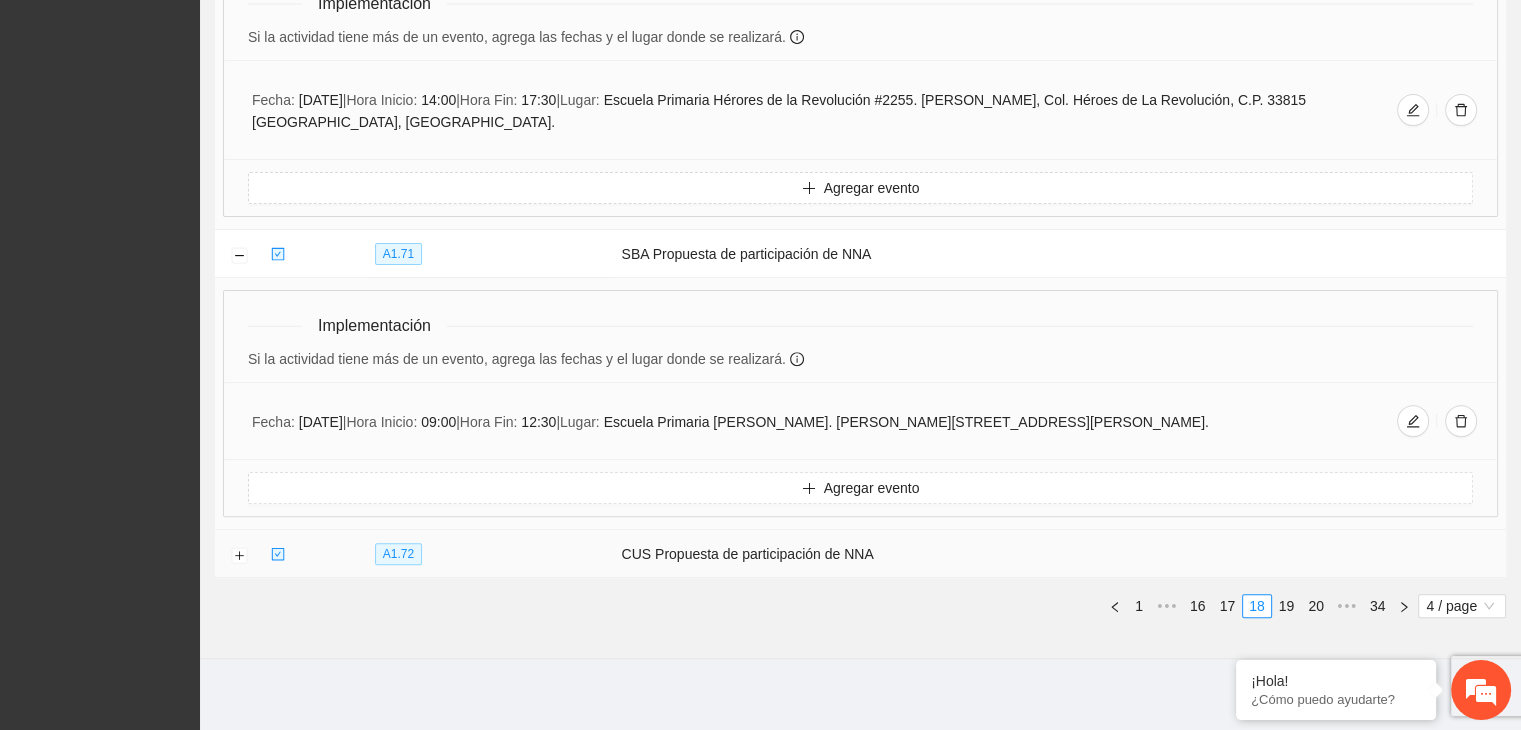 scroll, scrollTop: 663, scrollLeft: 0, axis: vertical 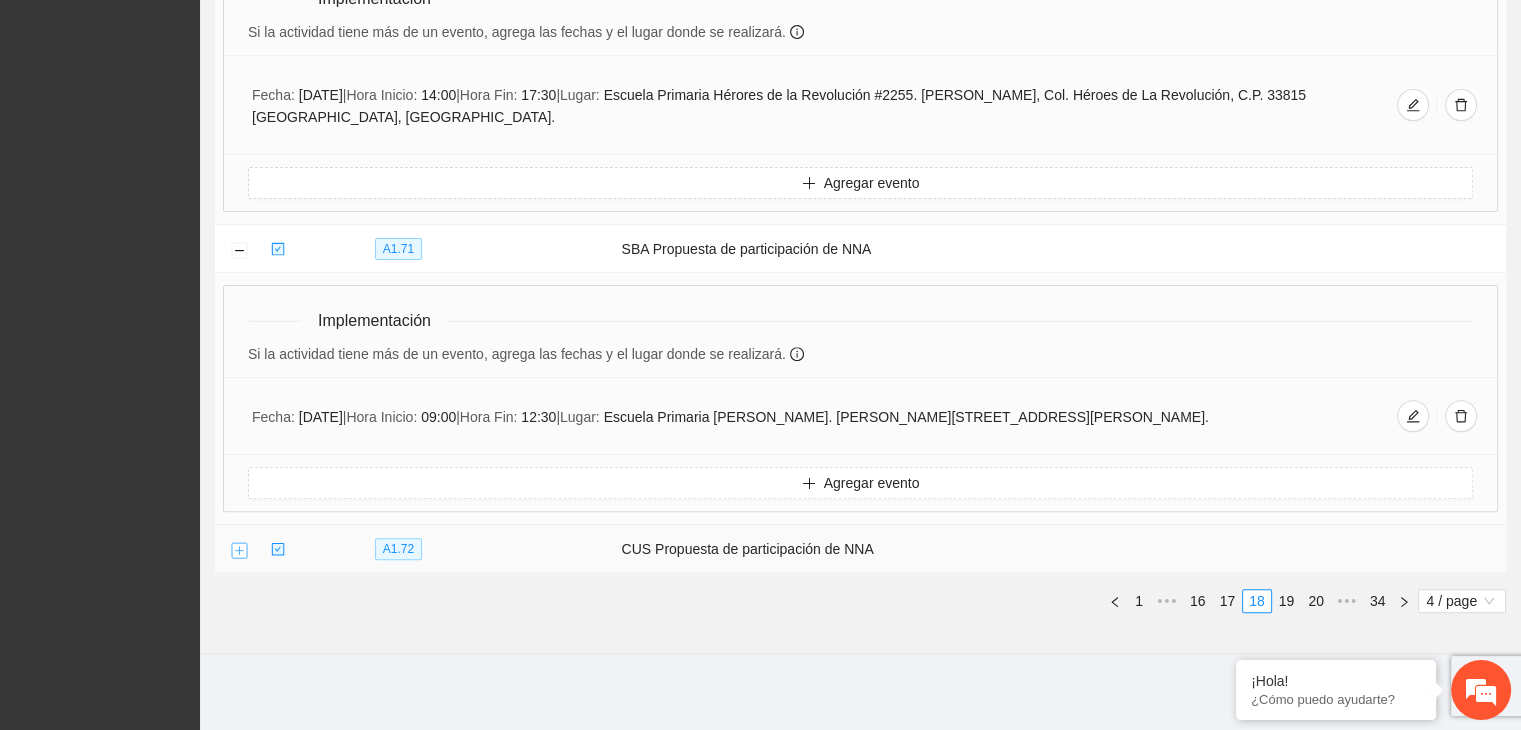 click at bounding box center (239, 550) 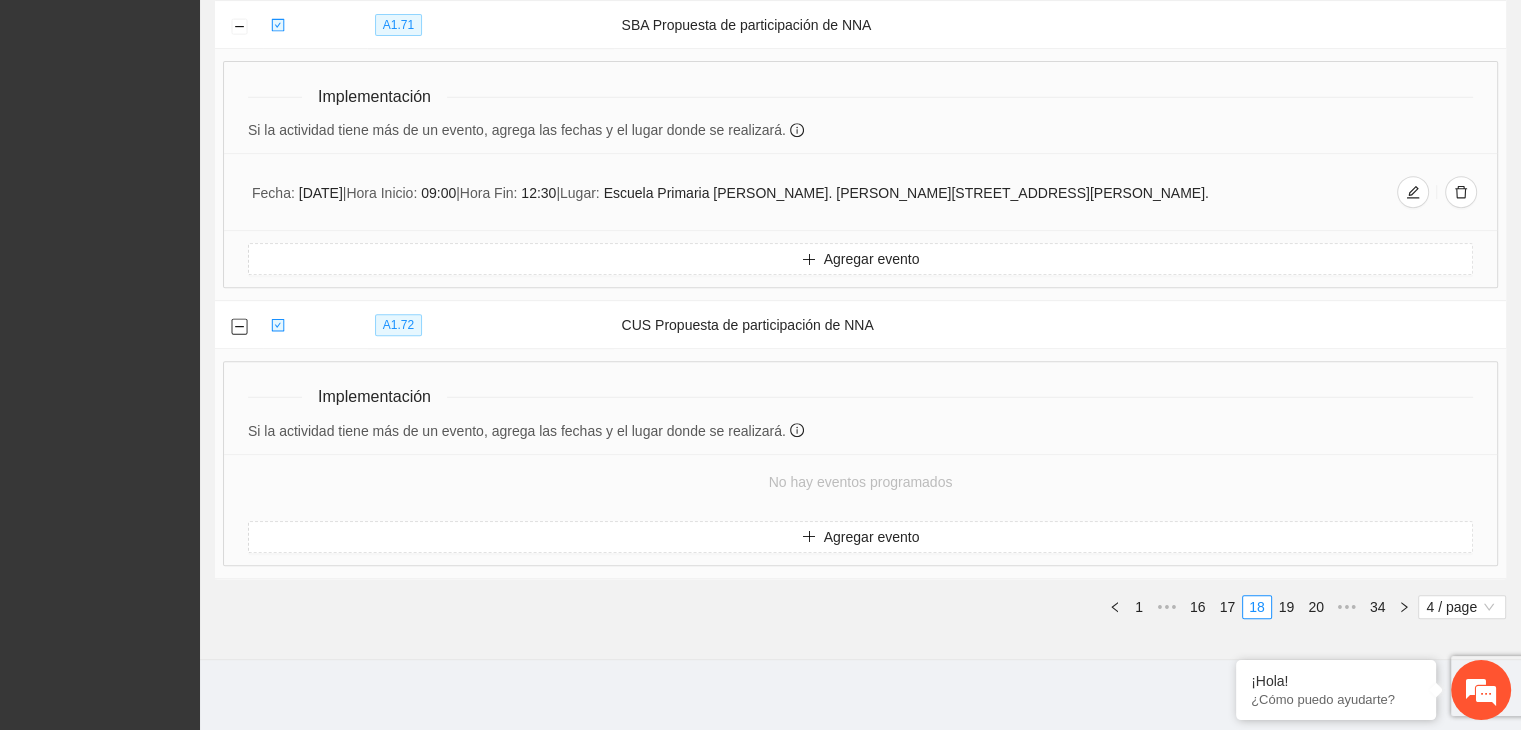 scroll, scrollTop: 892, scrollLeft: 0, axis: vertical 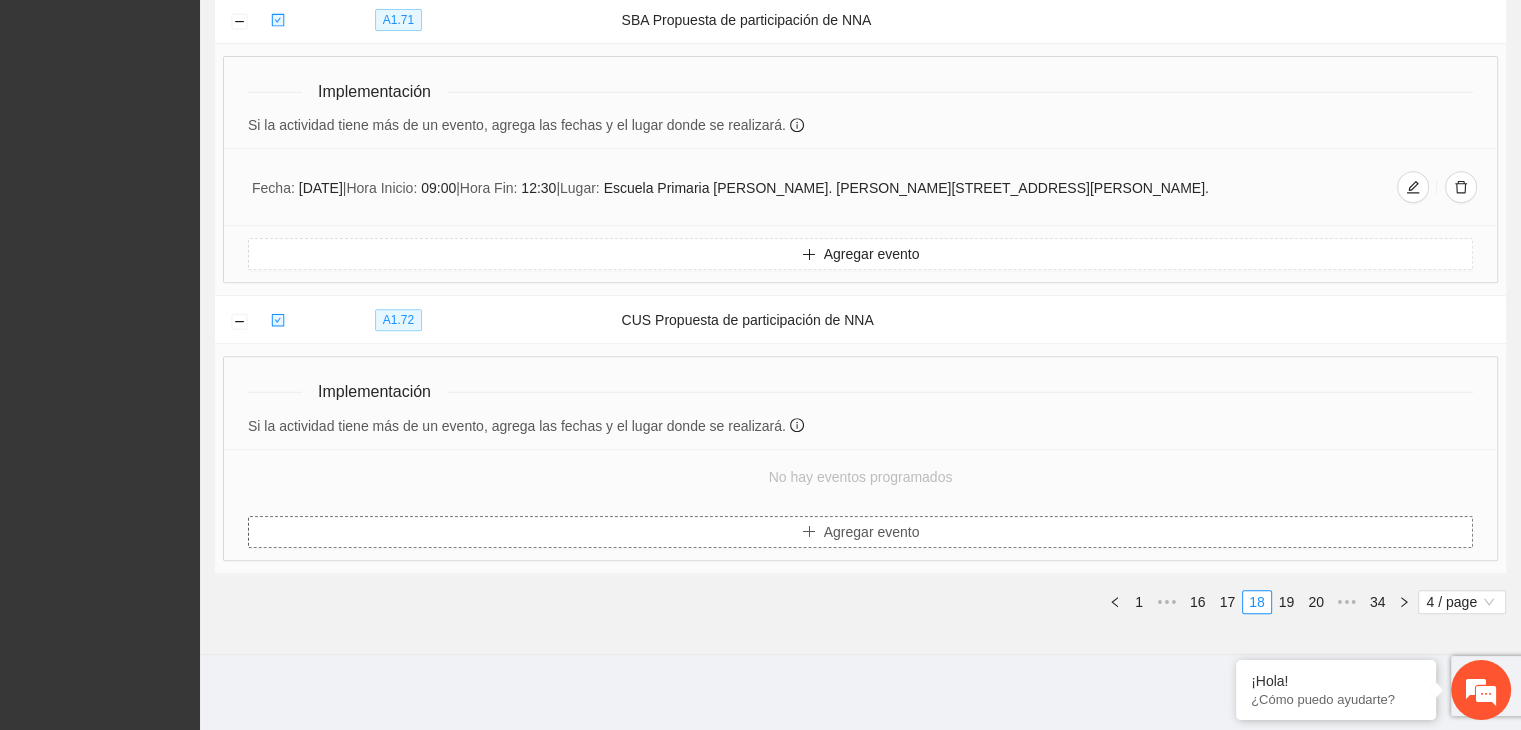 click on "Agregar evento" at bounding box center (872, 532) 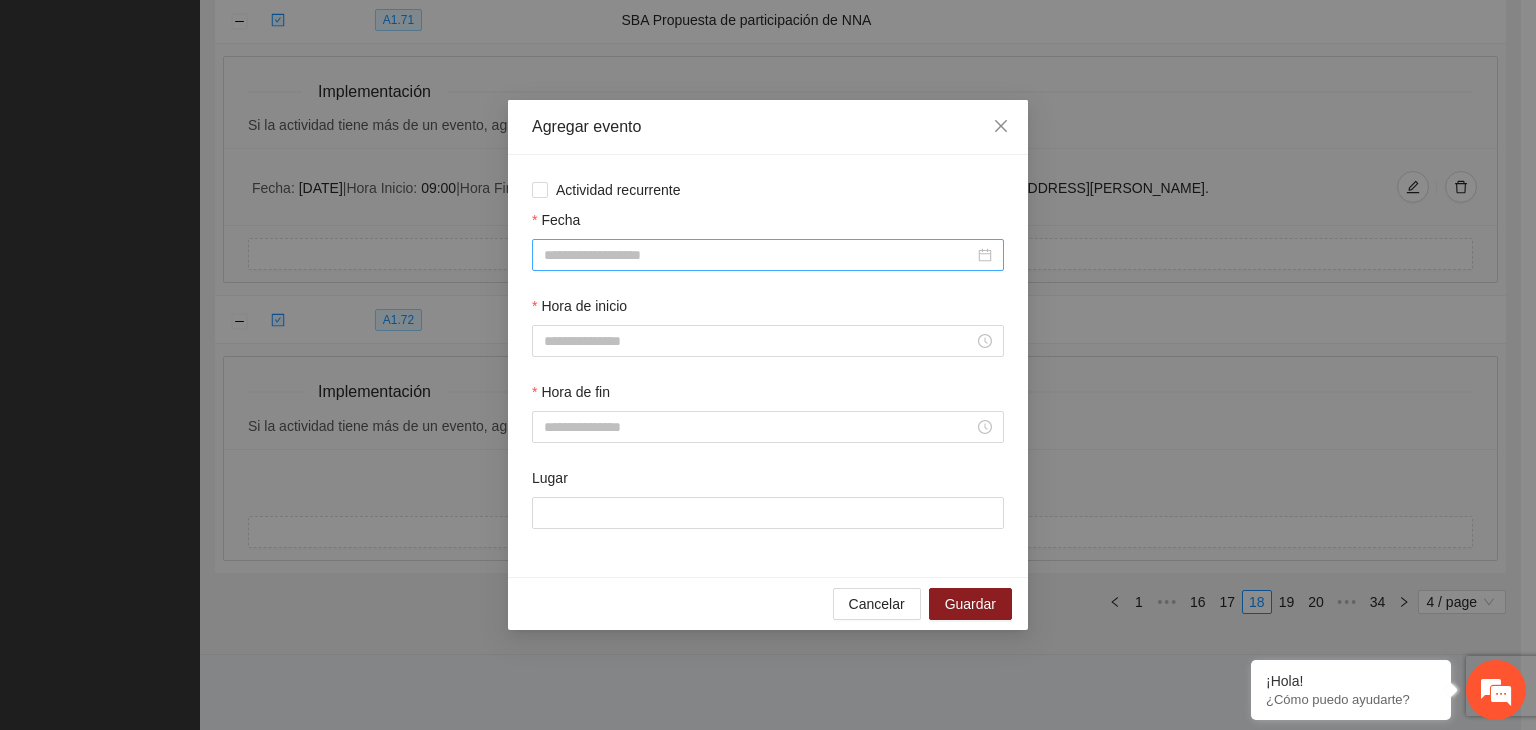 click on "Fecha" at bounding box center [759, 255] 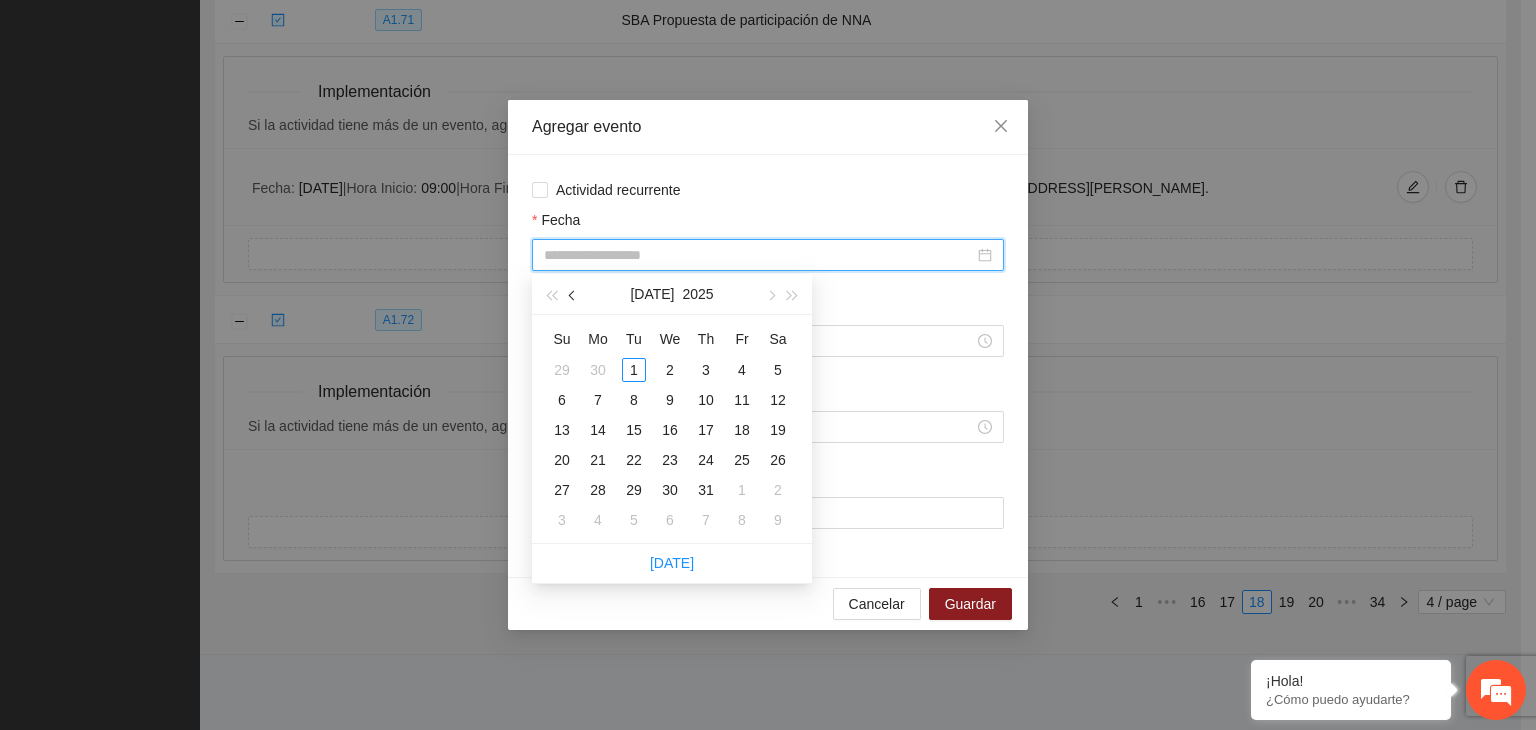 click at bounding box center (573, 294) 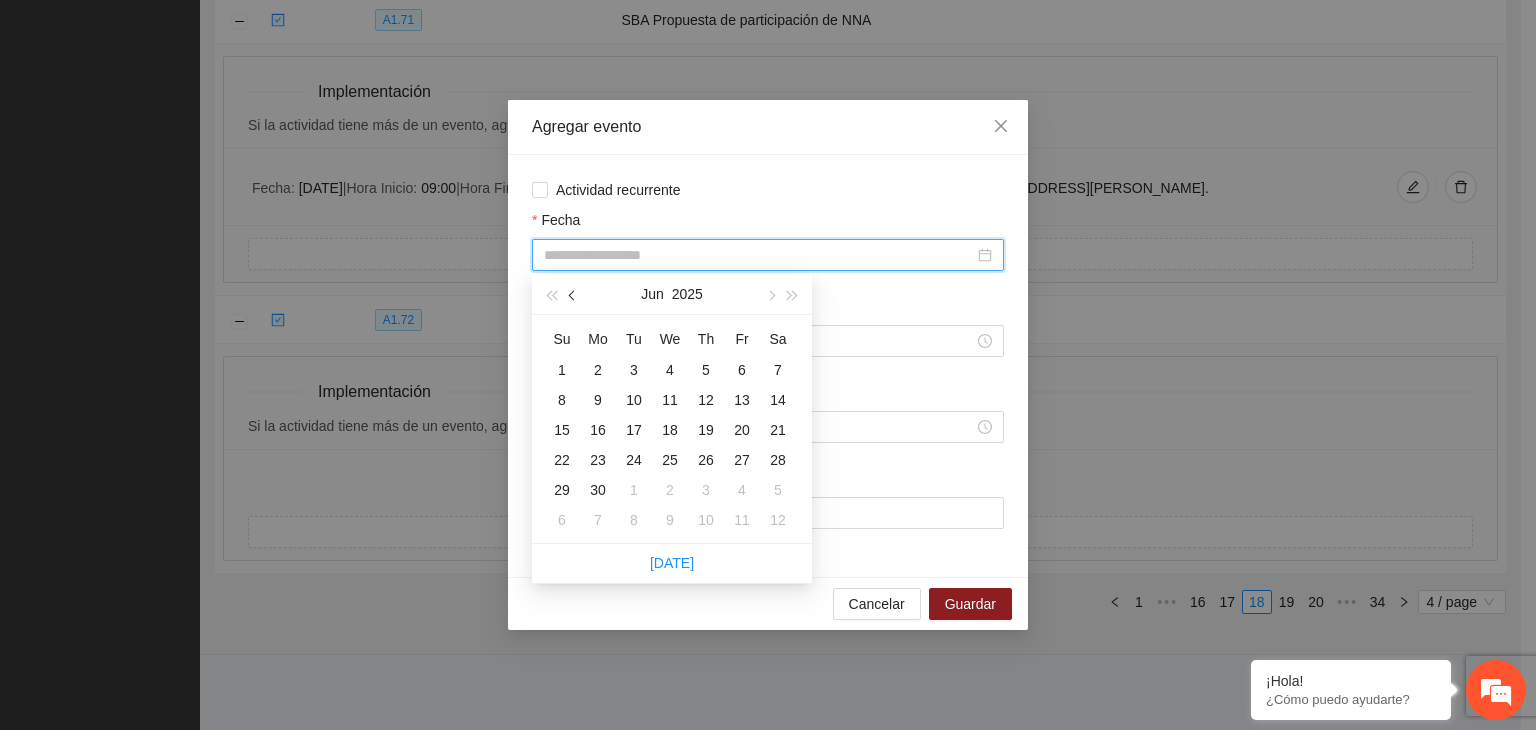click at bounding box center [574, 296] 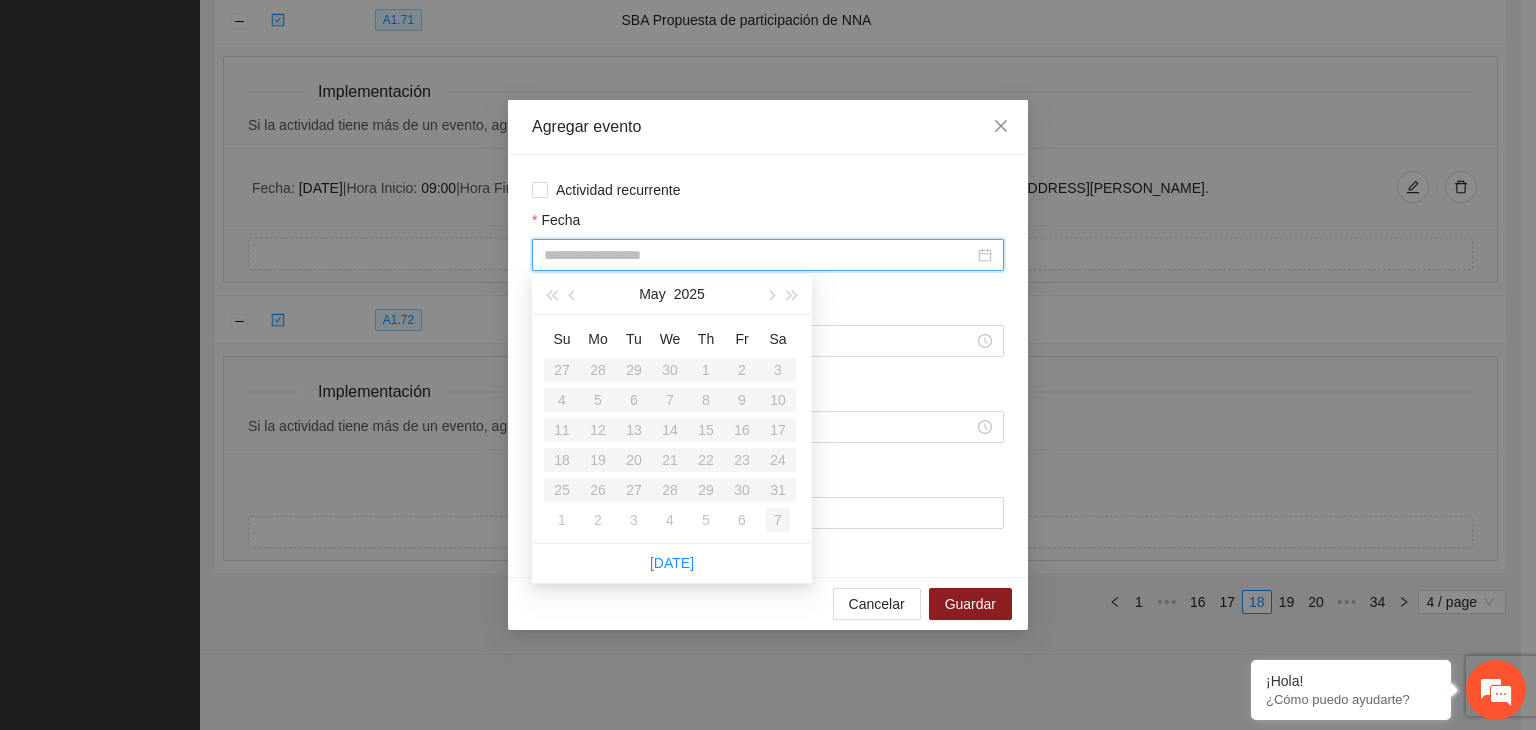 type on "**********" 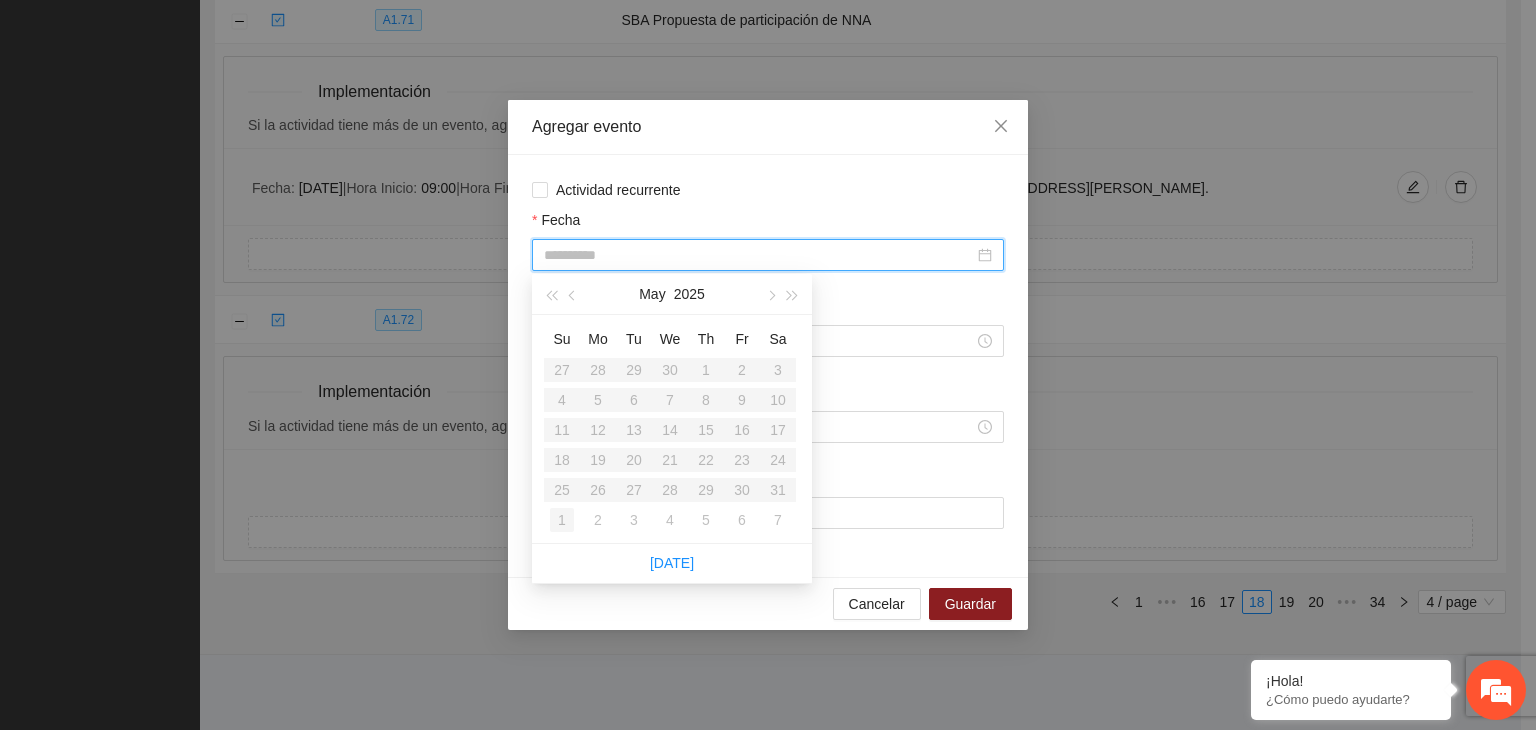 type on "**********" 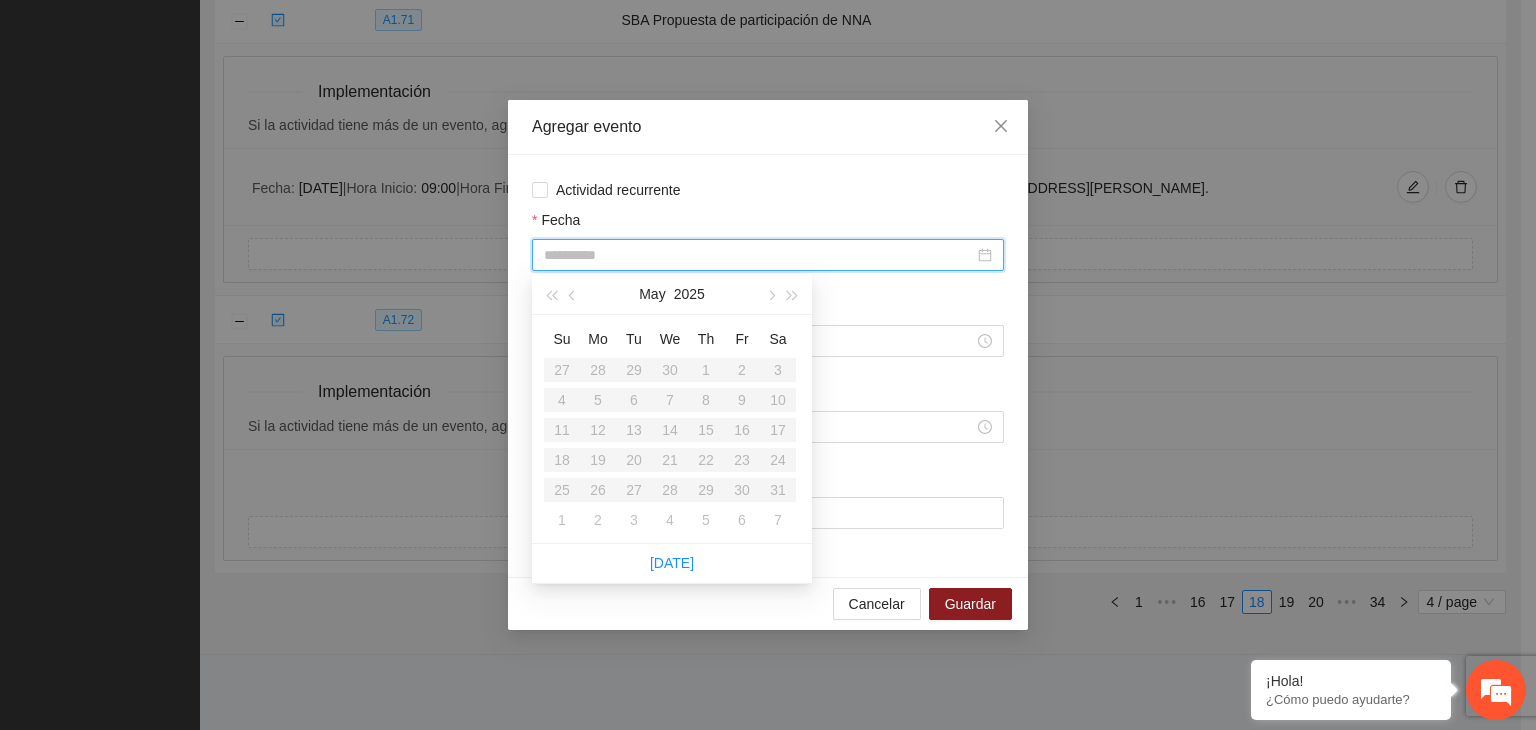 type 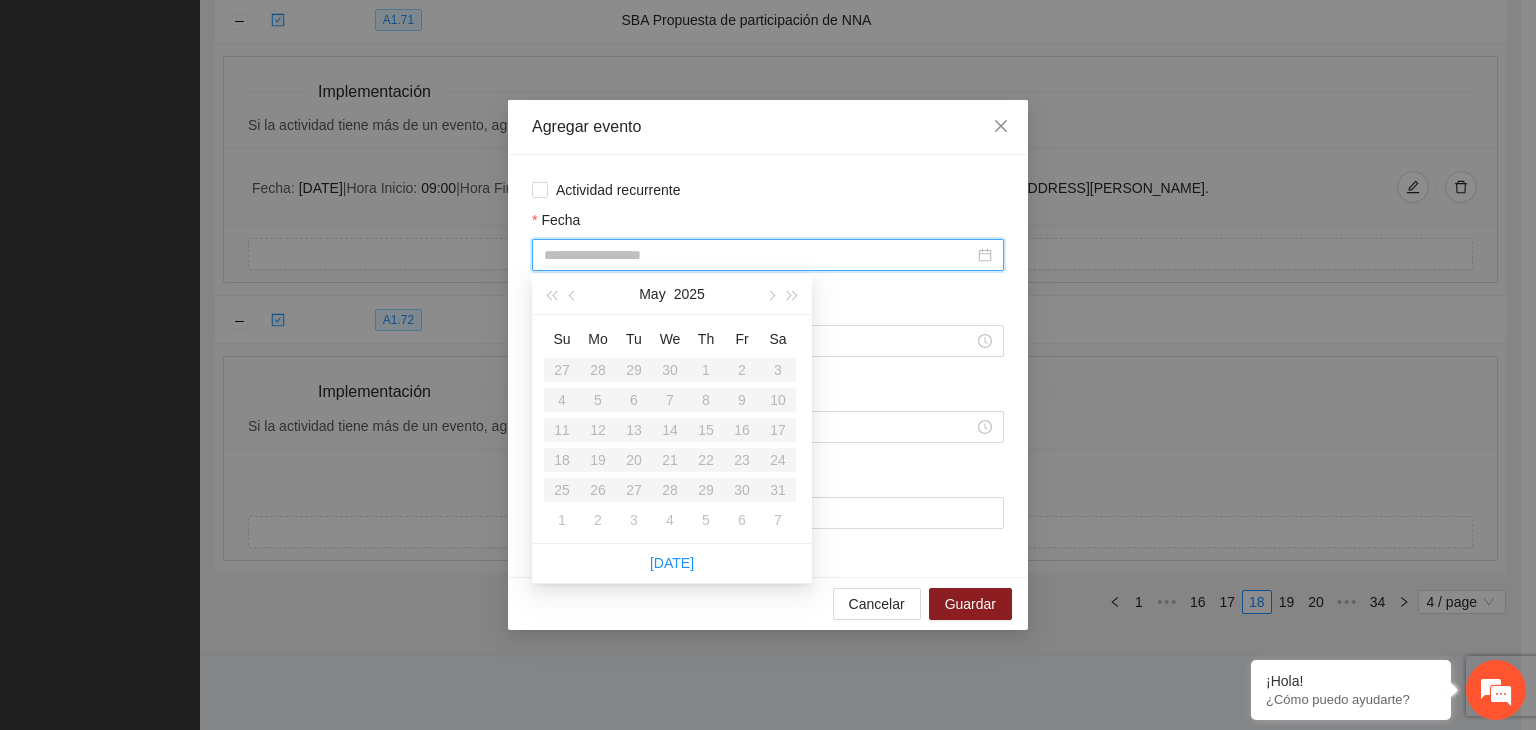 click on "Su Mo Tu We Th Fr Sa 27 28 29 30 1 2 3 4 5 6 7 8 9 10 11 12 13 14 15 16 17 18 19 20 21 22 23 24 25 26 27 28 29 30 31 1 2 3 4 5 6 7" at bounding box center (670, 429) 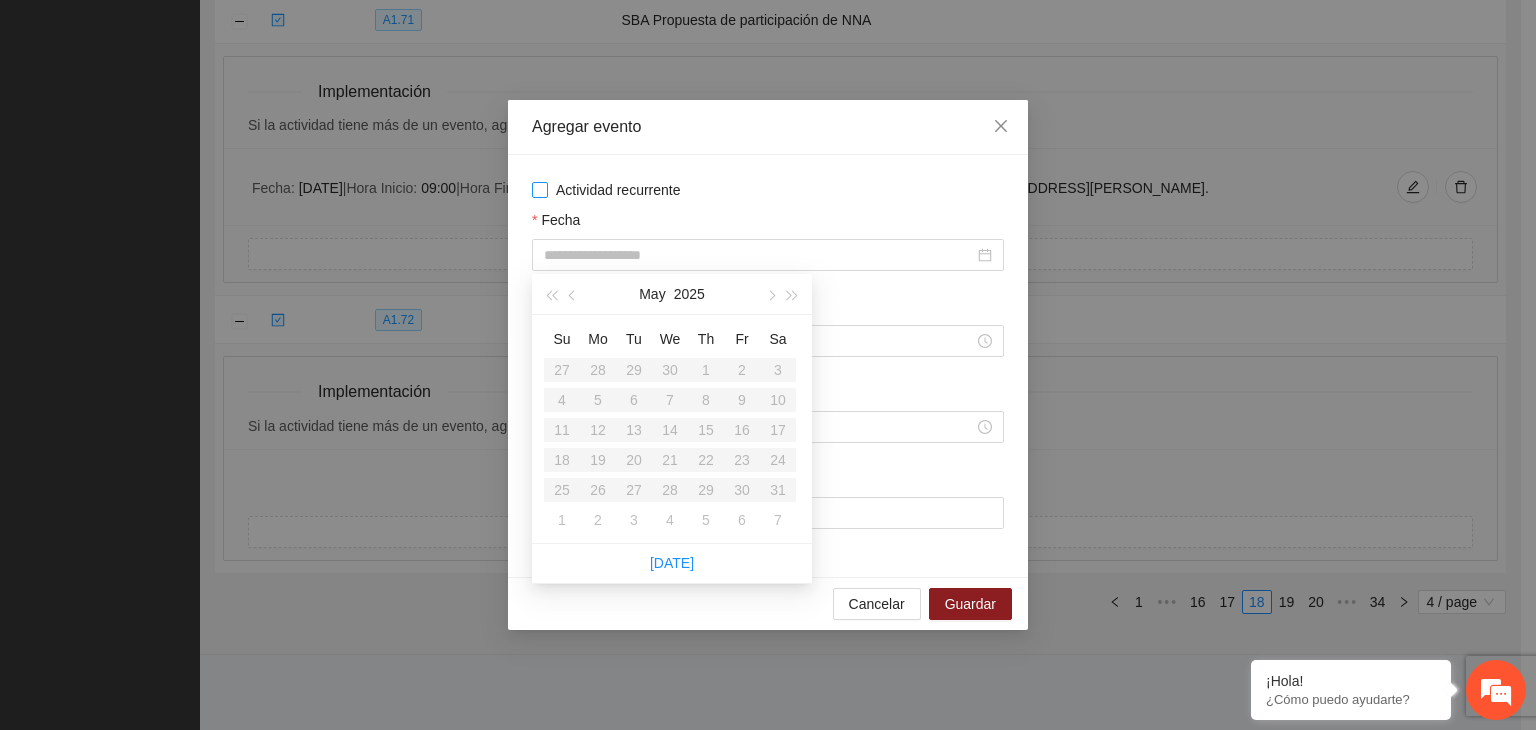 click on "Actividad recurrente" at bounding box center [768, 190] 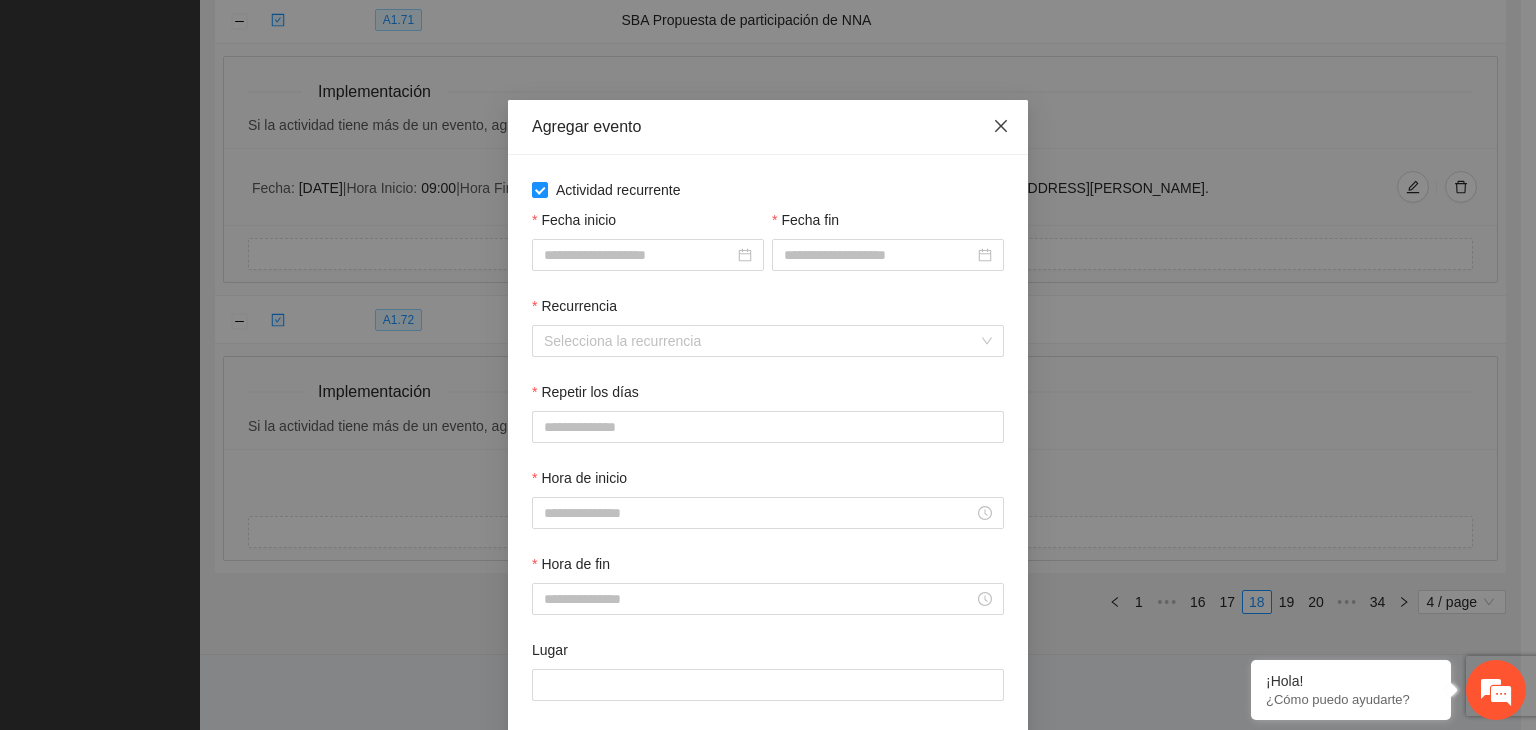 click at bounding box center (1001, 127) 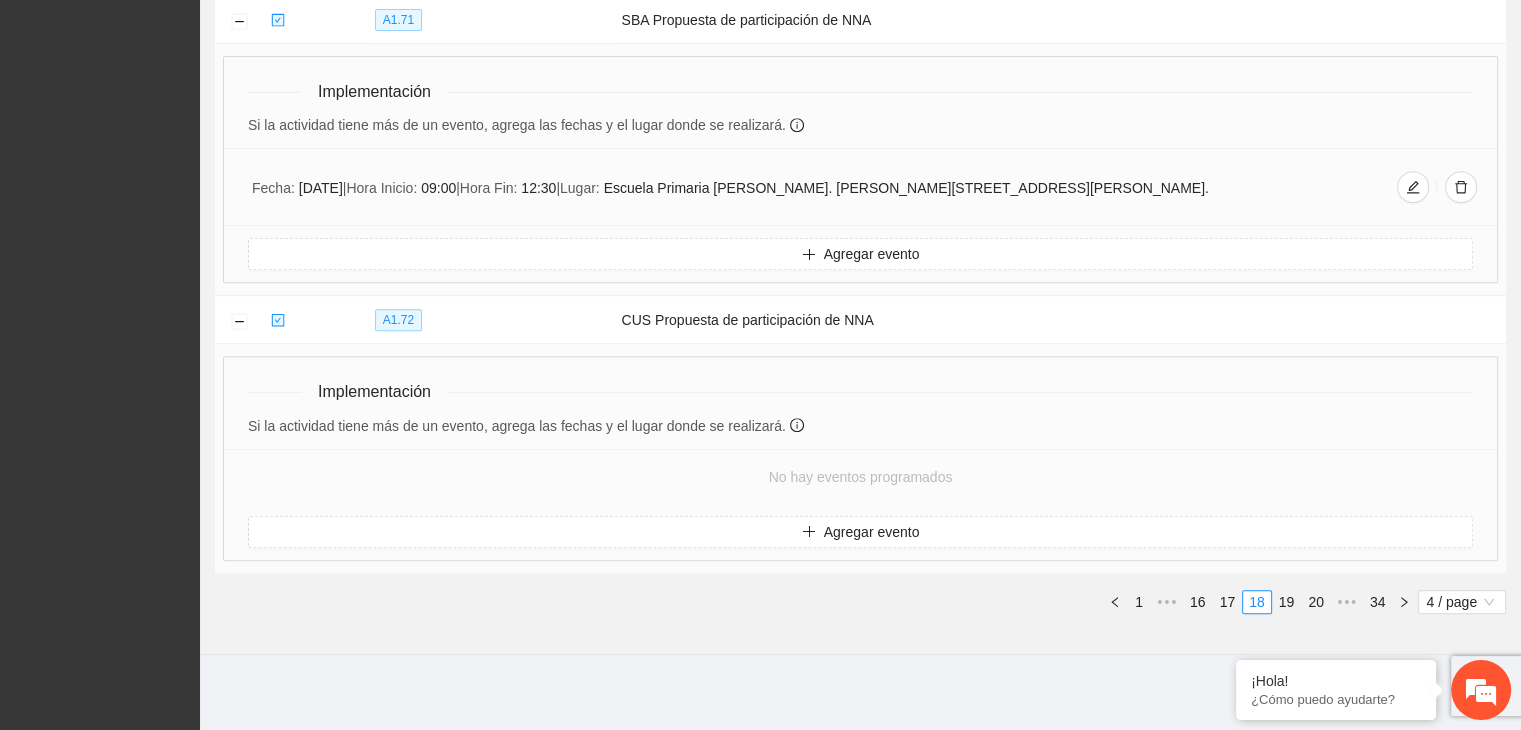click on "19" at bounding box center (1287, 602) 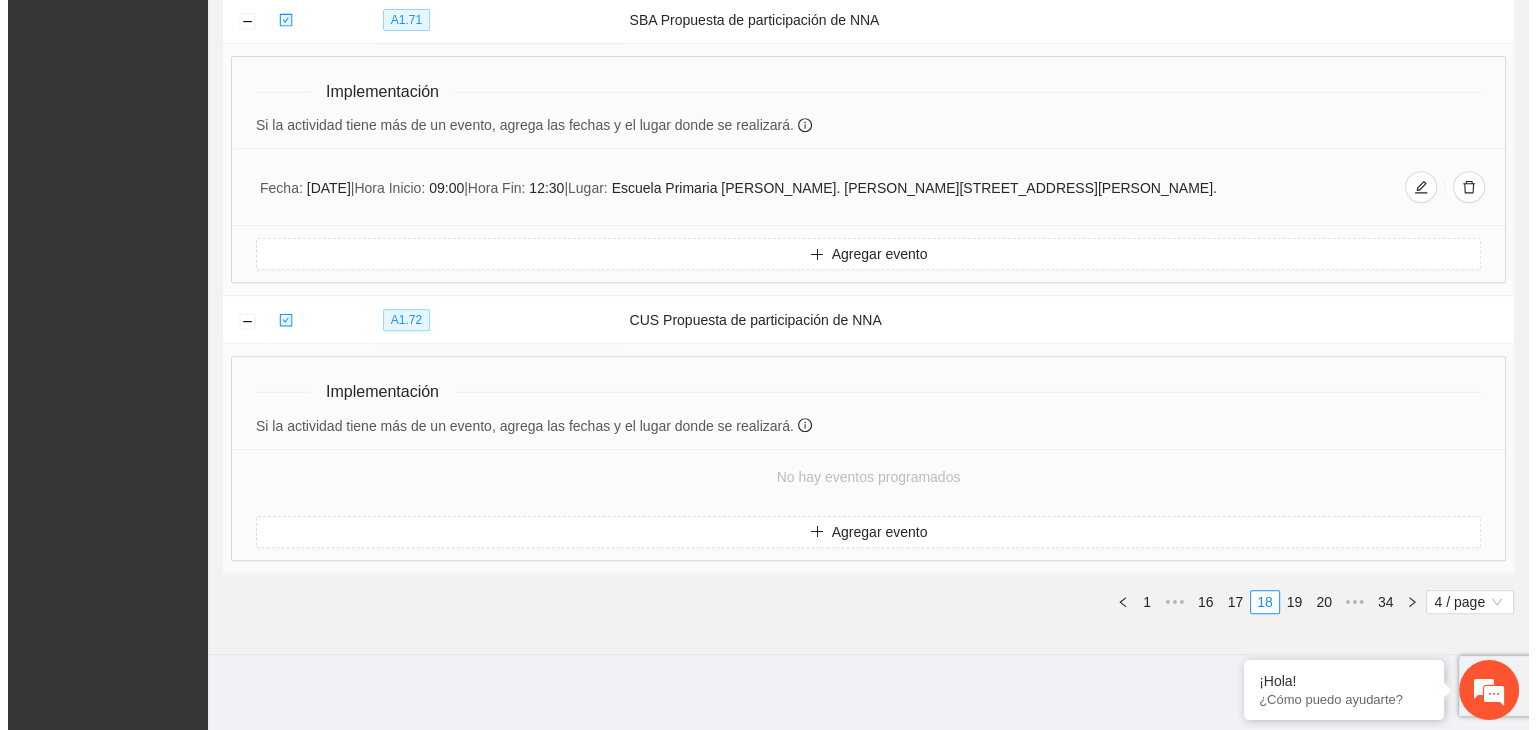 scroll, scrollTop: 0, scrollLeft: 0, axis: both 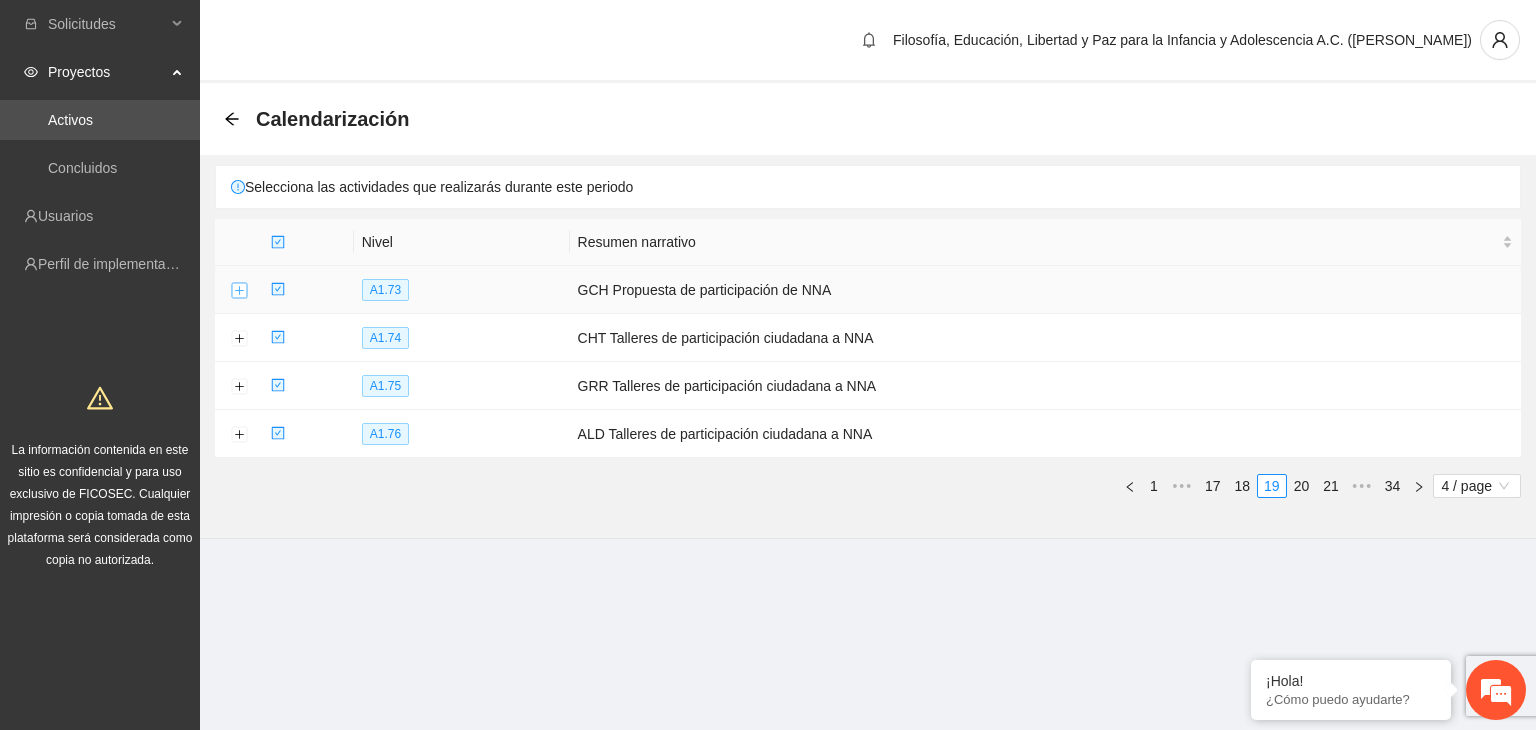 click at bounding box center (239, 291) 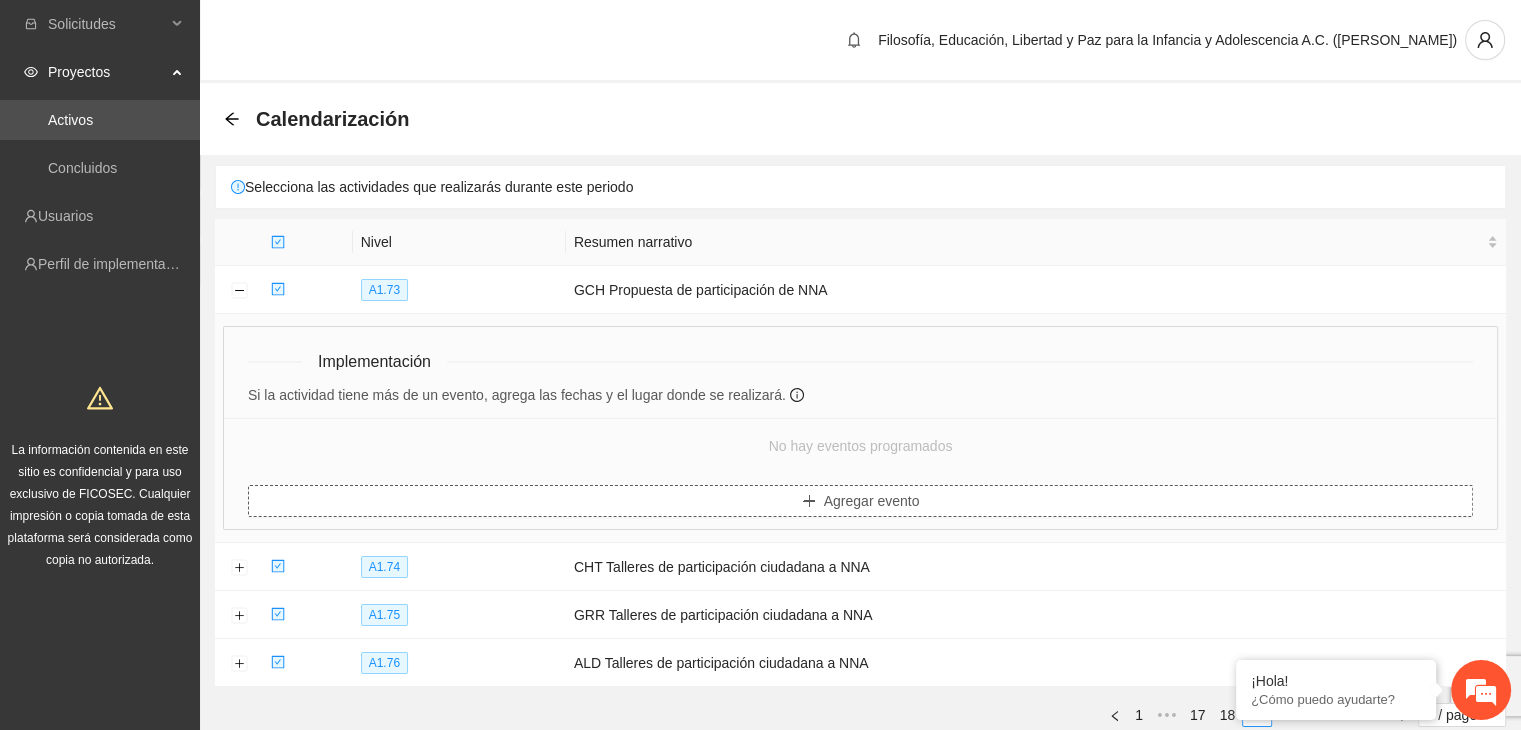 click on "Agregar evento" at bounding box center [872, 501] 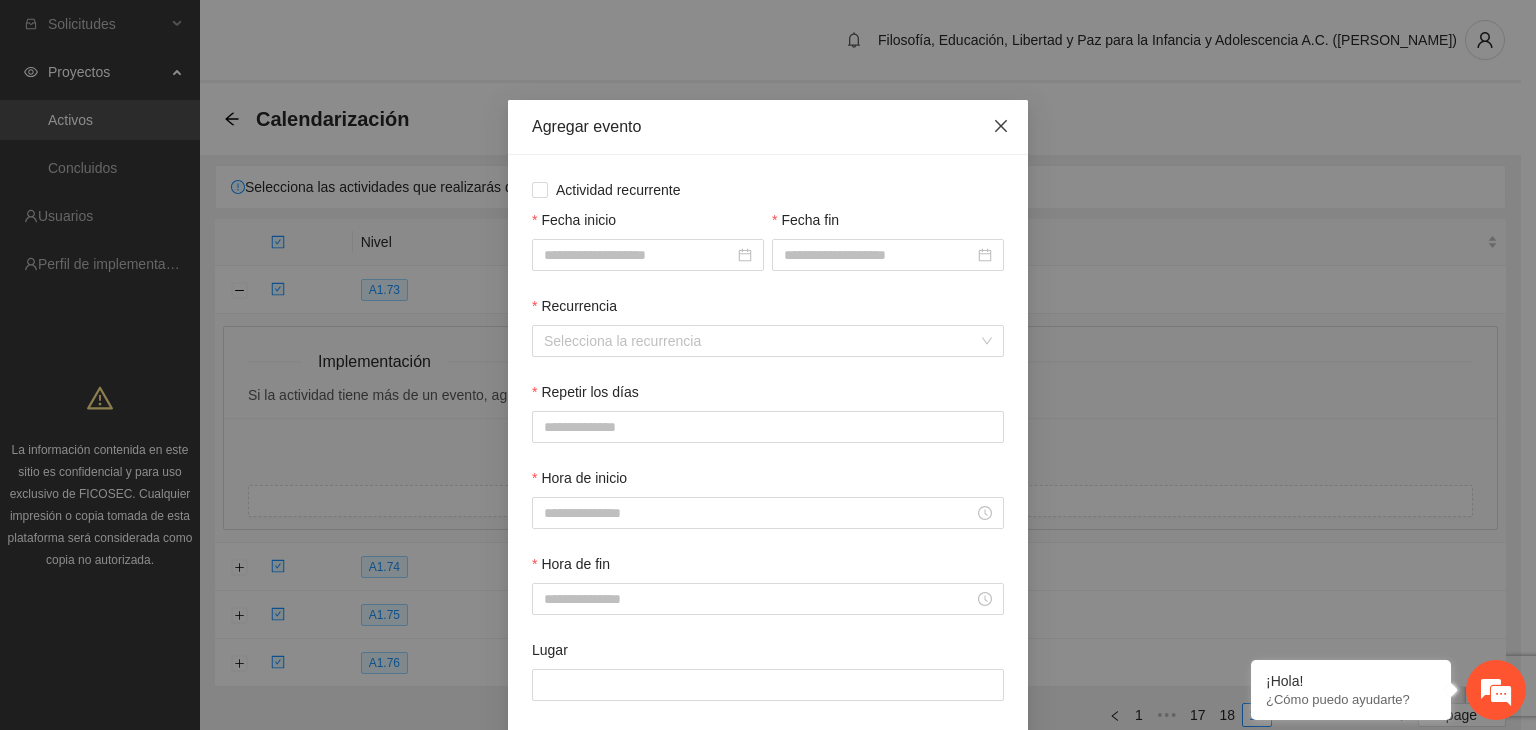 click 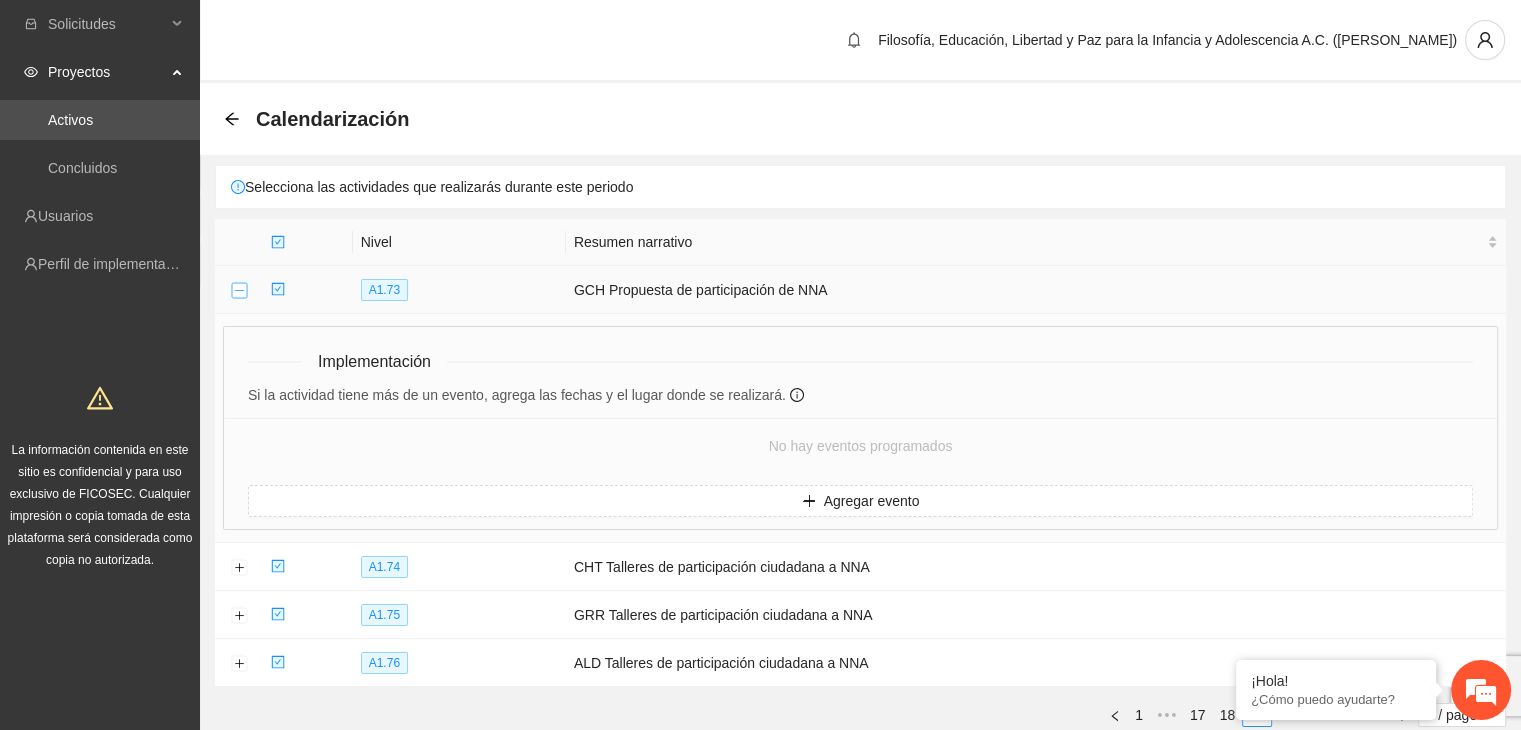 click at bounding box center [239, 291] 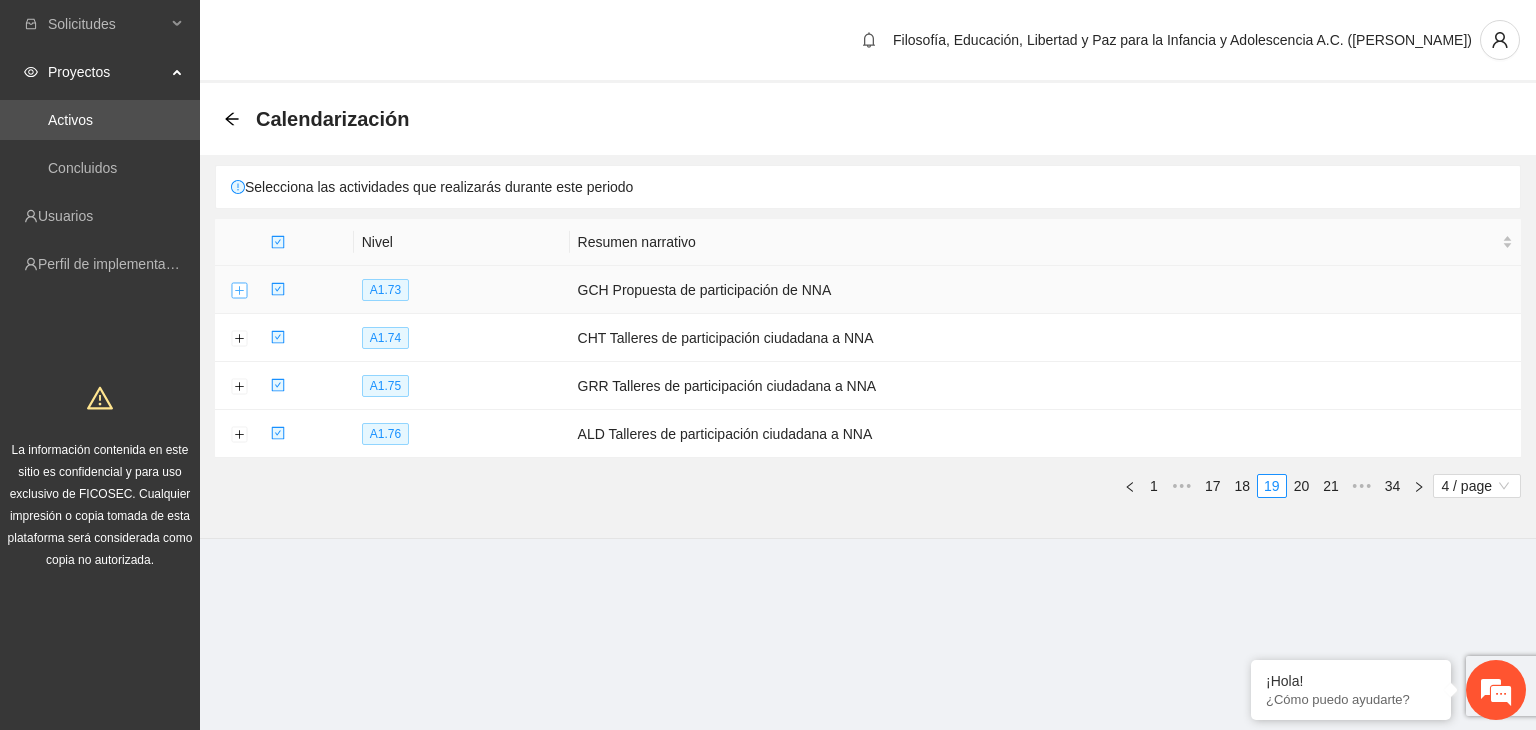 click at bounding box center [239, 291] 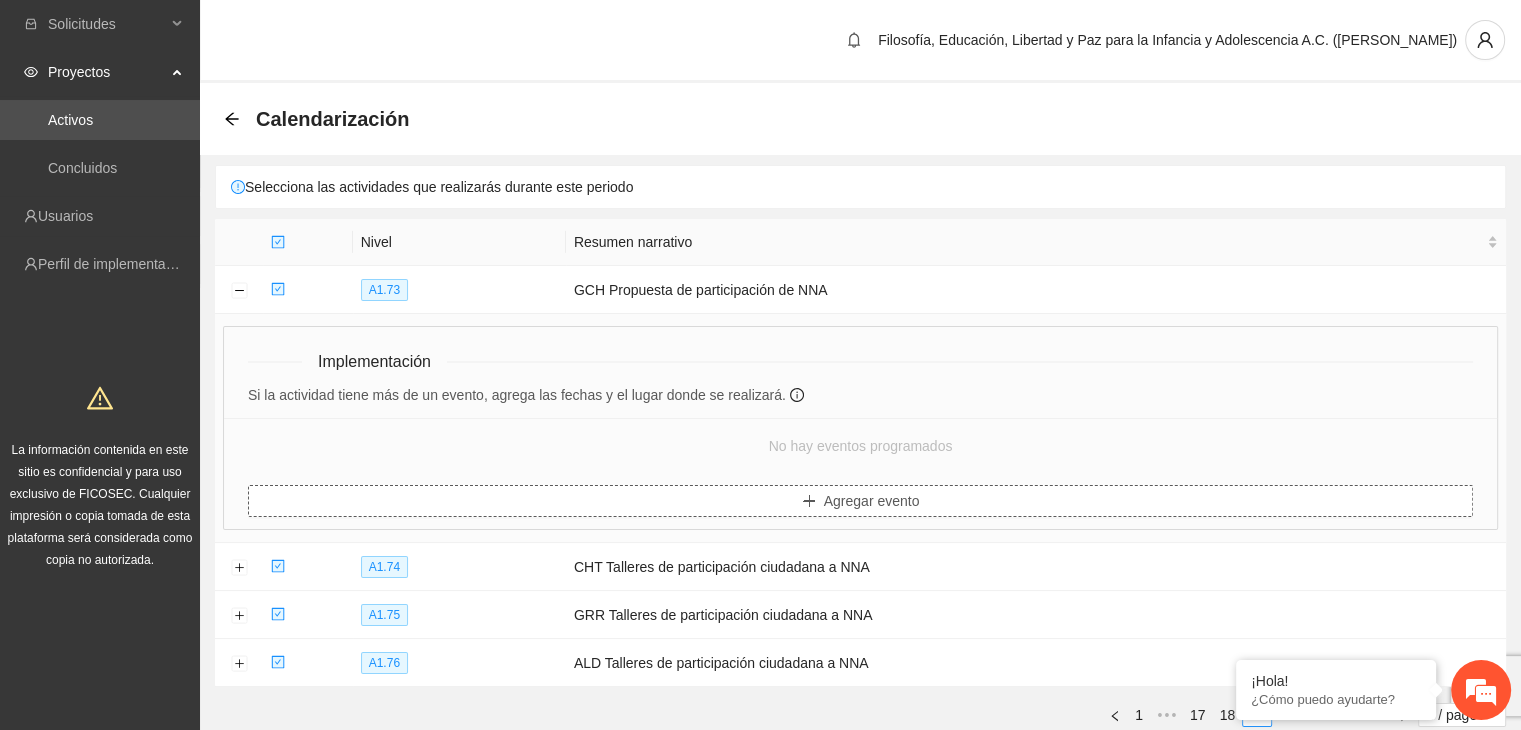 click on "Agregar evento" at bounding box center (860, 501) 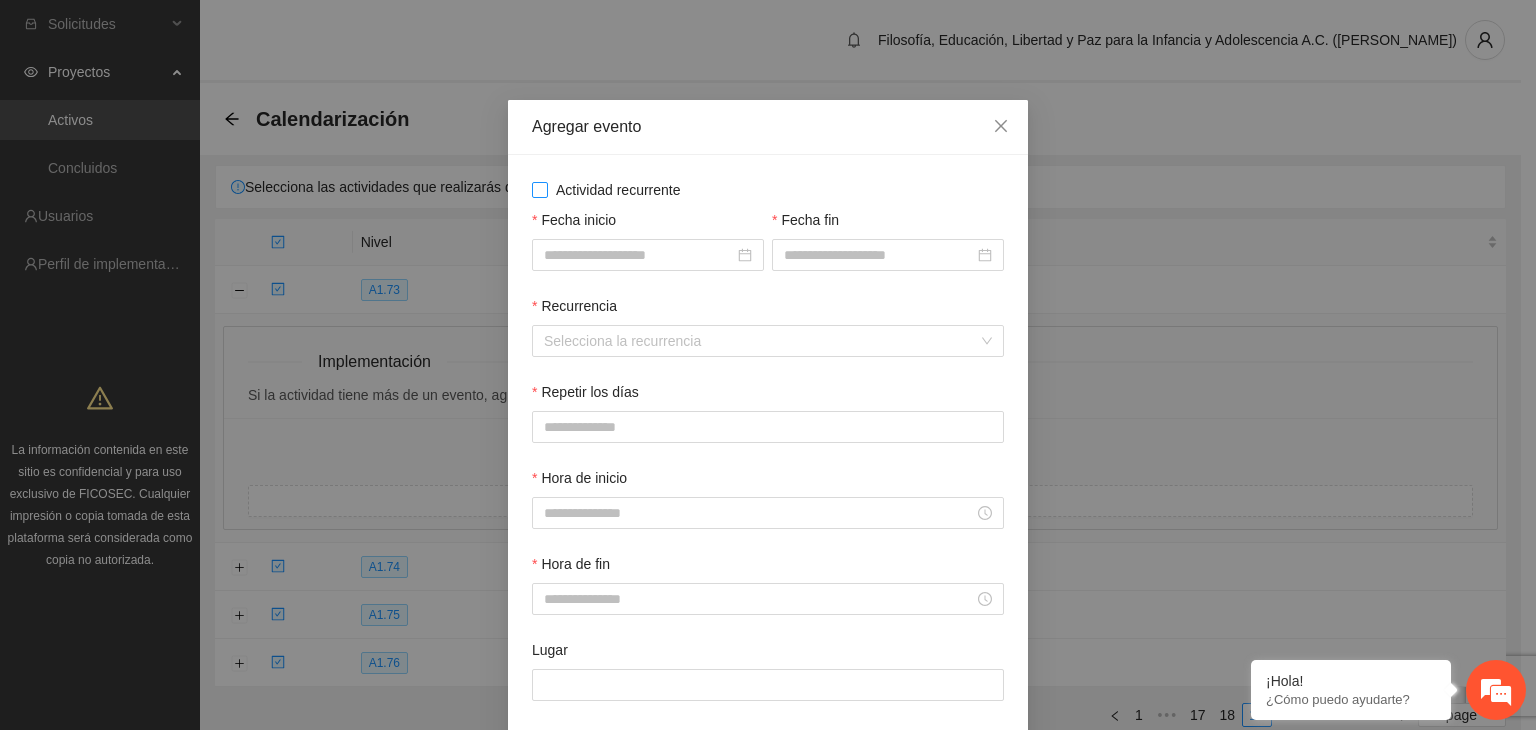 click on "Actividad recurrente" at bounding box center (618, 190) 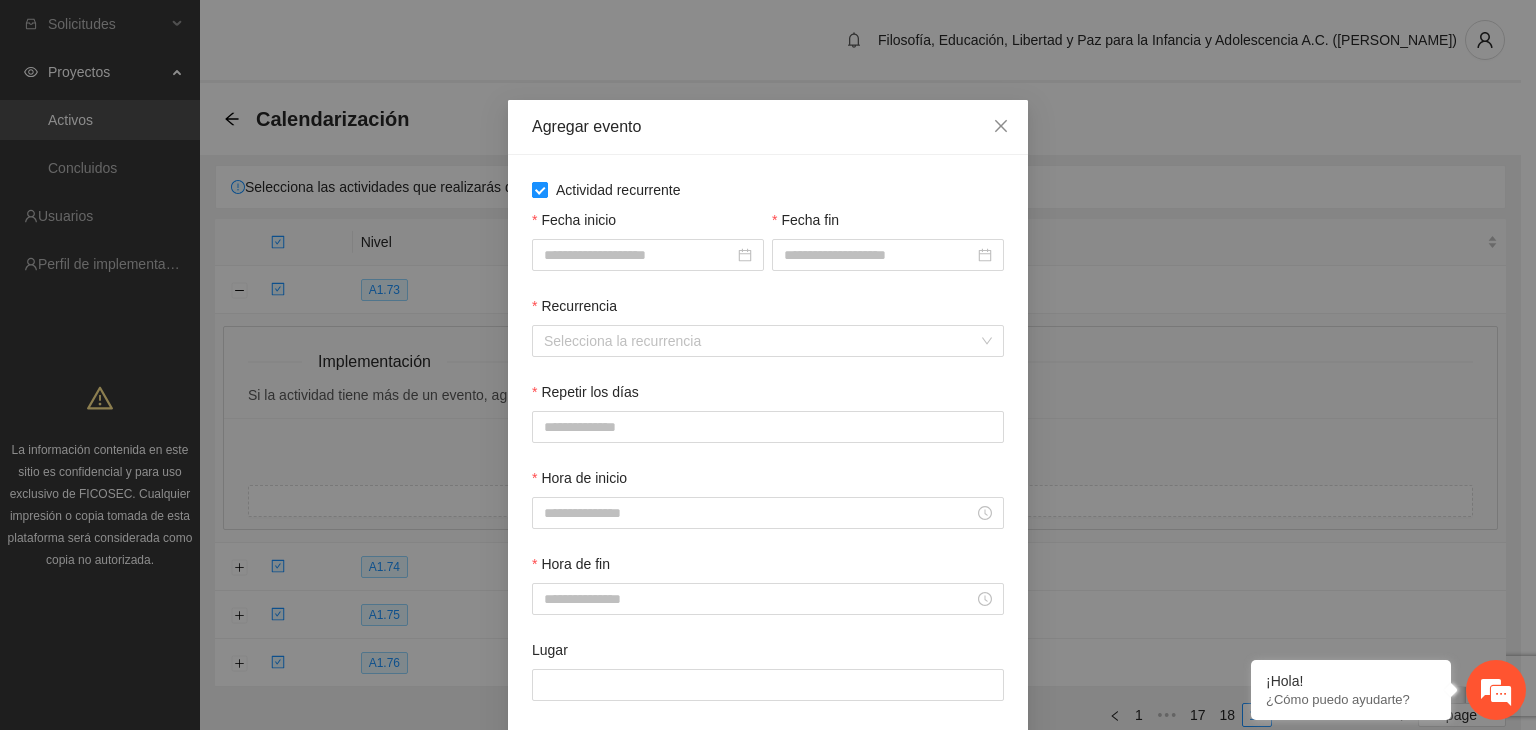 click on "Actividad recurrente" at bounding box center [618, 190] 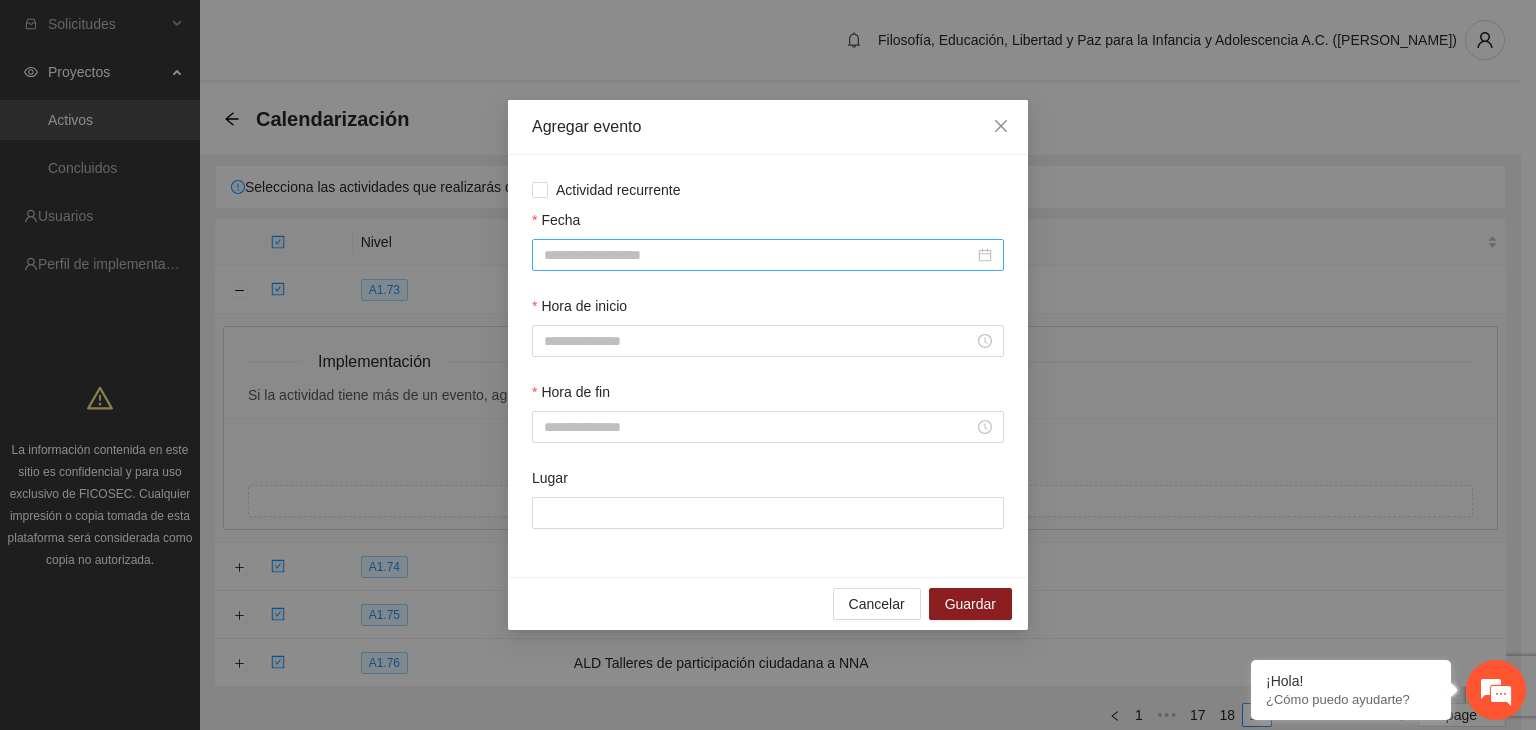 click at bounding box center [768, 255] 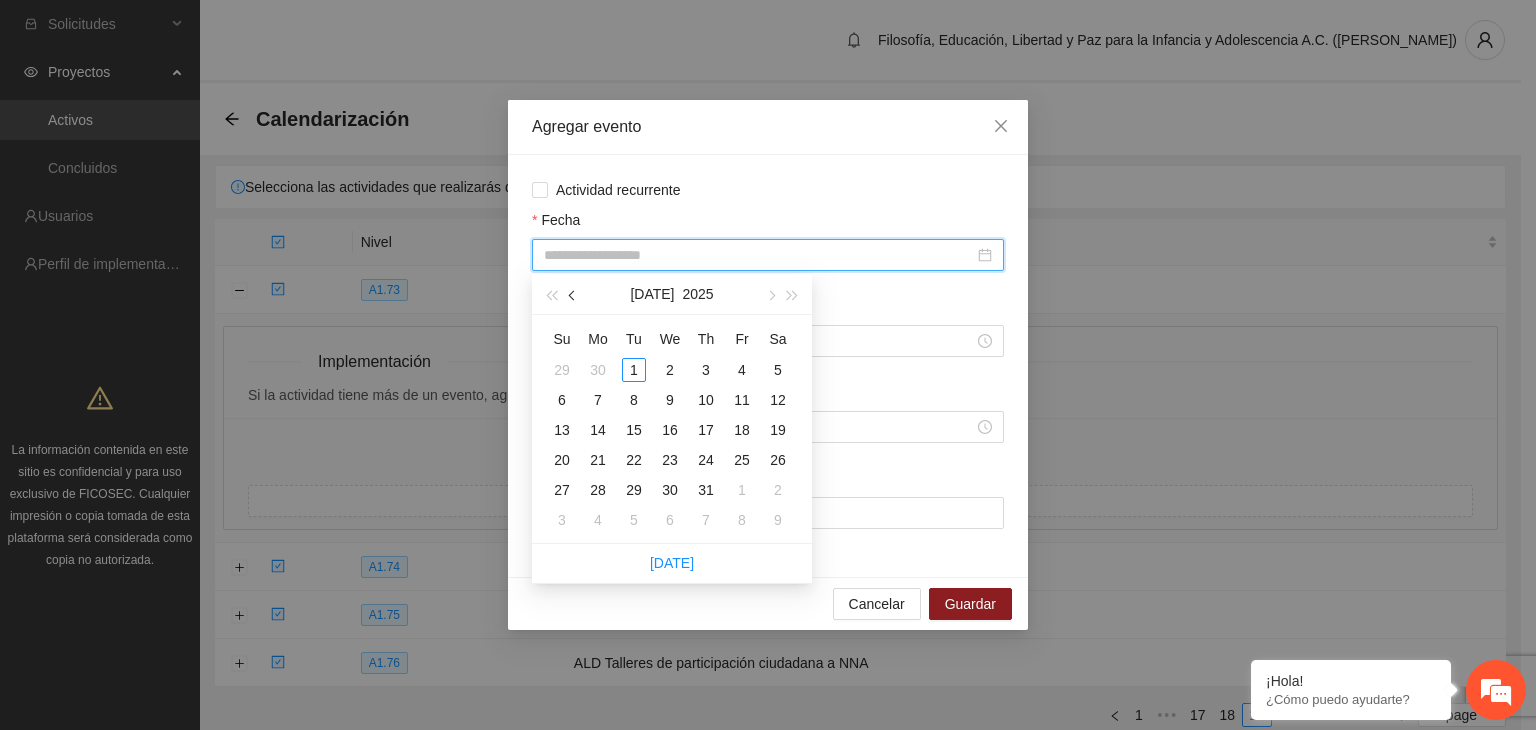 click at bounding box center (573, 294) 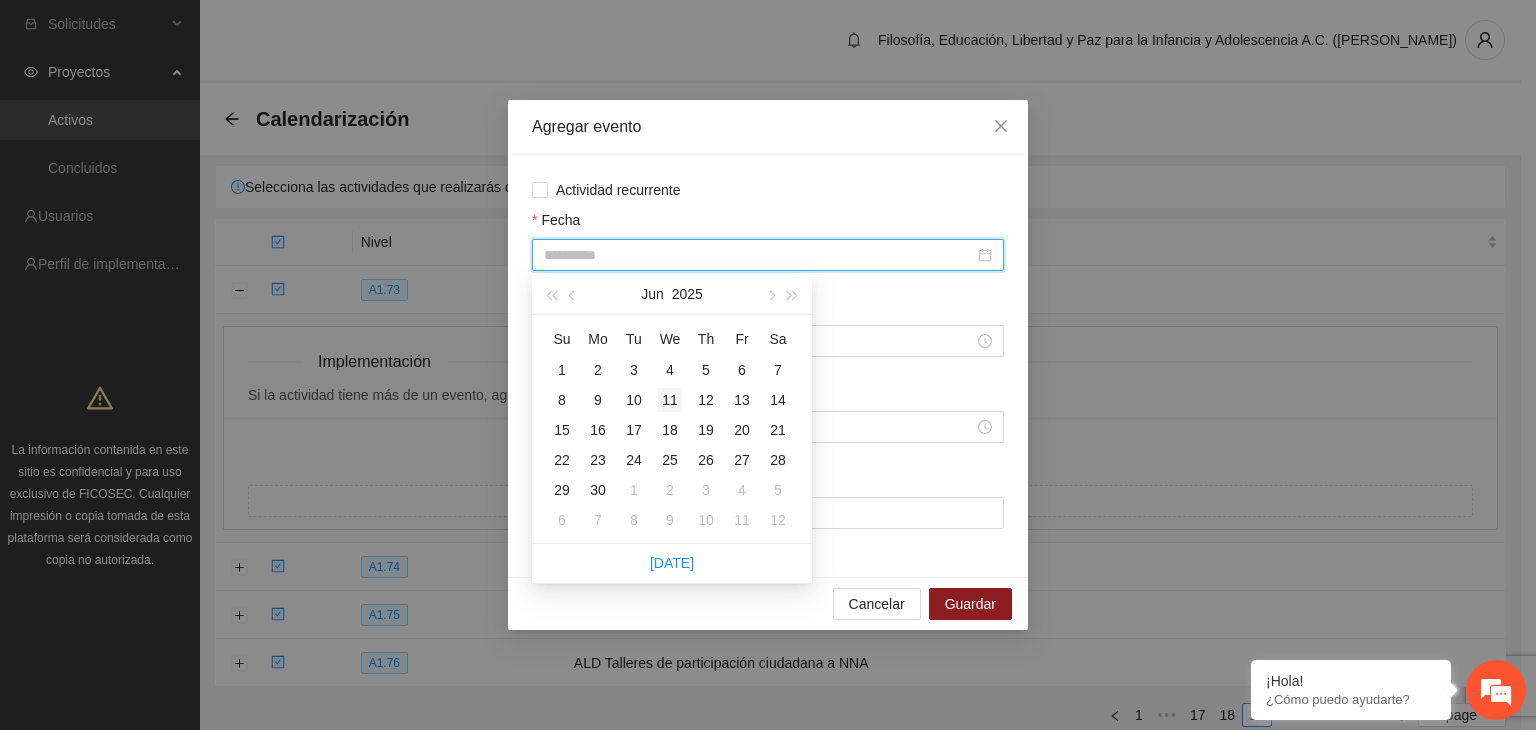 type on "**********" 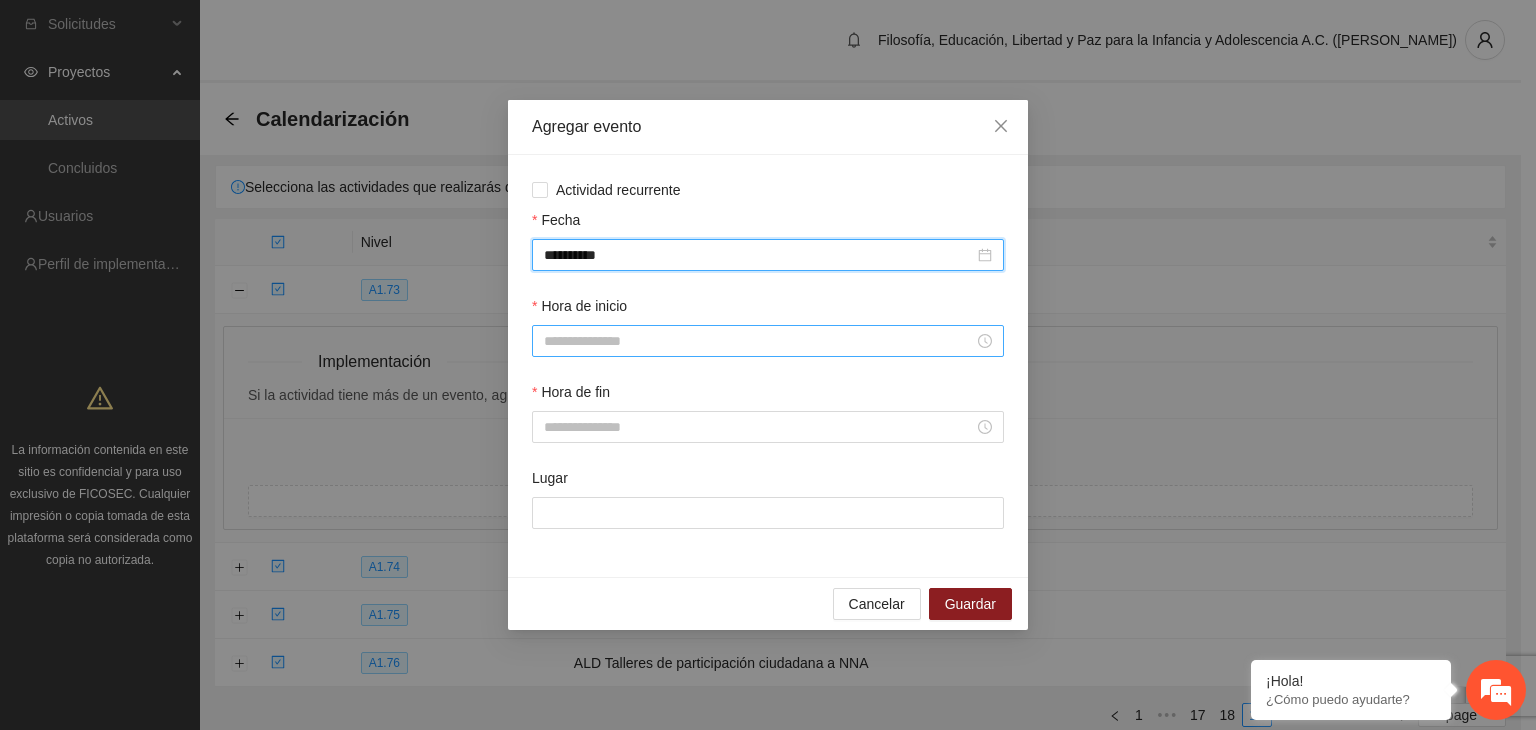 click on "Hora de inicio" at bounding box center [759, 341] 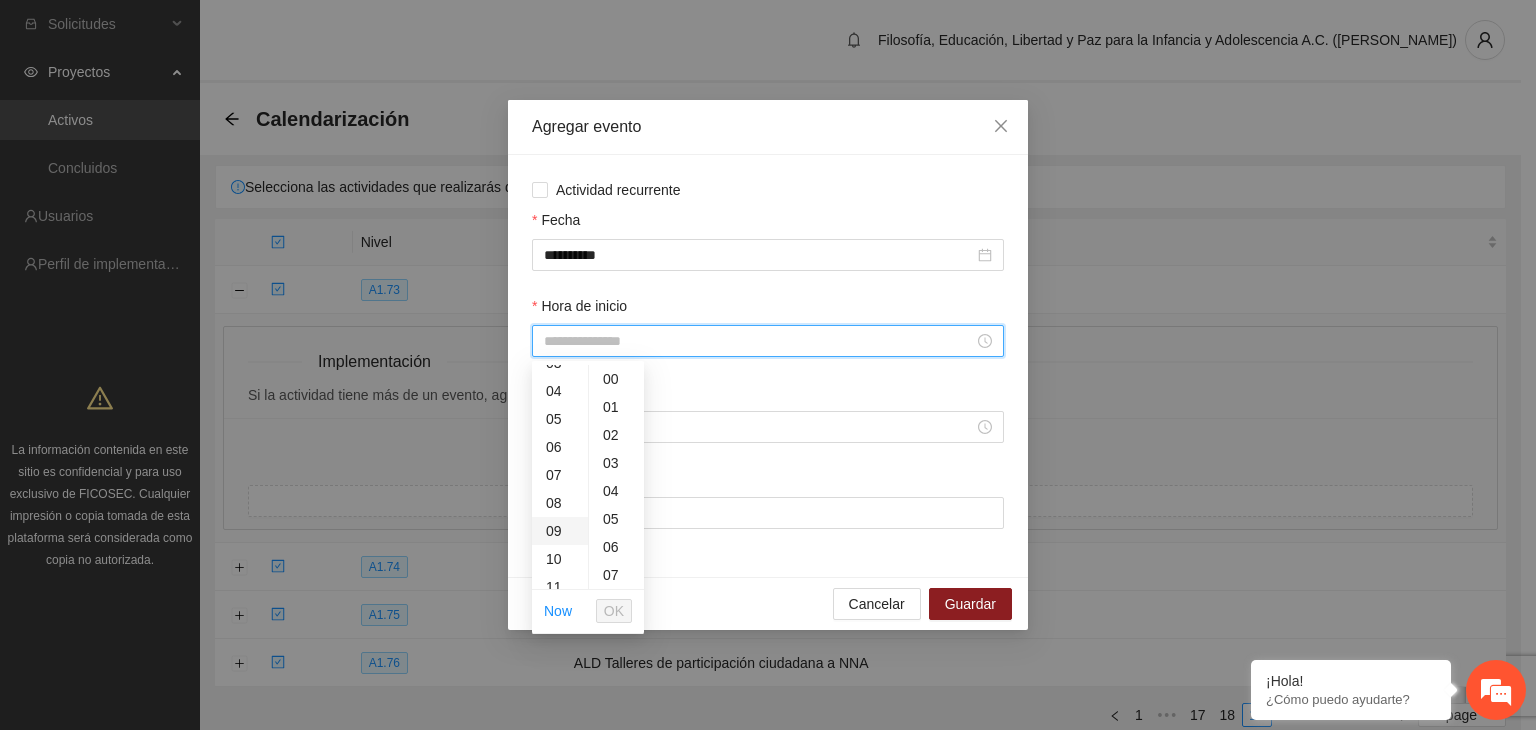 click on "09" at bounding box center [560, 531] 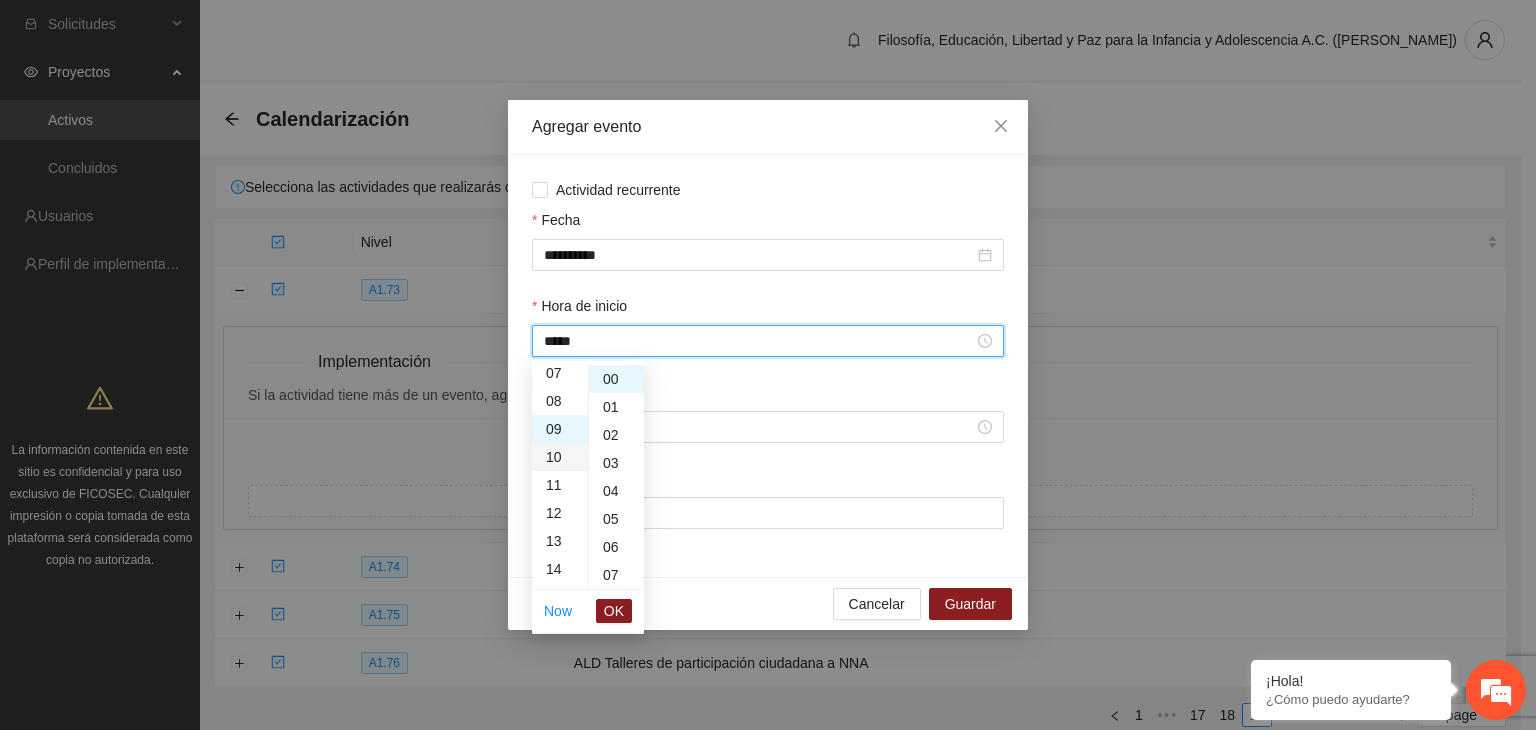 scroll, scrollTop: 252, scrollLeft: 0, axis: vertical 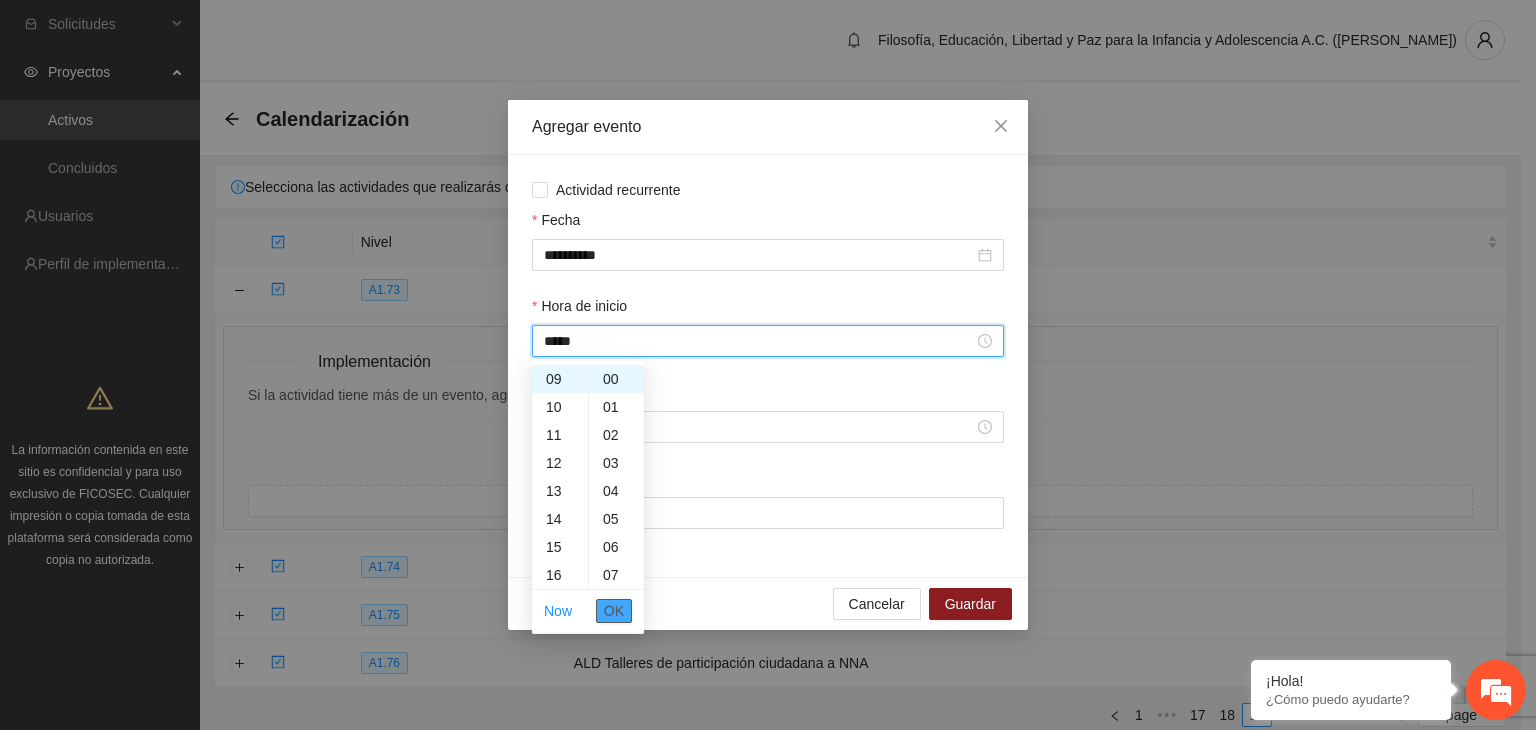click on "OK" at bounding box center (614, 611) 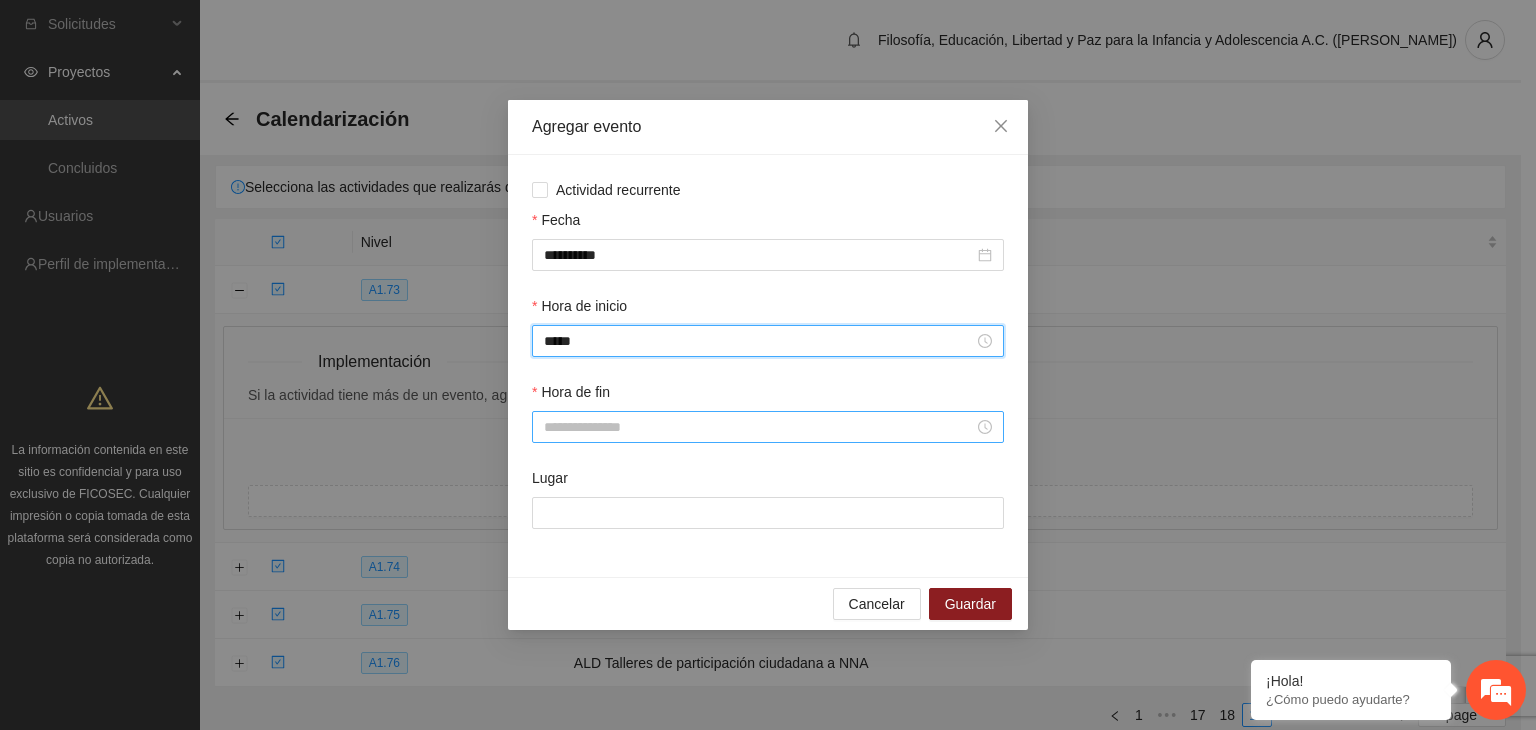 click on "Hora de fin" at bounding box center (759, 427) 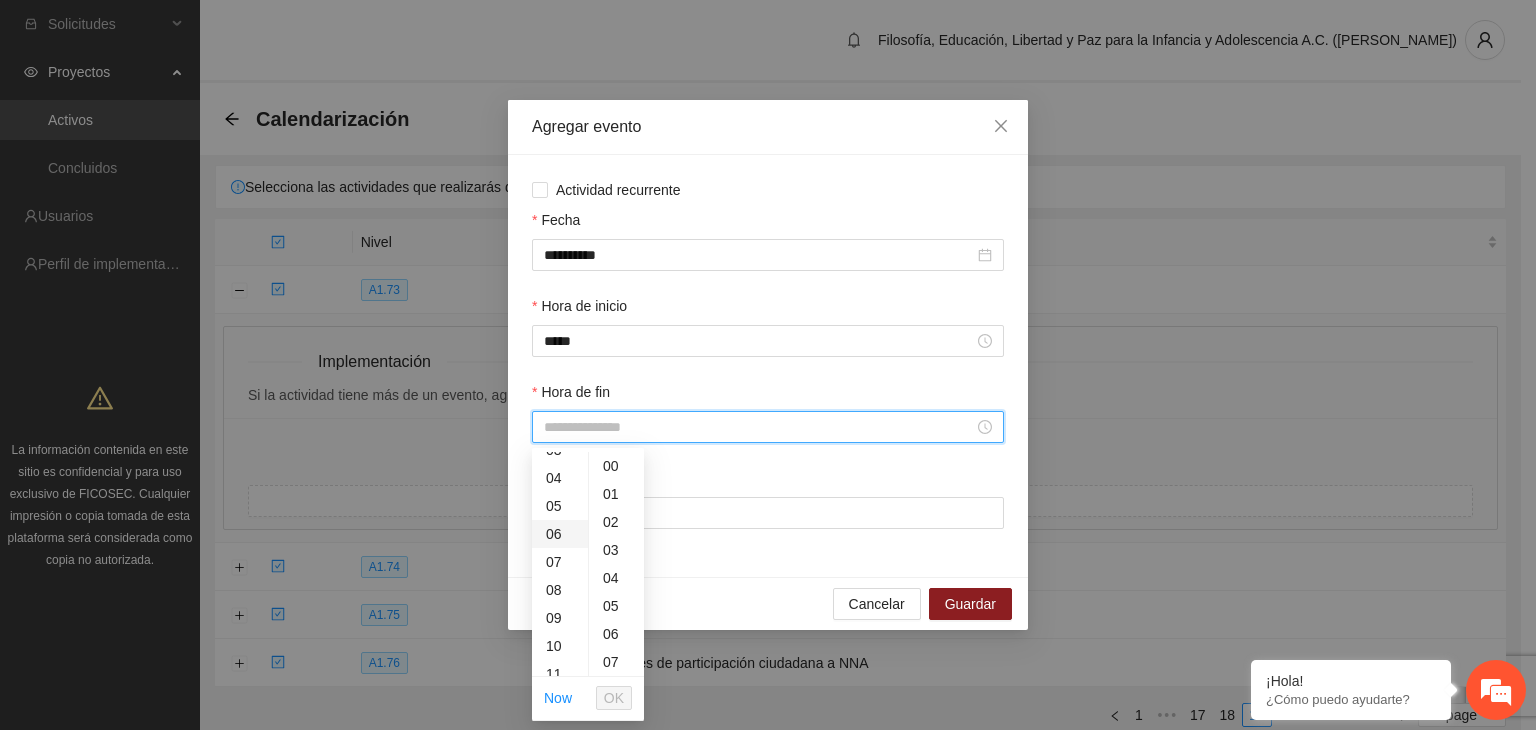 scroll, scrollTop: 200, scrollLeft: 0, axis: vertical 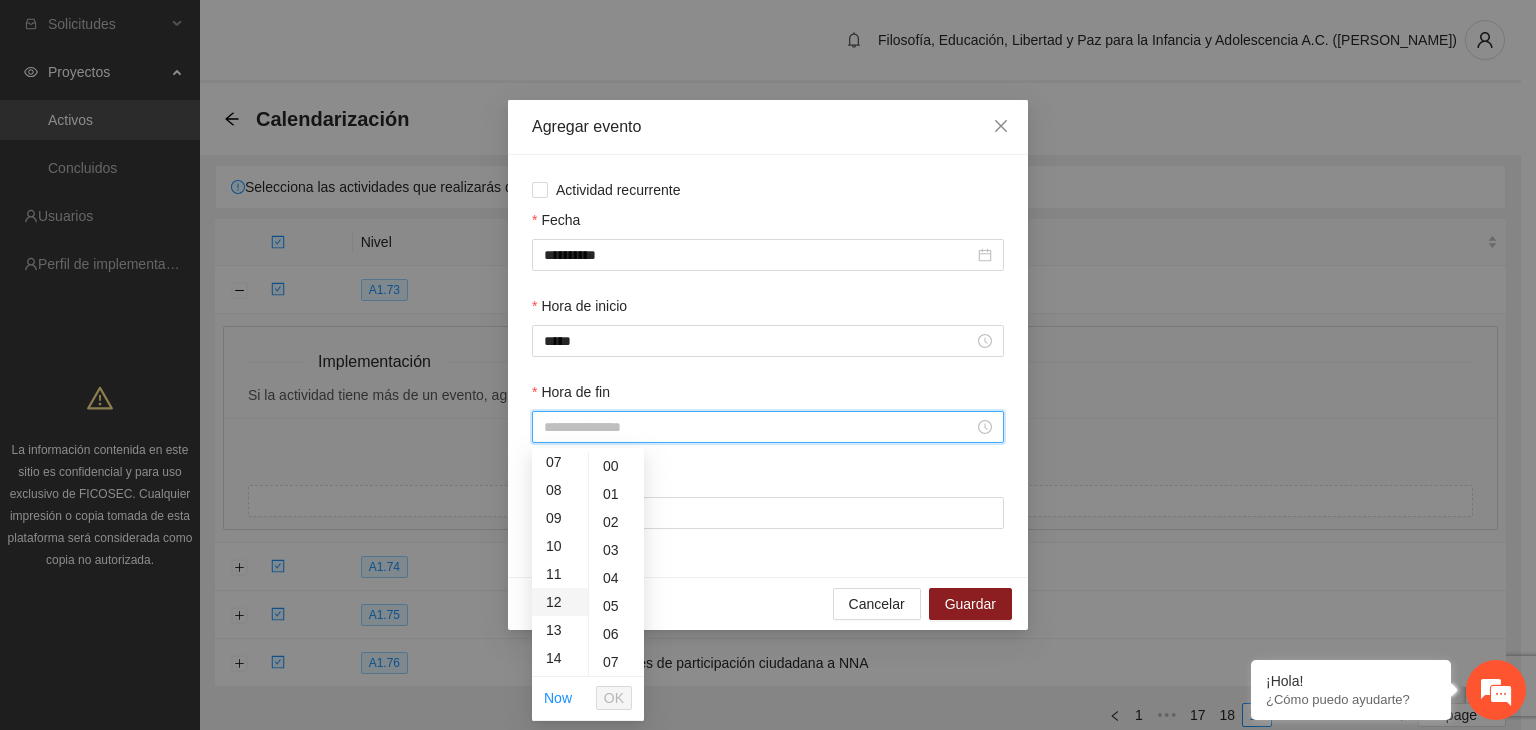click on "12" at bounding box center (560, 602) 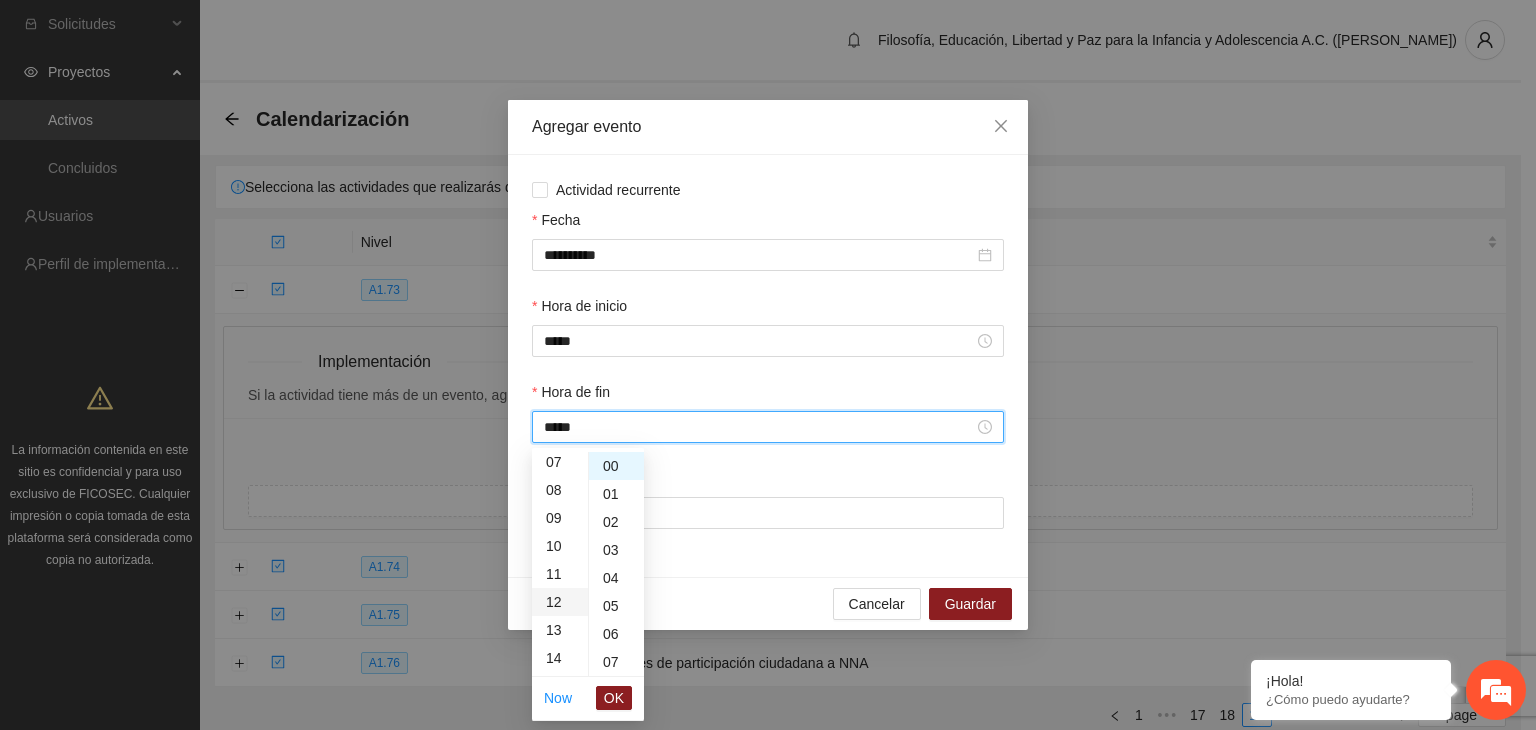 scroll, scrollTop: 336, scrollLeft: 0, axis: vertical 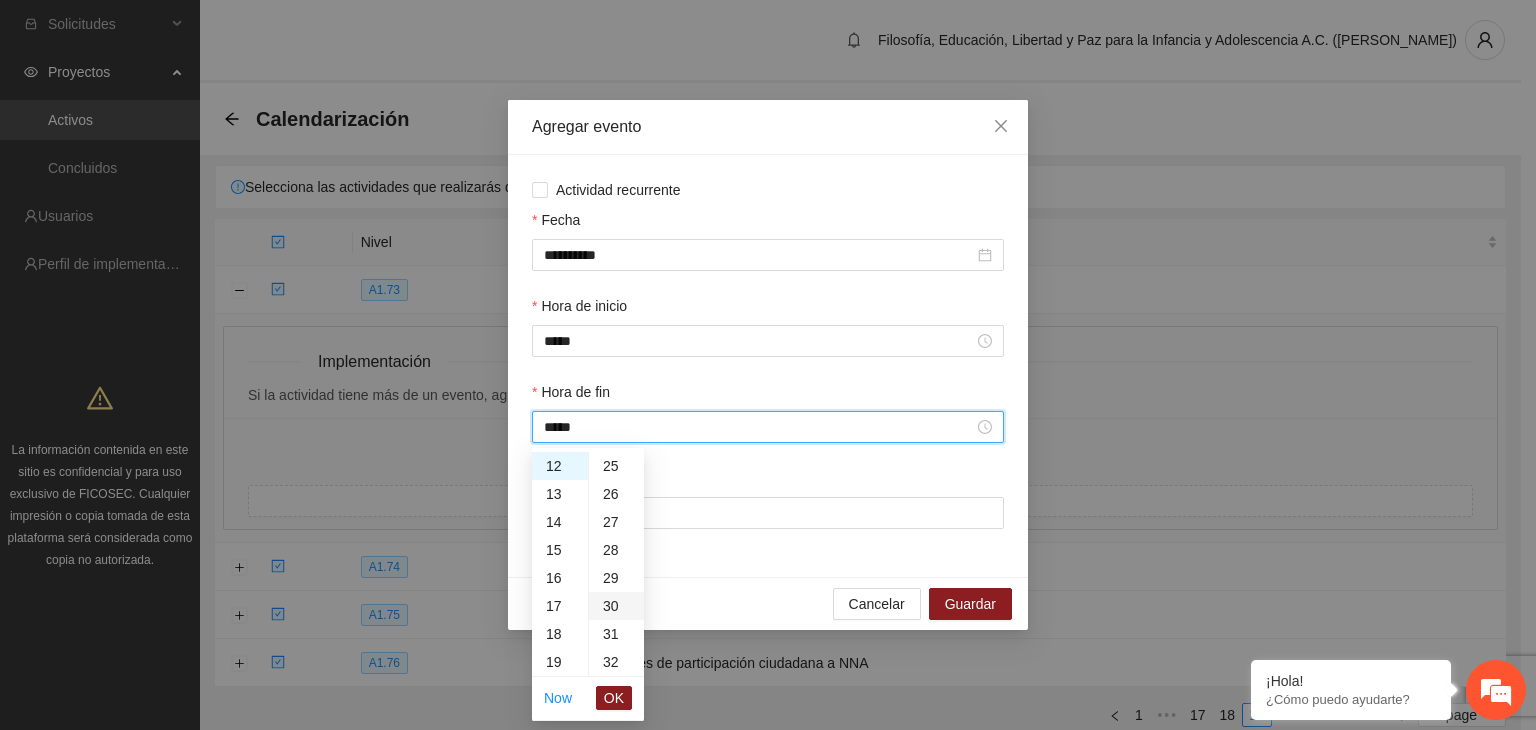 click on "30" at bounding box center [616, 606] 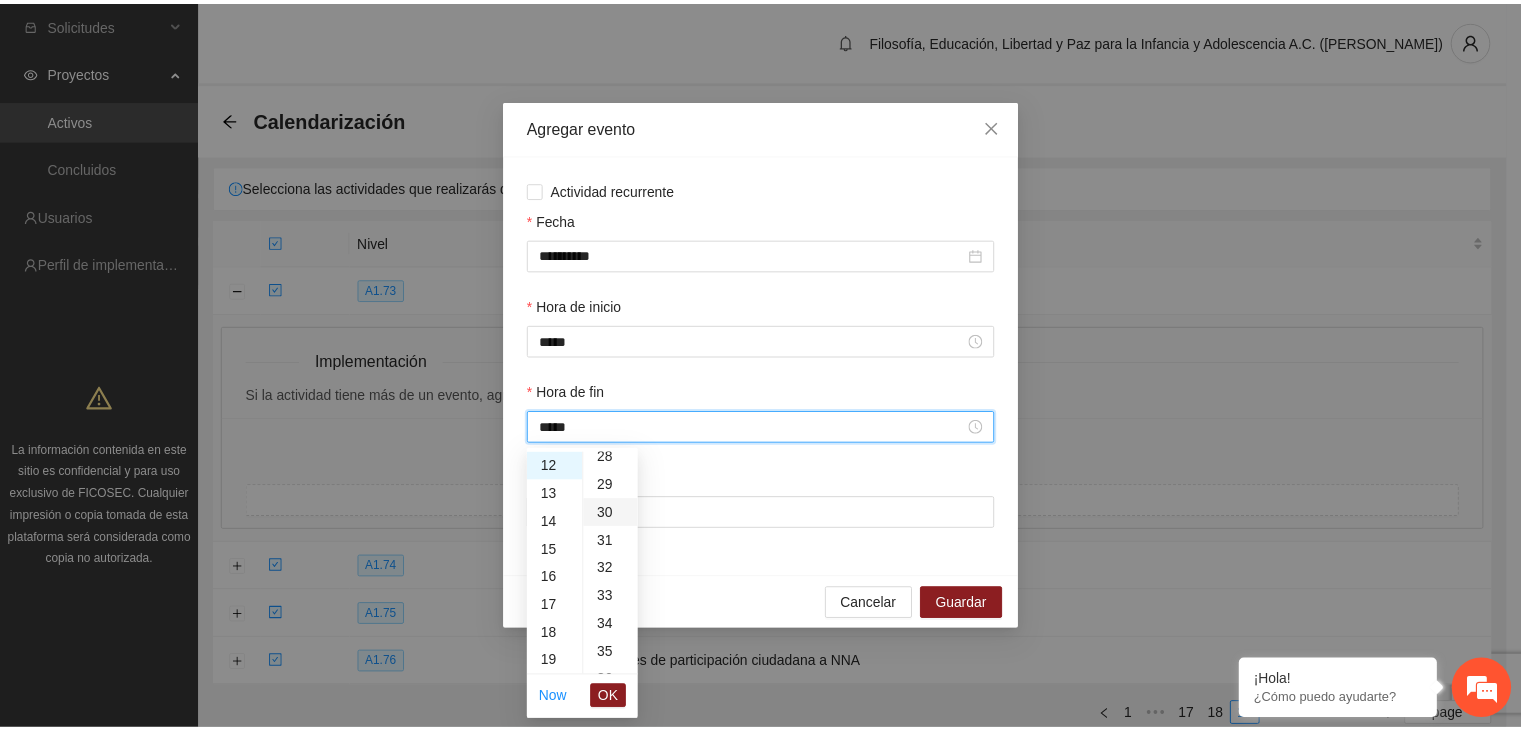 scroll, scrollTop: 840, scrollLeft: 0, axis: vertical 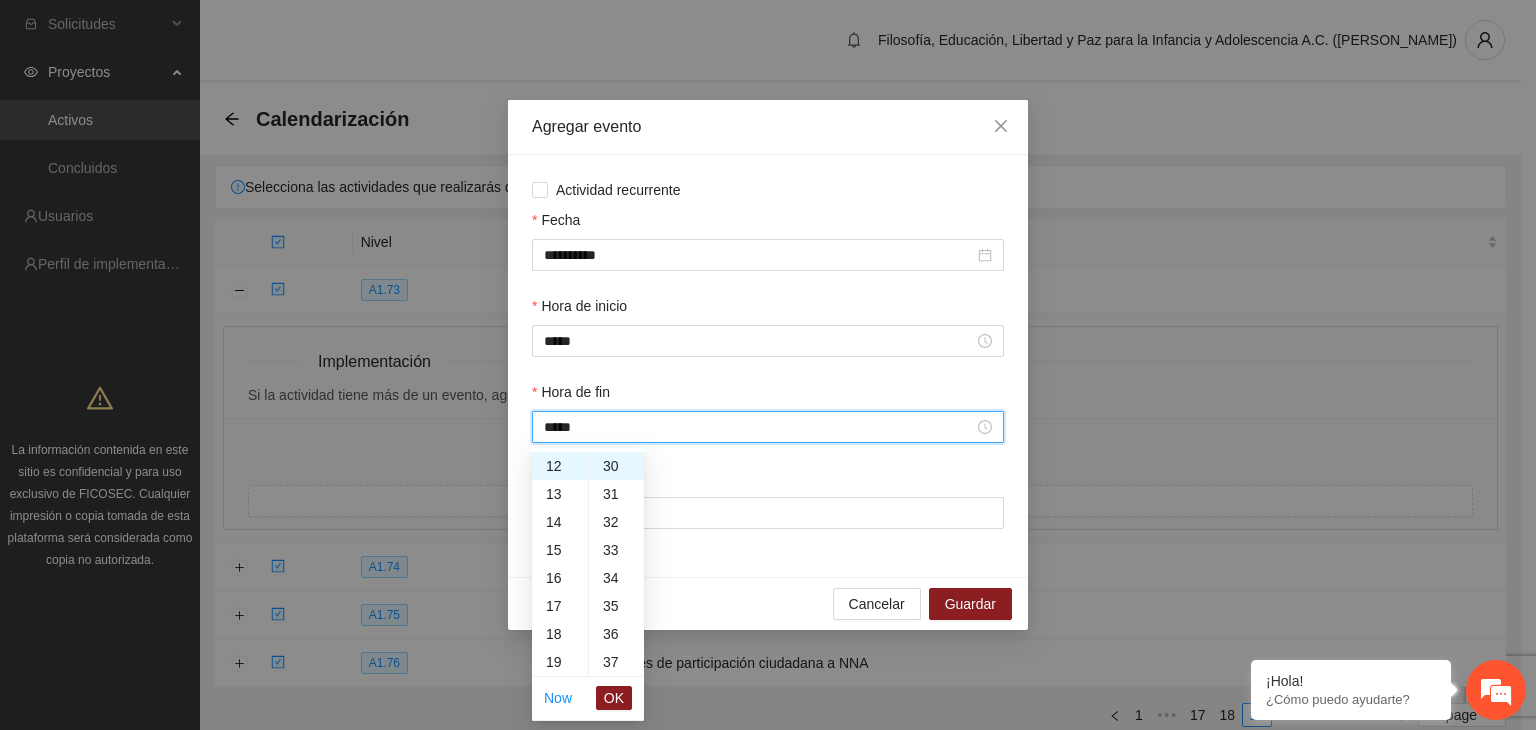 click on "OK" at bounding box center [614, 698] 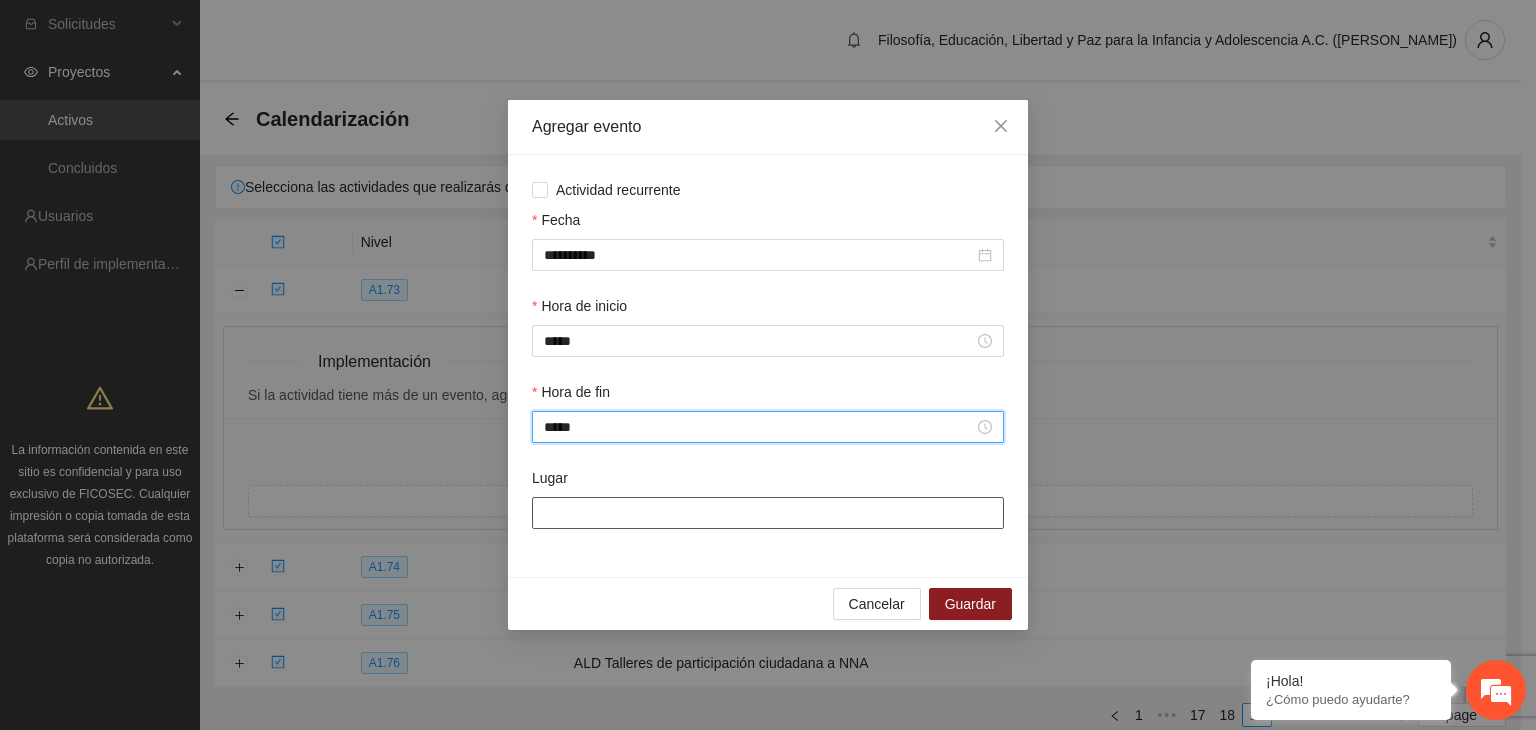 click on "Lugar" at bounding box center [768, 513] 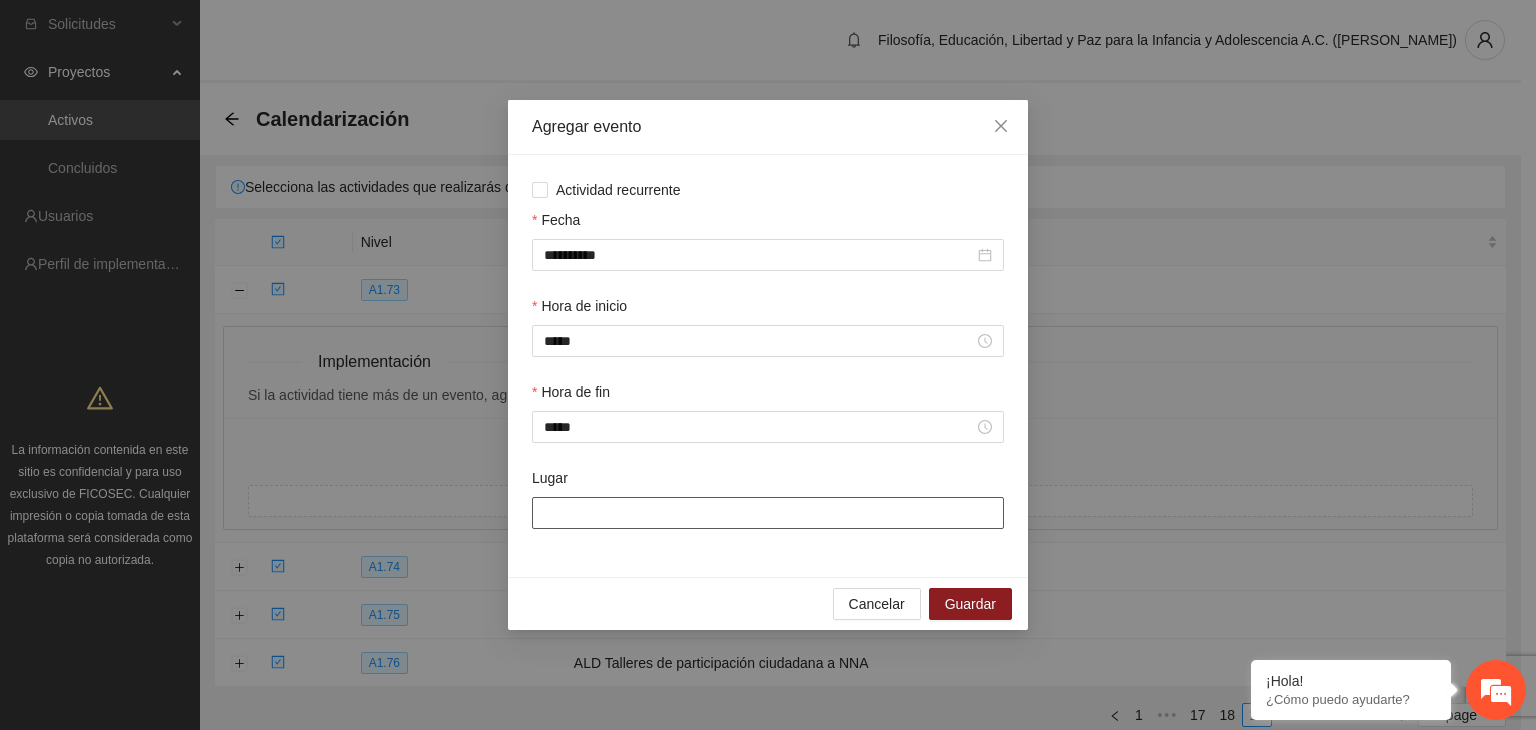 type on "**********" 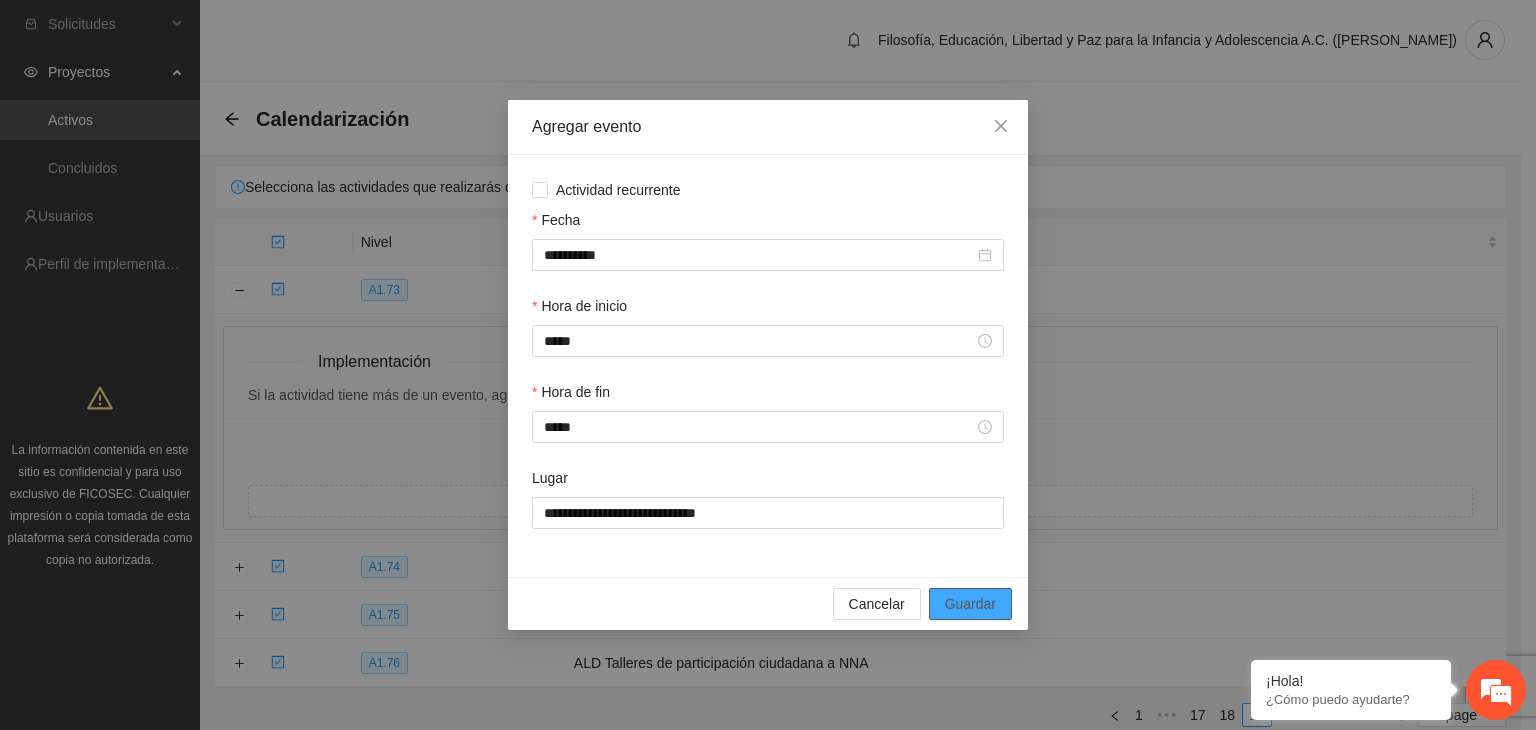 click on "Guardar" at bounding box center [970, 604] 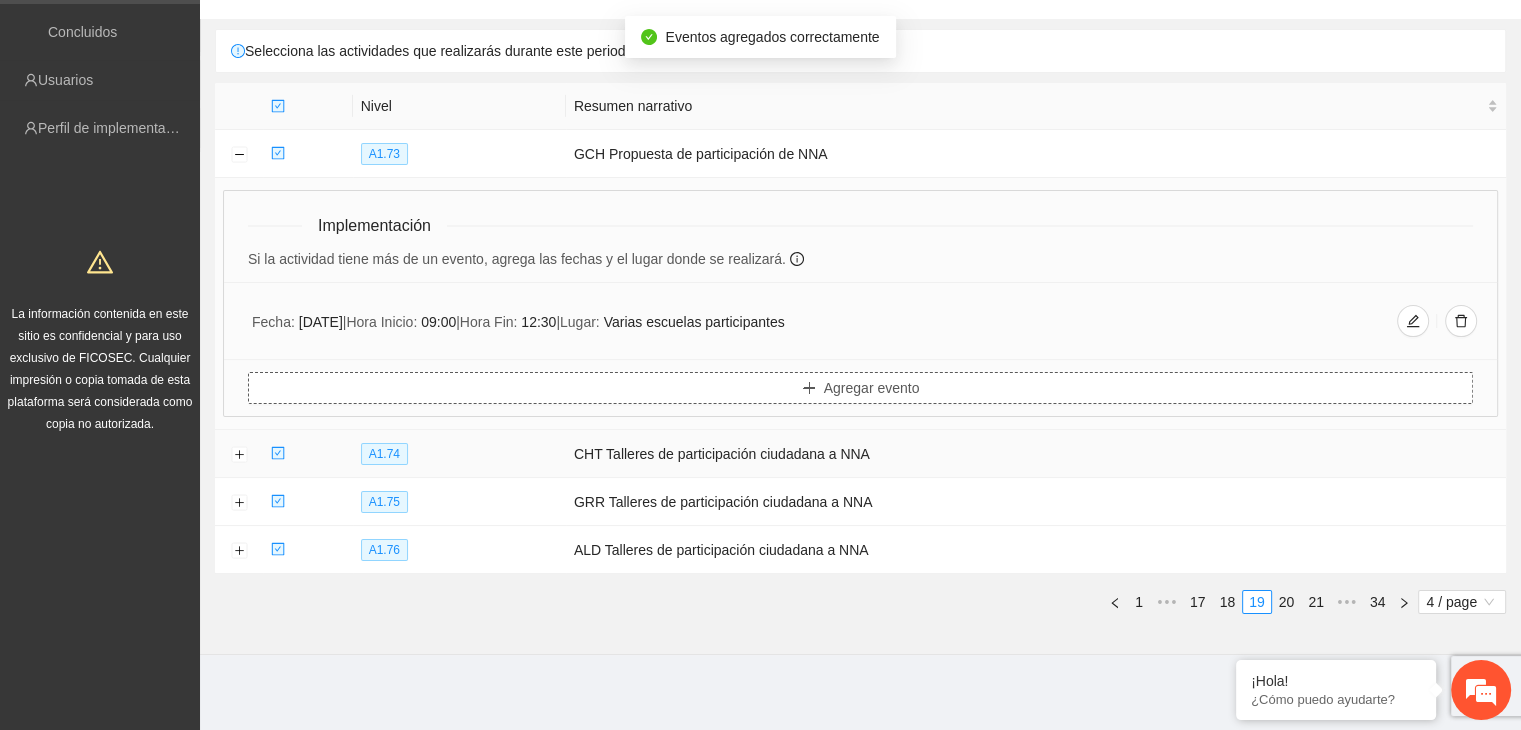scroll, scrollTop: 139, scrollLeft: 0, axis: vertical 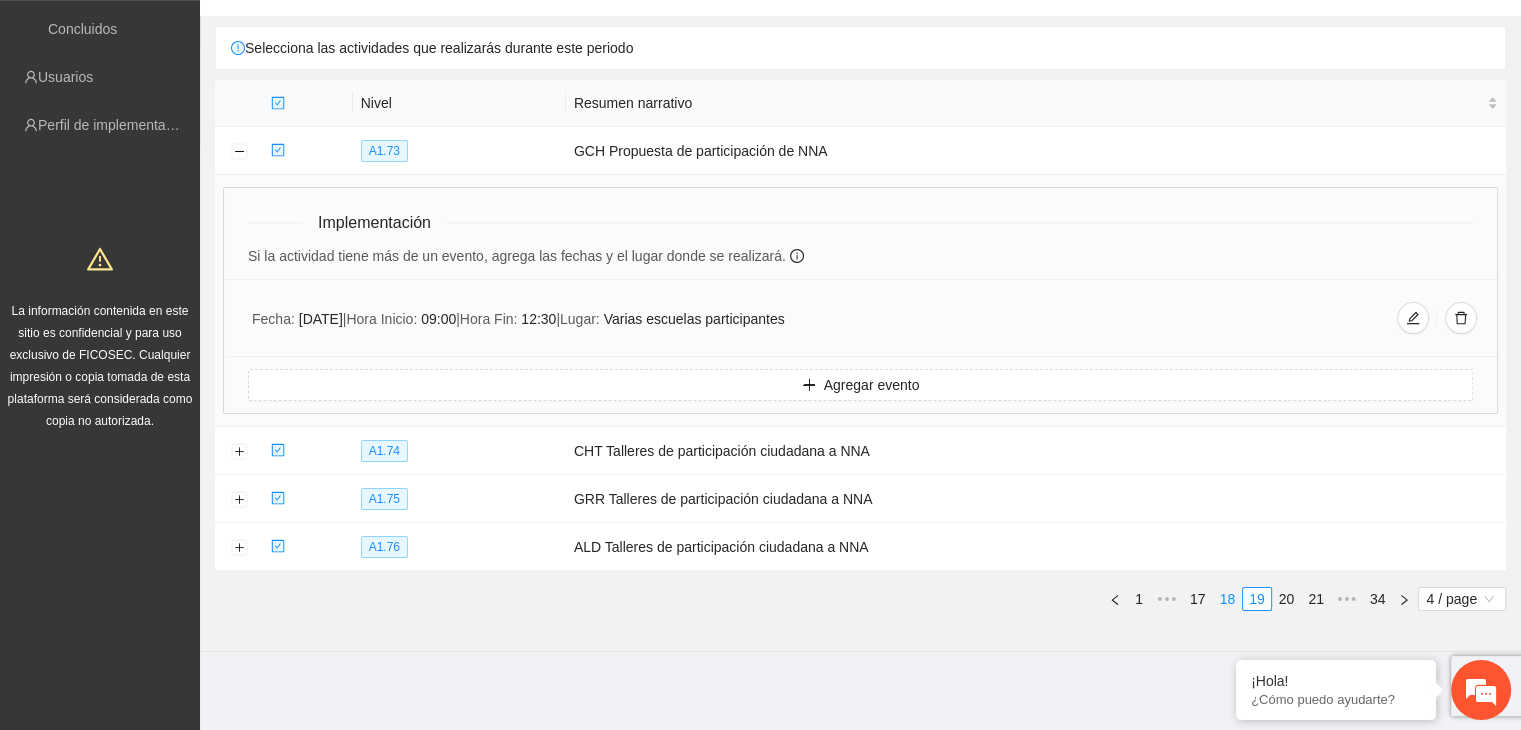 click on "18" at bounding box center [1228, 599] 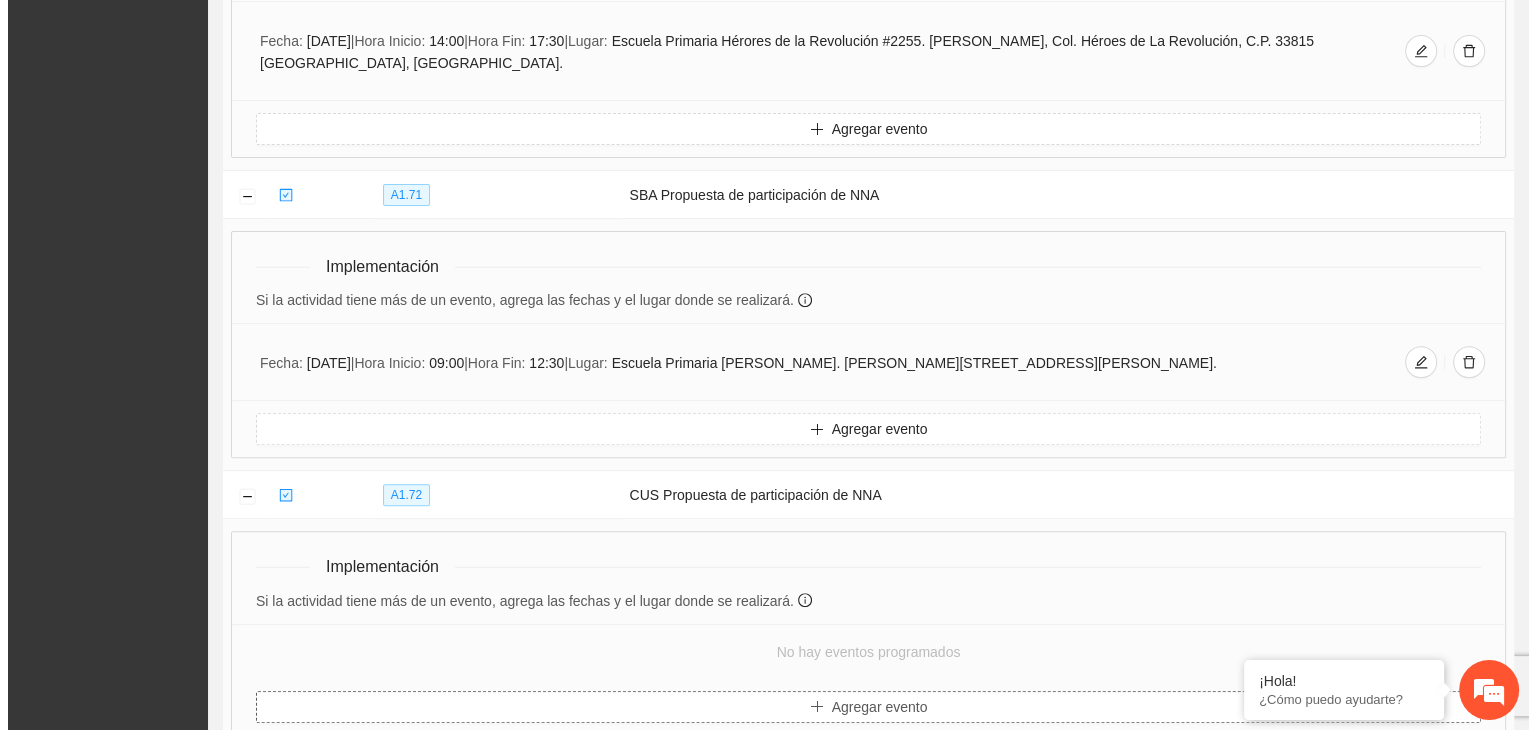 scroll, scrollTop: 839, scrollLeft: 0, axis: vertical 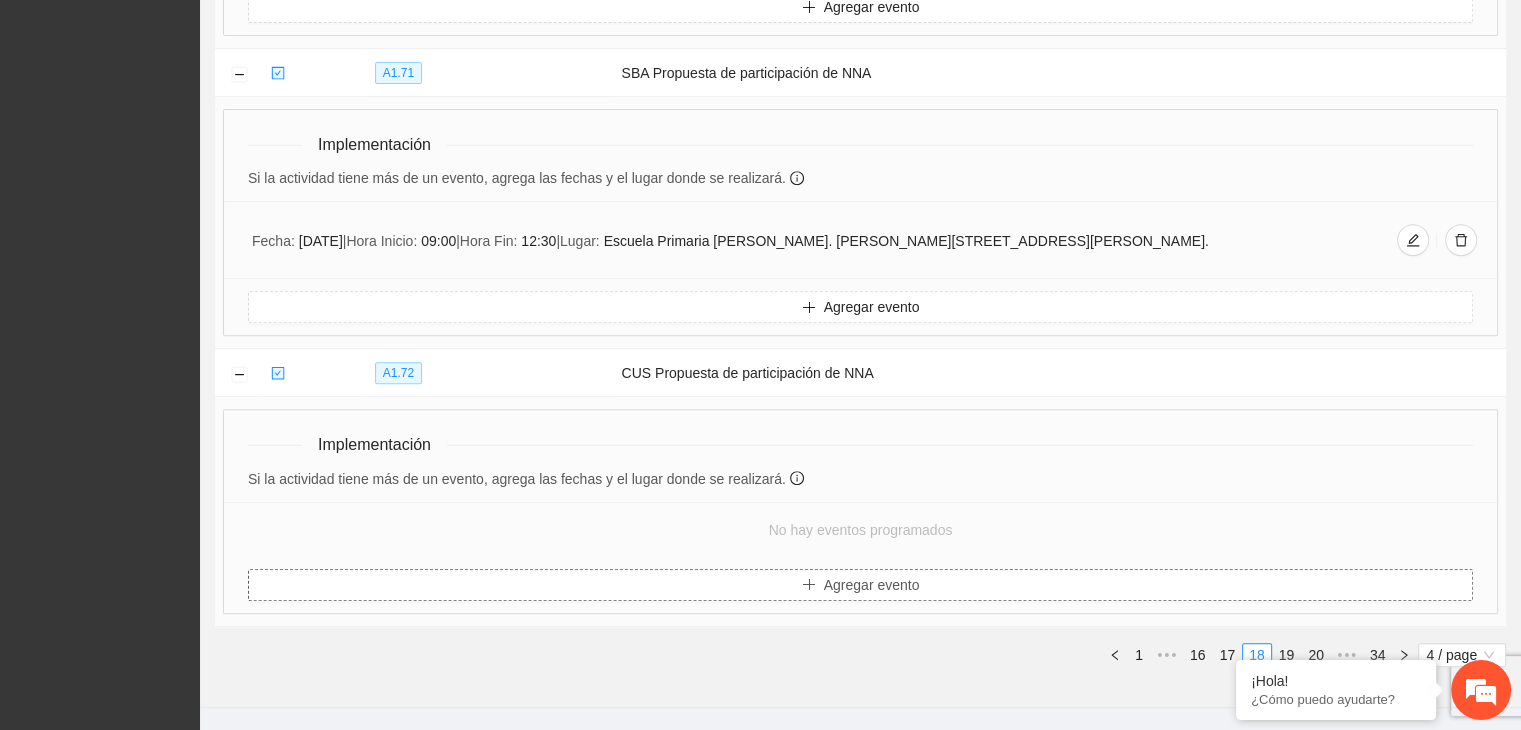 click on "Agregar evento" at bounding box center [872, 585] 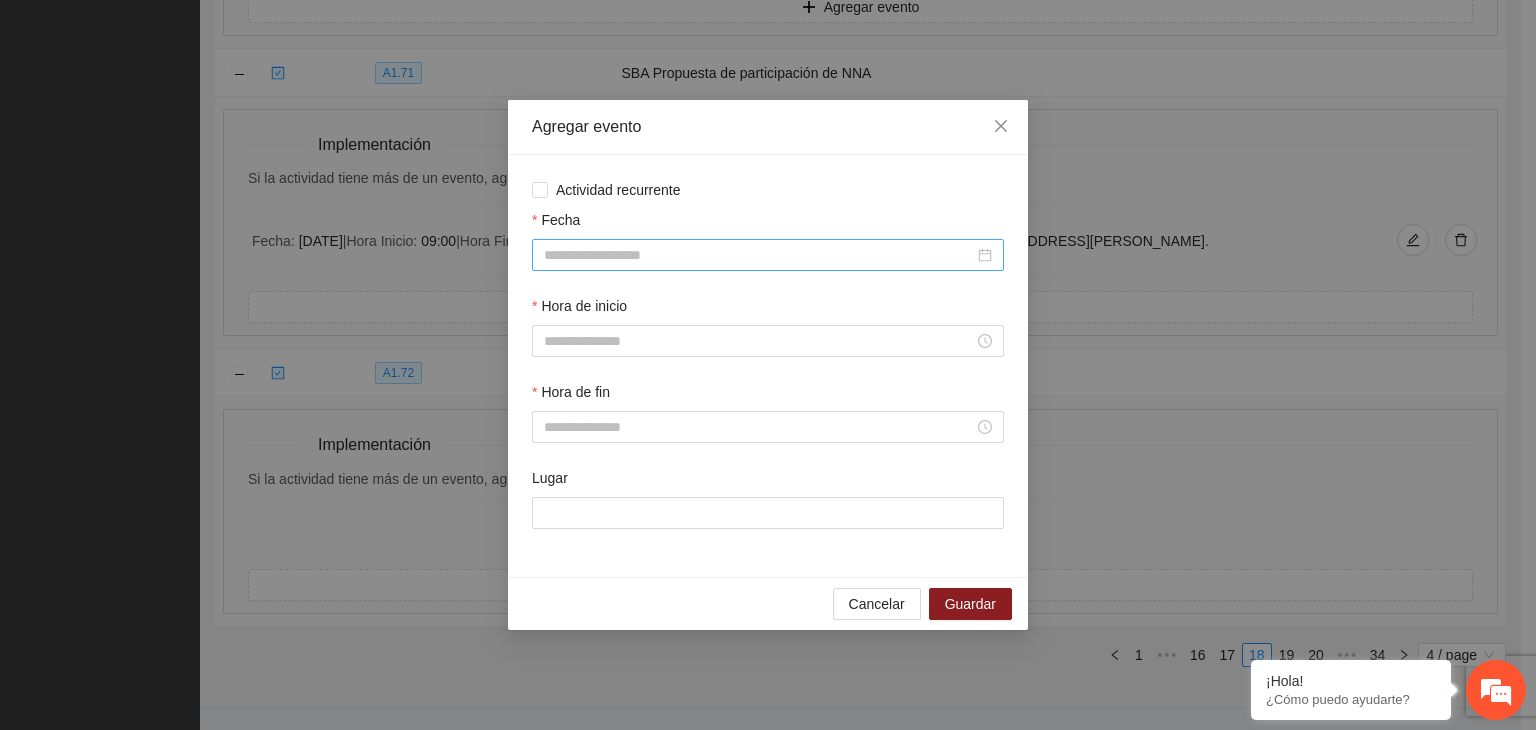 click on "Fecha" at bounding box center (759, 255) 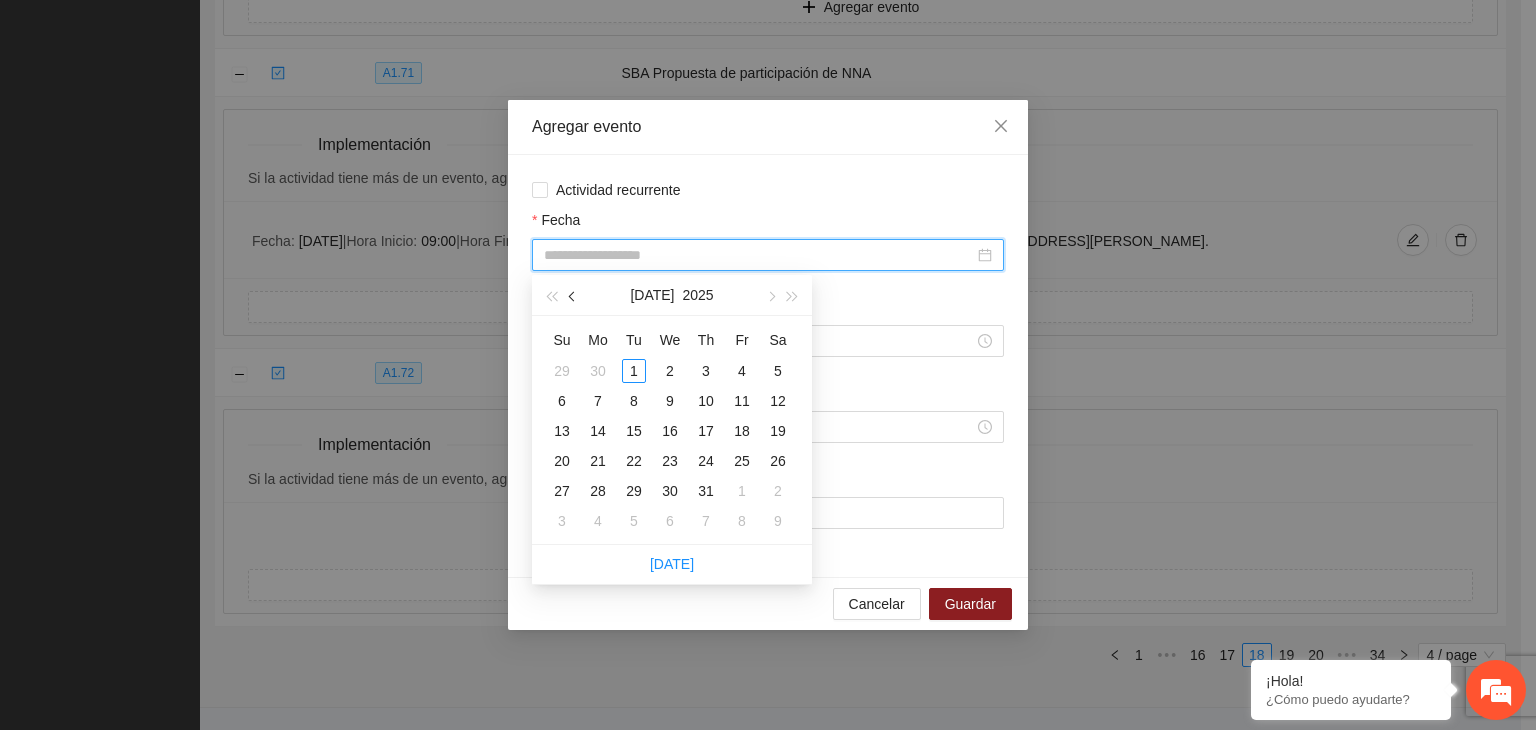 click at bounding box center [573, 295] 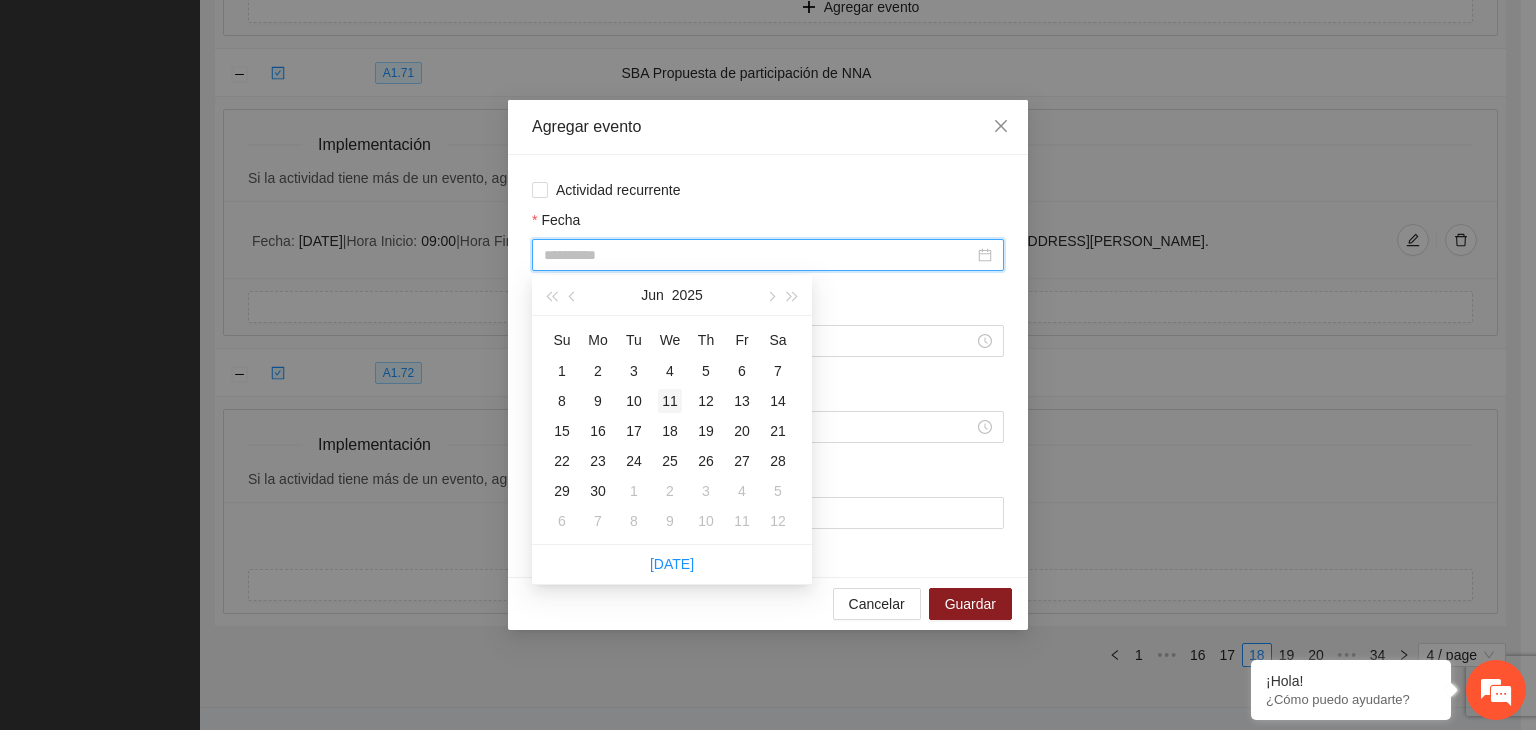 type on "**********" 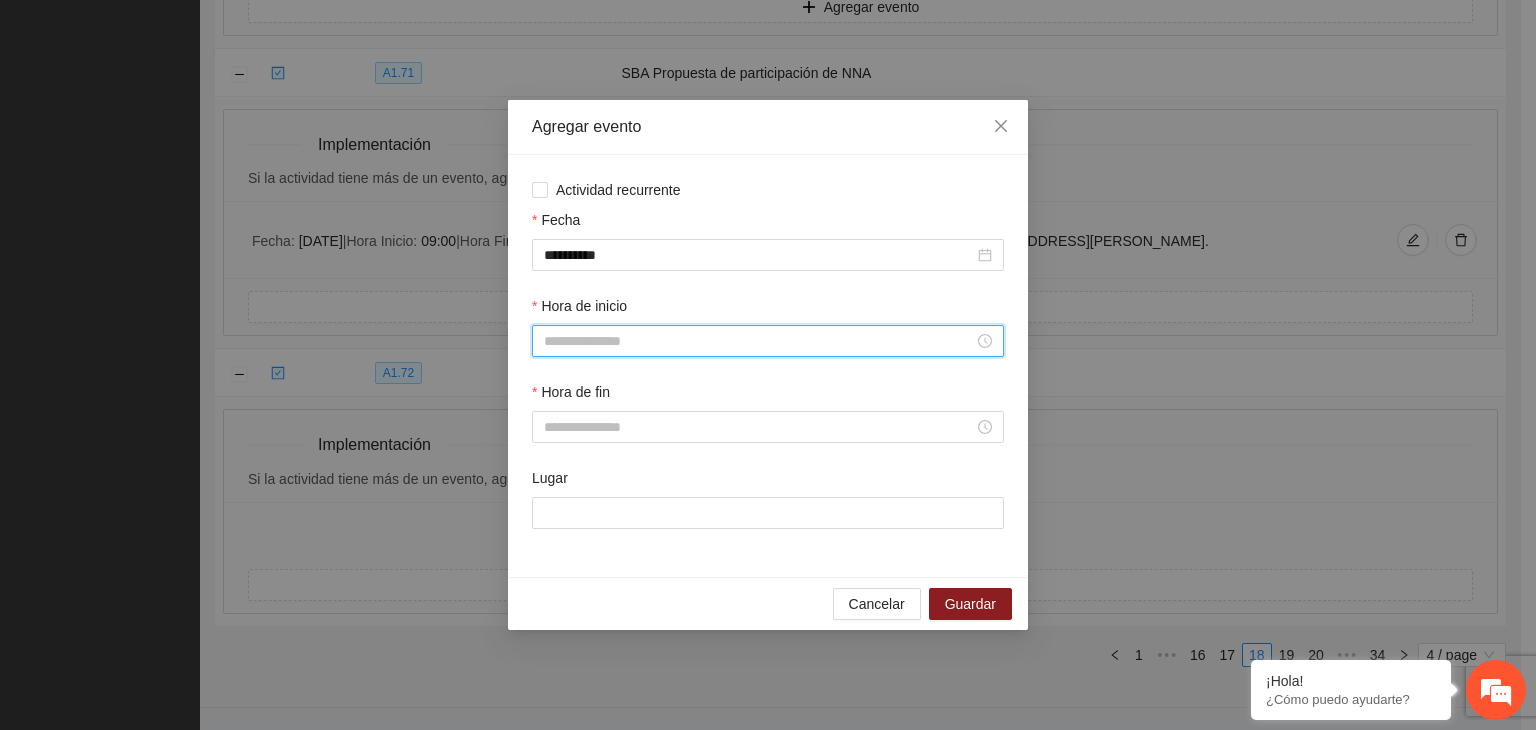 click on "Hora de inicio" at bounding box center [759, 341] 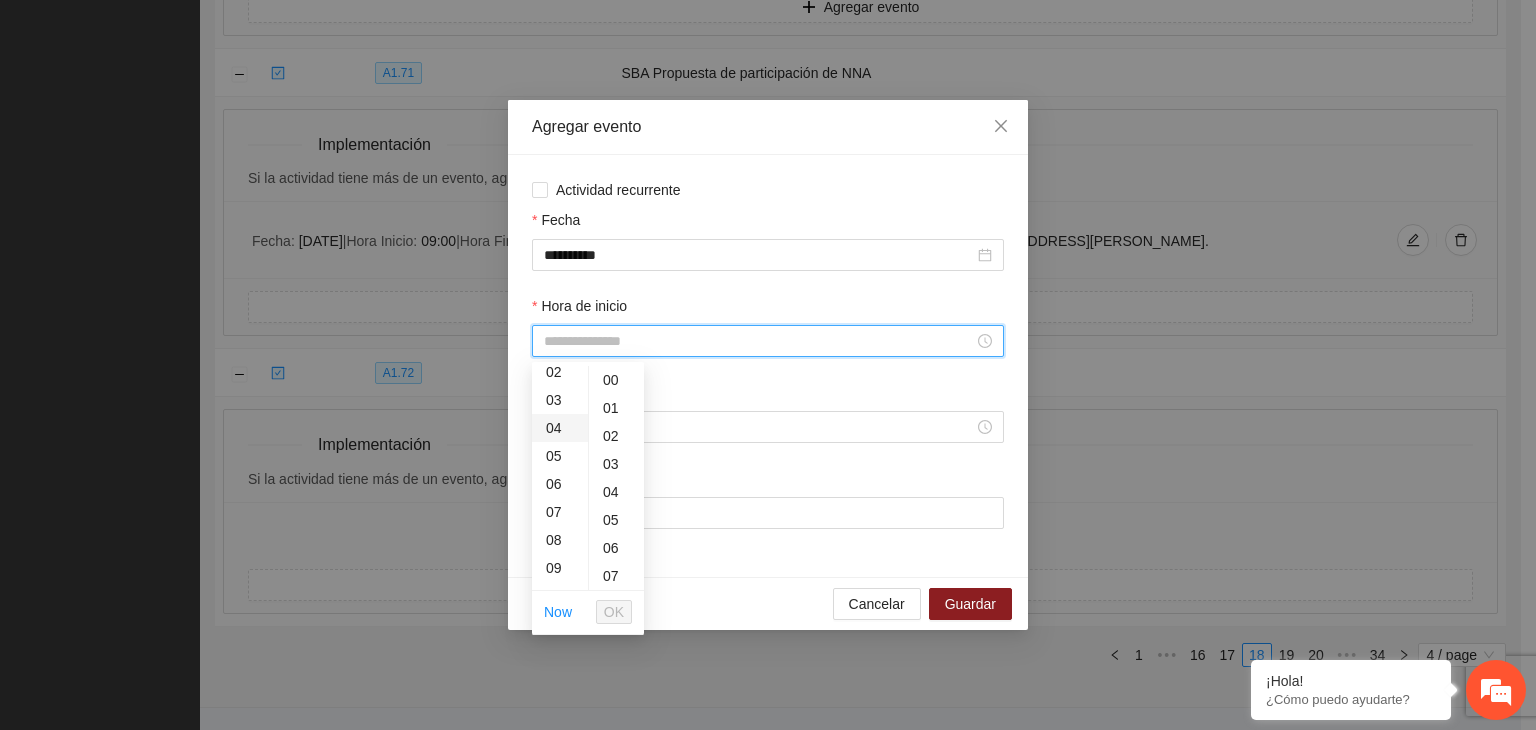scroll, scrollTop: 100, scrollLeft: 0, axis: vertical 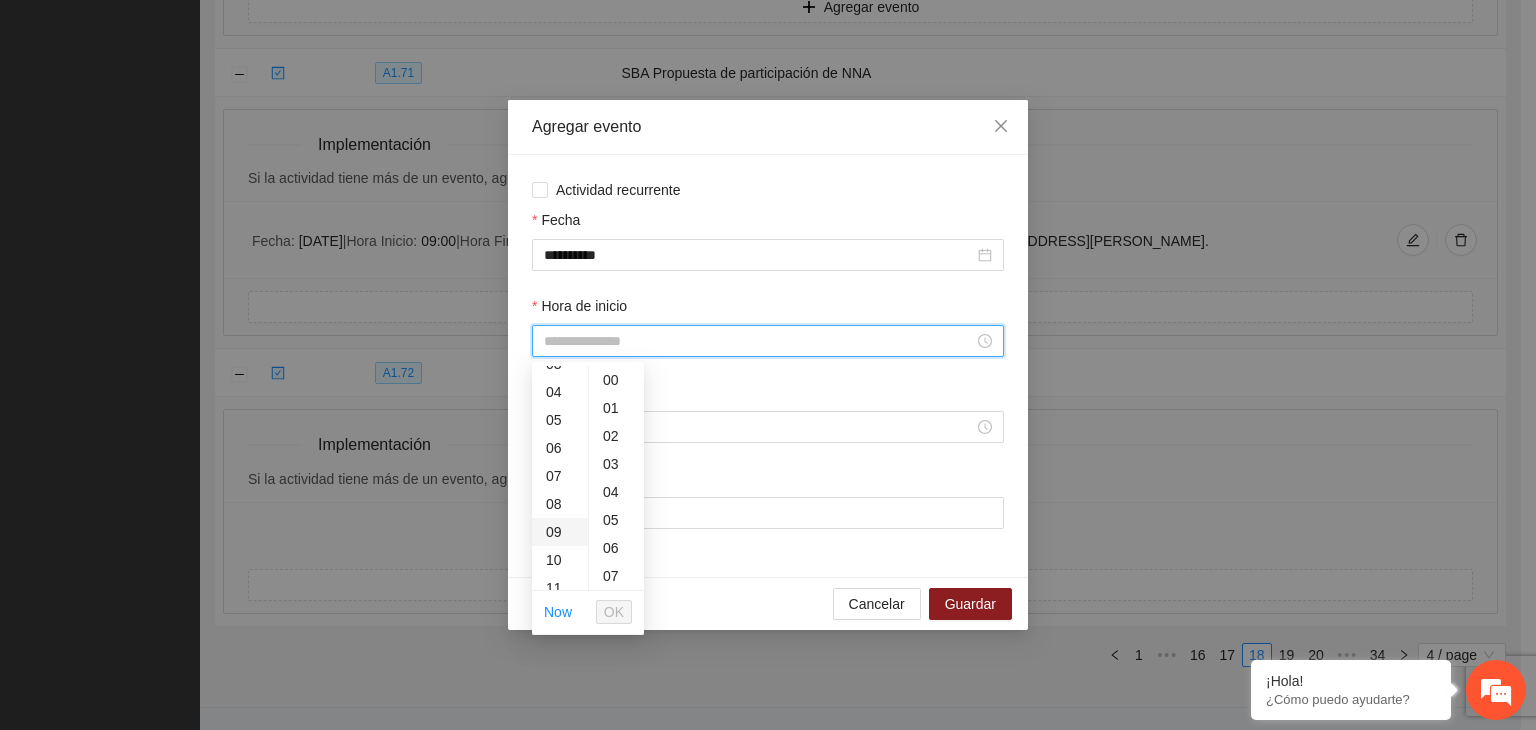 click on "09" at bounding box center (560, 532) 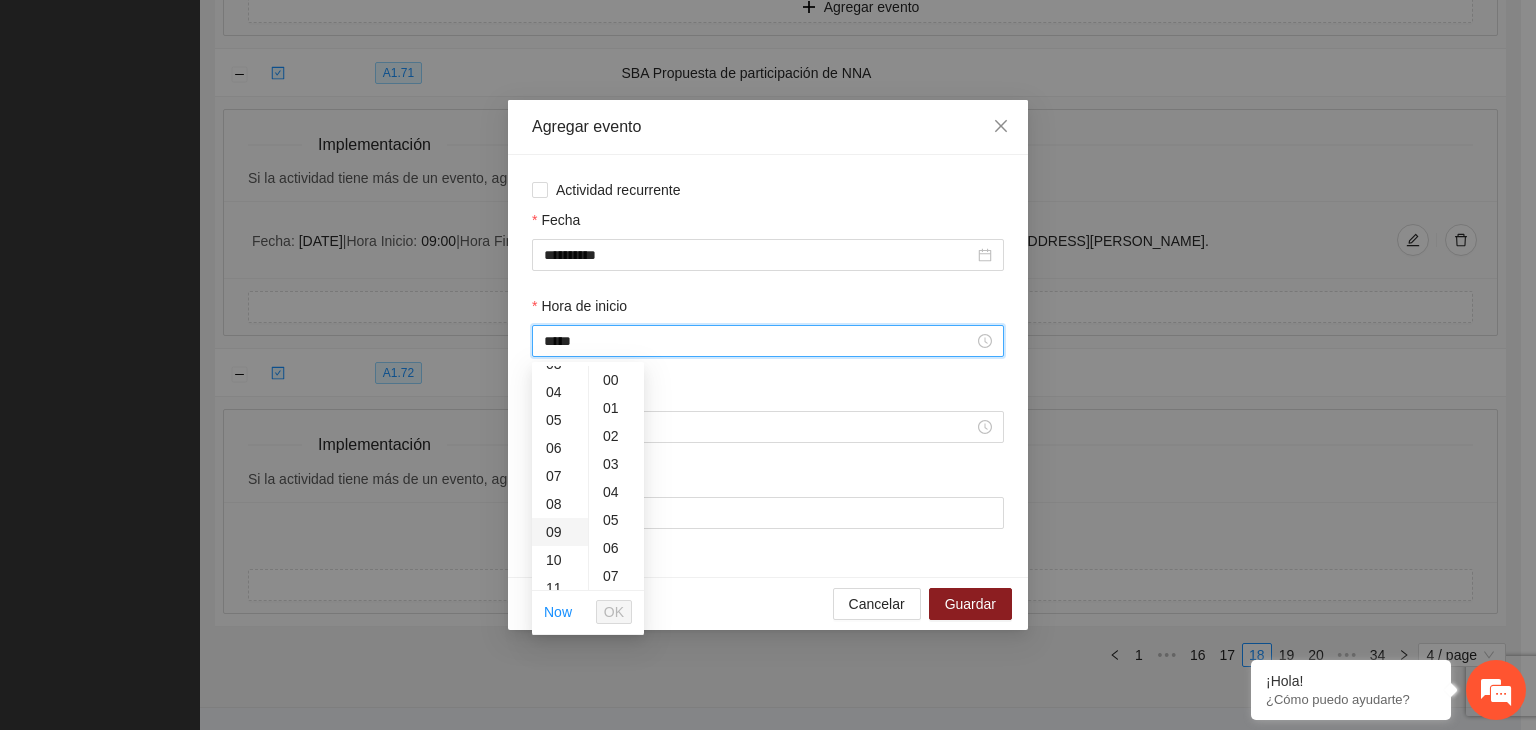 scroll, scrollTop: 252, scrollLeft: 0, axis: vertical 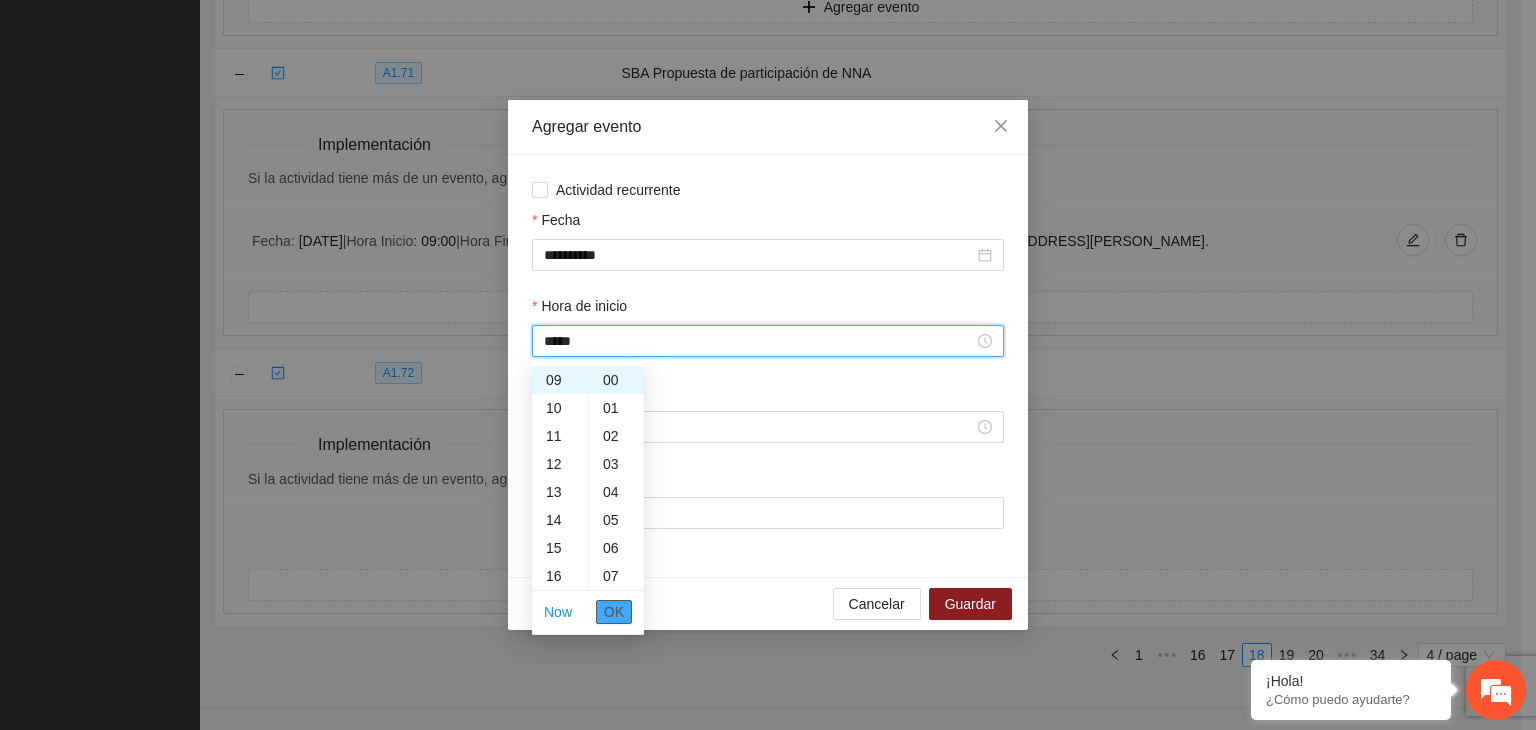 click on "OK" at bounding box center [614, 612] 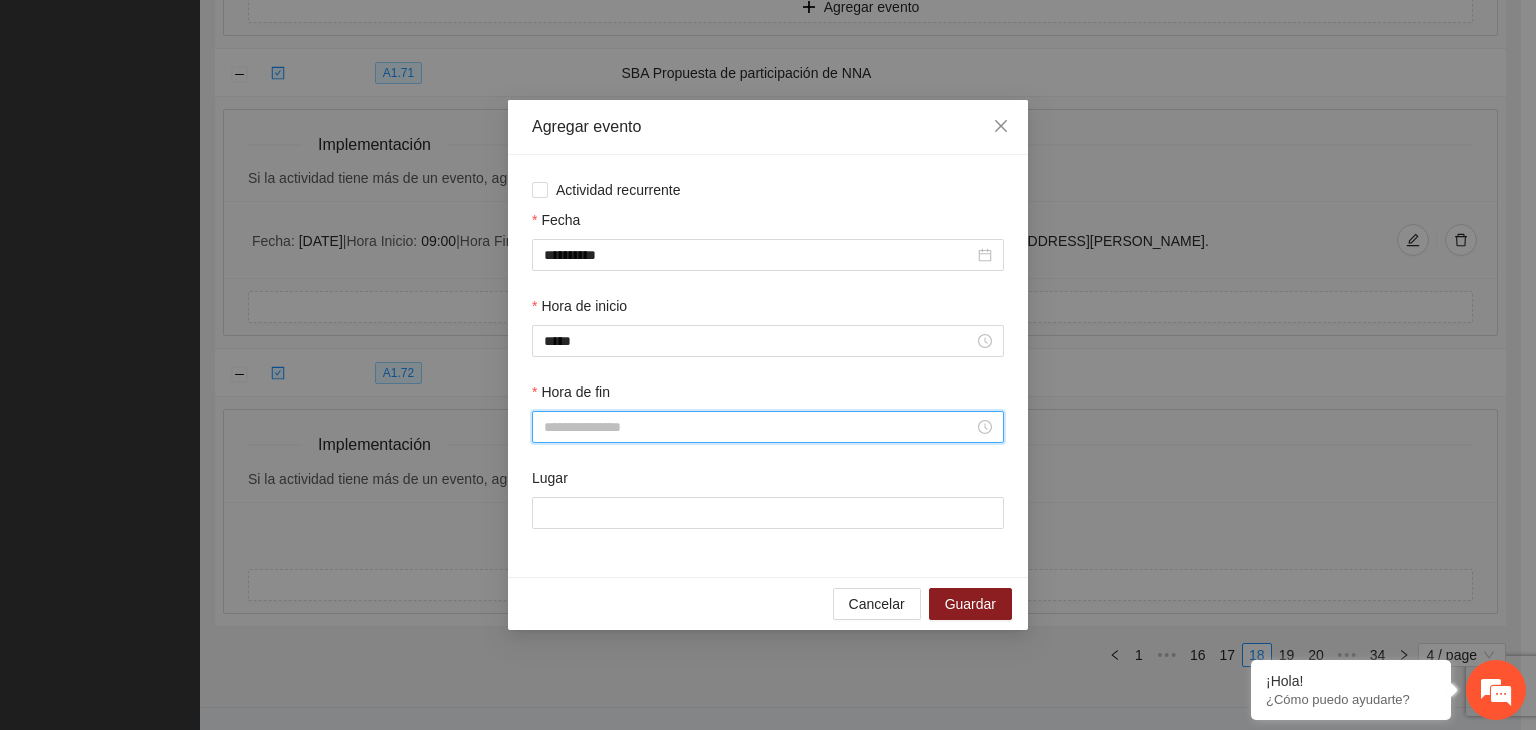 click on "Hora de fin" at bounding box center [759, 427] 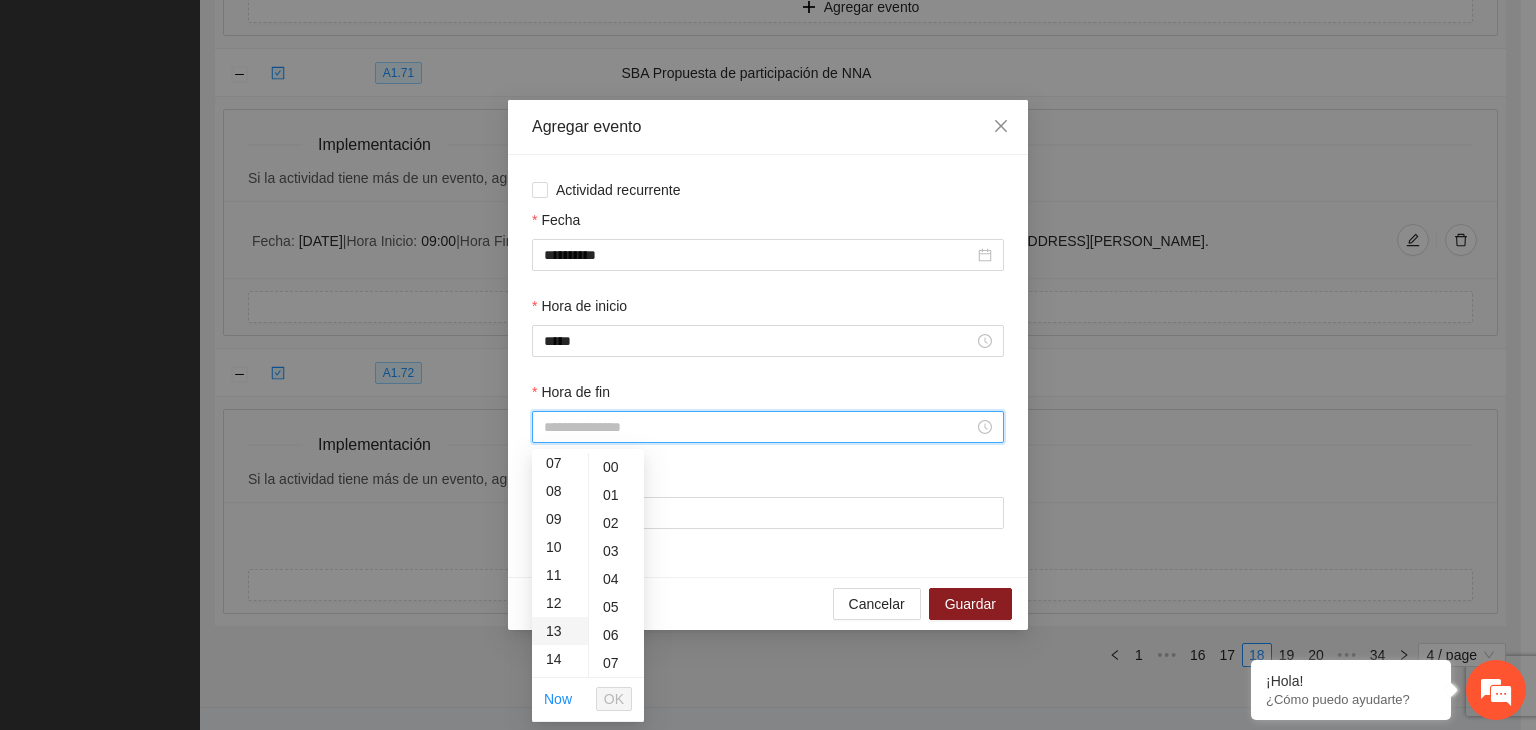 click on "12" at bounding box center [560, 603] 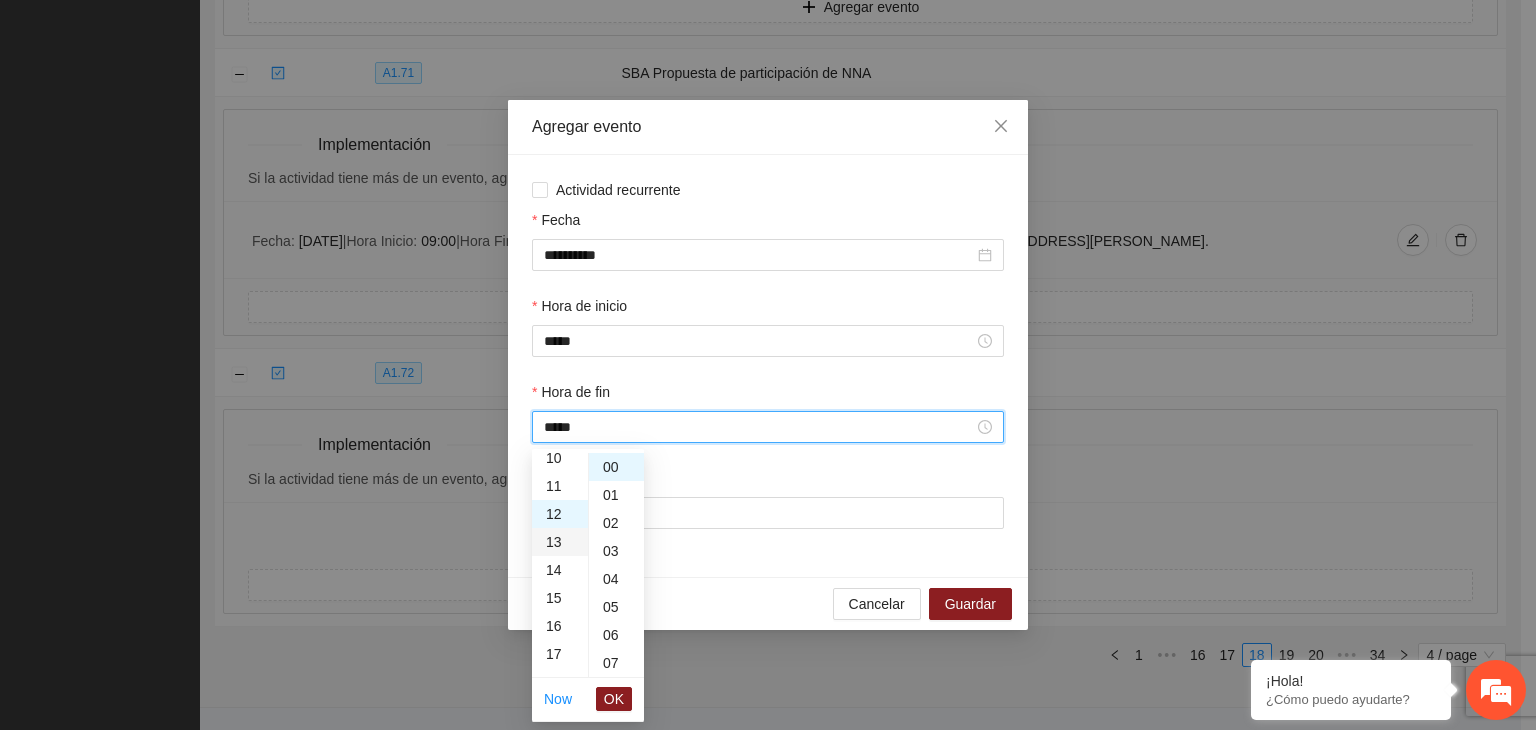scroll, scrollTop: 336, scrollLeft: 0, axis: vertical 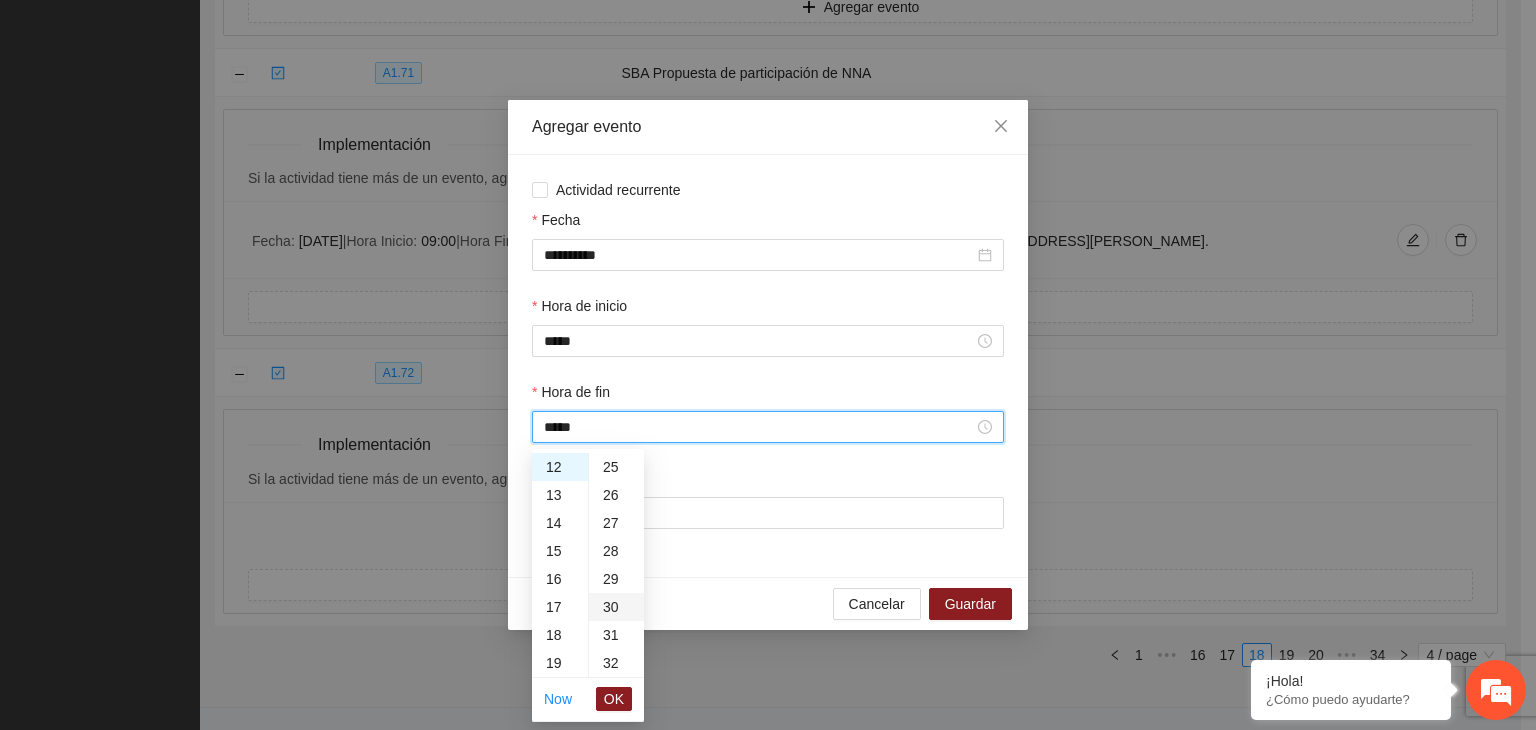 click on "30" at bounding box center (616, 607) 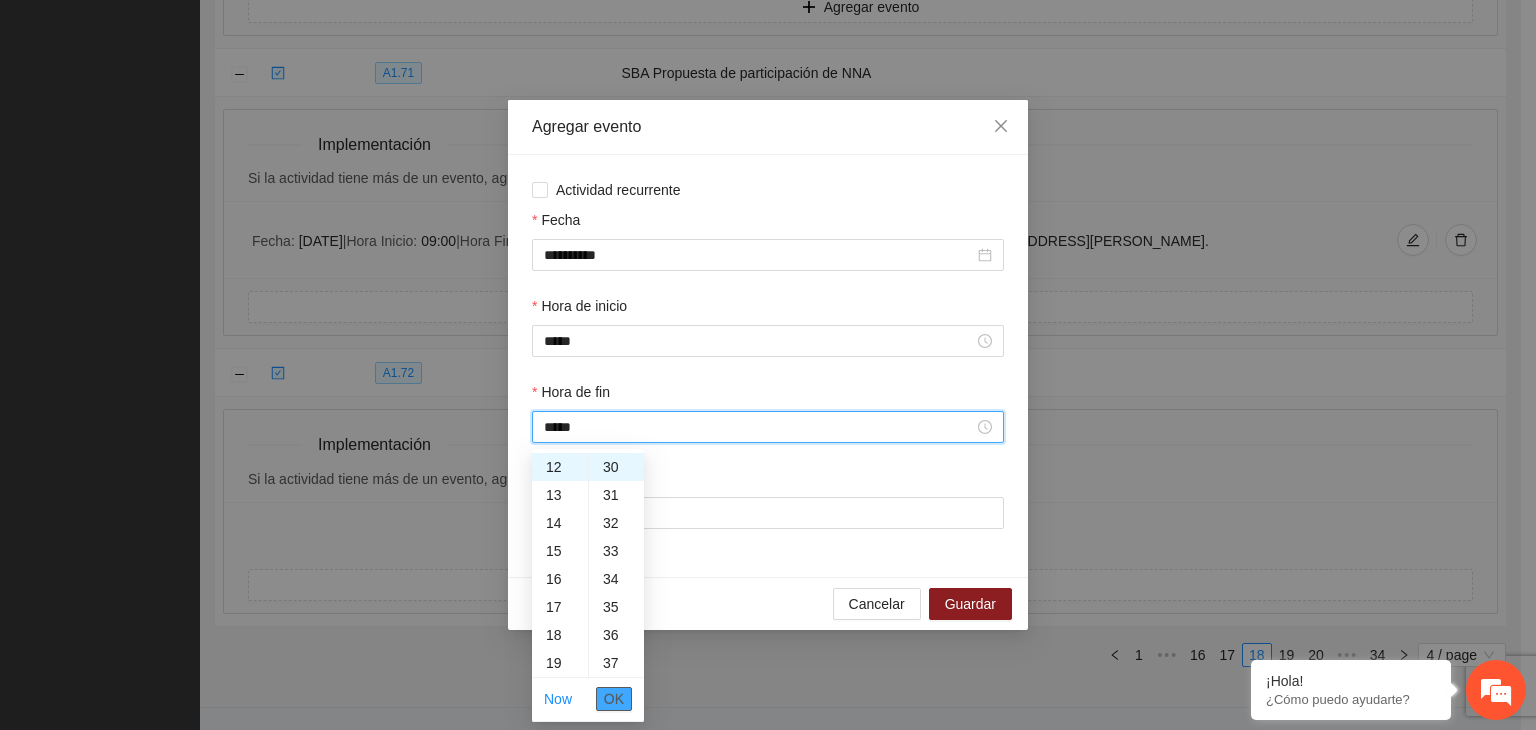 click on "OK" at bounding box center [614, 699] 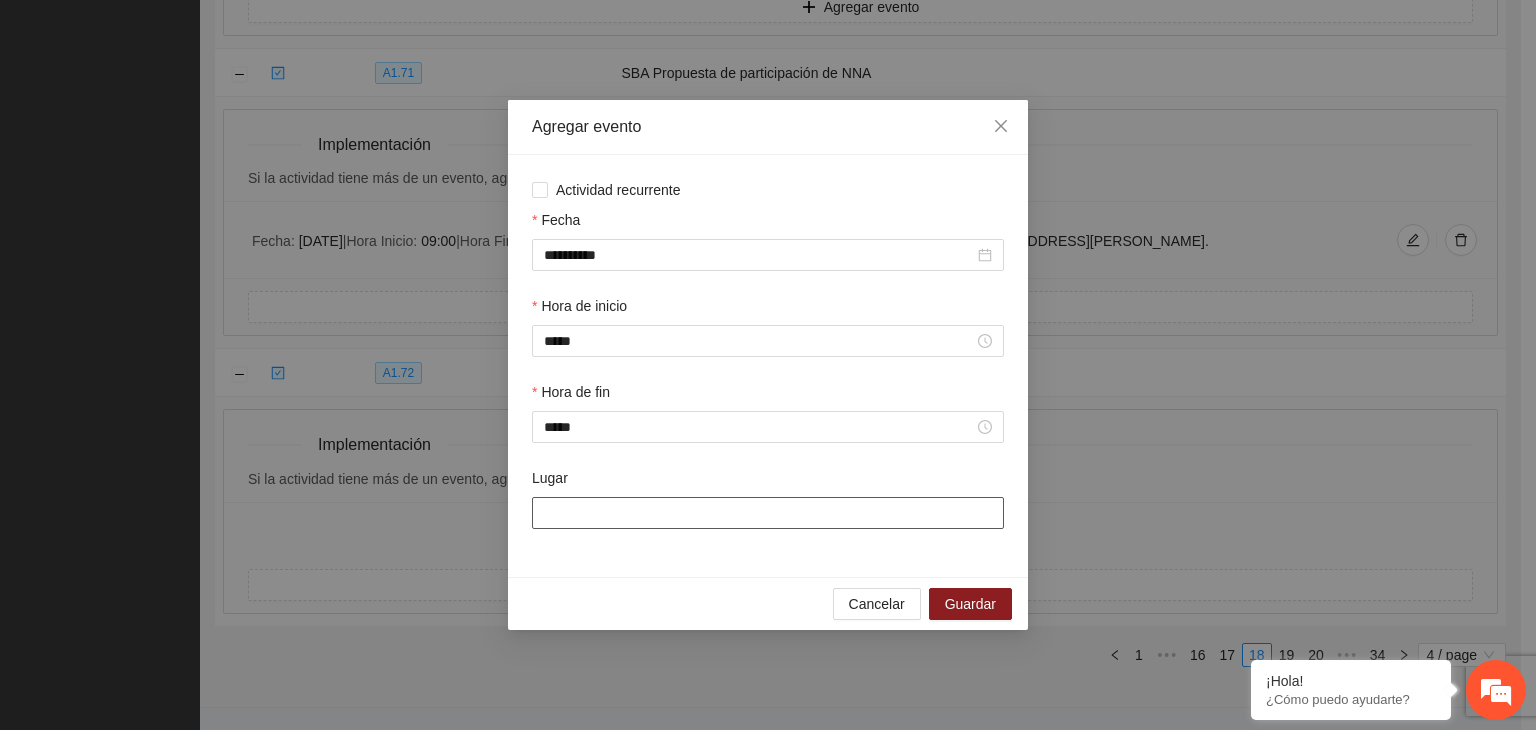 click on "Lugar" at bounding box center (768, 513) 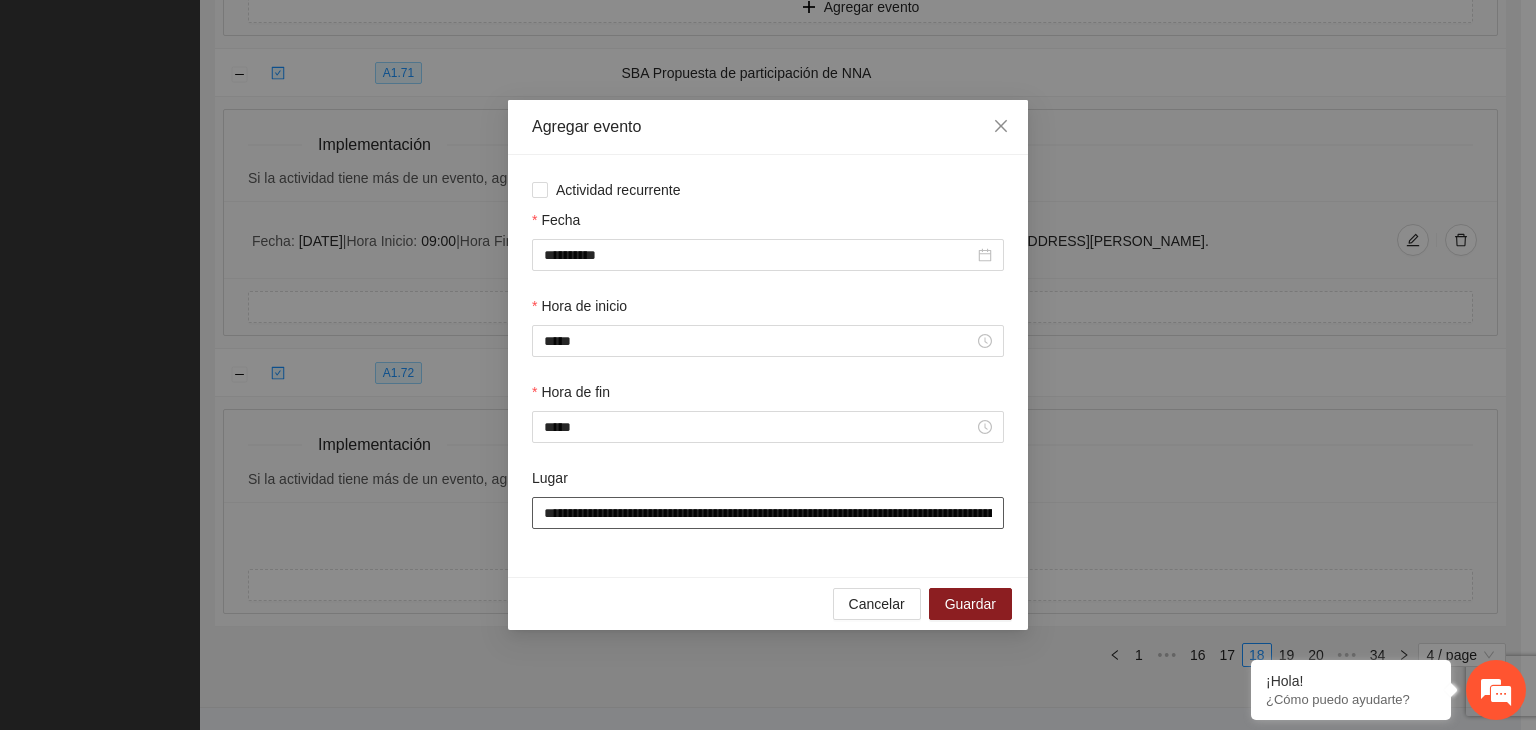 scroll, scrollTop: 0, scrollLeft: 312, axis: horizontal 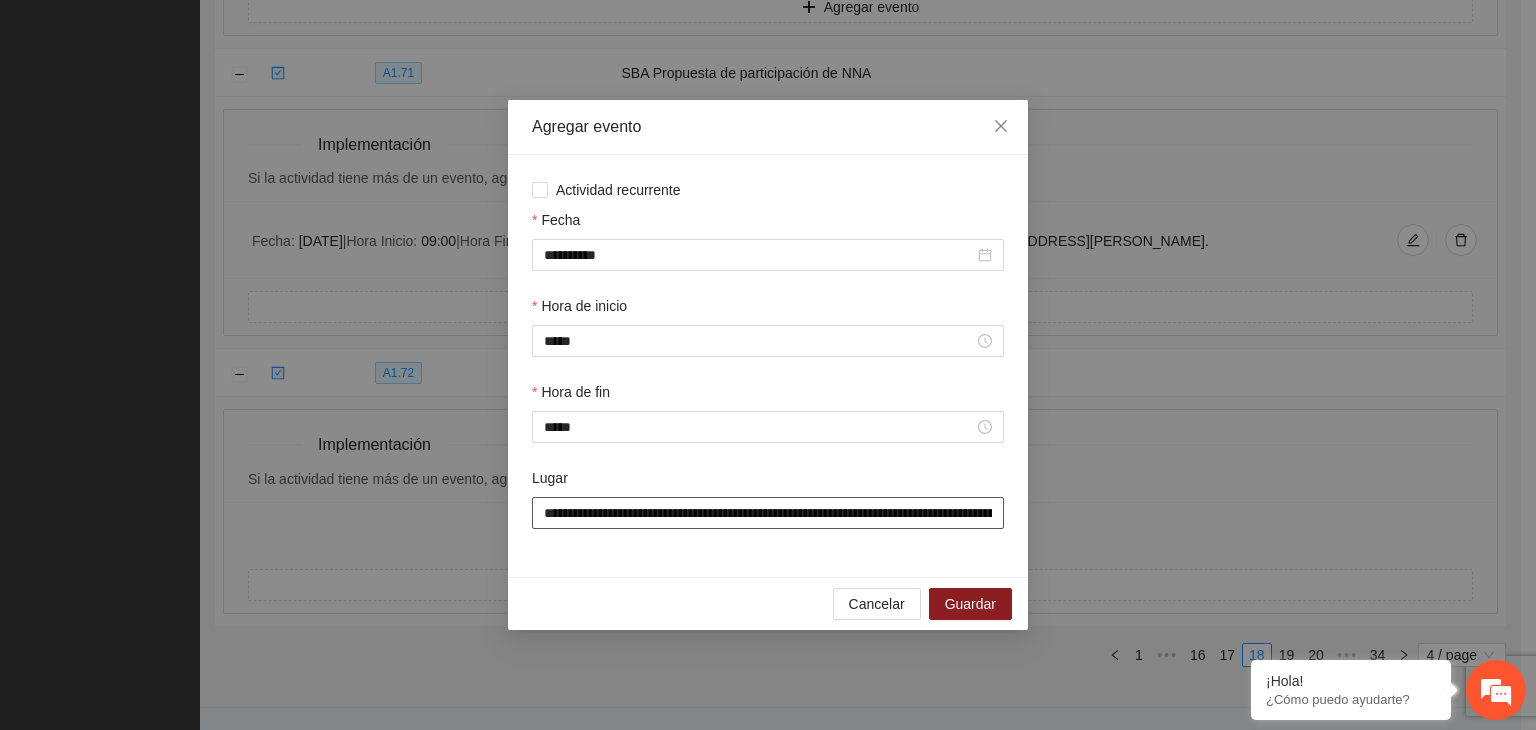 drag, startPoint x: 627, startPoint y: 516, endPoint x: 358, endPoint y: 519, distance: 269.01672 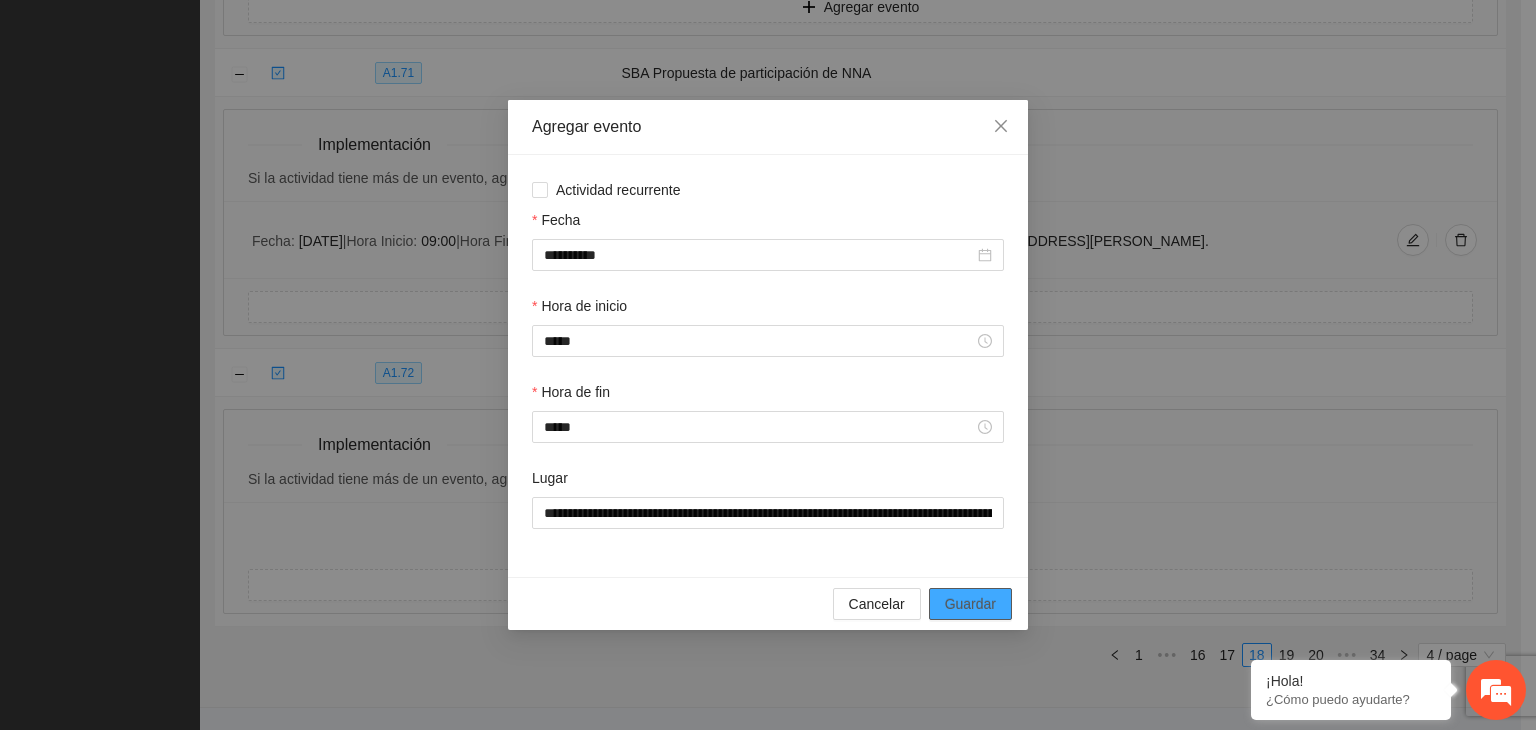 click on "Guardar" at bounding box center [970, 604] 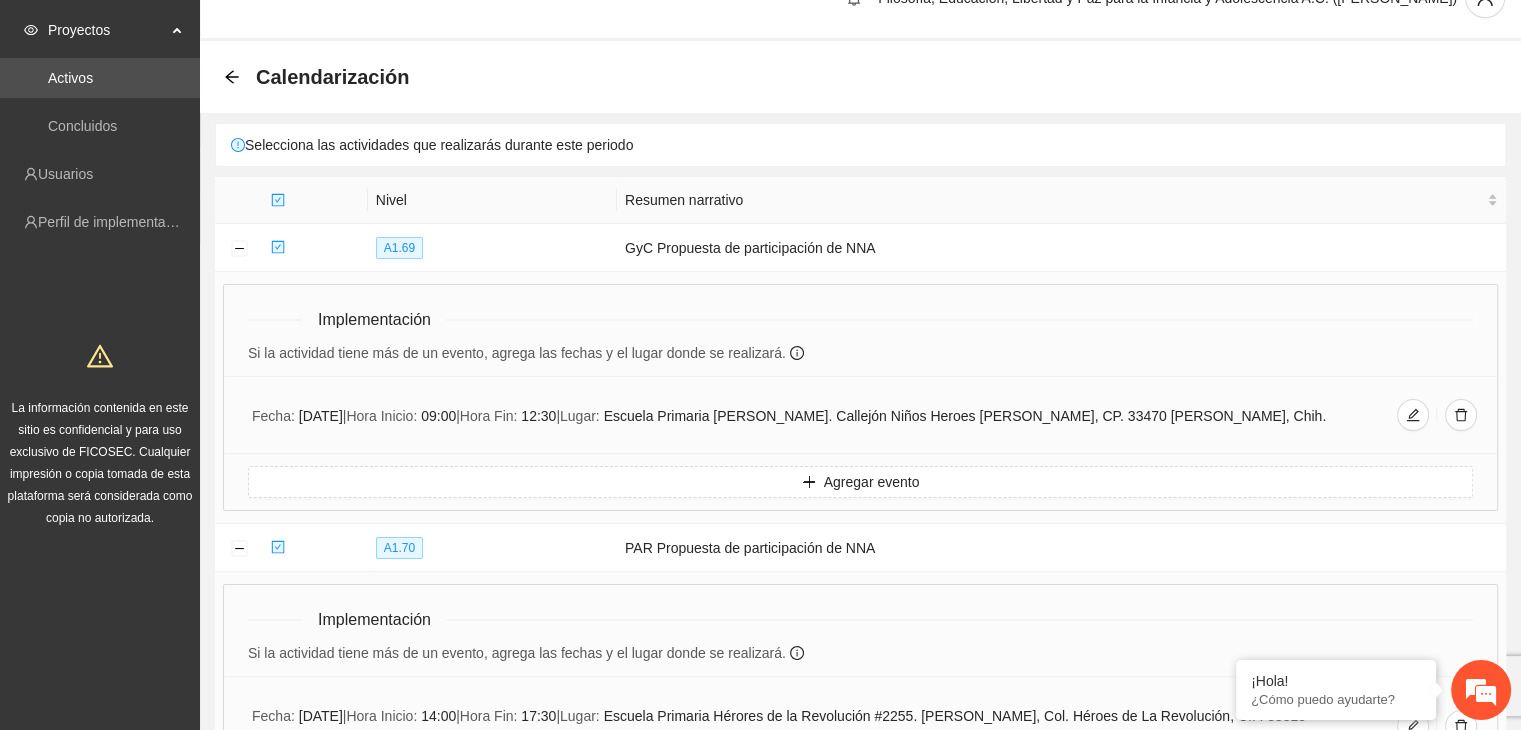 scroll, scrollTop: 0, scrollLeft: 0, axis: both 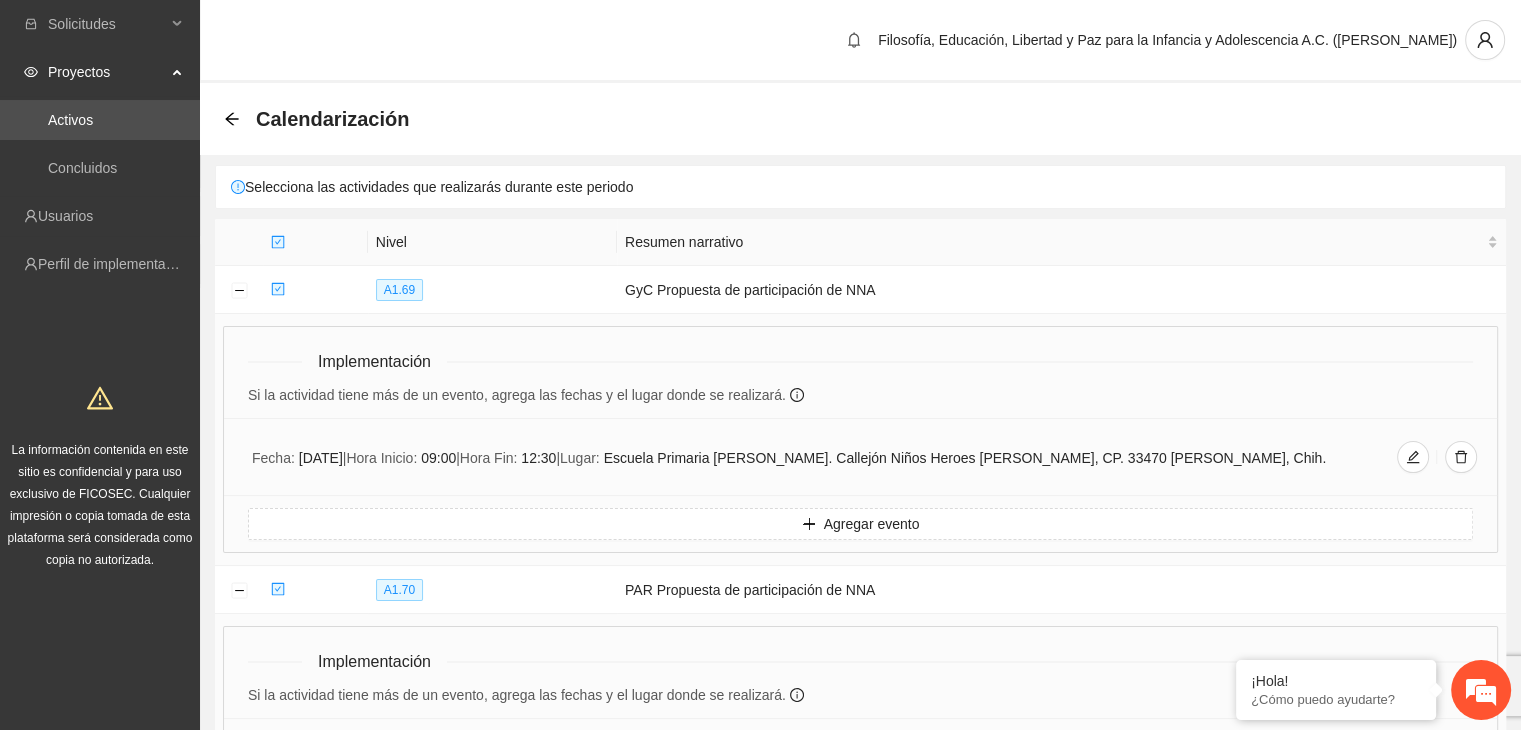 click on "Calendarización" at bounding box center [322, 119] 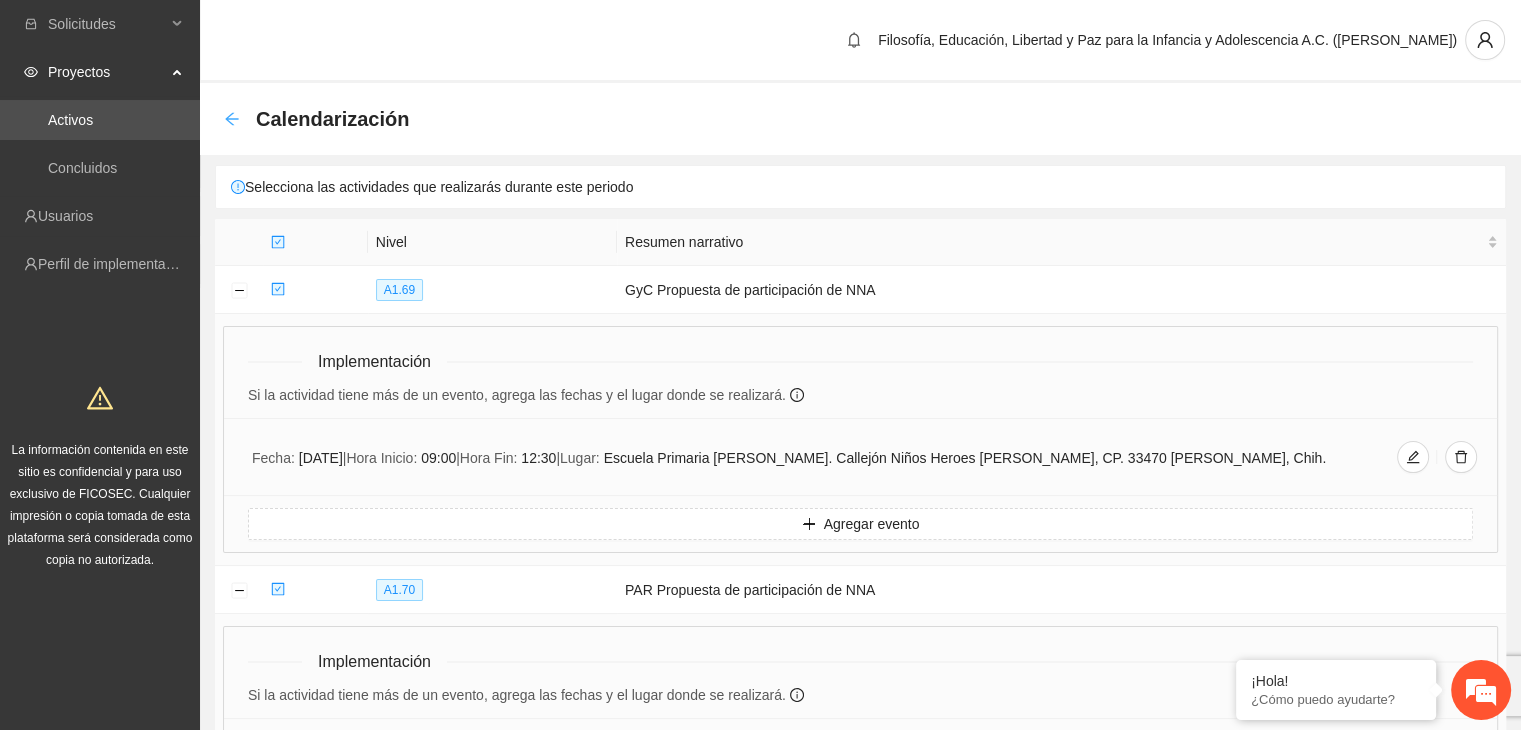 click 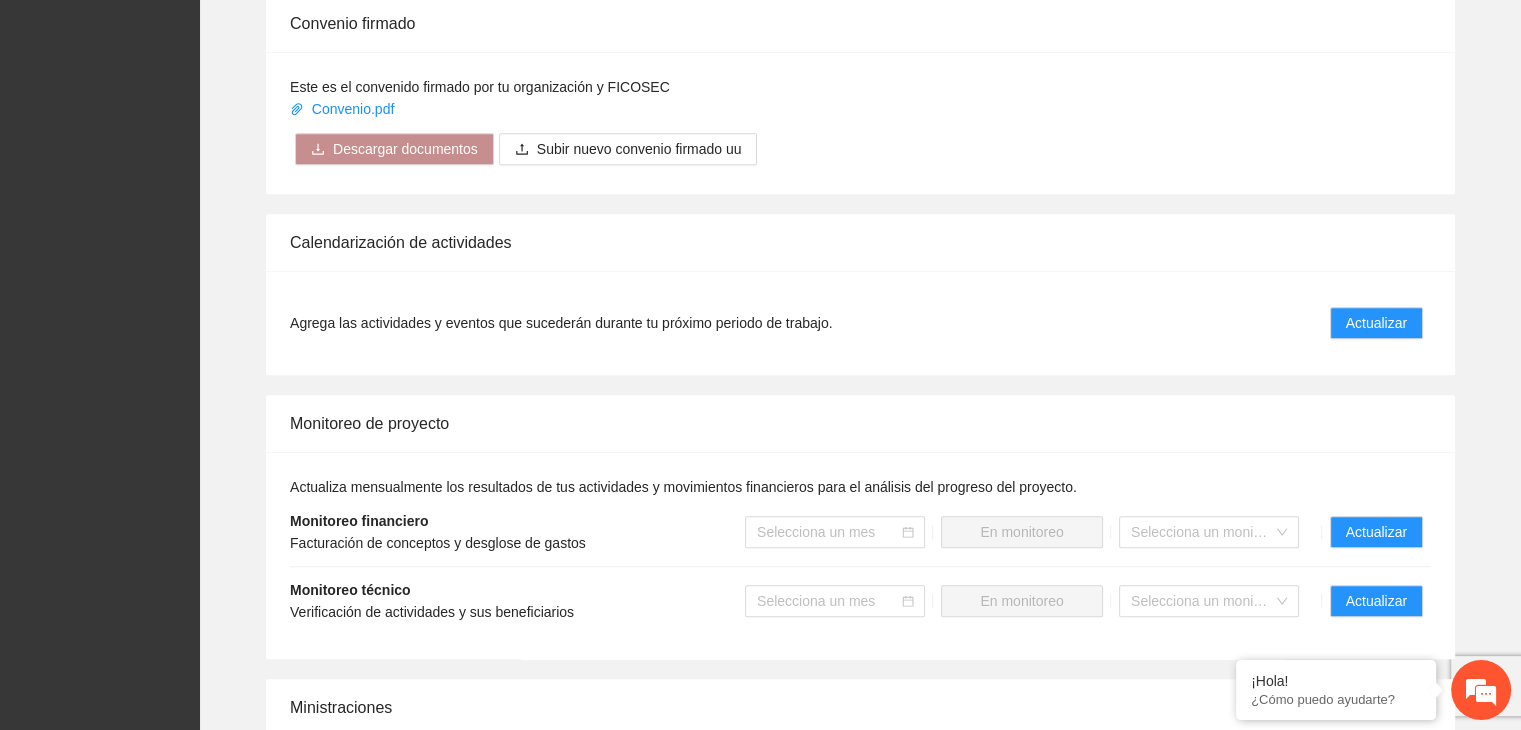 scroll, scrollTop: 1400, scrollLeft: 0, axis: vertical 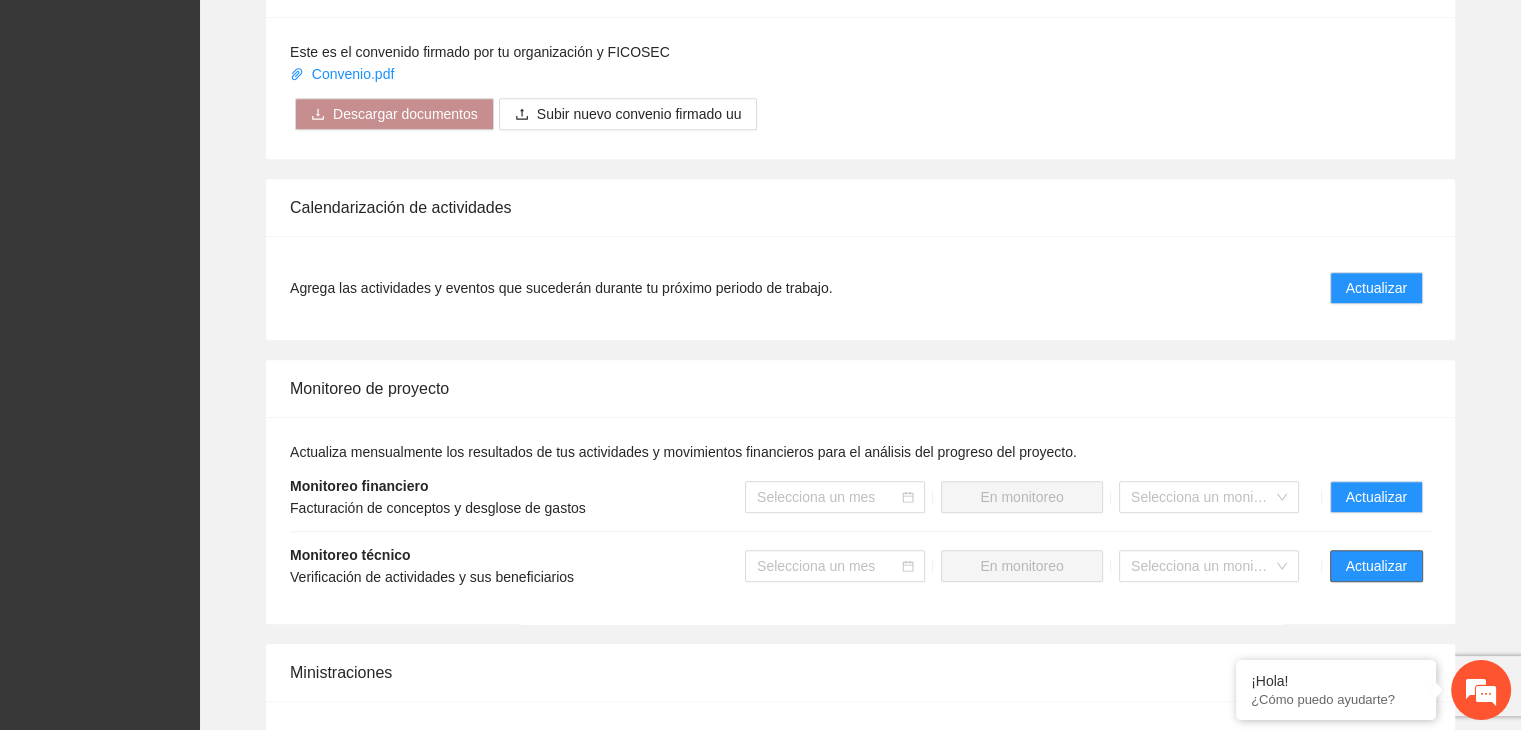 click on "Actualizar" at bounding box center [1376, 566] 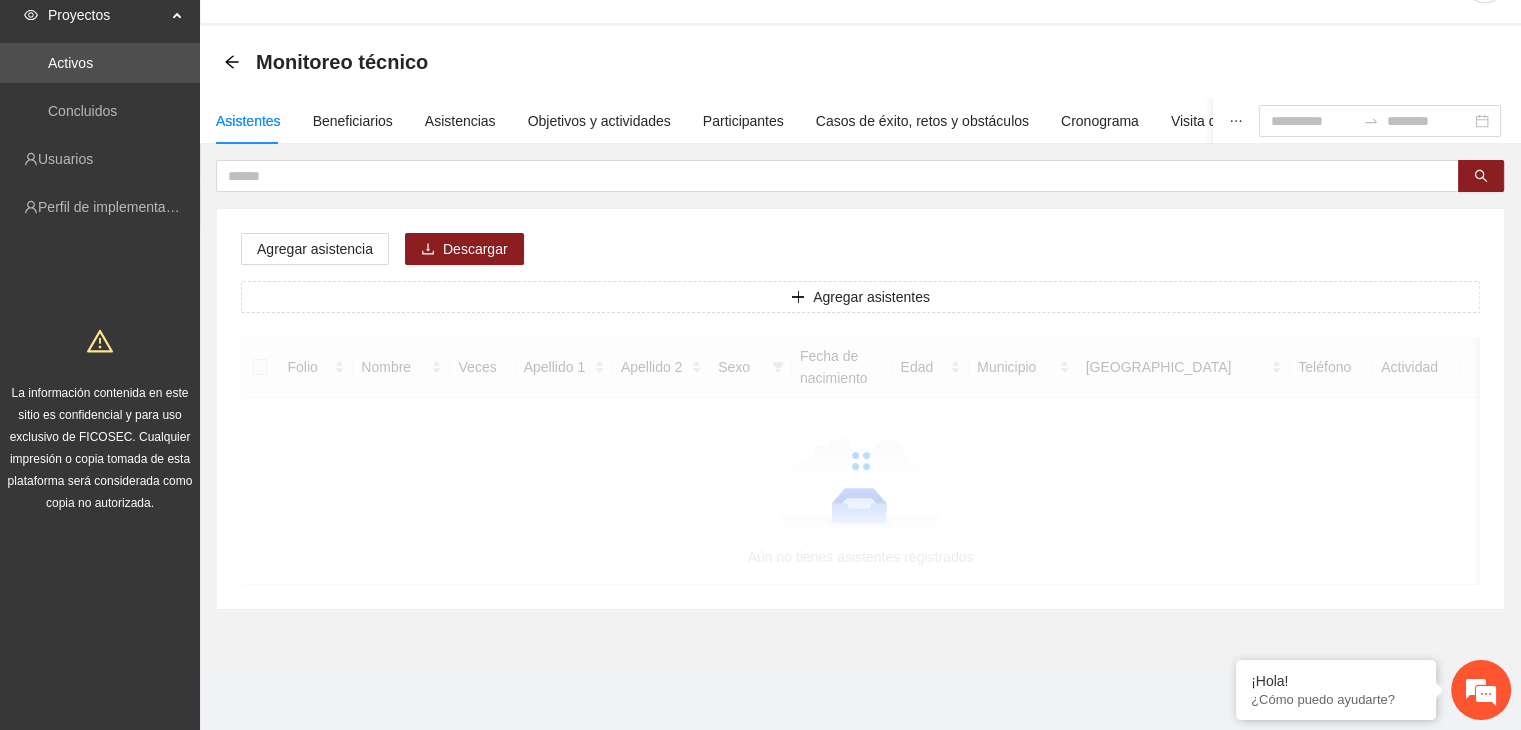 scroll, scrollTop: 0, scrollLeft: 0, axis: both 